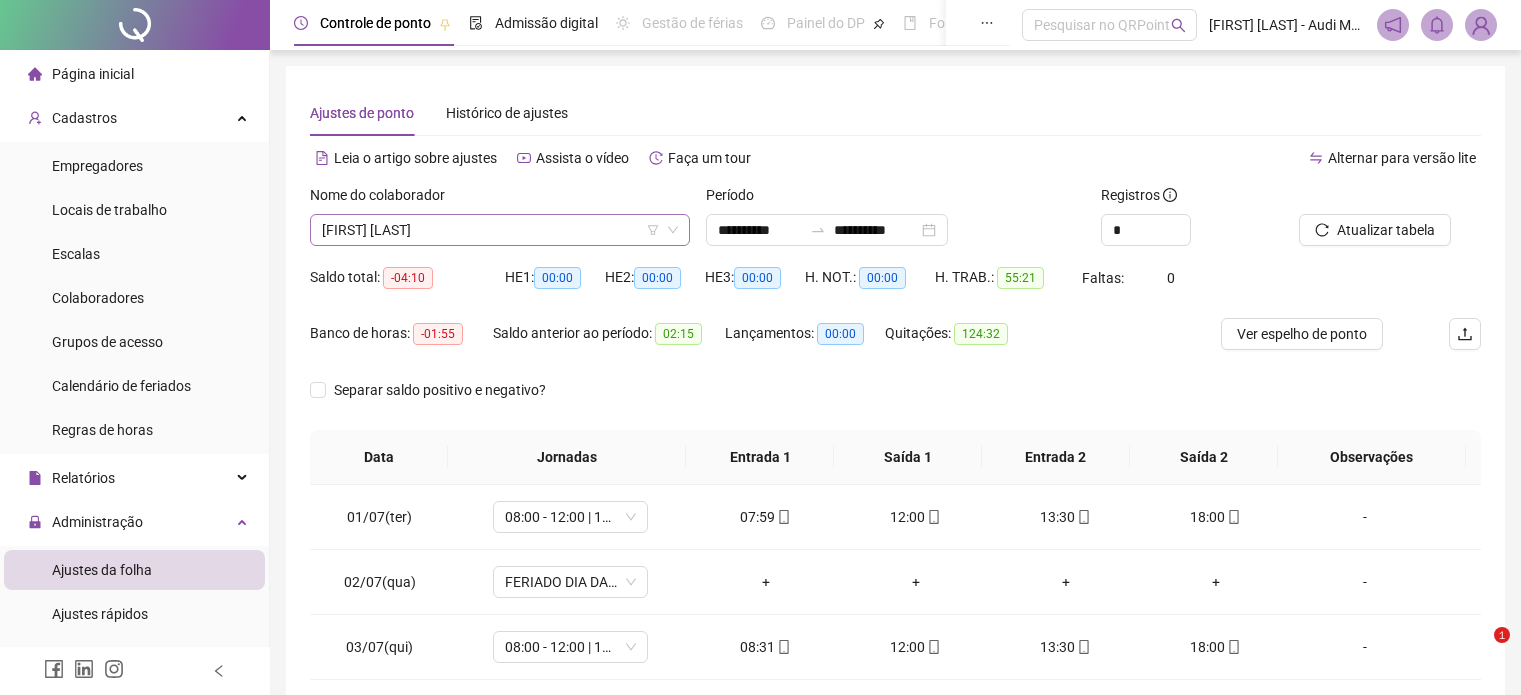 scroll, scrollTop: 0, scrollLeft: 0, axis: both 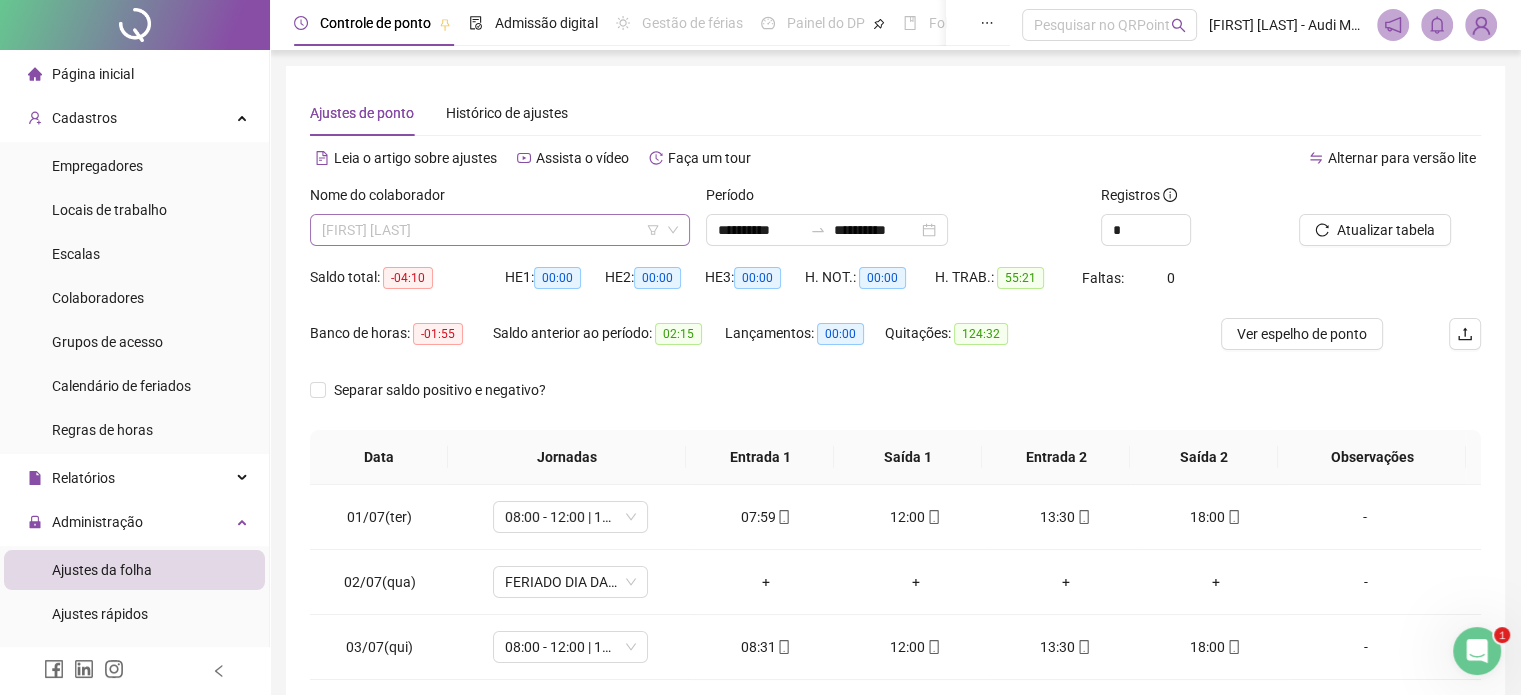 click on "[FIRST] [LAST]" at bounding box center [500, 230] 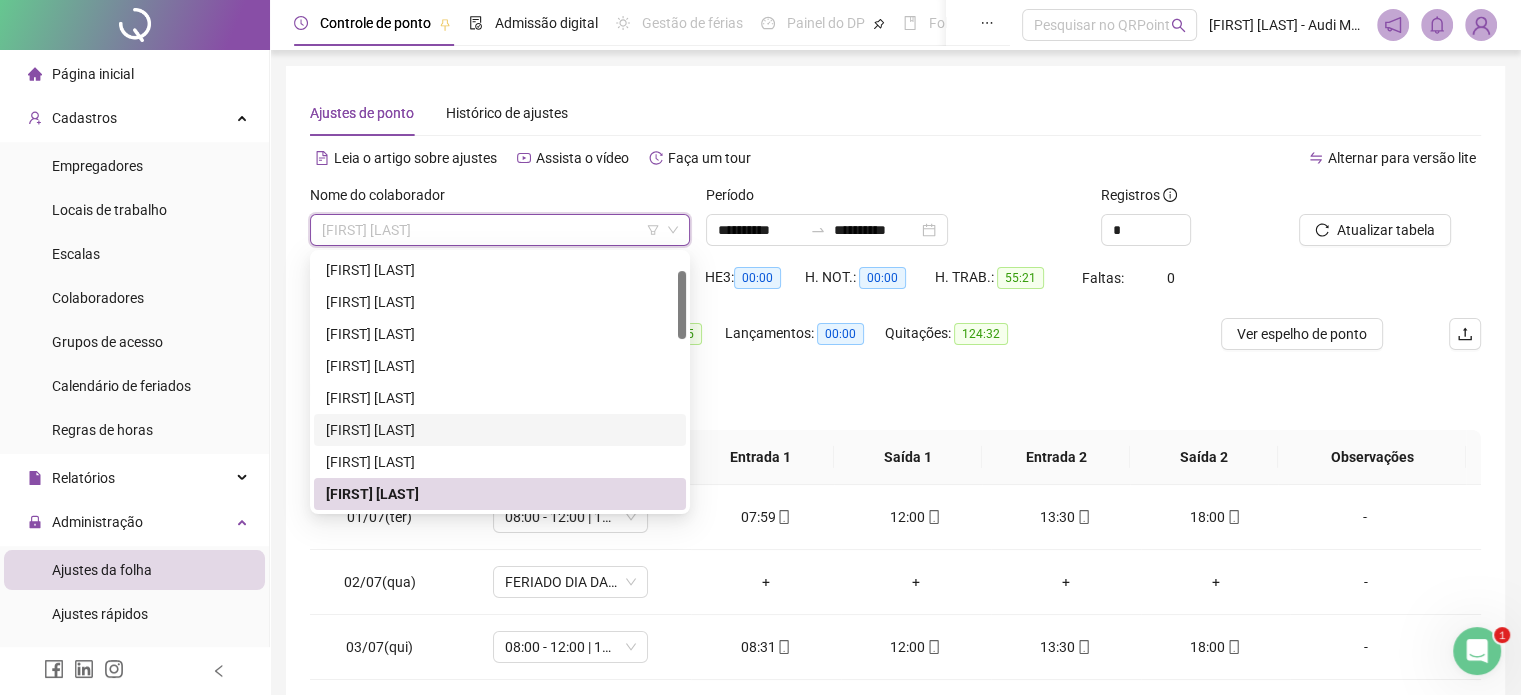 scroll, scrollTop: 264, scrollLeft: 0, axis: vertical 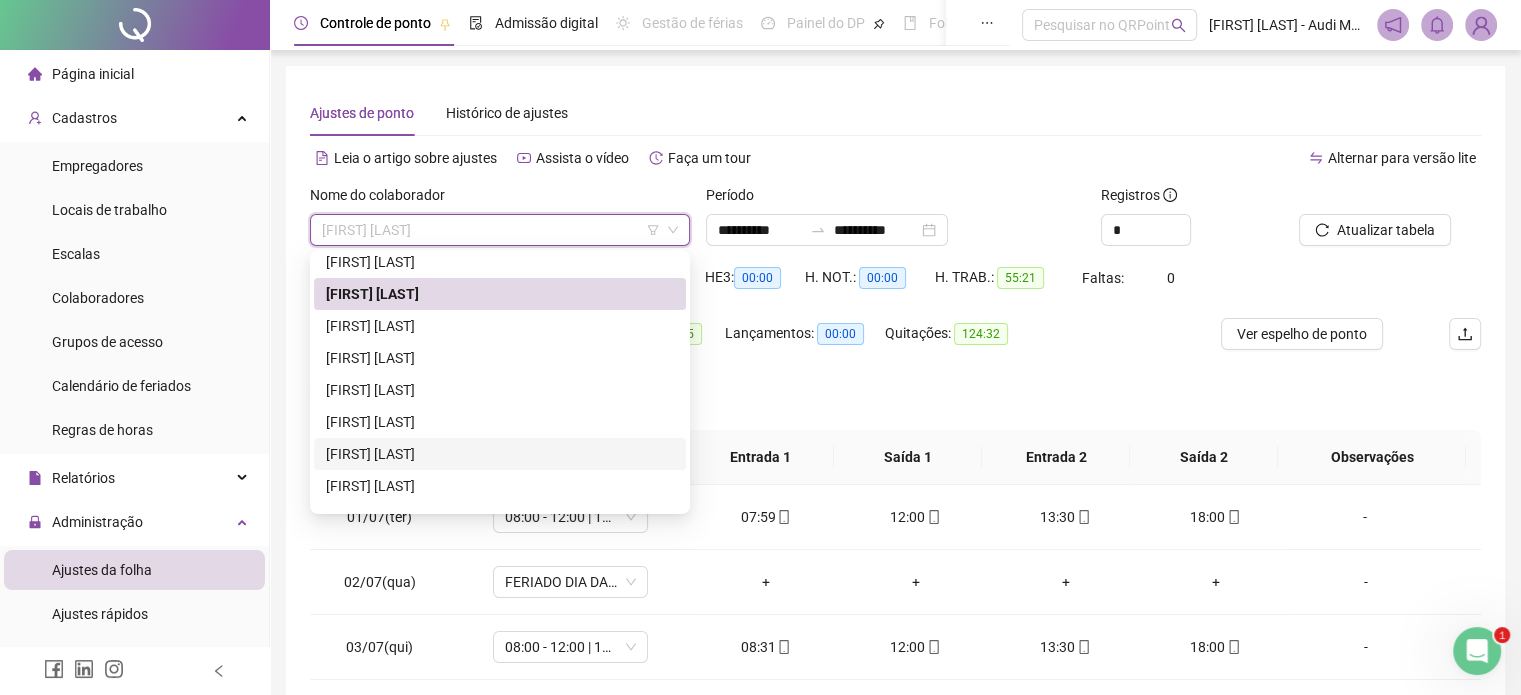 click on "[FIRST] [LAST]" at bounding box center [500, 454] 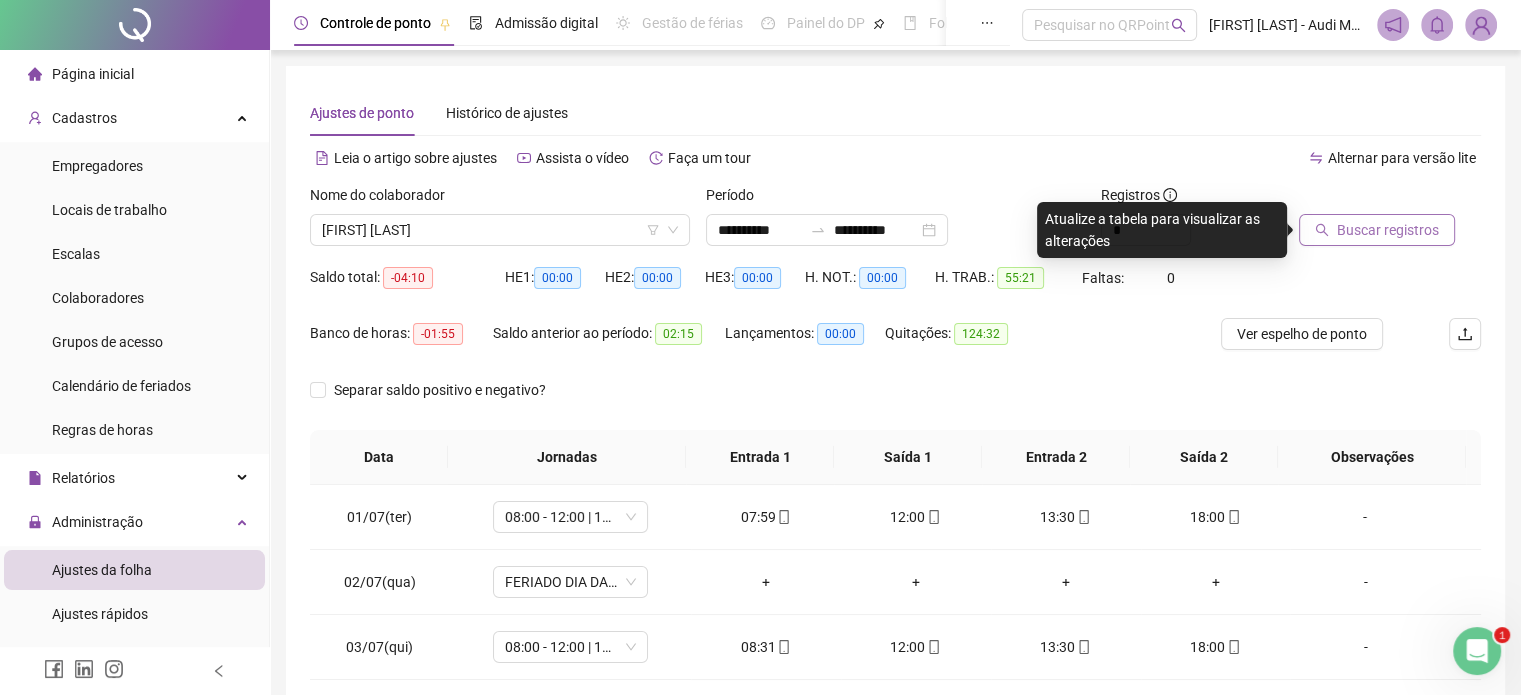 click on "Buscar registros" at bounding box center (1388, 230) 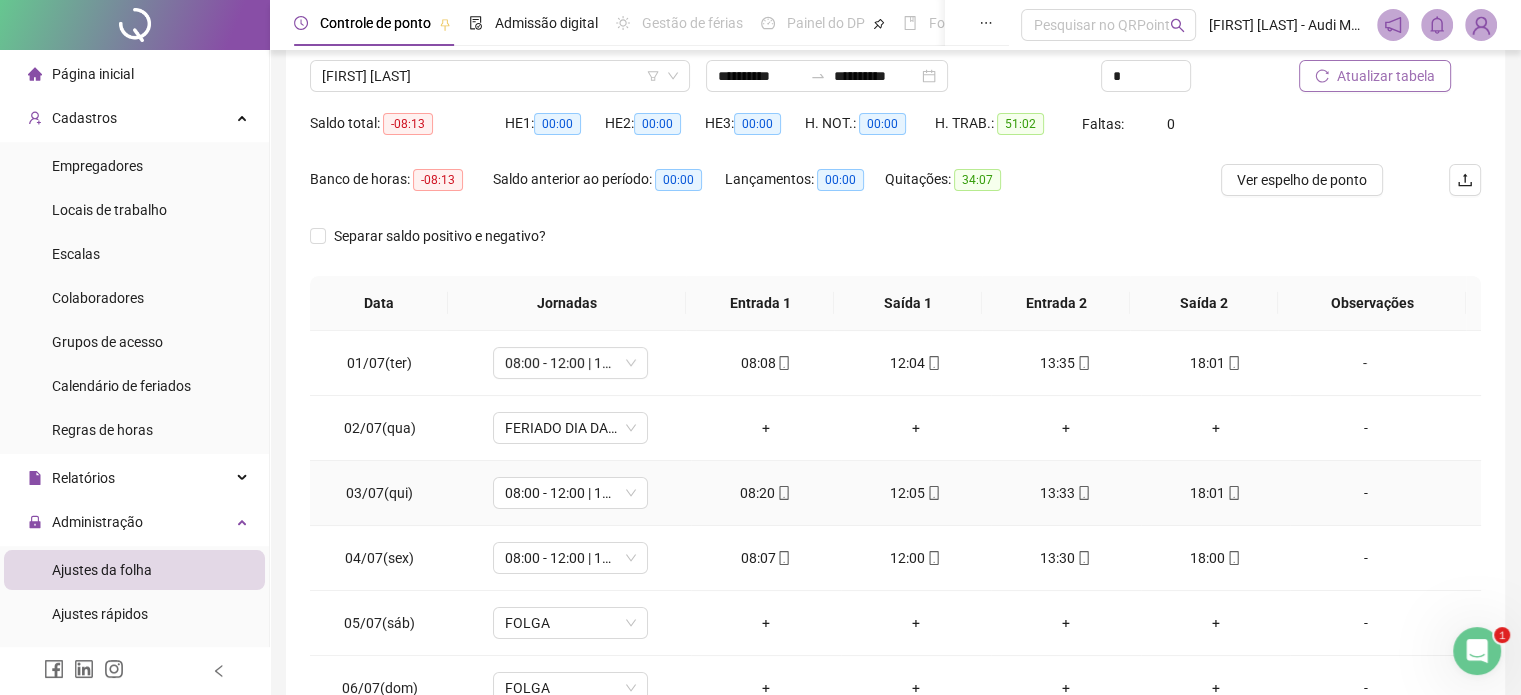 scroll, scrollTop: 0, scrollLeft: 0, axis: both 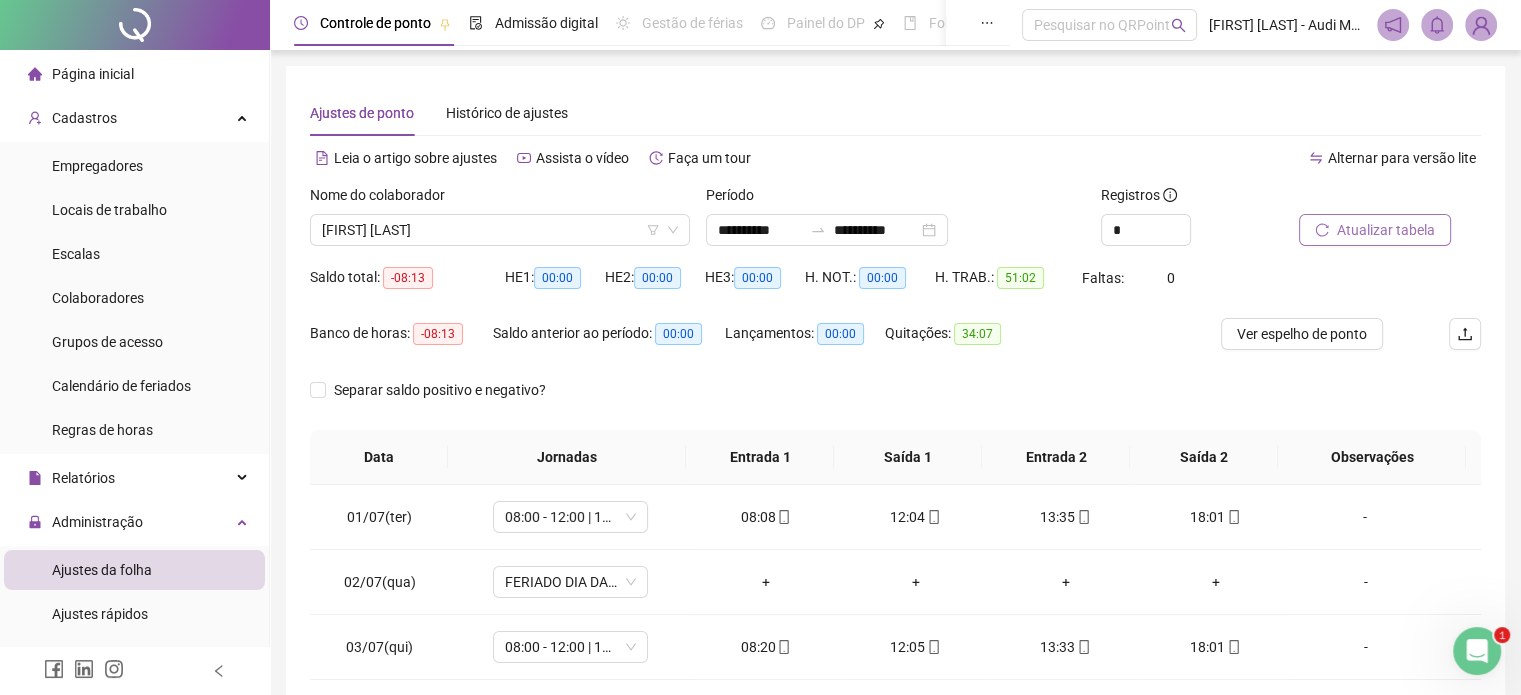 click on "Atualizar tabela" at bounding box center (1386, 230) 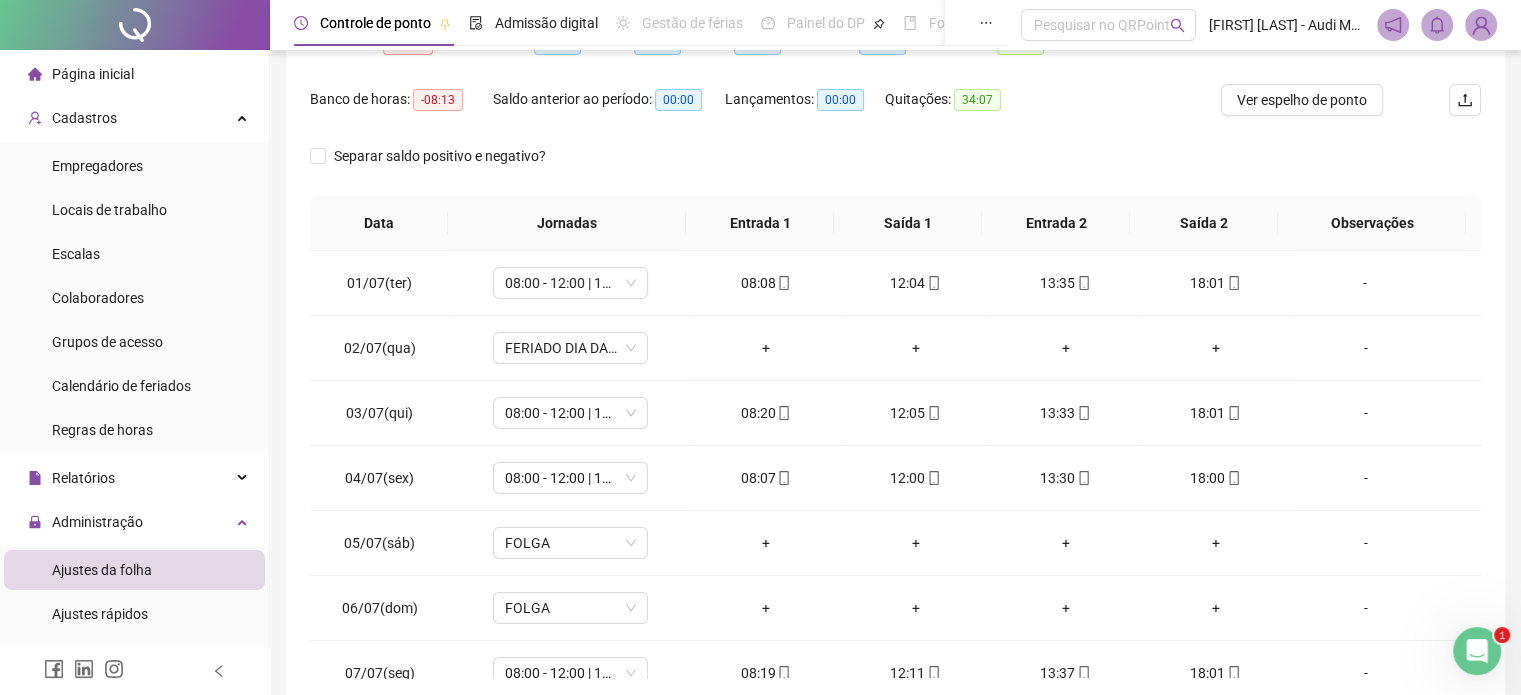 scroll, scrollTop: 300, scrollLeft: 0, axis: vertical 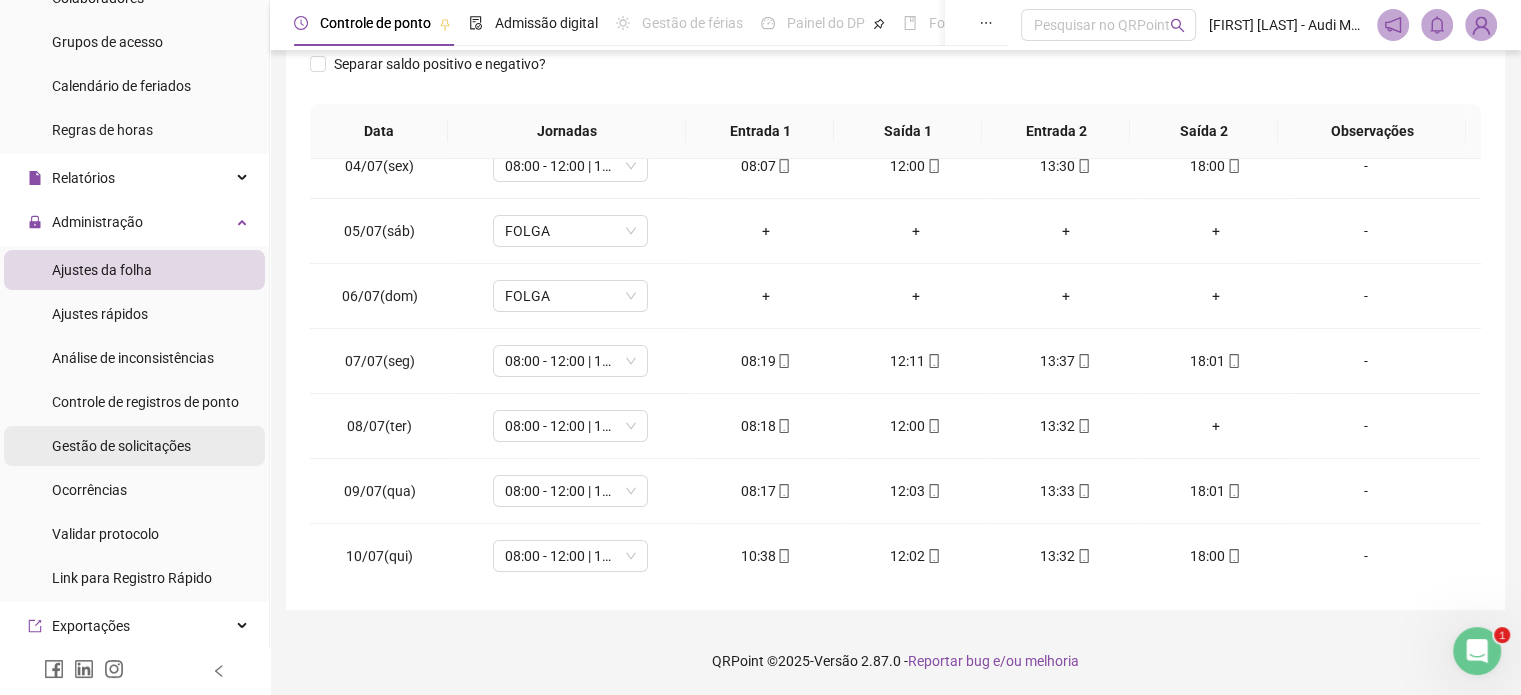 click on "Gestão de solicitações" at bounding box center (121, 446) 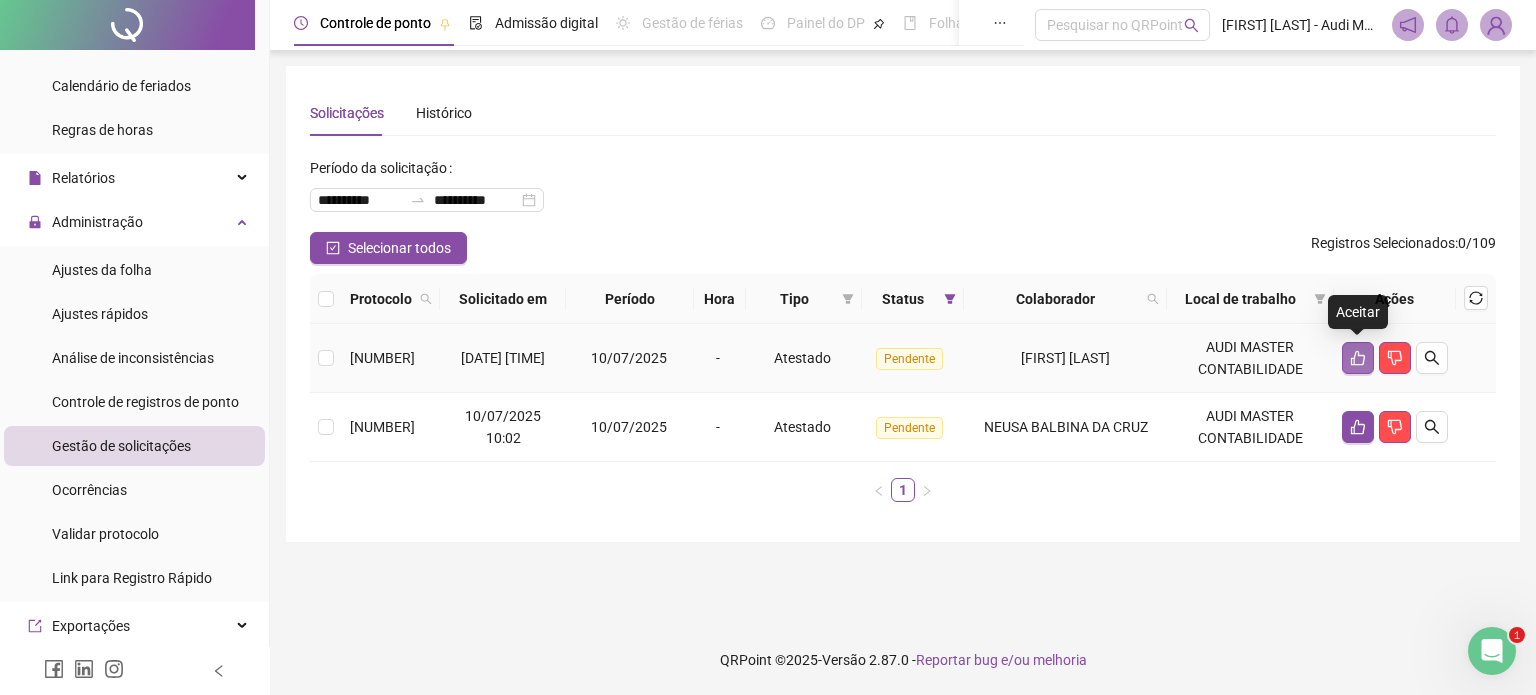 click 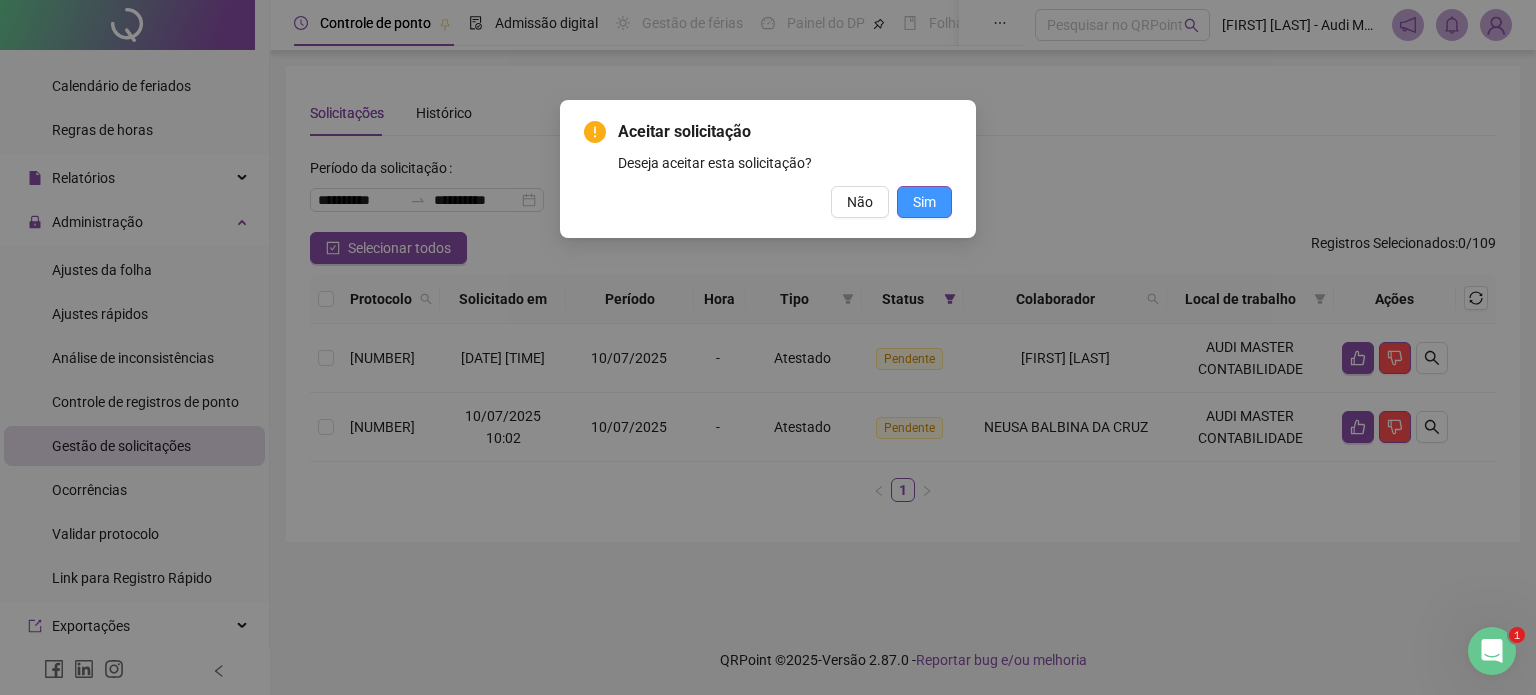 click on "Sim" at bounding box center (924, 202) 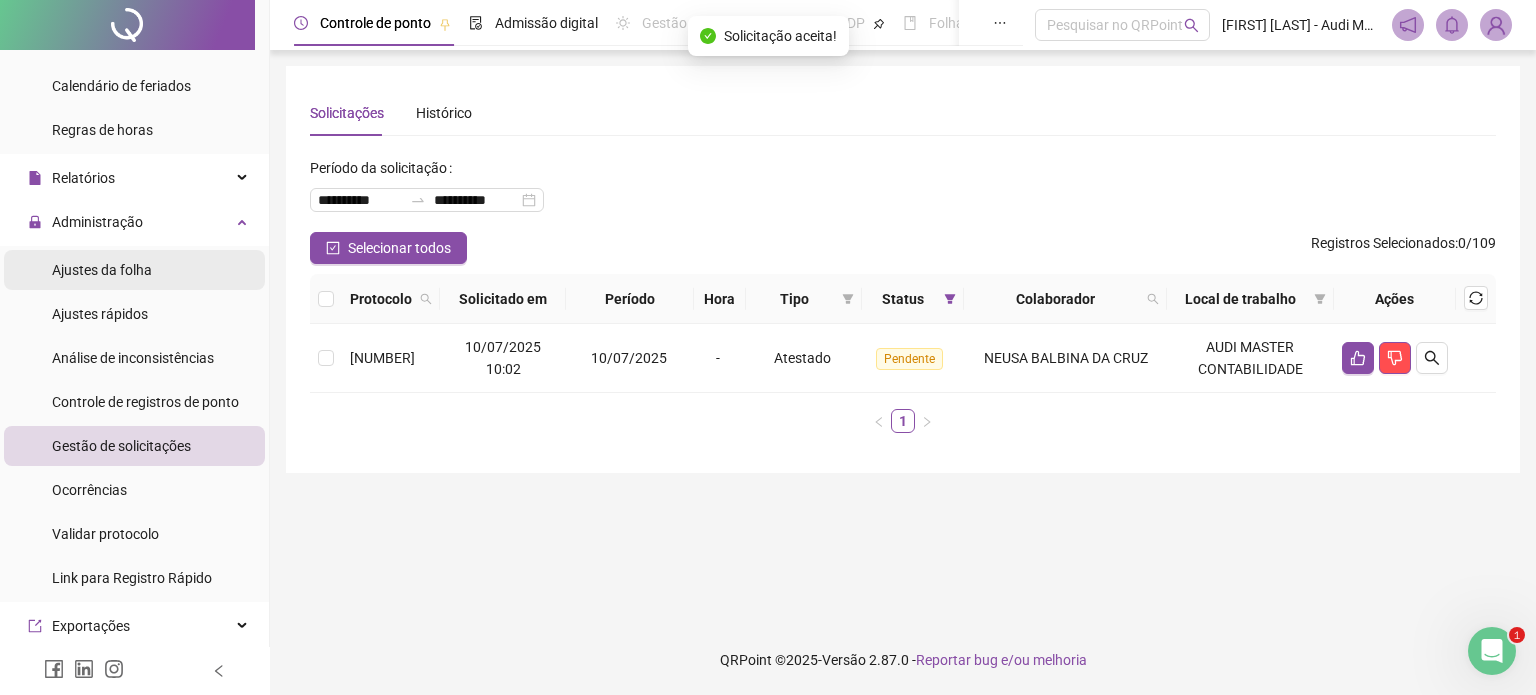 click on "Ajustes da folha" at bounding box center (102, 270) 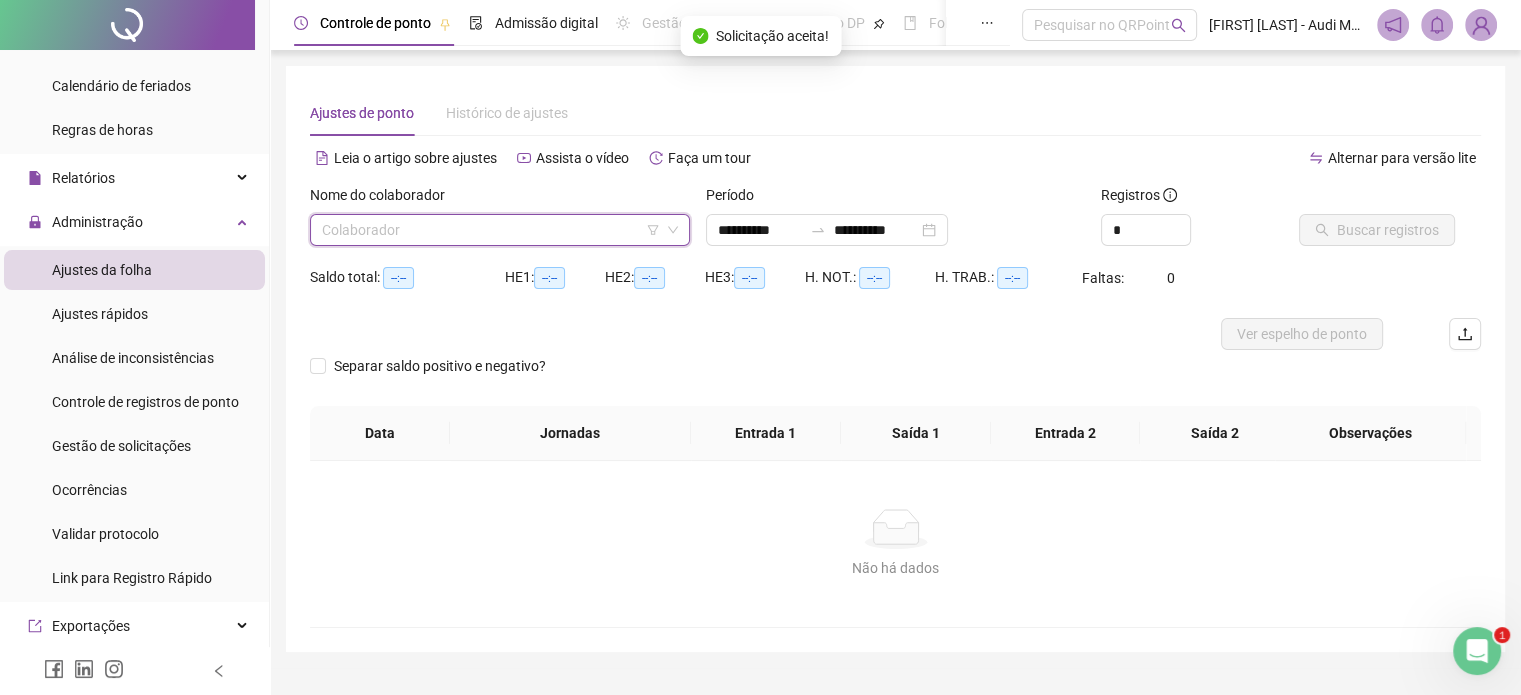click at bounding box center [494, 230] 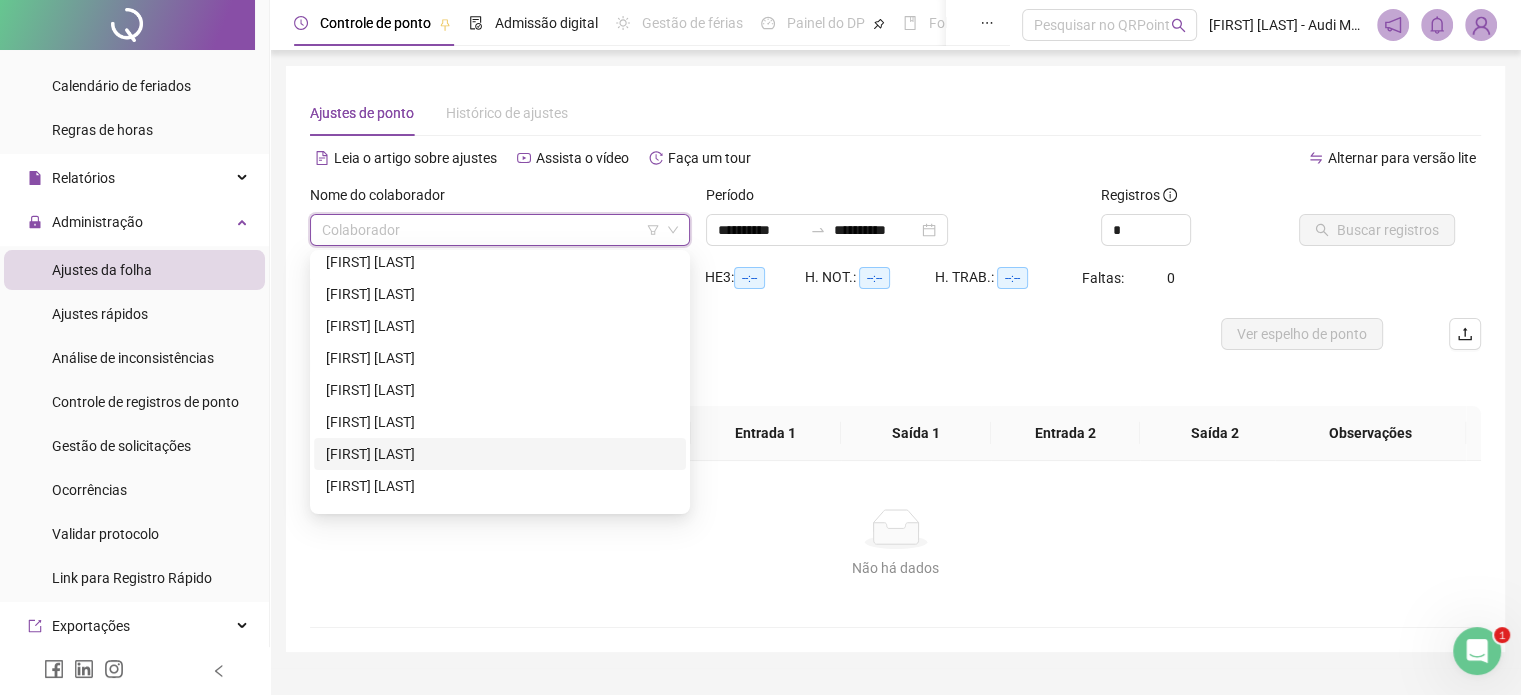 scroll, scrollTop: 300, scrollLeft: 0, axis: vertical 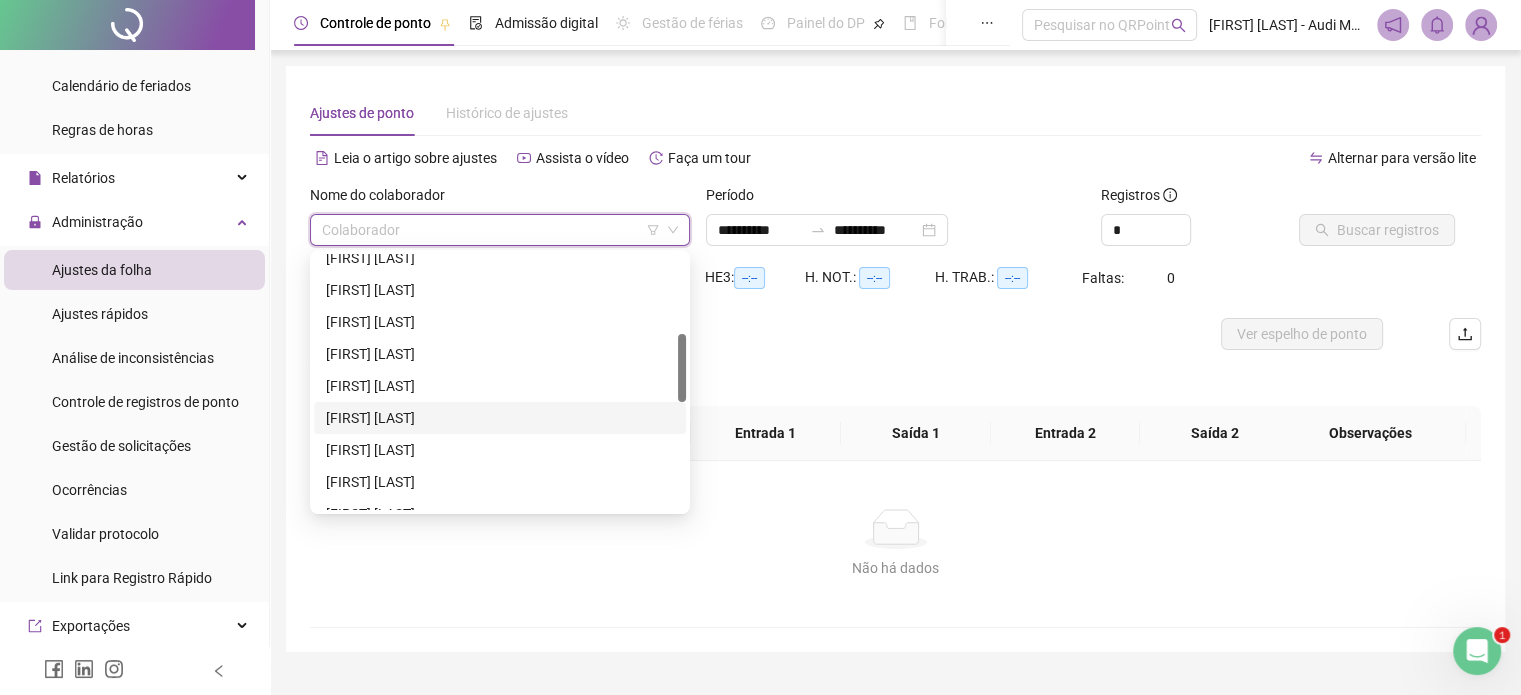 click on "[FIRST] [LAST]" at bounding box center (500, 418) 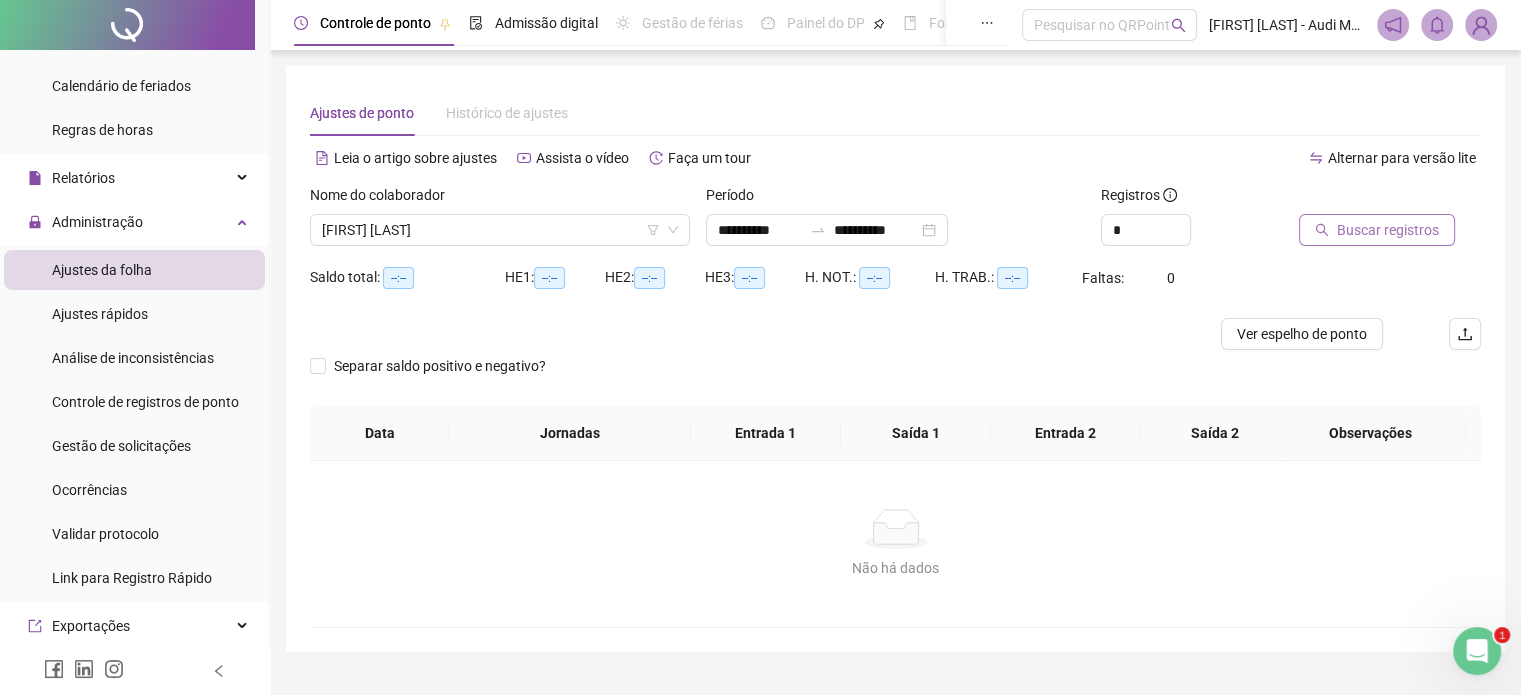 click on "Buscar registros" at bounding box center [1388, 230] 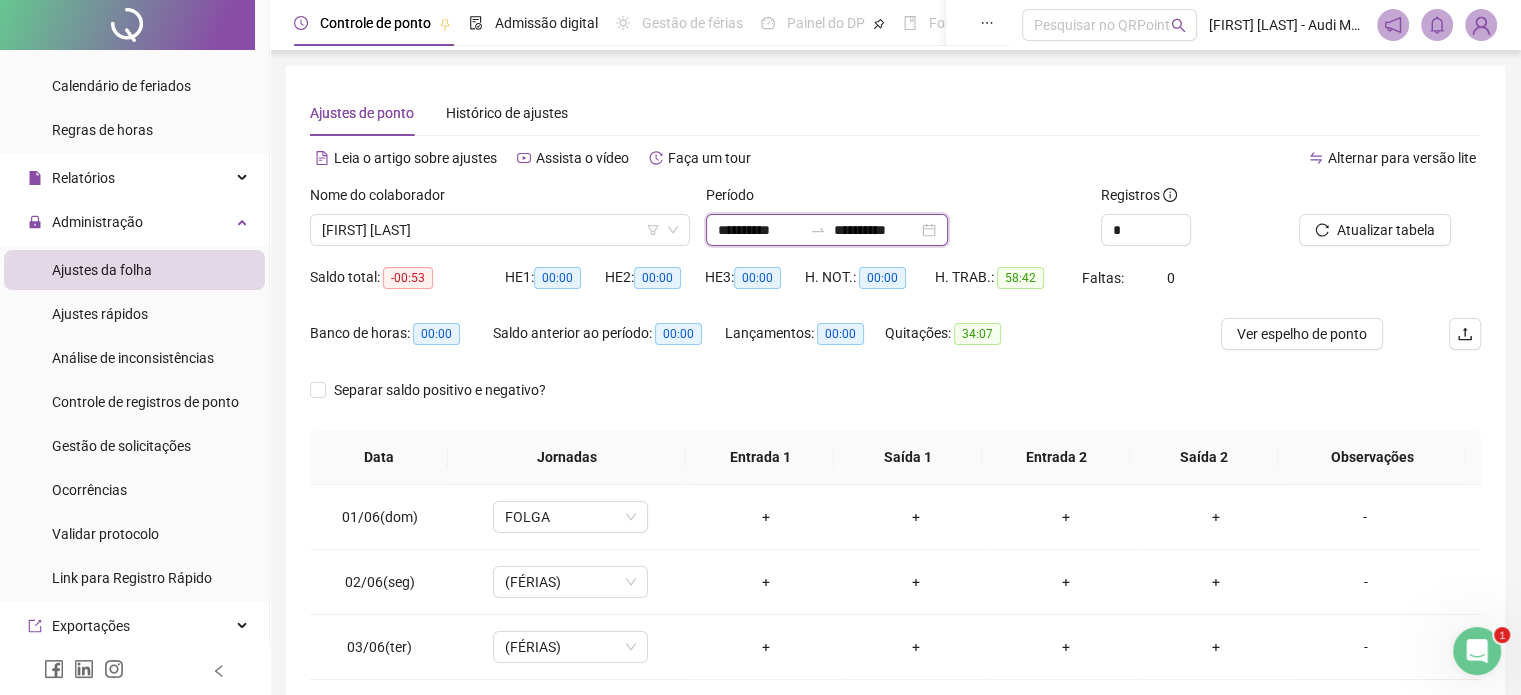 click on "**********" at bounding box center [760, 230] 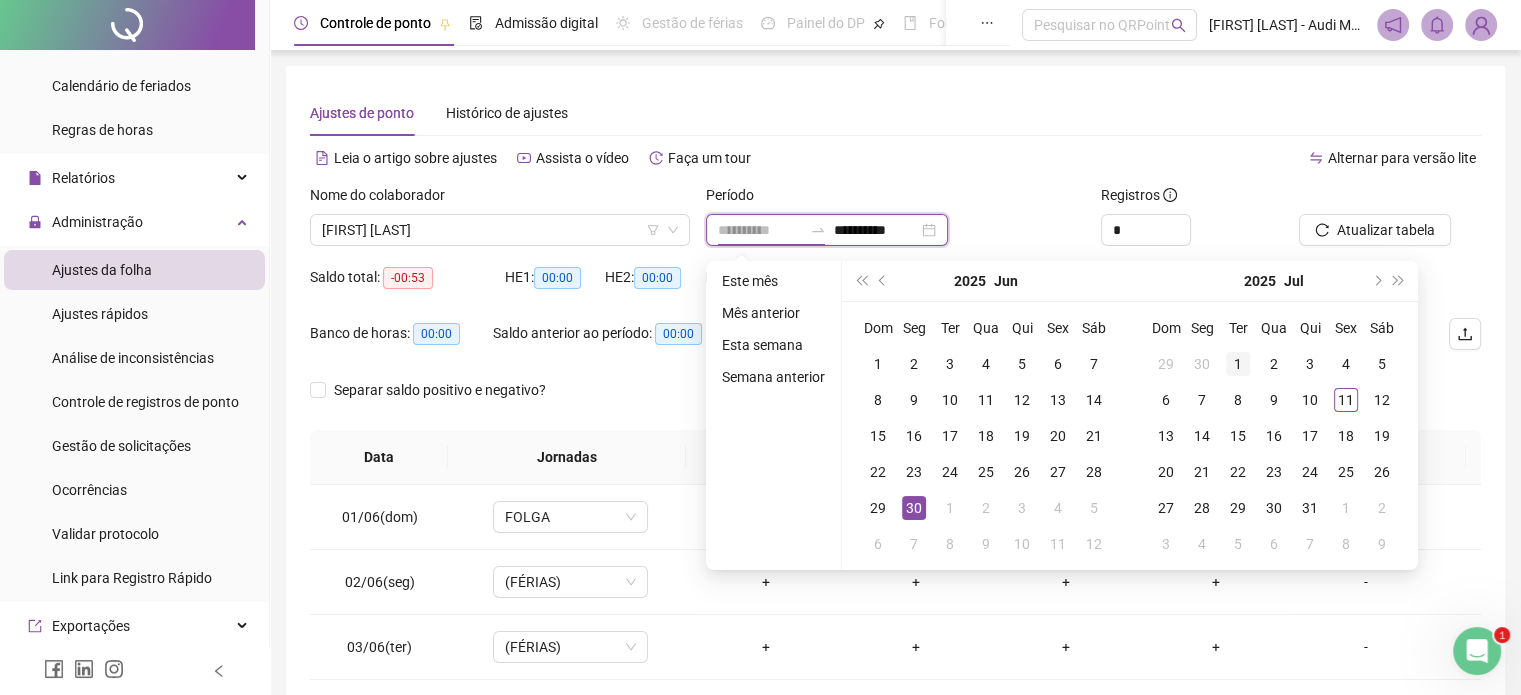 type on "**********" 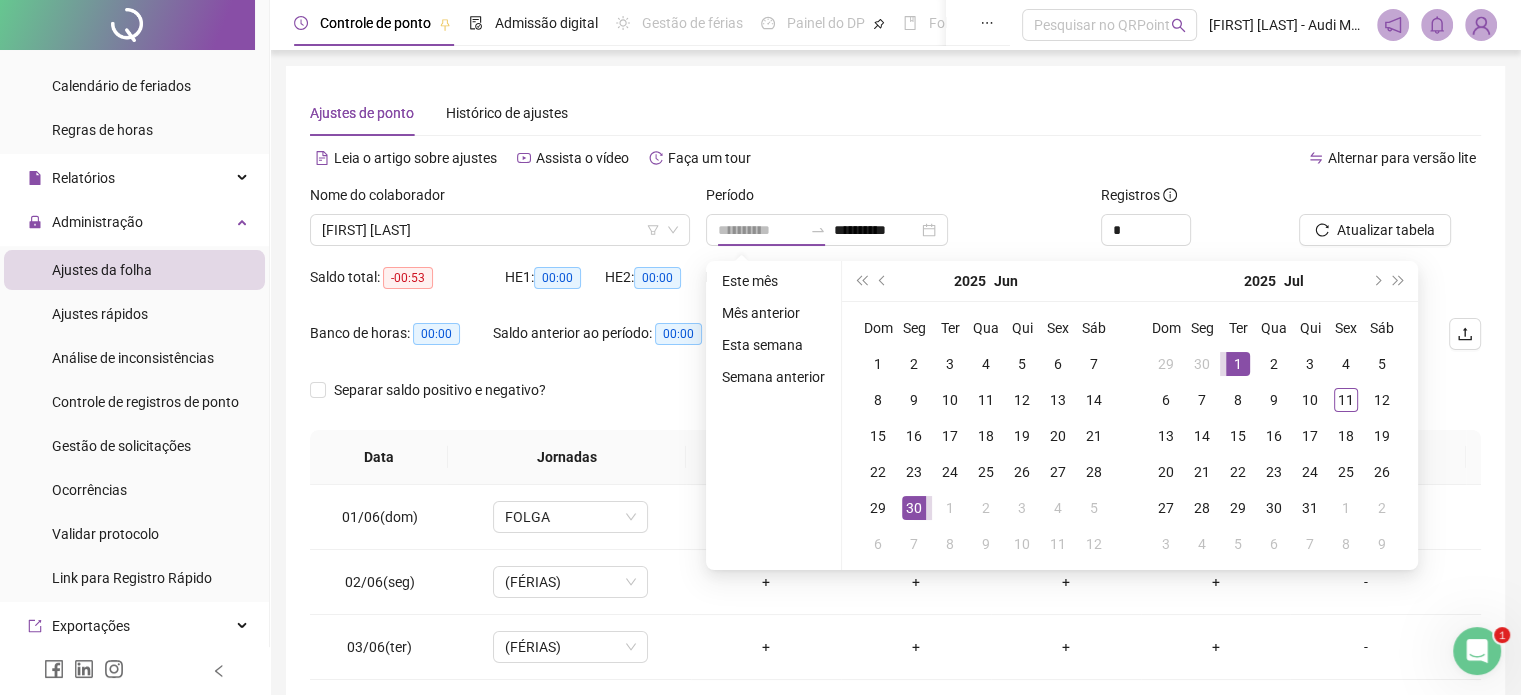 click on "1" at bounding box center [1238, 364] 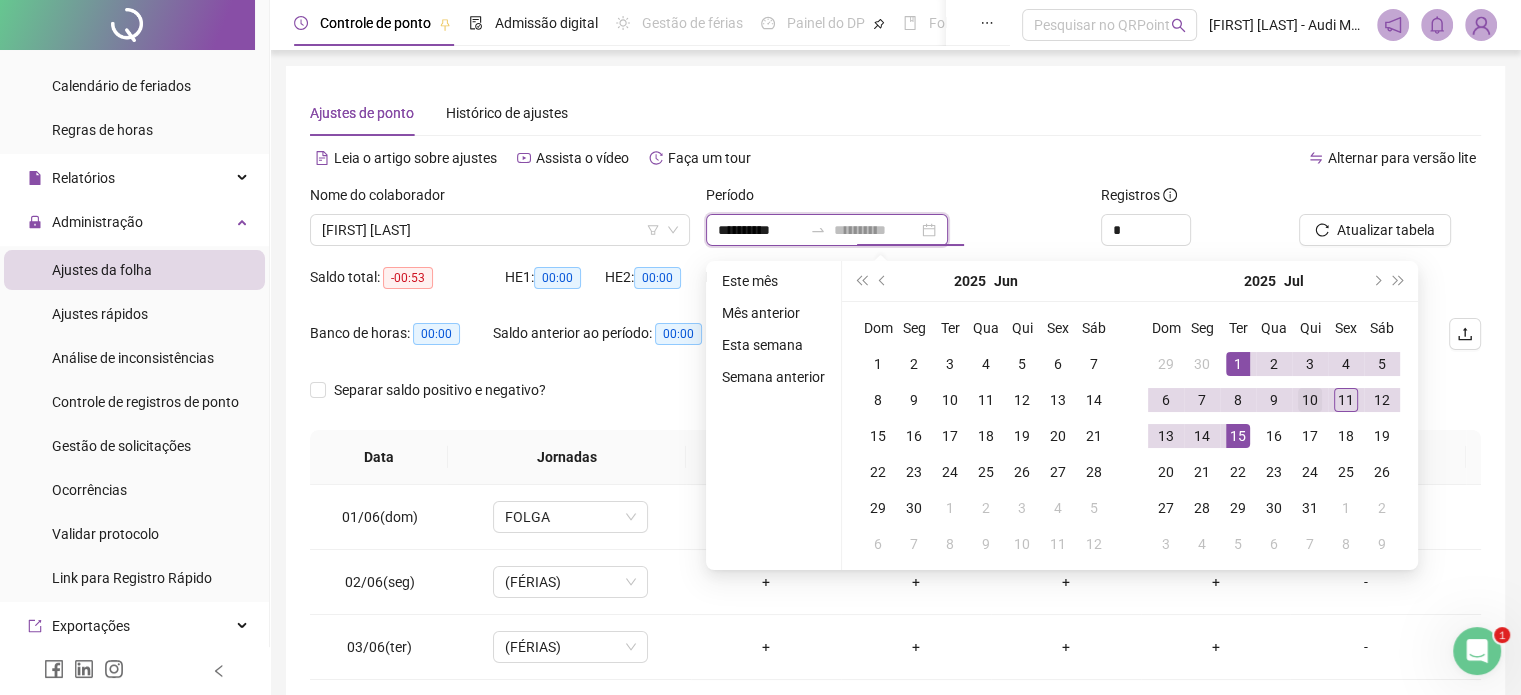 type on "**********" 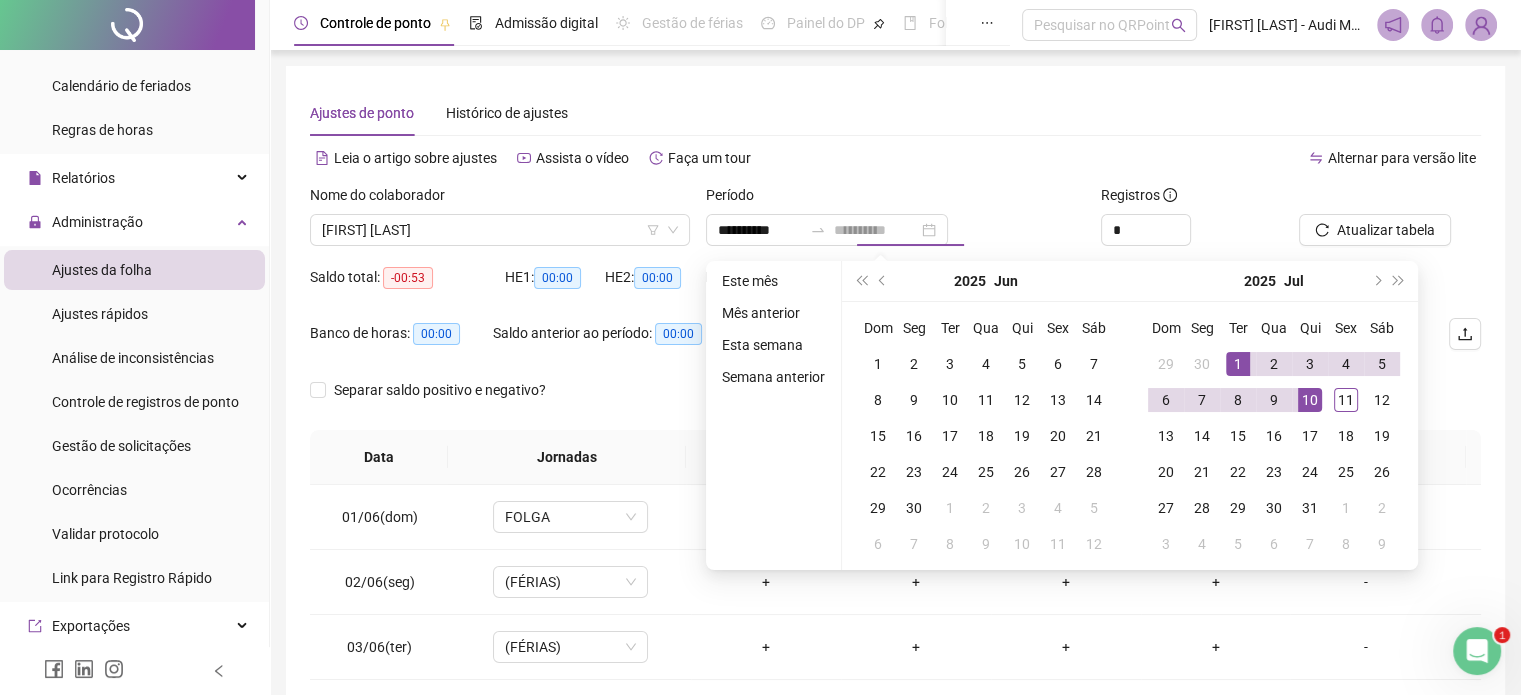 click on "10" at bounding box center (1310, 400) 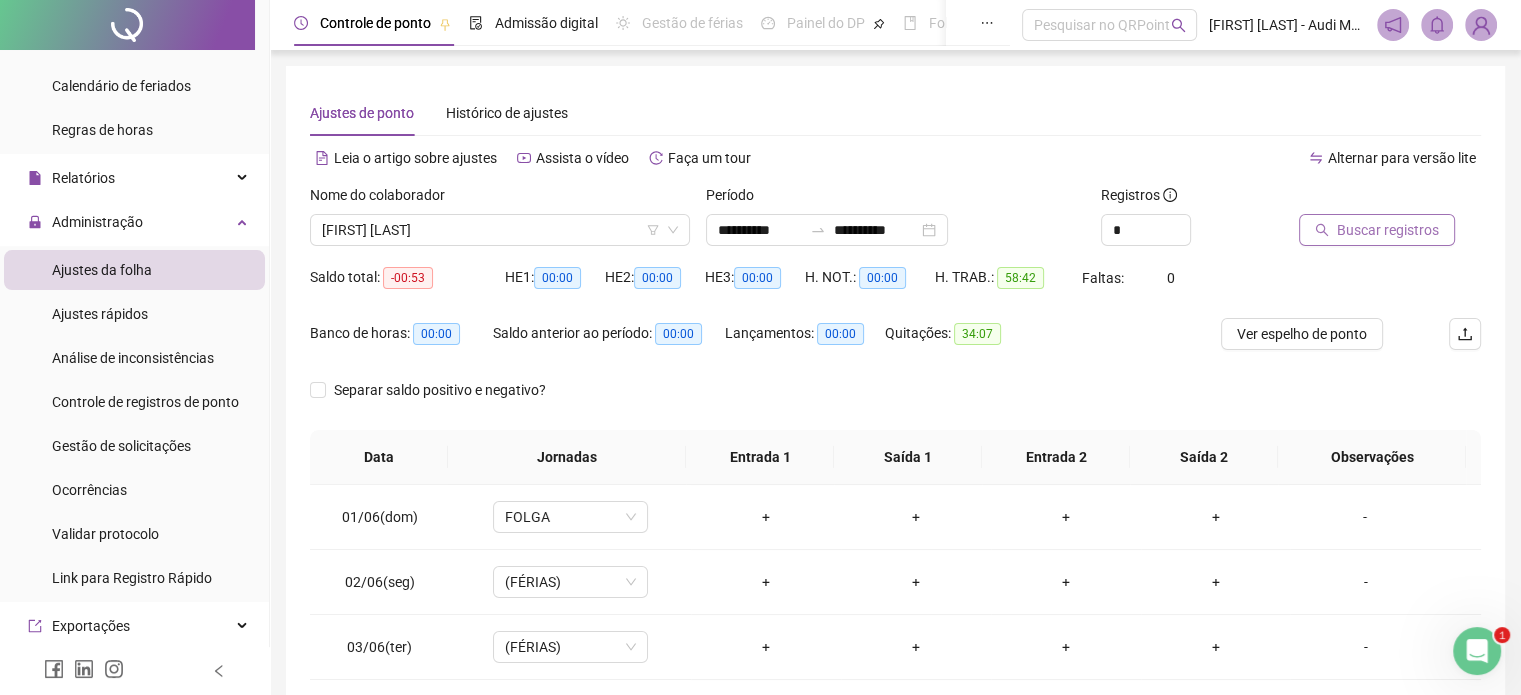 click on "Buscar registros" at bounding box center [1388, 230] 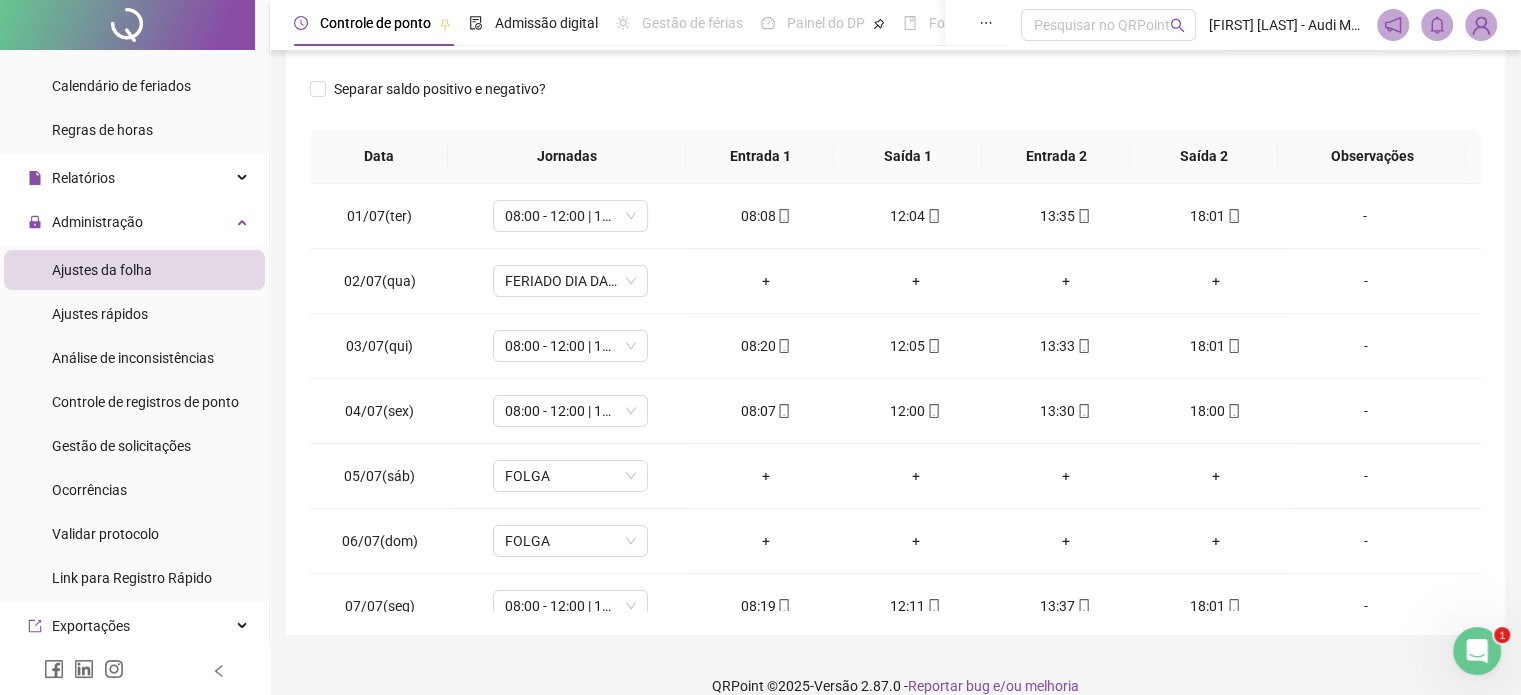 scroll, scrollTop: 326, scrollLeft: 0, axis: vertical 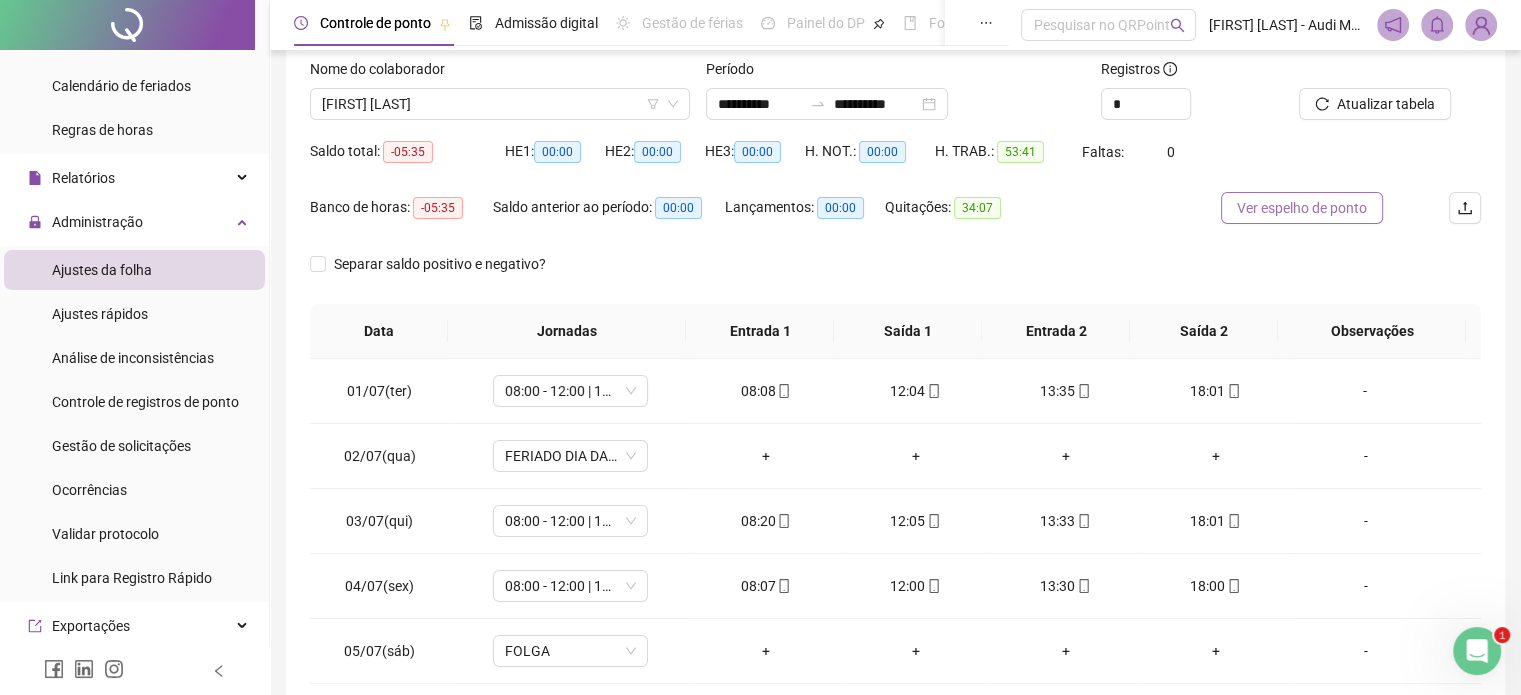click on "Ver espelho de ponto" at bounding box center (1302, 208) 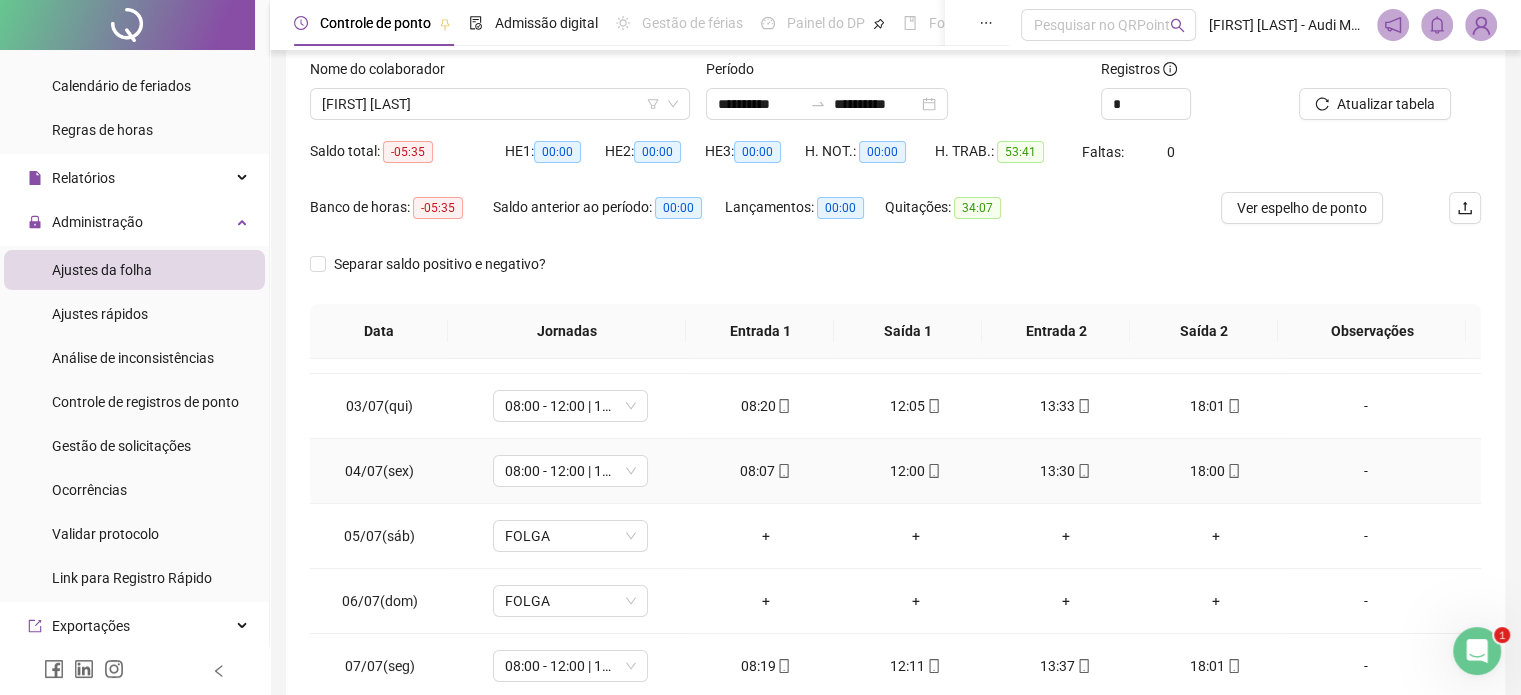scroll, scrollTop: 220, scrollLeft: 0, axis: vertical 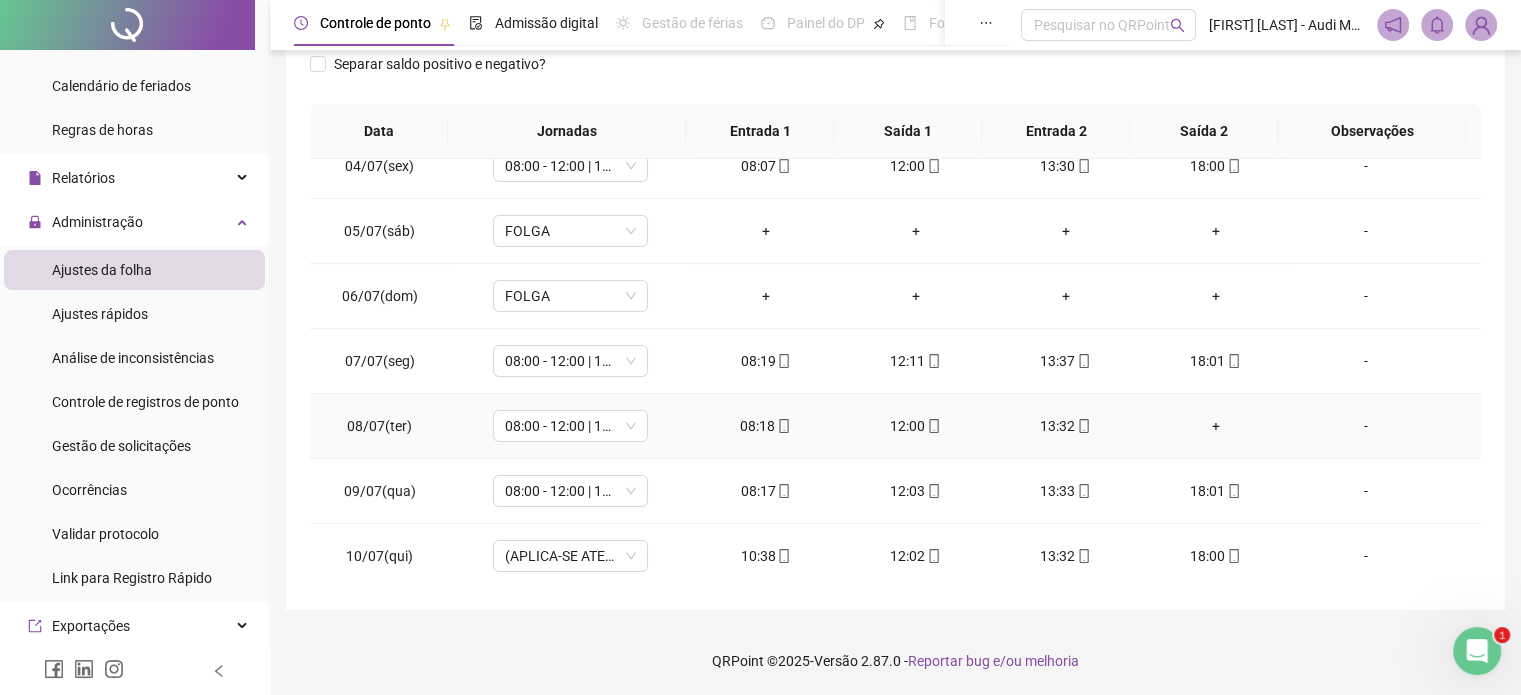 click on "+" at bounding box center (1216, 426) 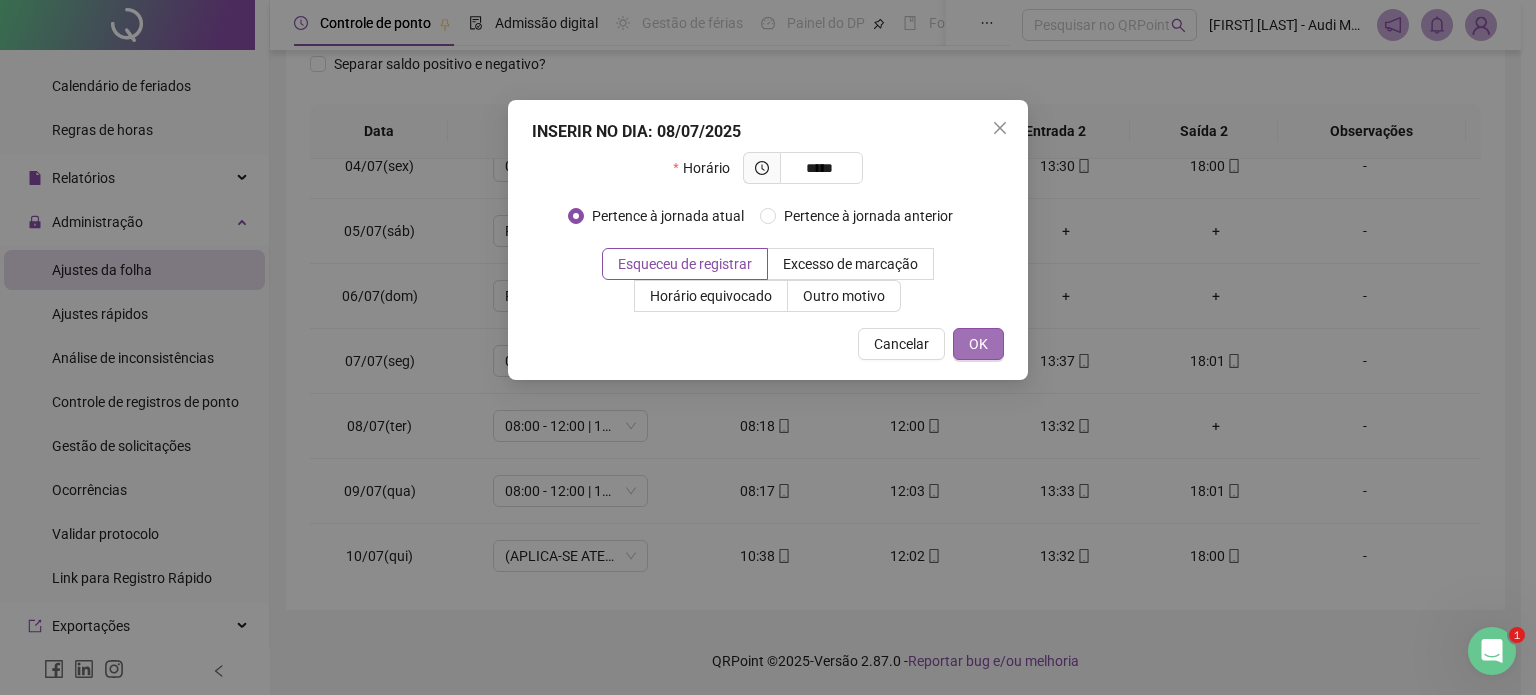 type on "*****" 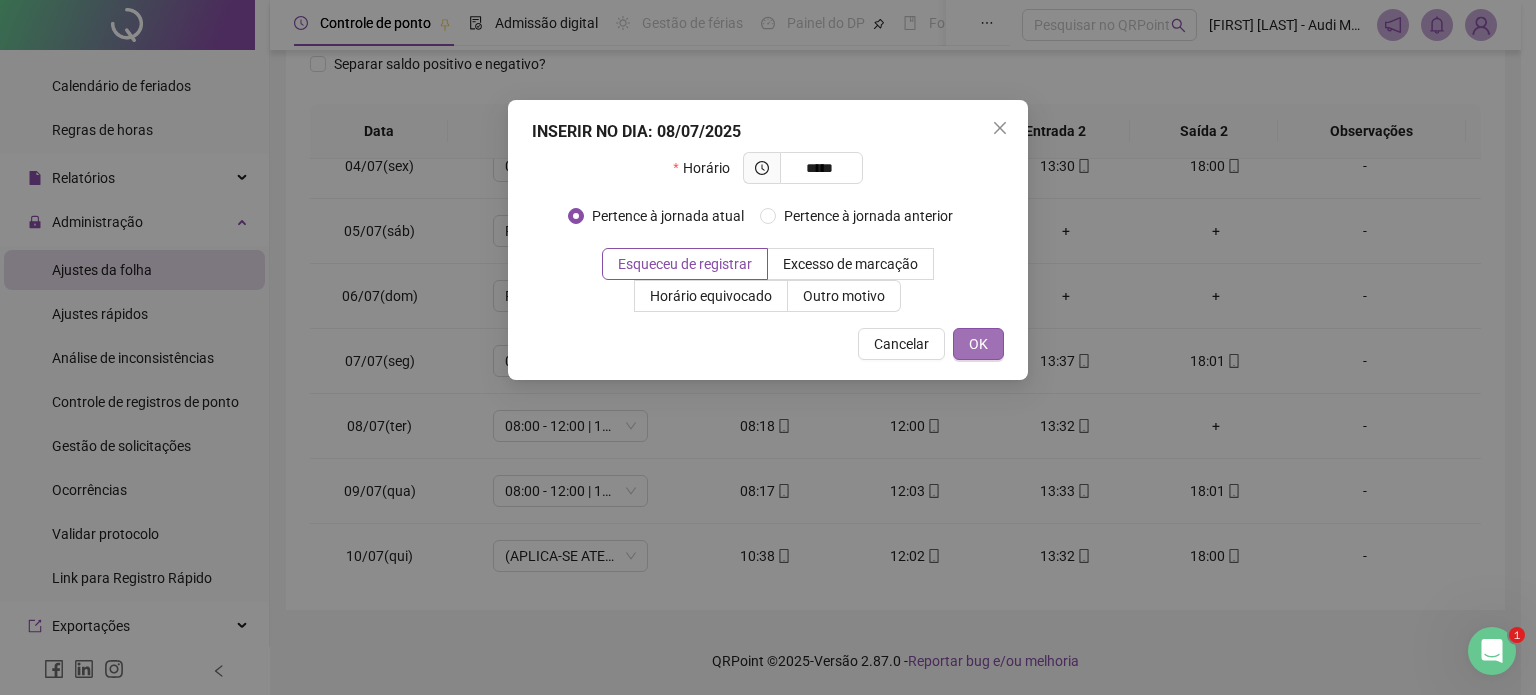 click on "OK" at bounding box center (978, 344) 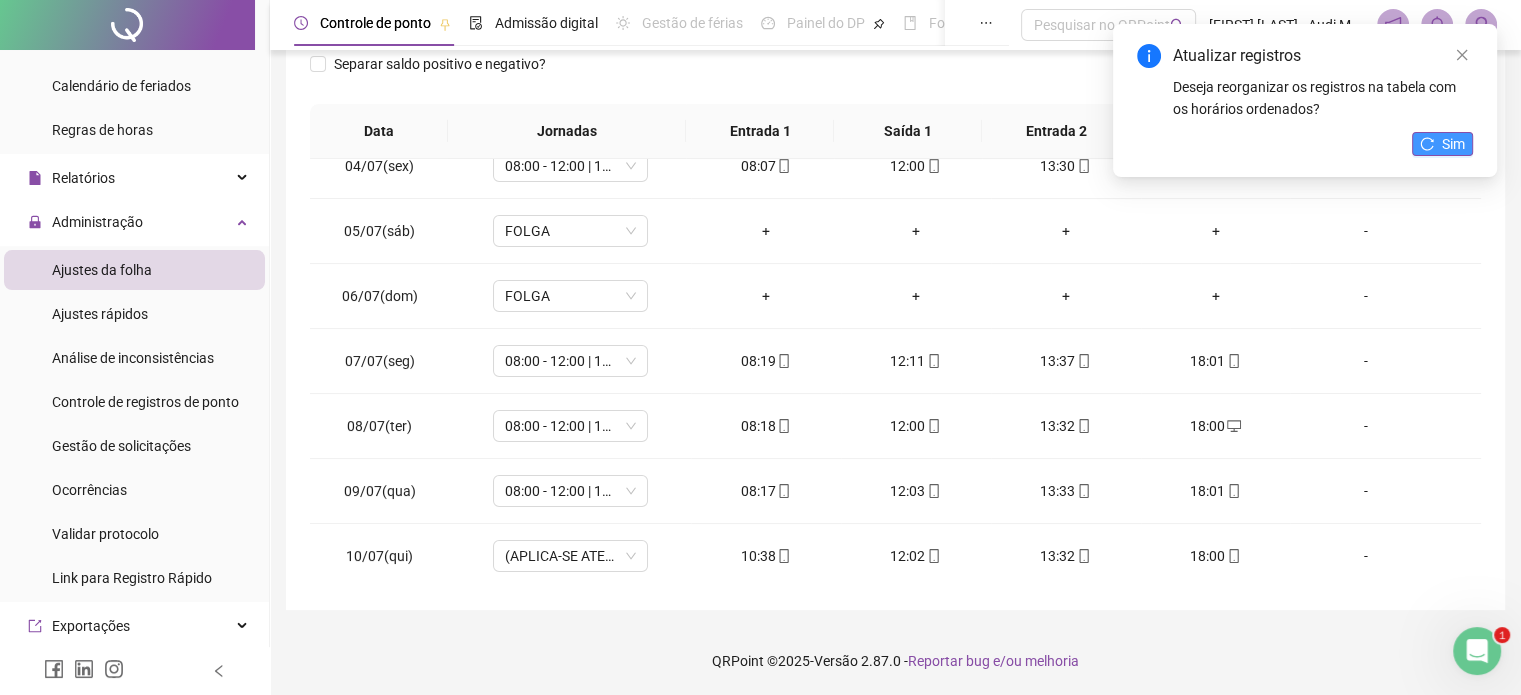 click on "Sim" at bounding box center (1453, 144) 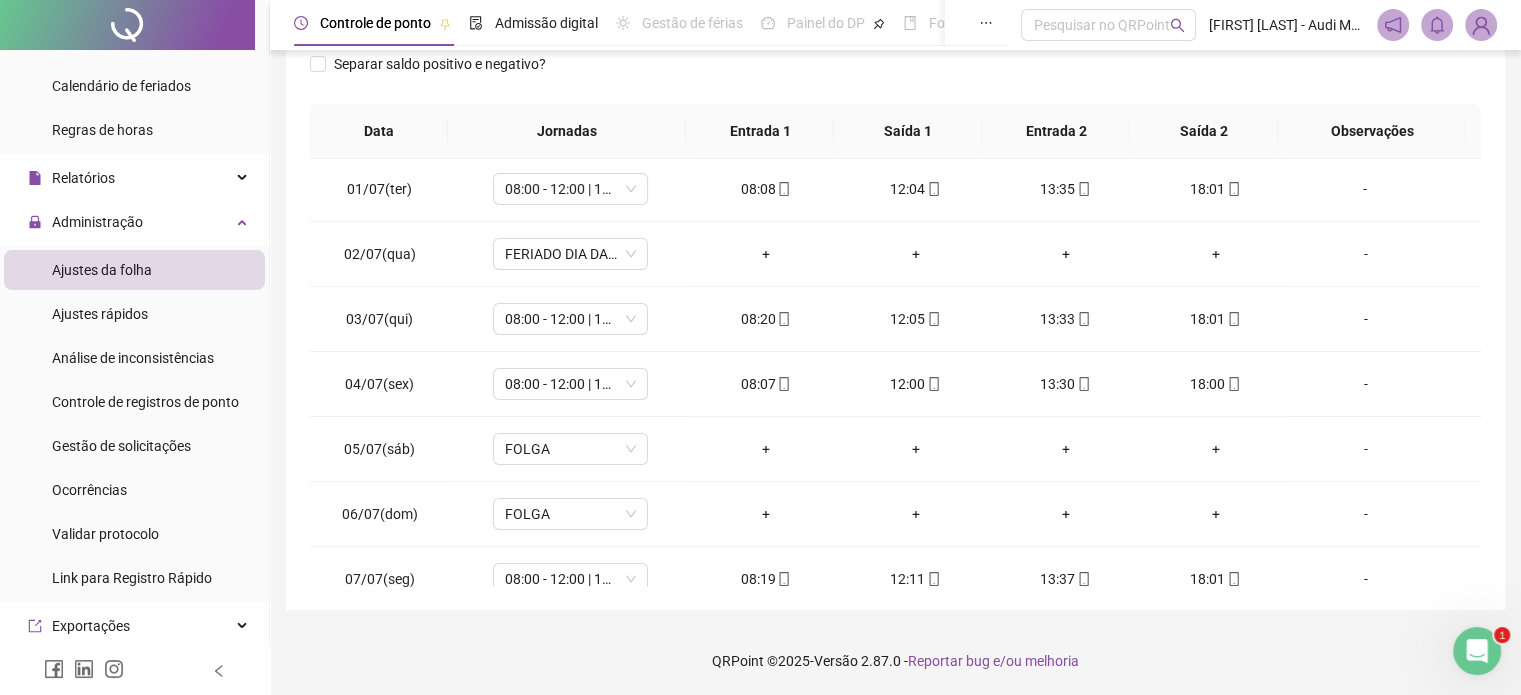 scroll, scrollTop: 0, scrollLeft: 0, axis: both 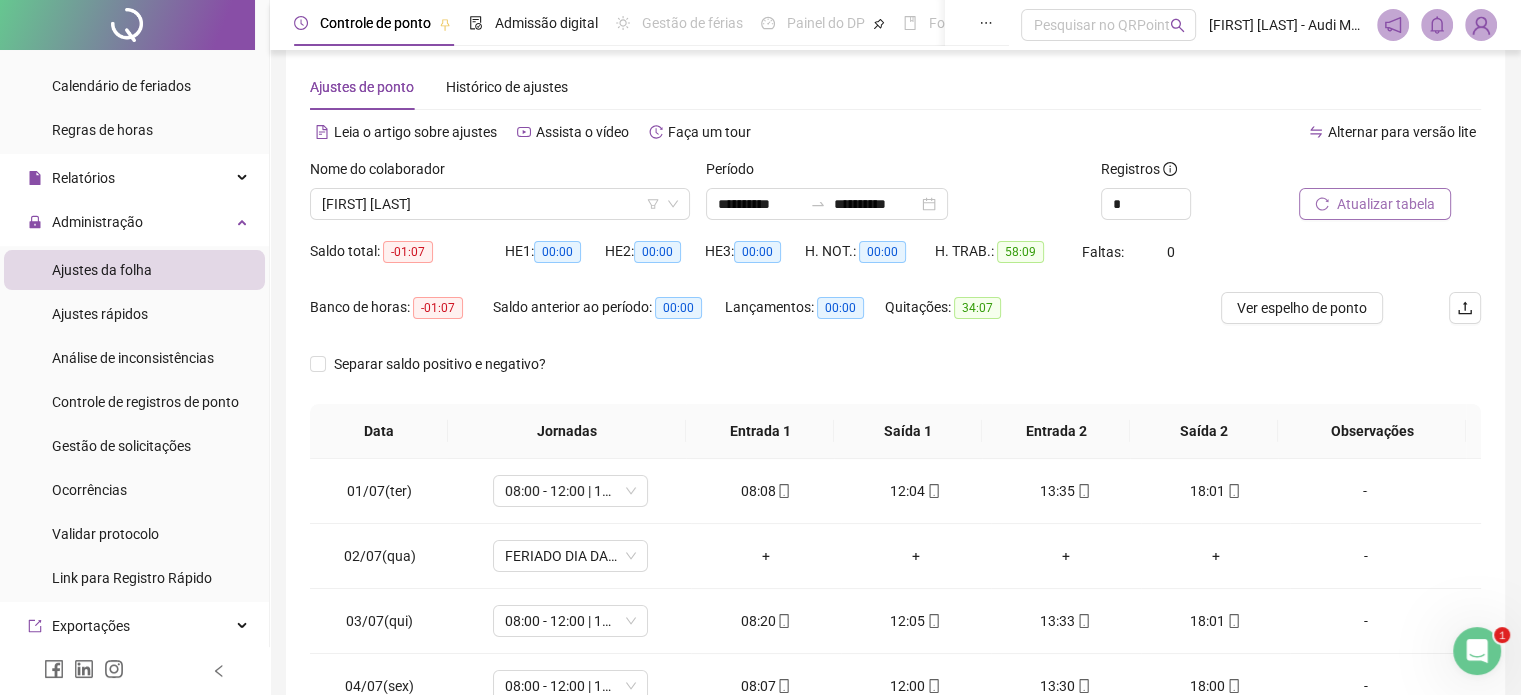 click 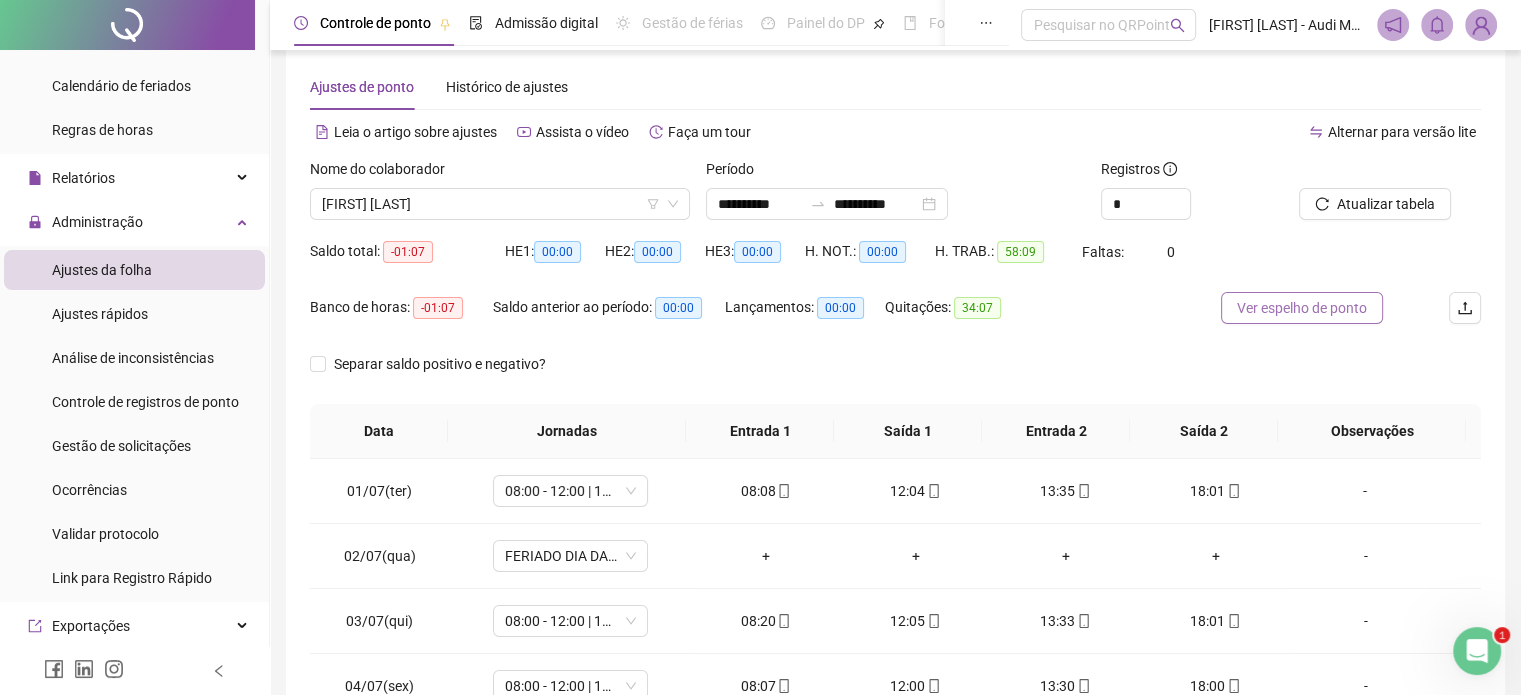 click on "Ver espelho de ponto" at bounding box center [1302, 308] 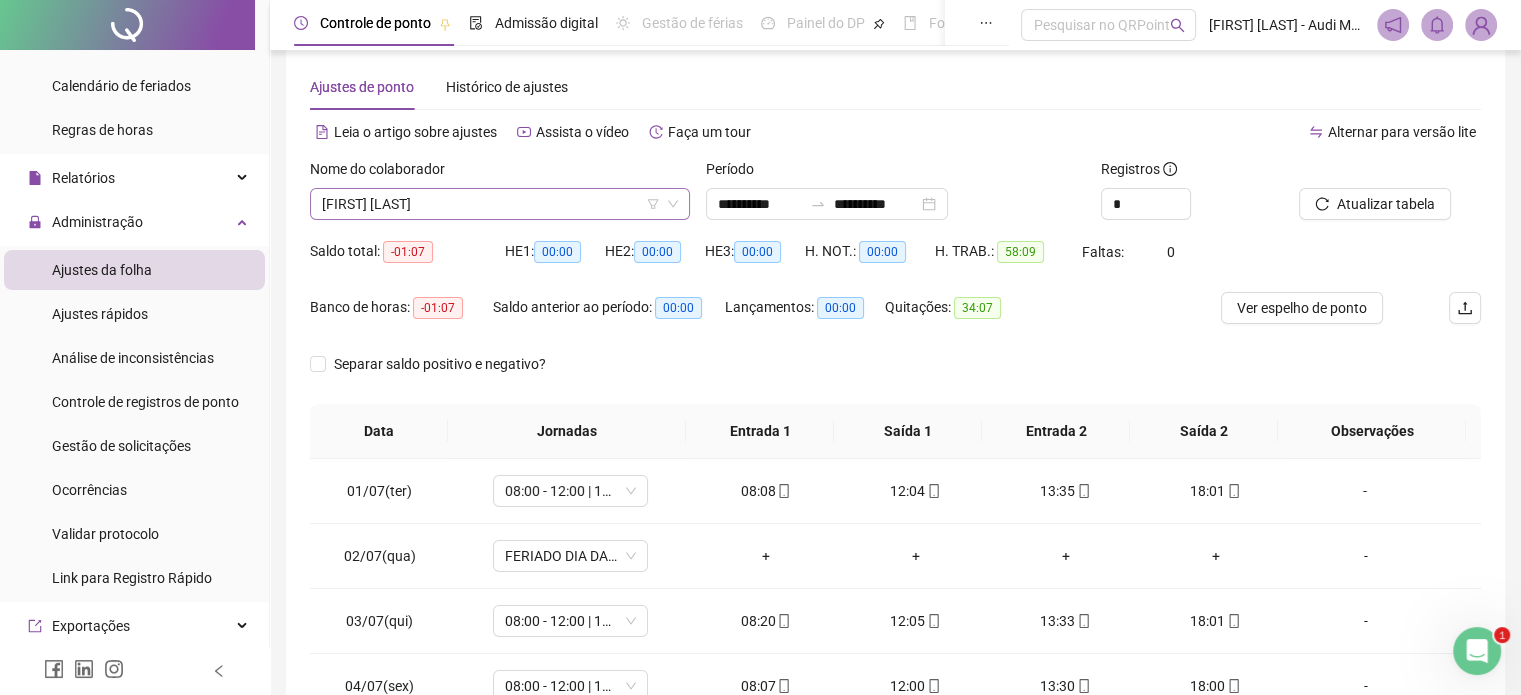 click on "[FIRST] [LAST]" at bounding box center [500, 204] 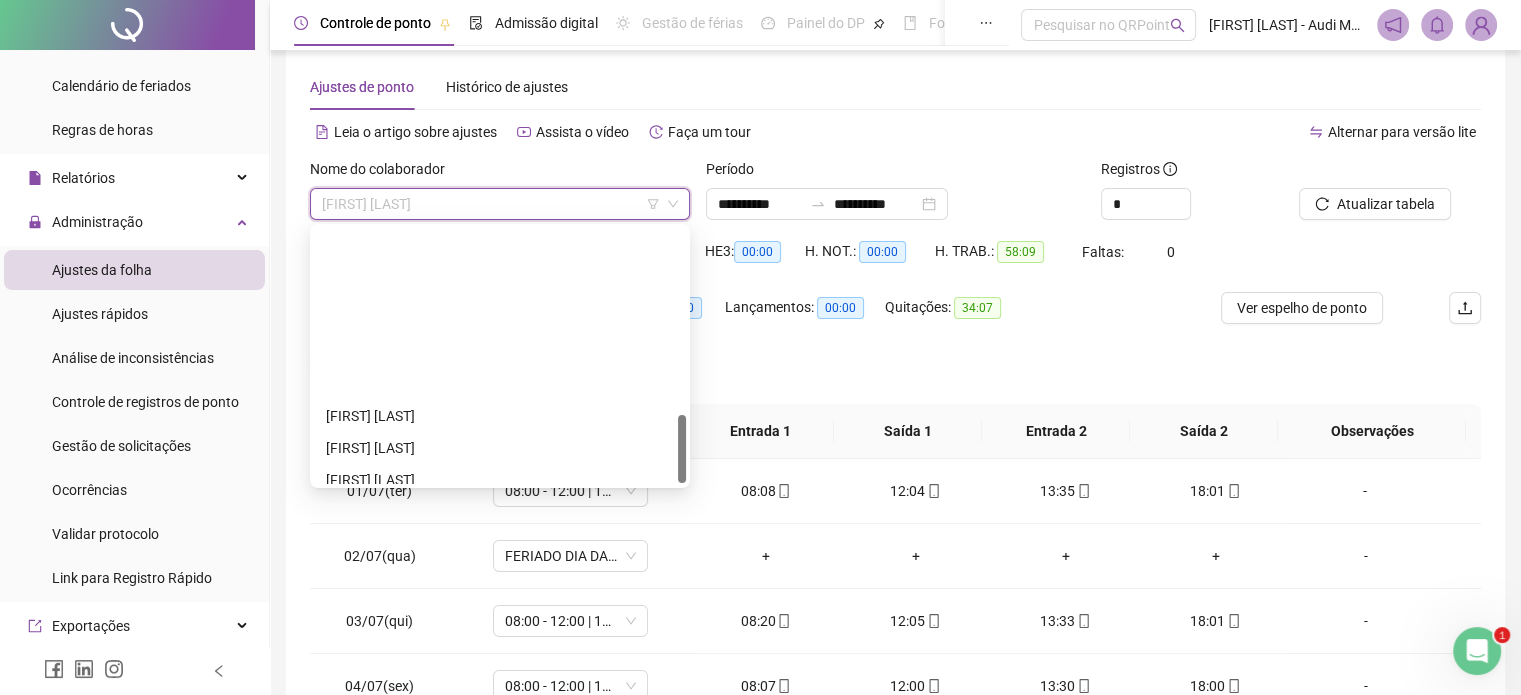 scroll, scrollTop: 700, scrollLeft: 0, axis: vertical 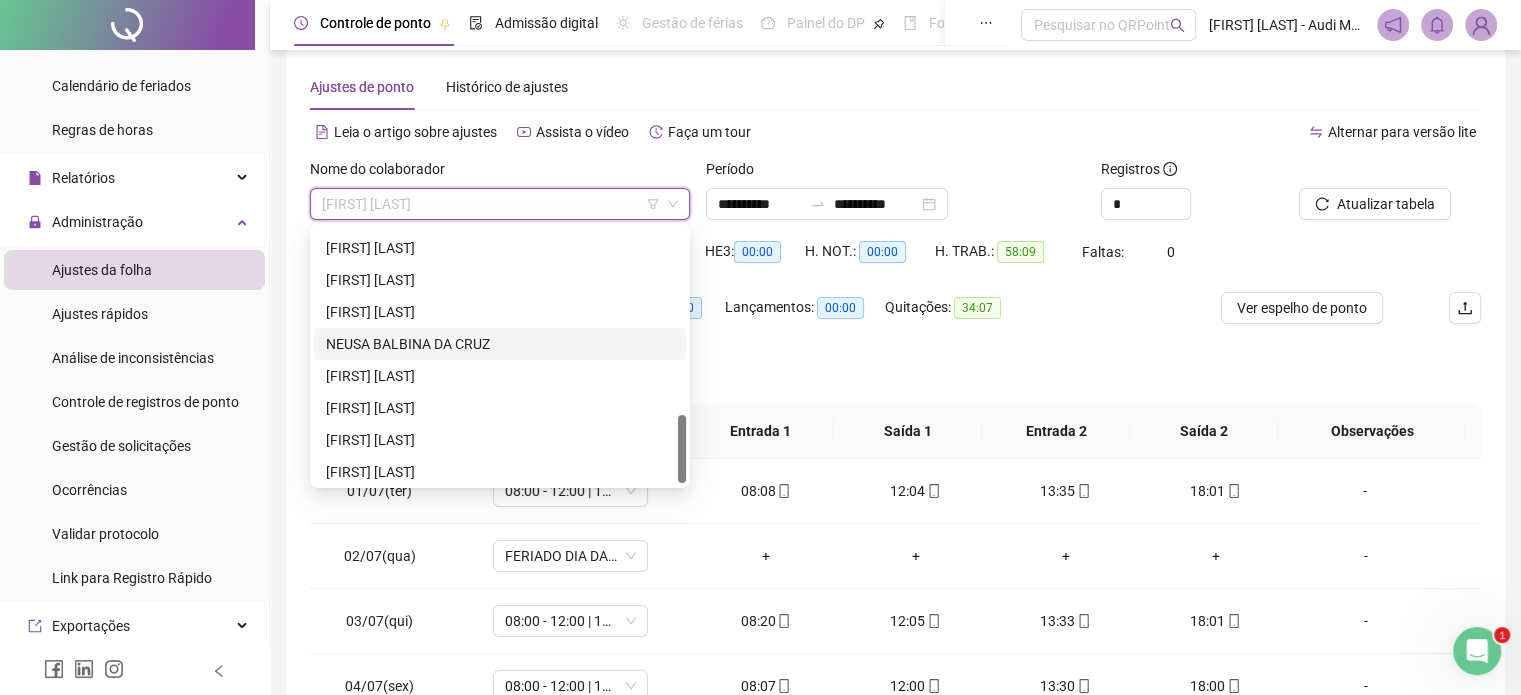 click on "NEUSA BALBINA DA CRUZ" at bounding box center [500, 344] 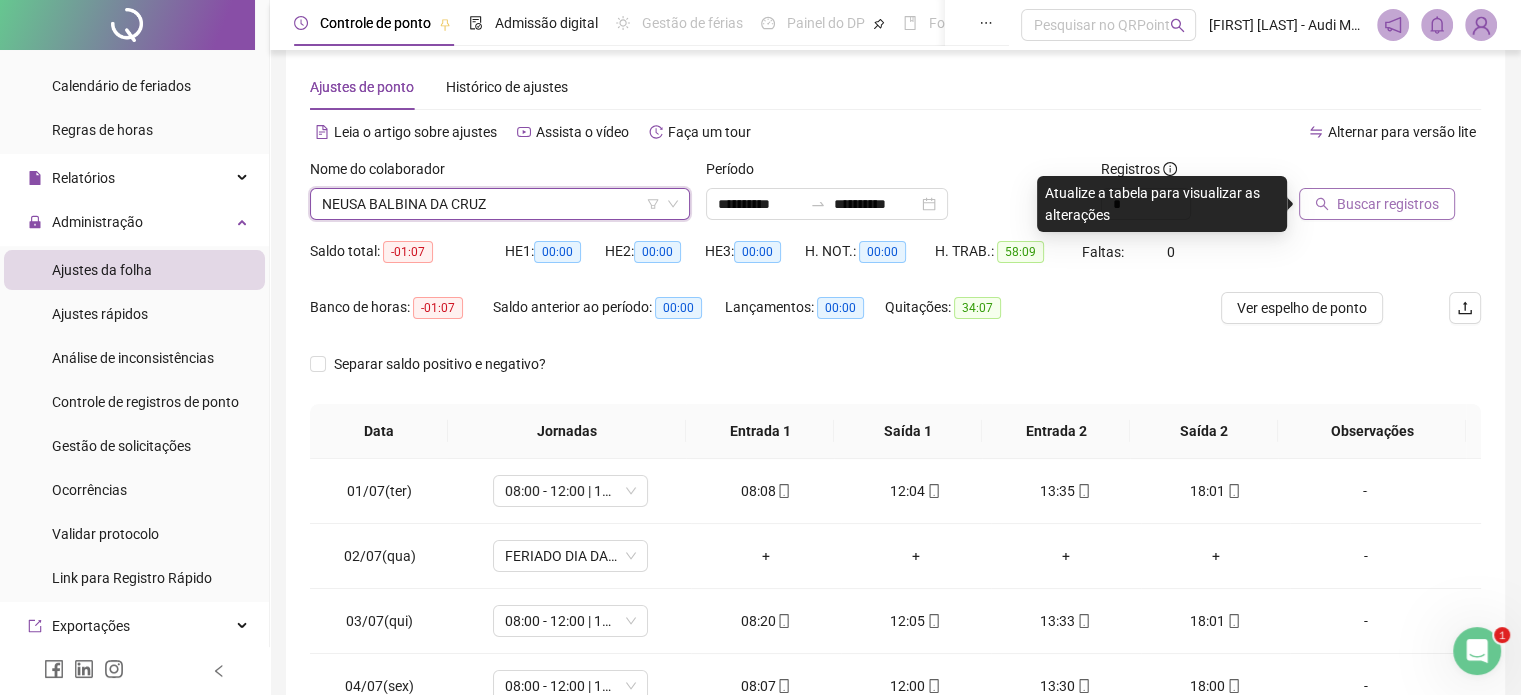 click on "Buscar registros" at bounding box center [1388, 204] 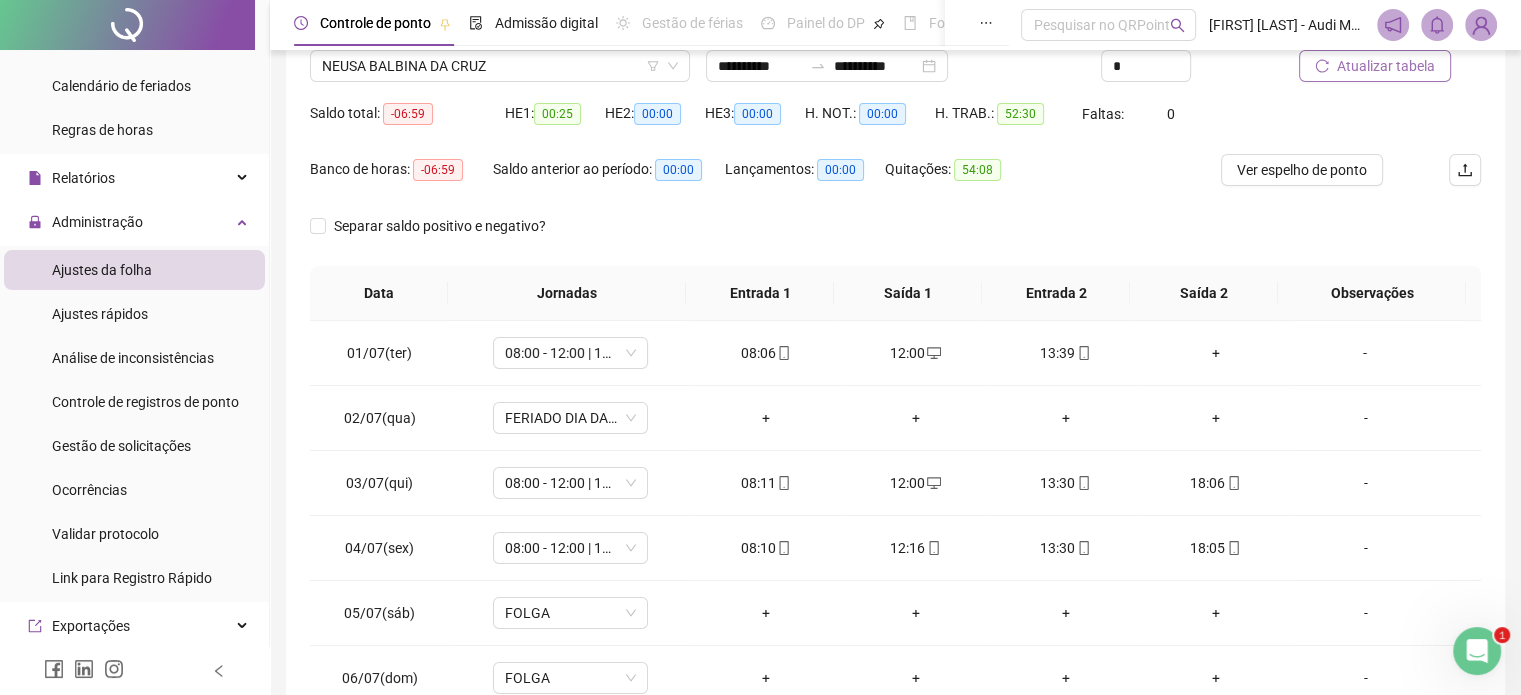 scroll, scrollTop: 326, scrollLeft: 0, axis: vertical 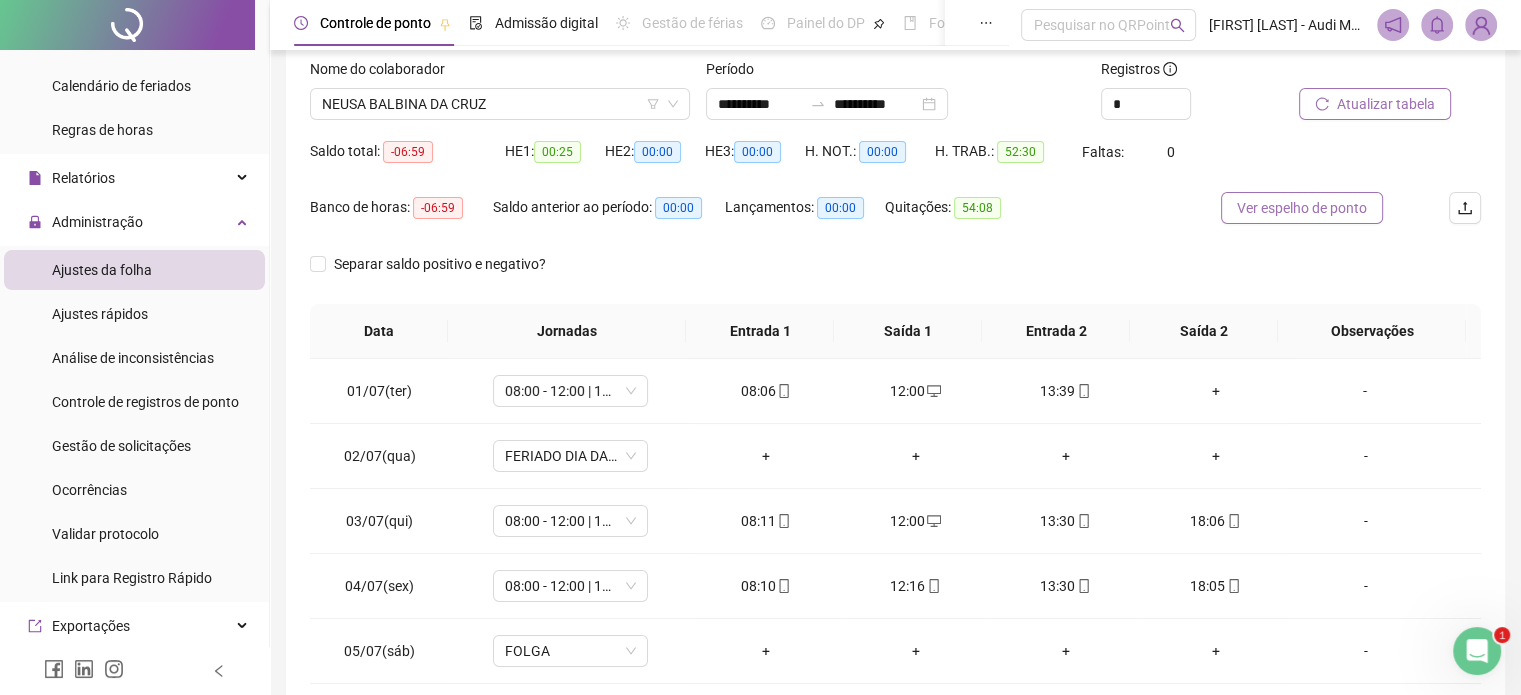 click on "Ver espelho de ponto" at bounding box center [1302, 208] 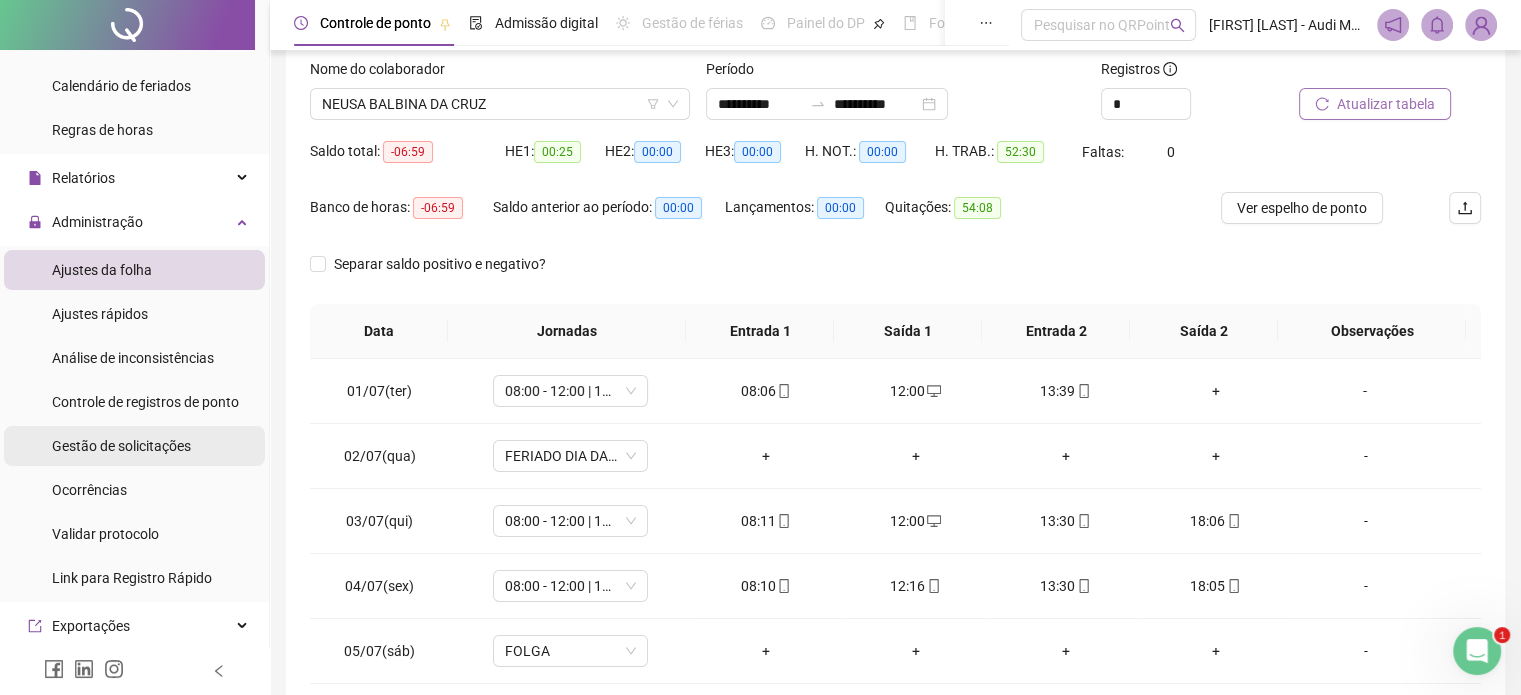click on "Gestão de solicitações" at bounding box center (121, 446) 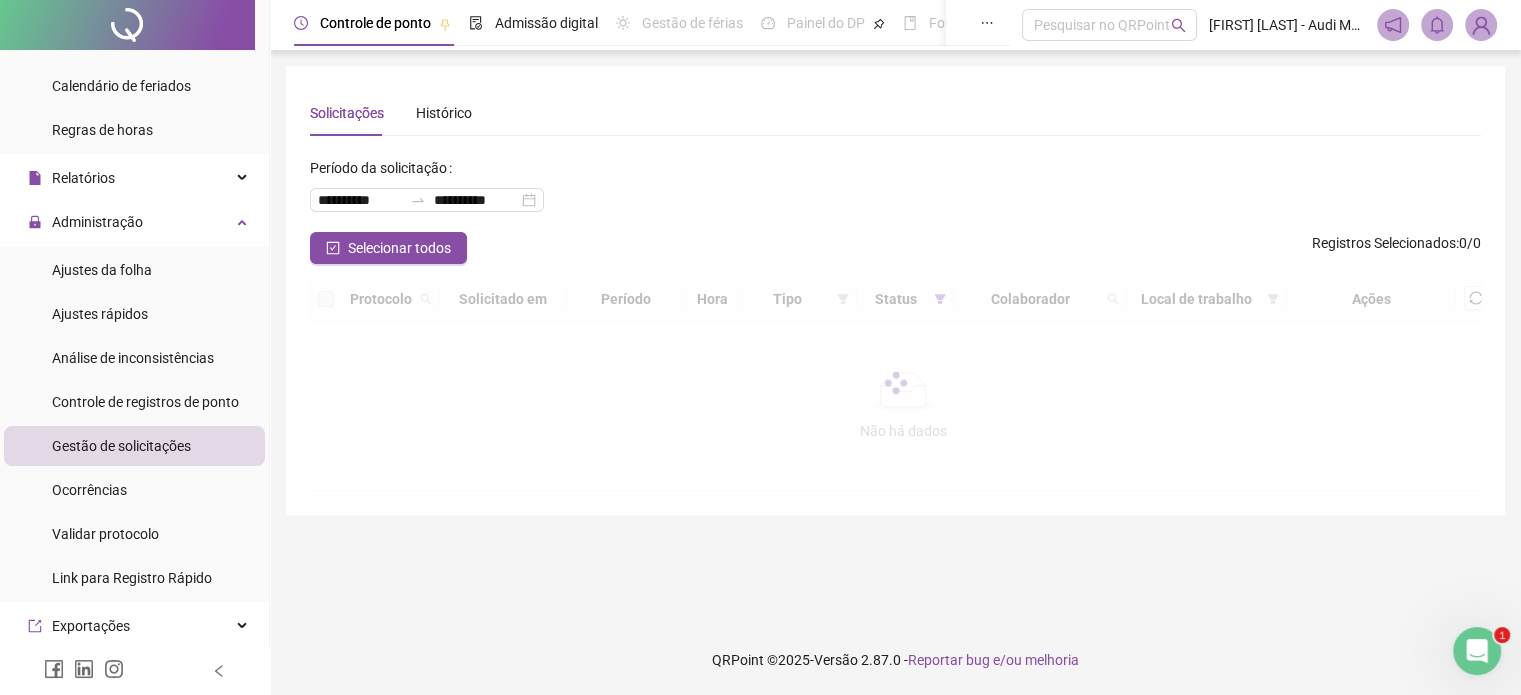 scroll, scrollTop: 0, scrollLeft: 0, axis: both 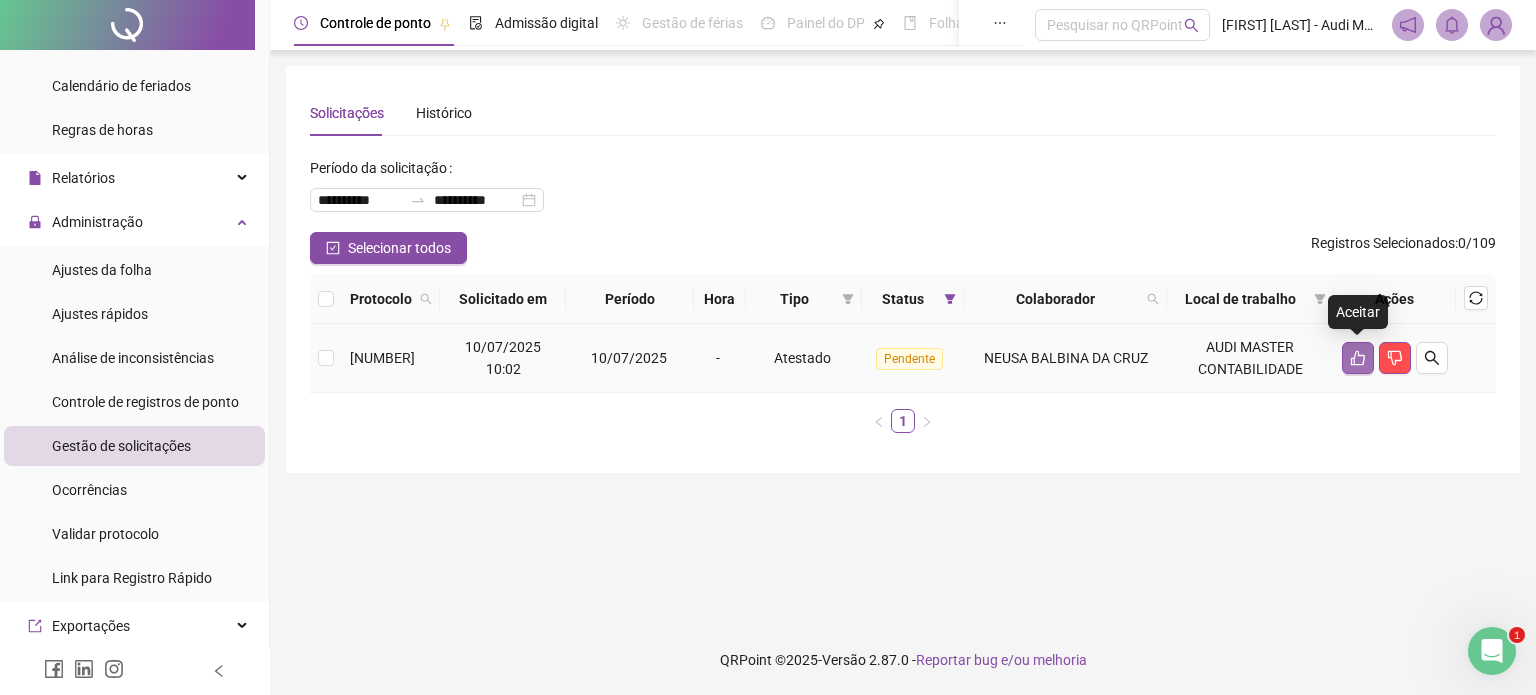 click 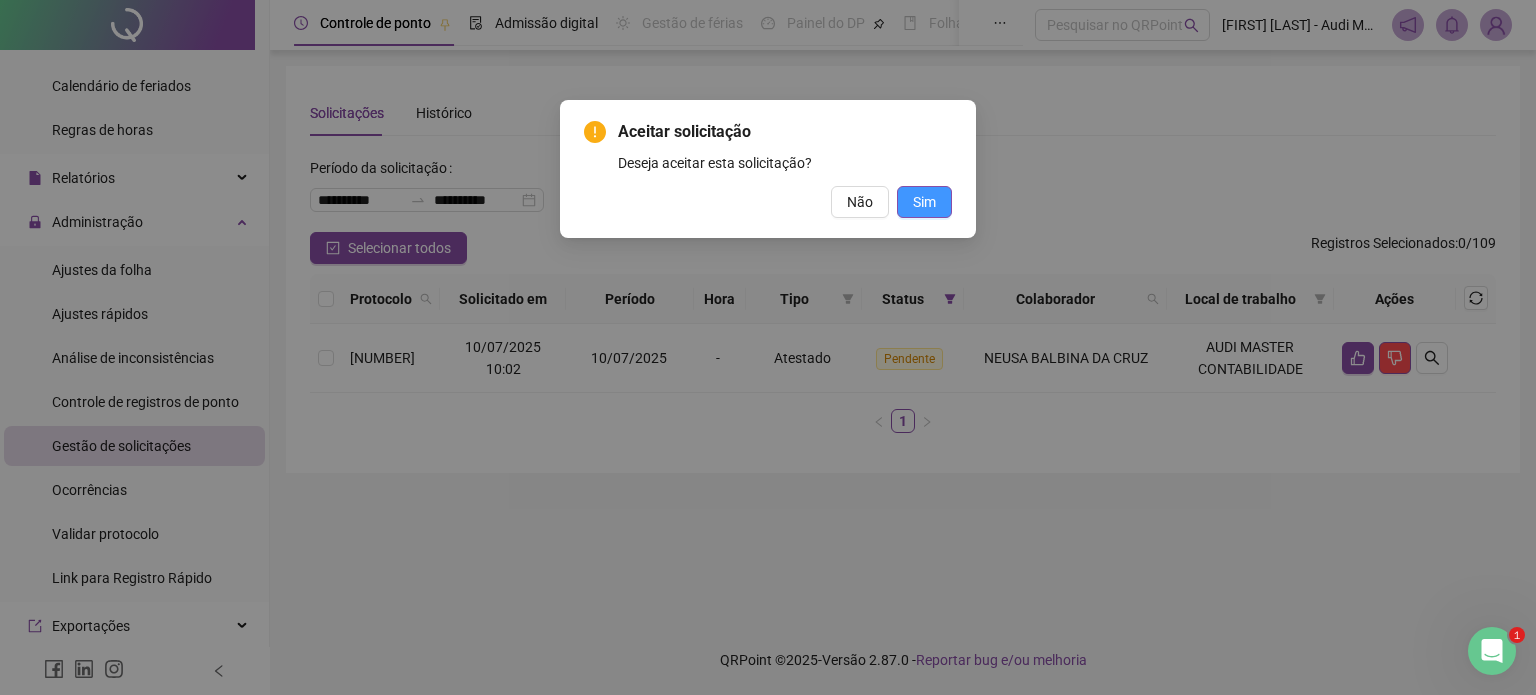 click on "Sim" at bounding box center (924, 202) 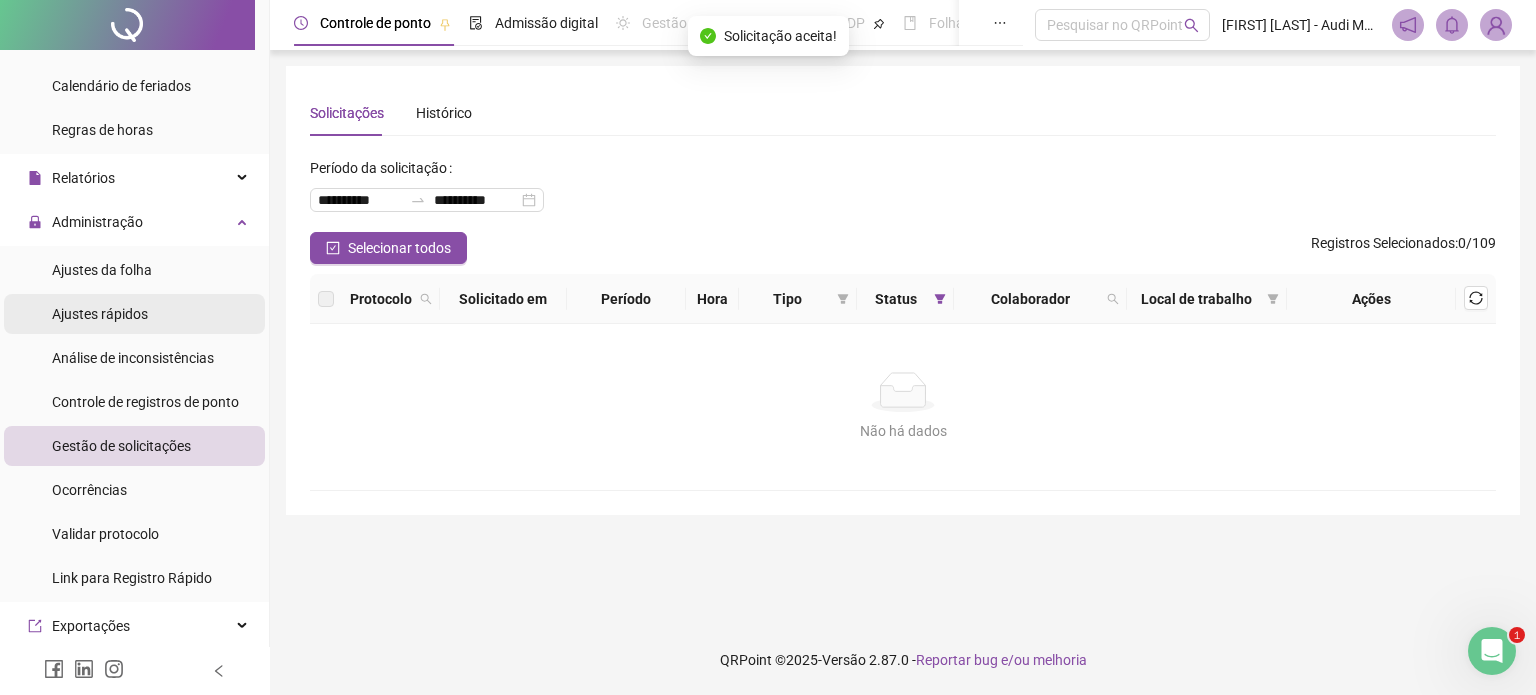 click on "Ajustes rápidos" at bounding box center [100, 314] 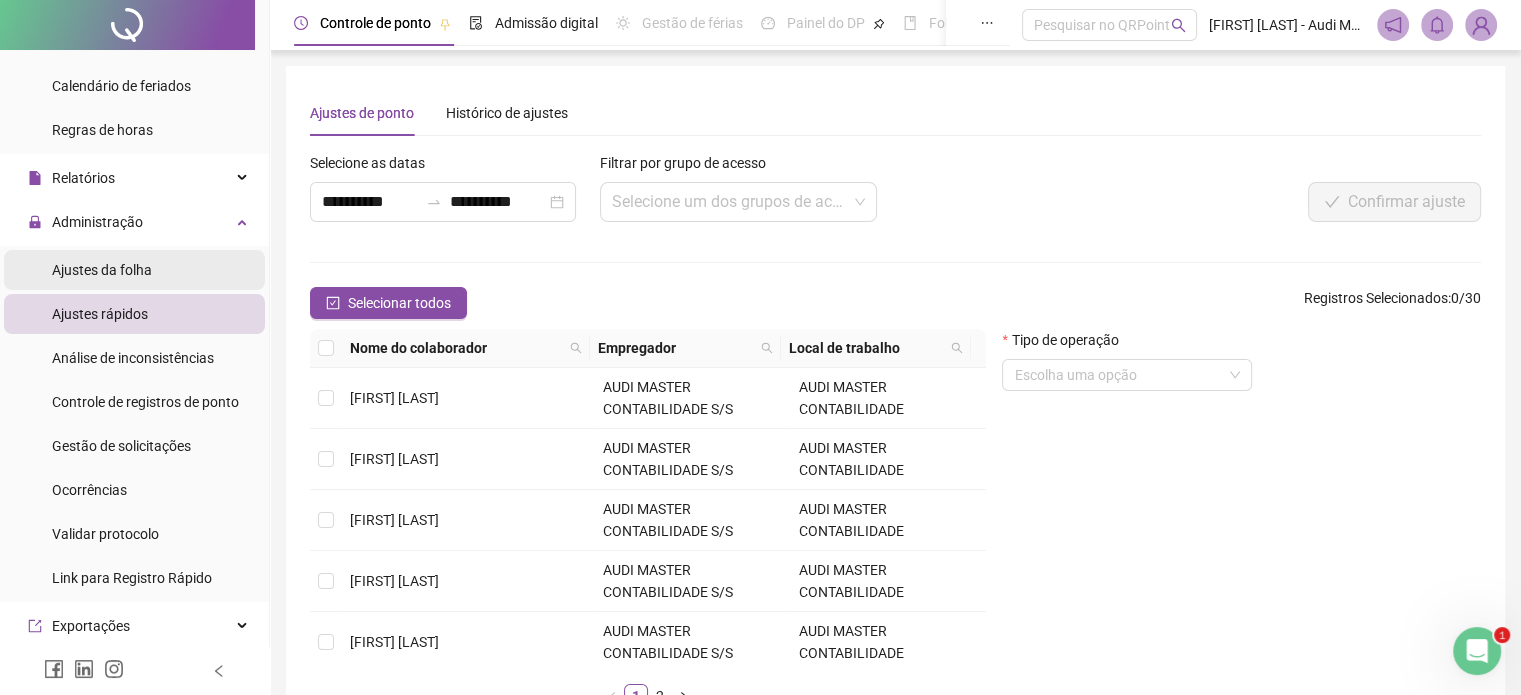 click on "Ajustes da folha" at bounding box center (102, 270) 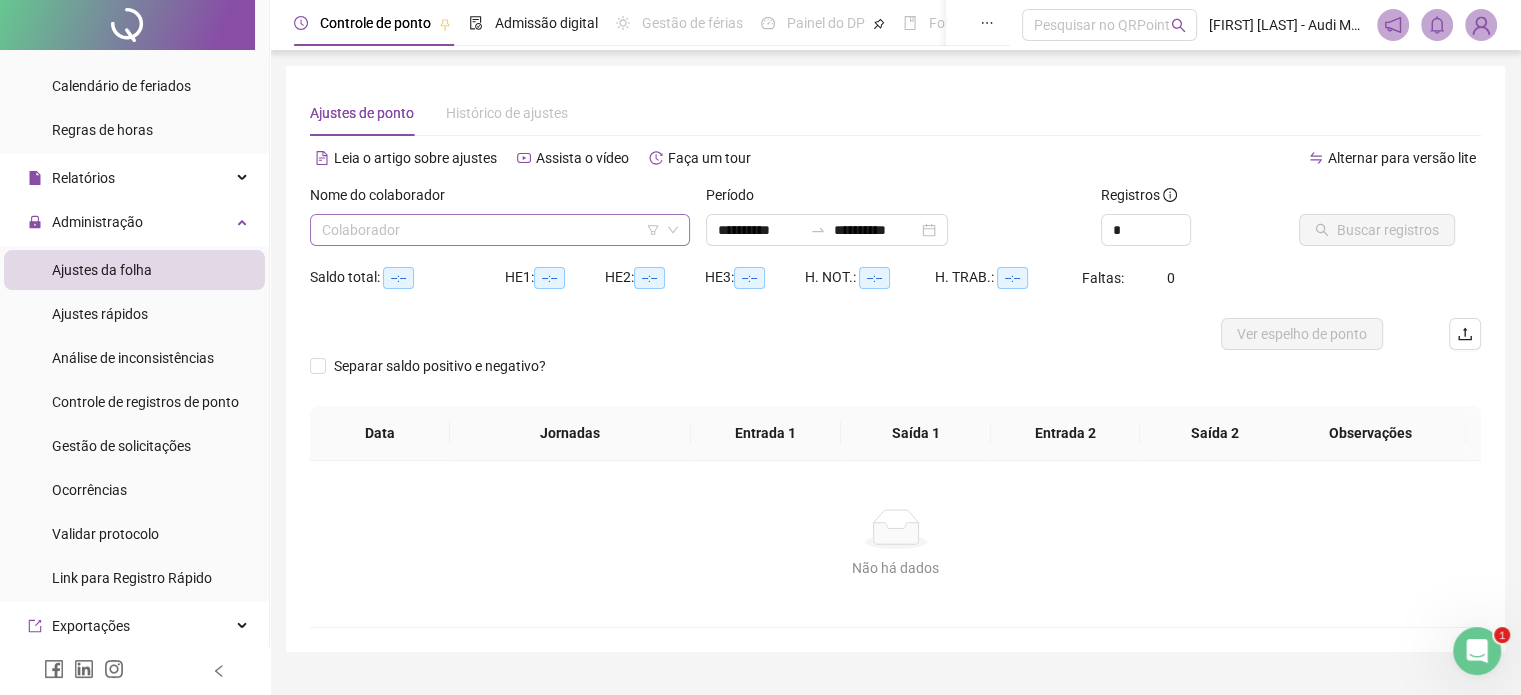 click at bounding box center [494, 230] 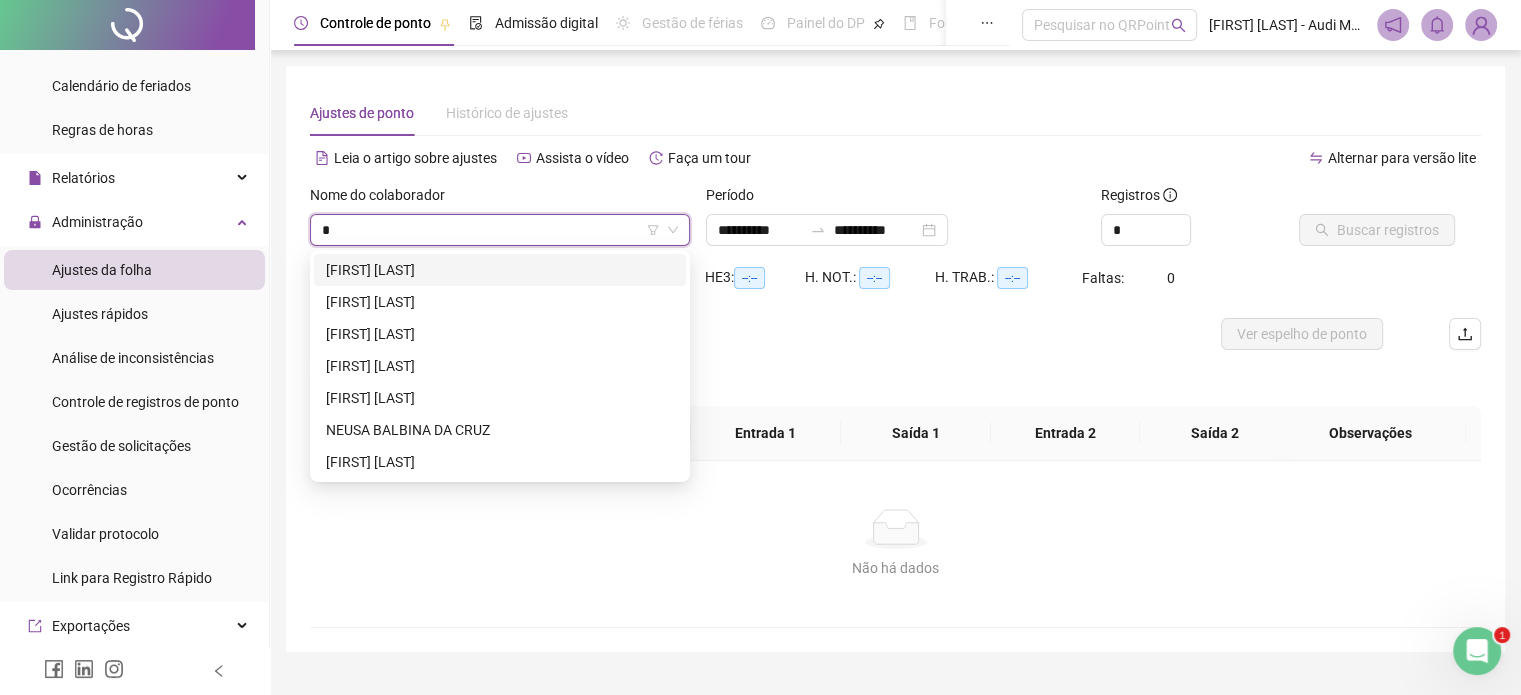type on "**" 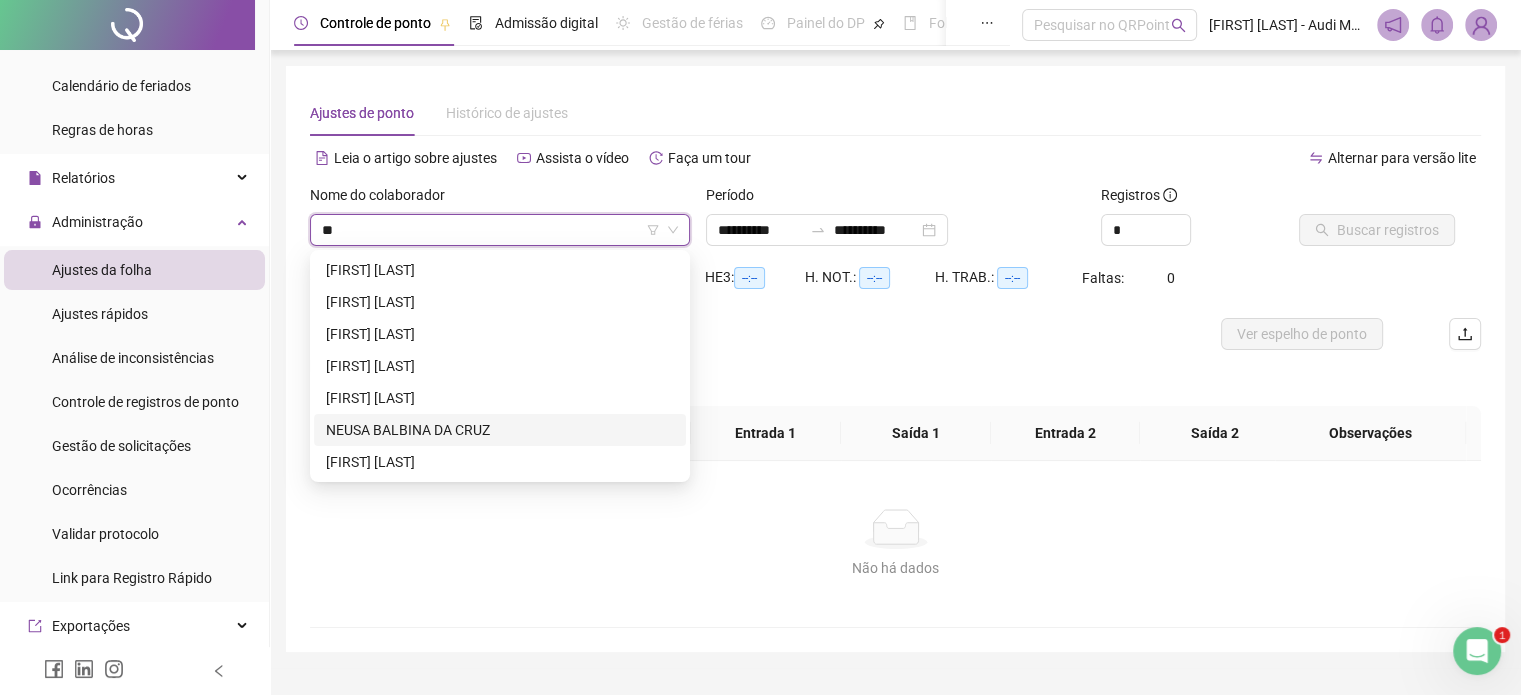 click on "NEUSA BALBINA DA CRUZ" at bounding box center (500, 430) 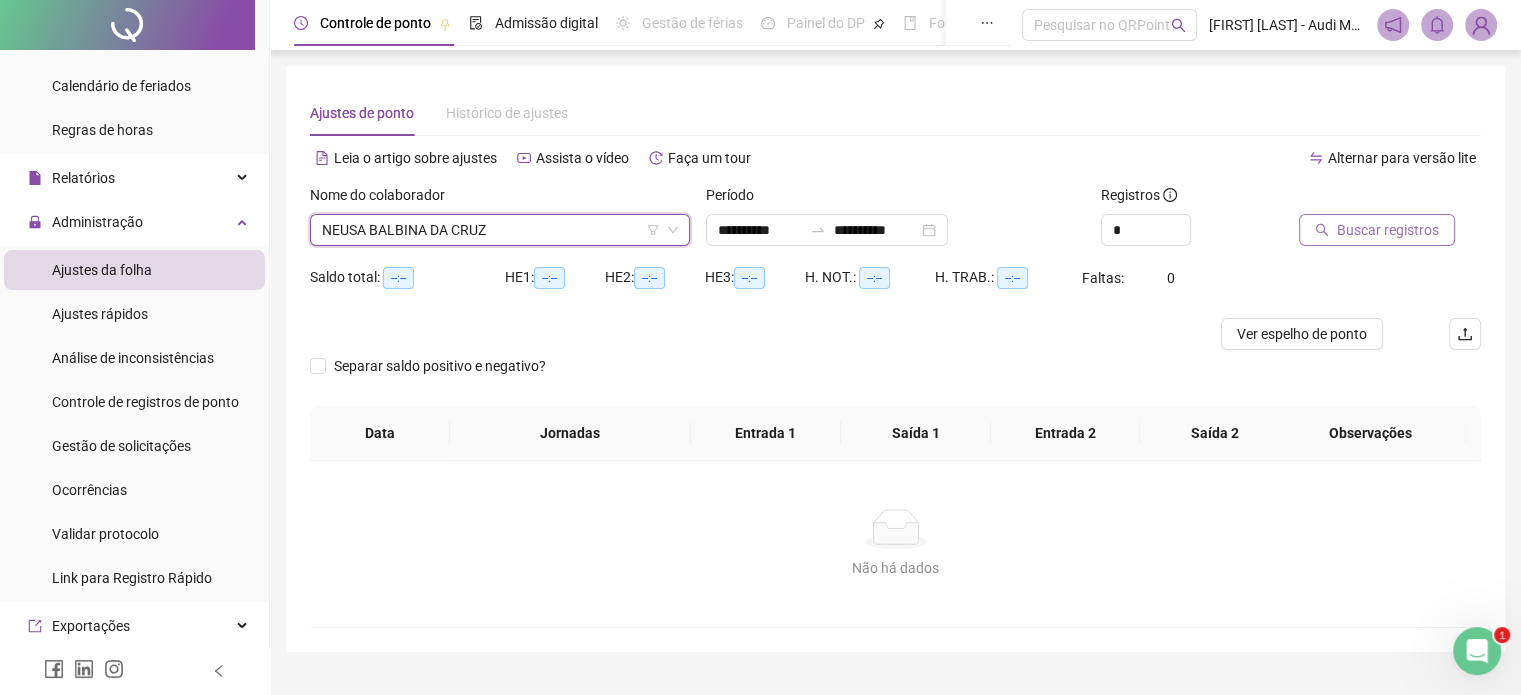 click on "Buscar registros" at bounding box center (1388, 230) 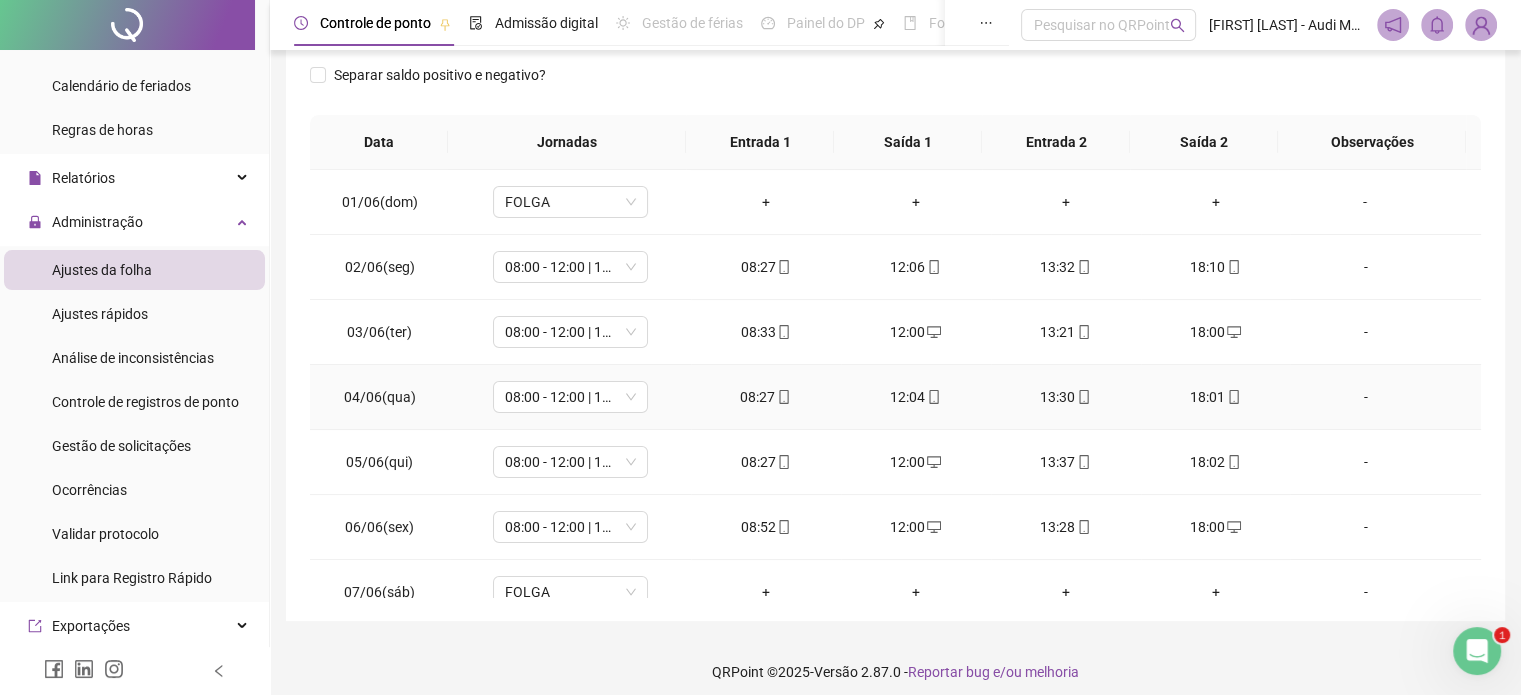 scroll, scrollTop: 326, scrollLeft: 0, axis: vertical 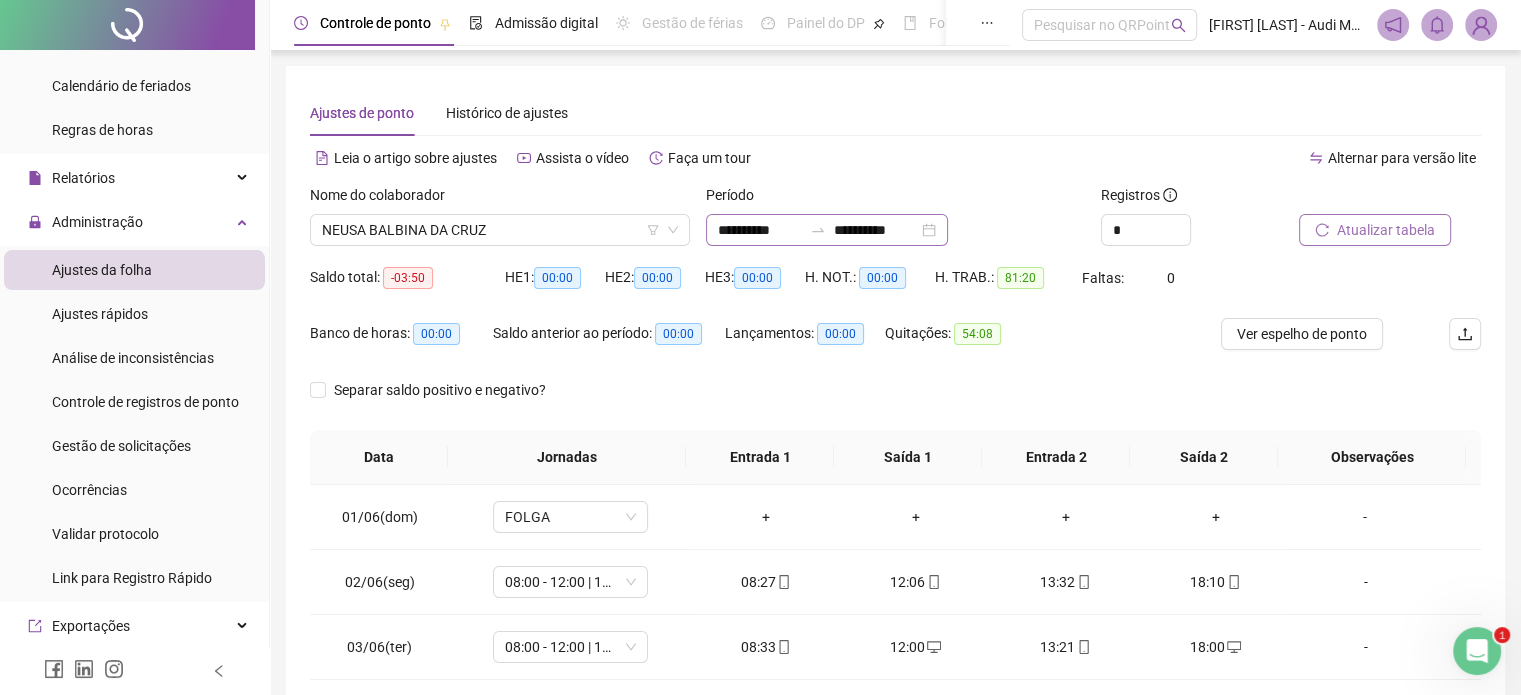 click 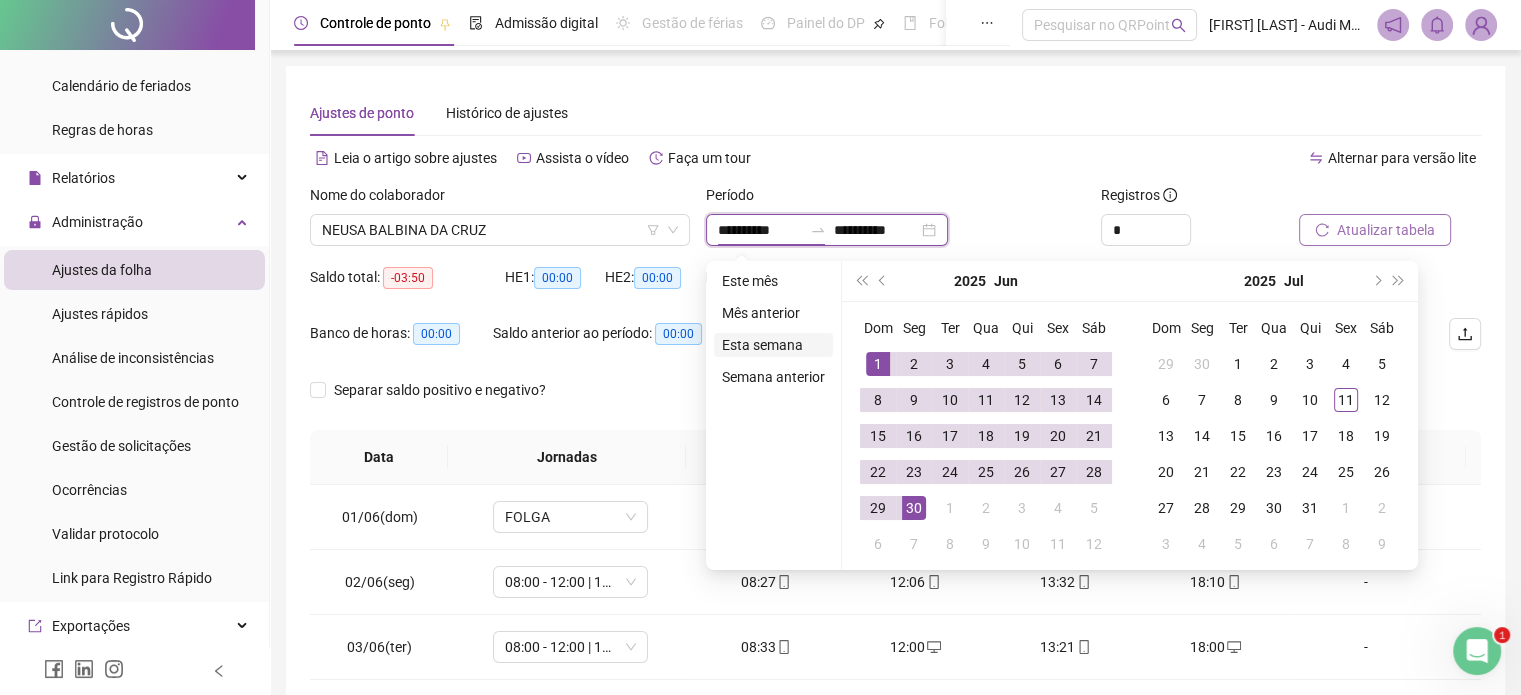 type on "**********" 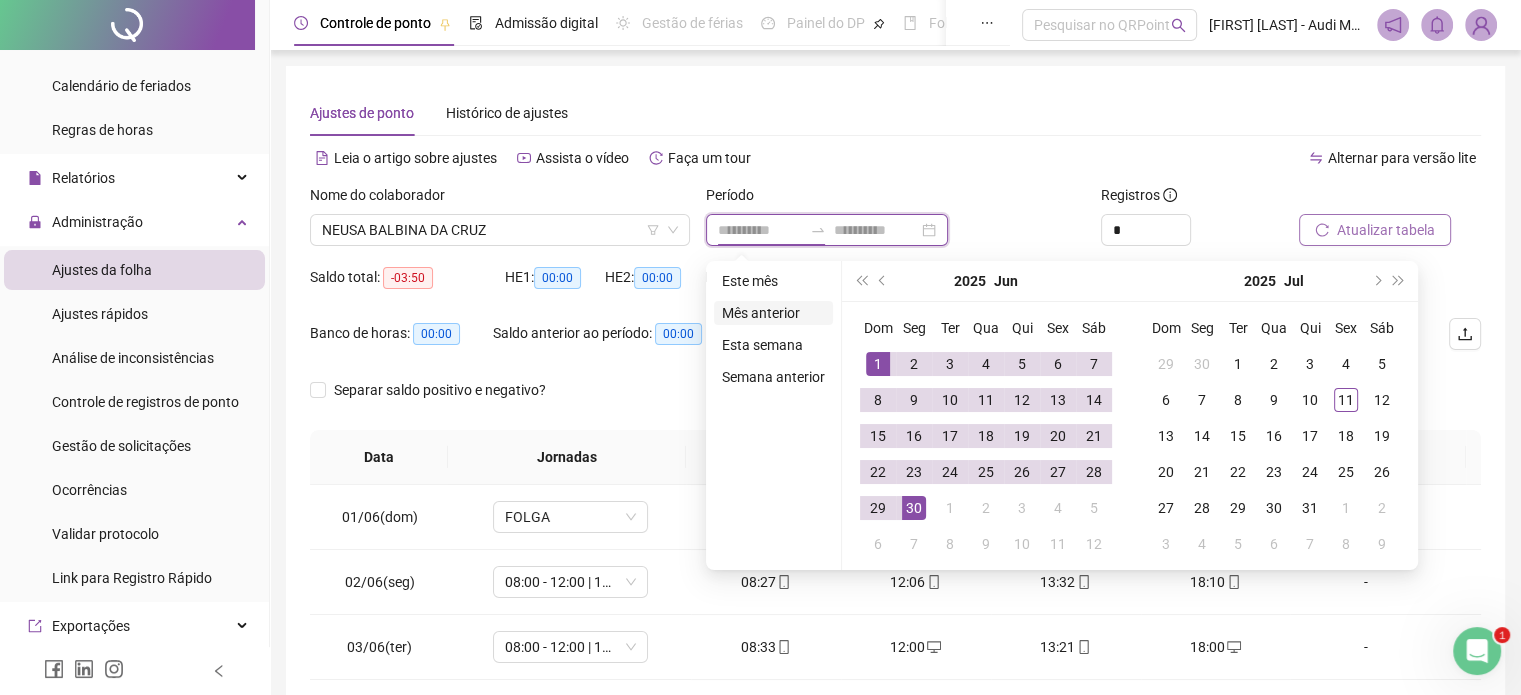 type on "**********" 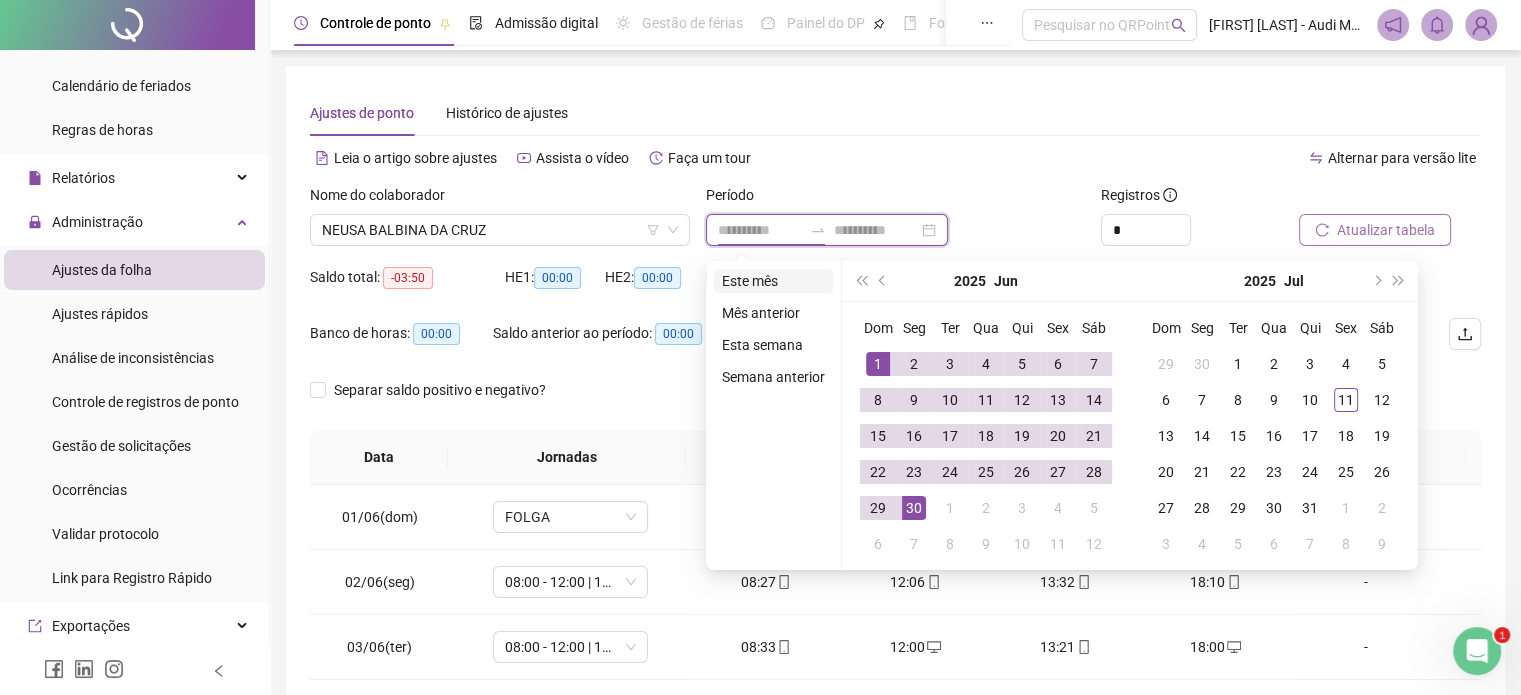 type on "**********" 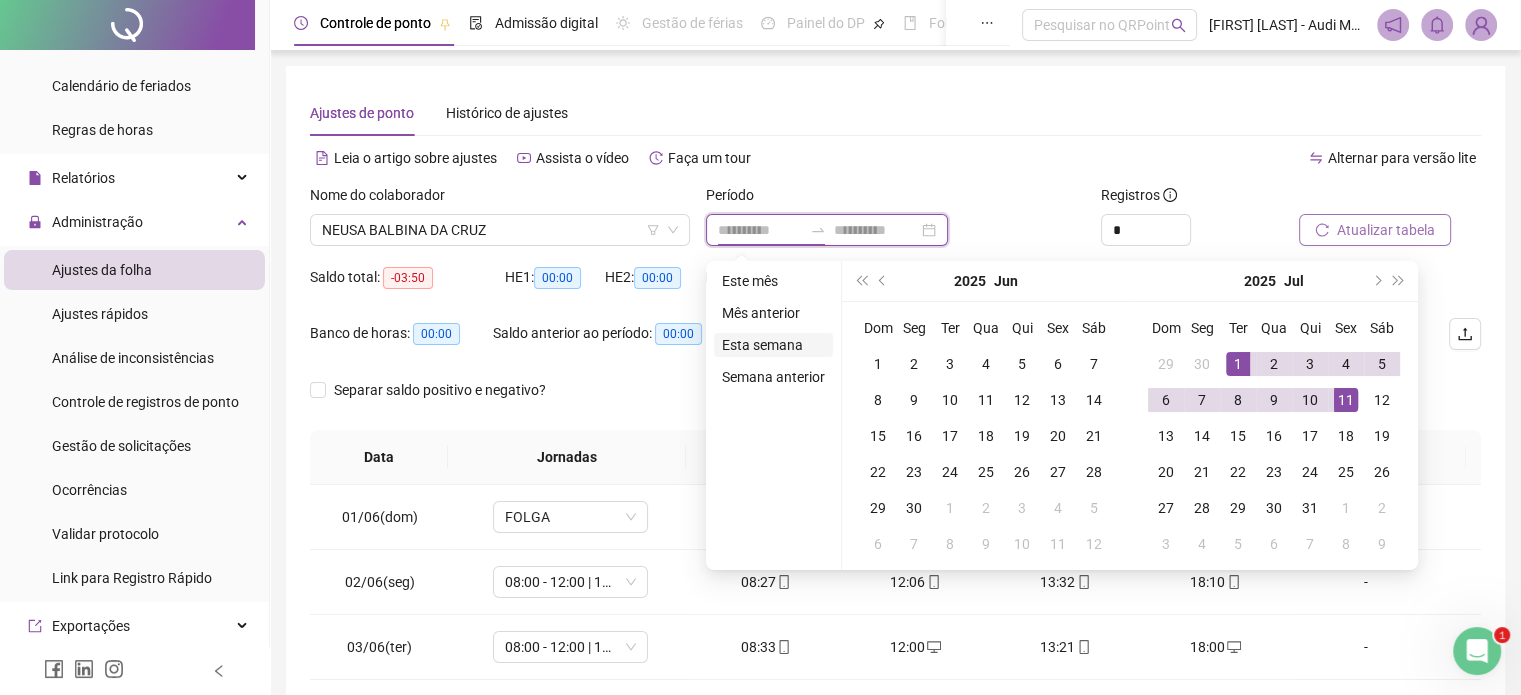 type on "**********" 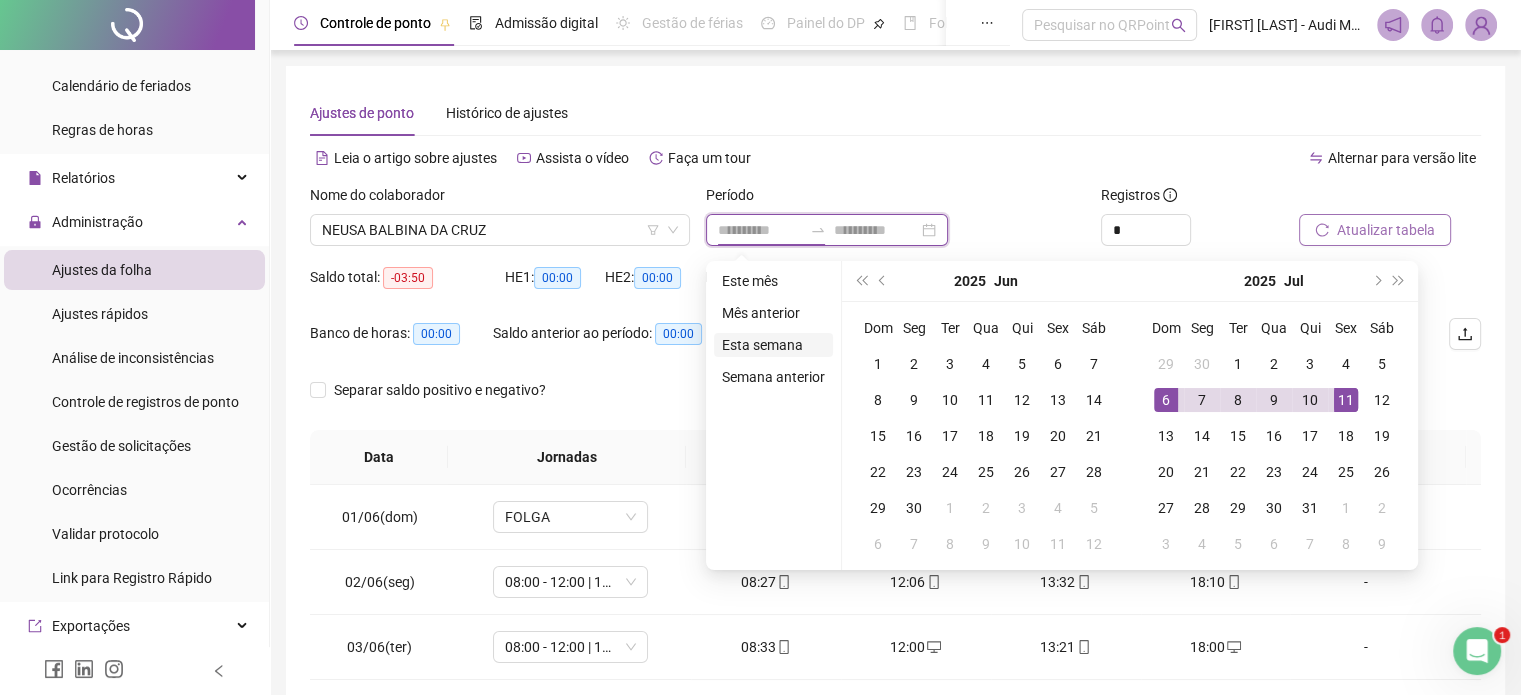type on "**********" 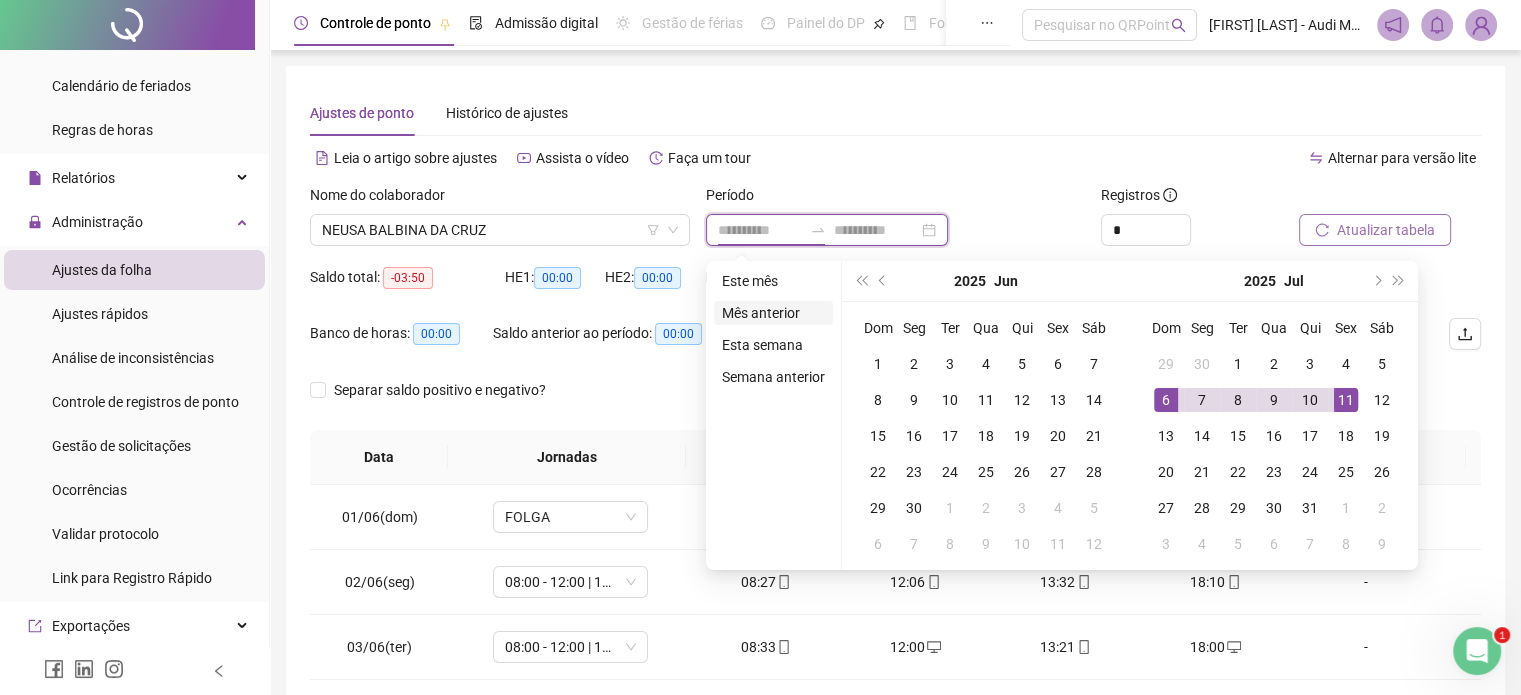 type on "**********" 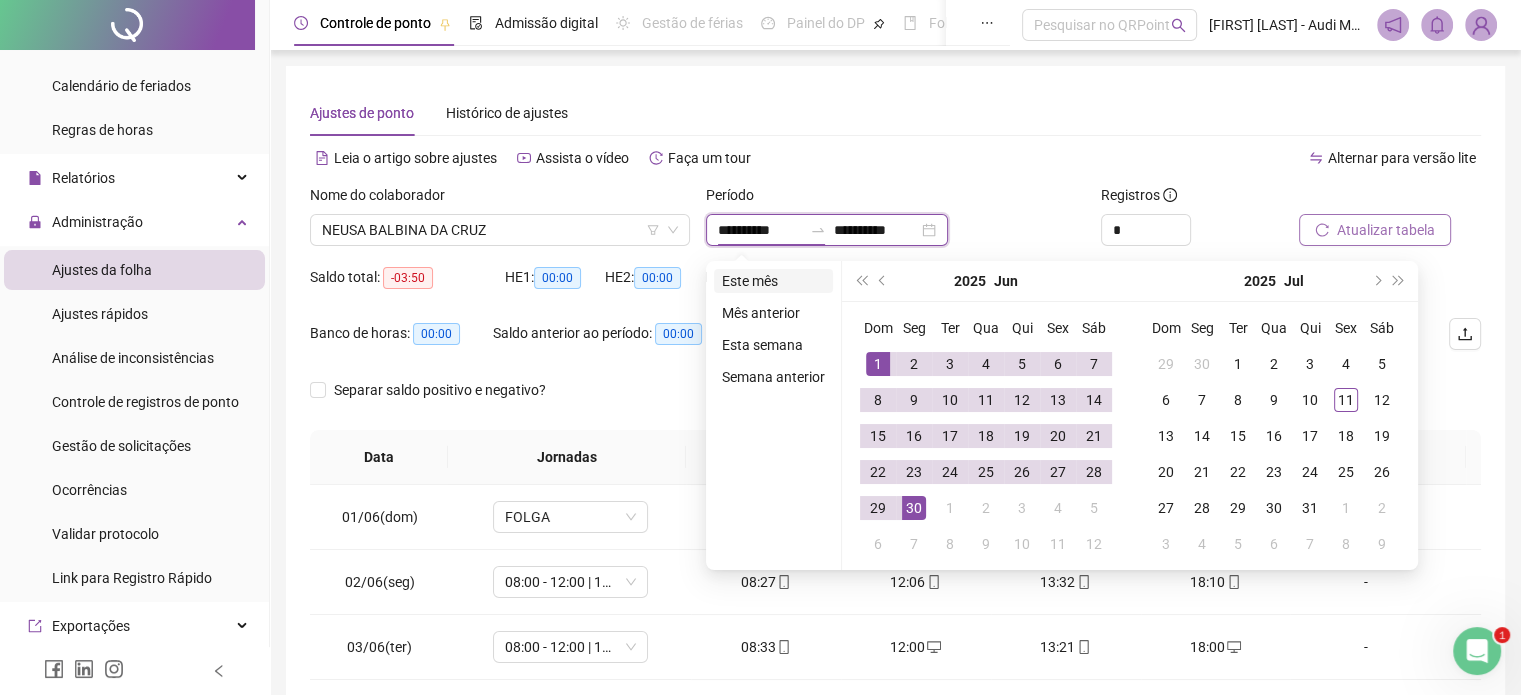 type on "**********" 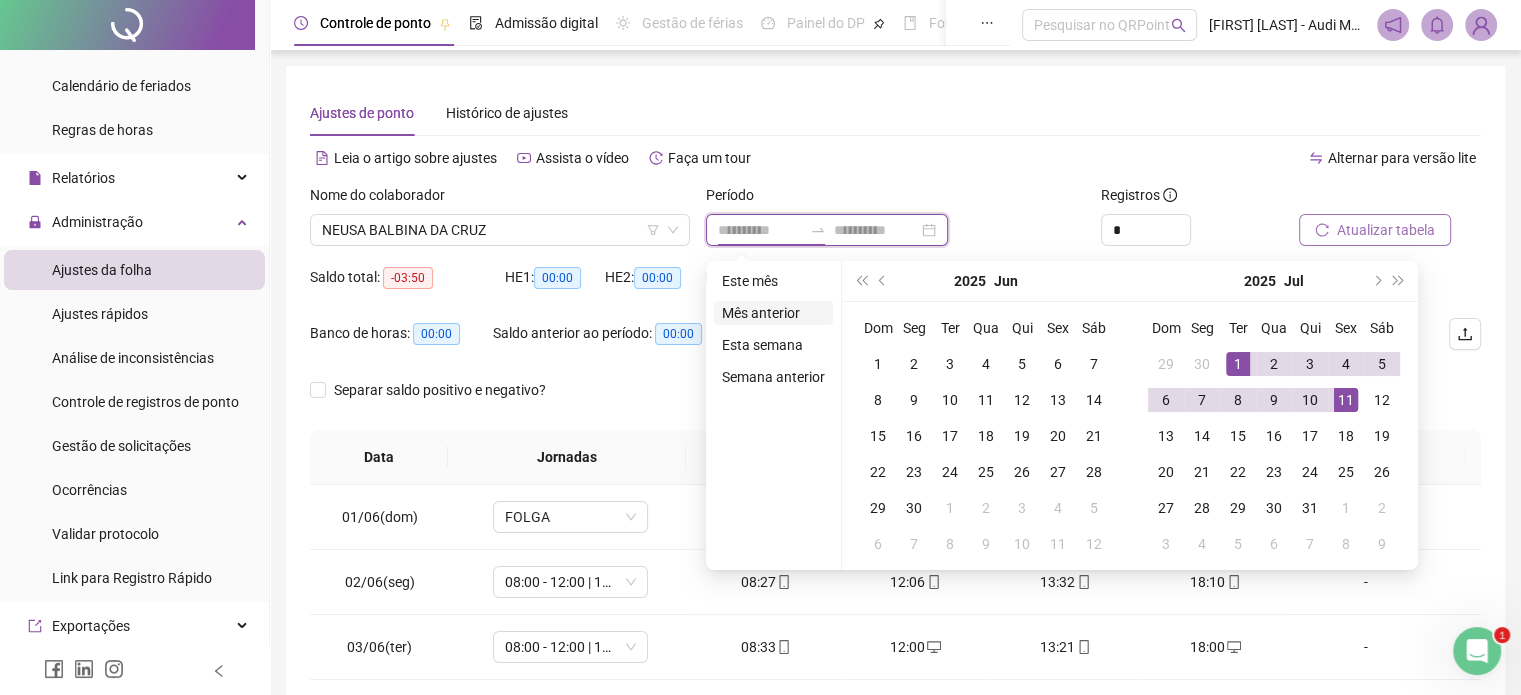 type on "**********" 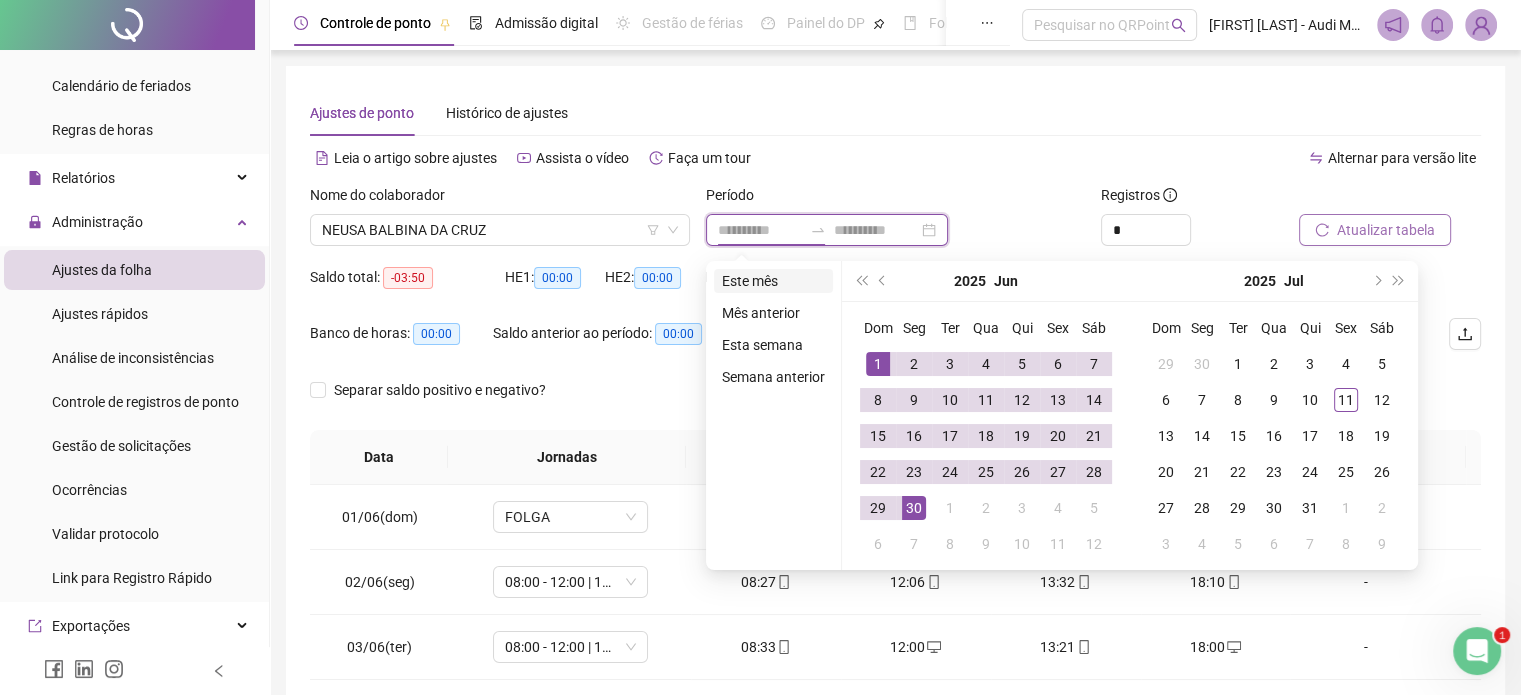 type on "**********" 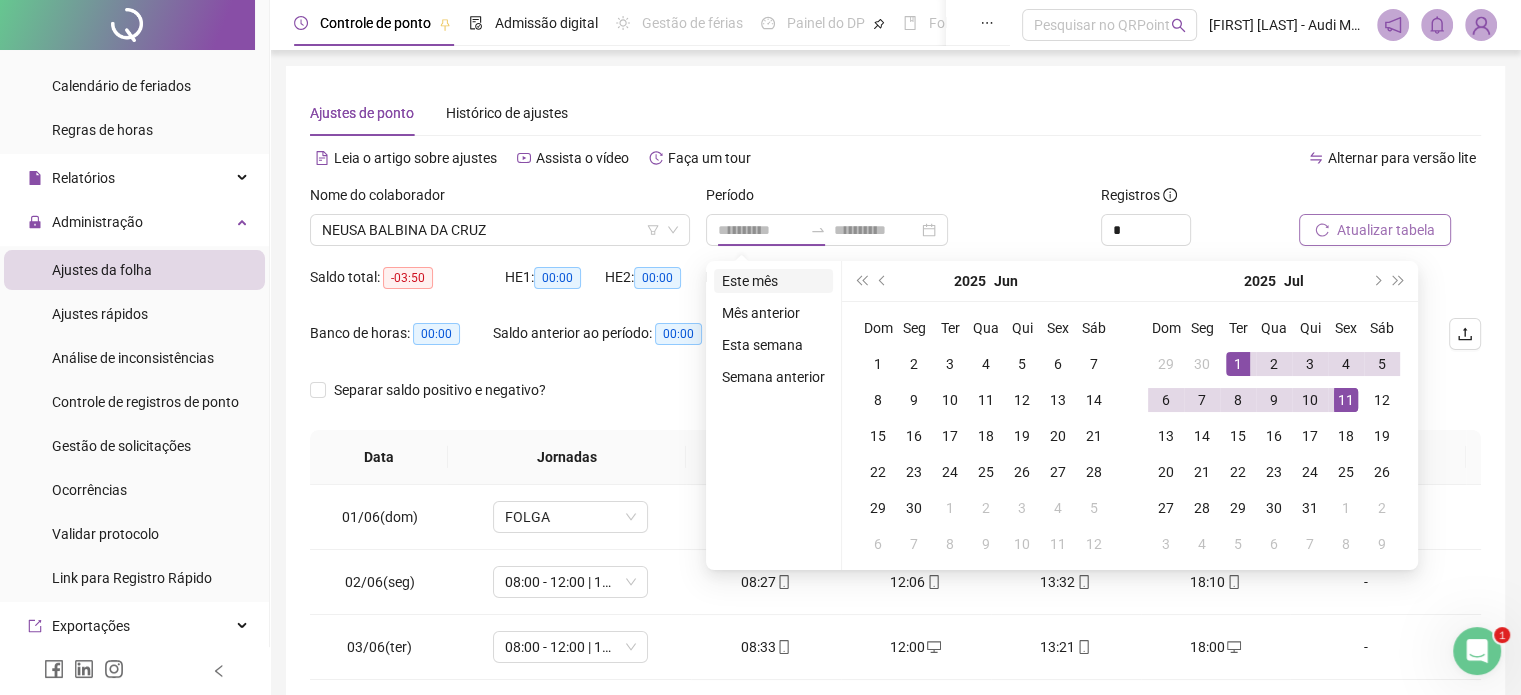 click on "Este mês" at bounding box center [773, 281] 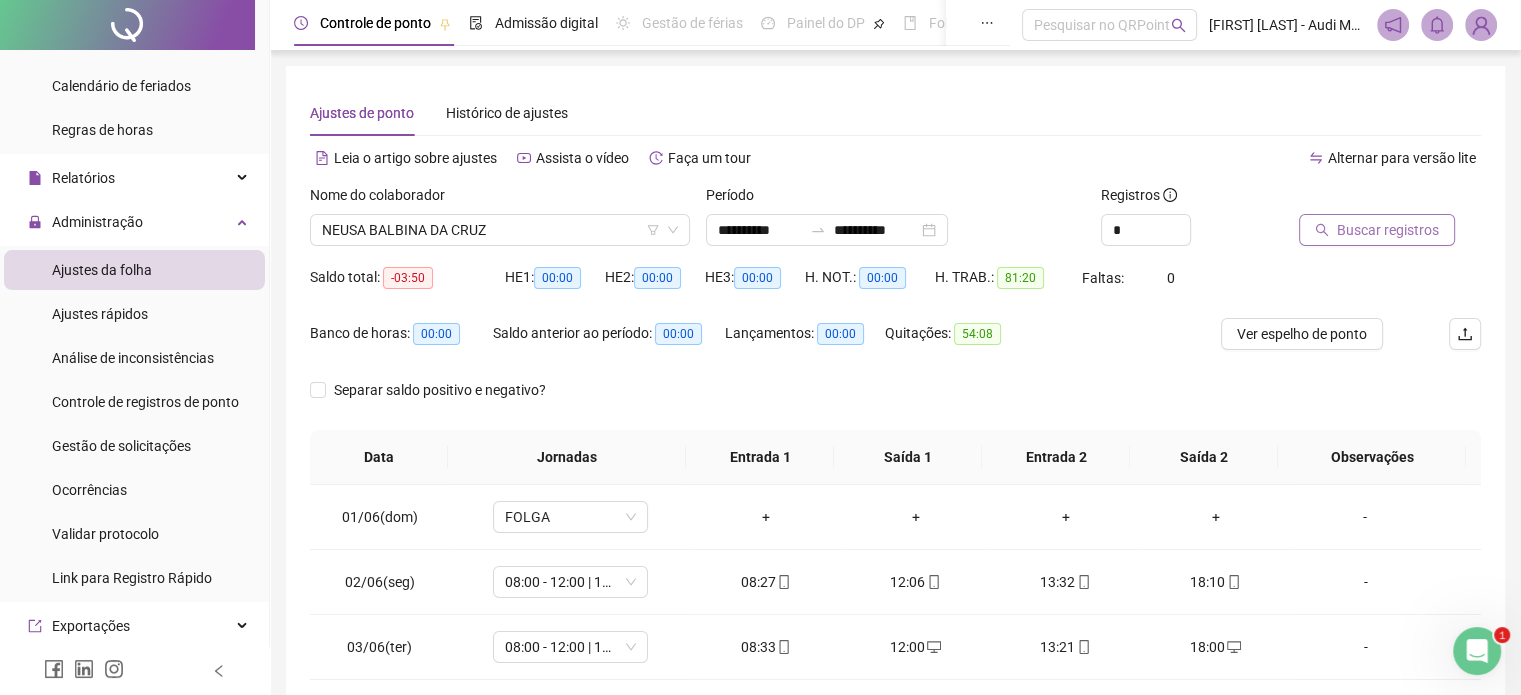 click on "Buscar registros" at bounding box center [1388, 230] 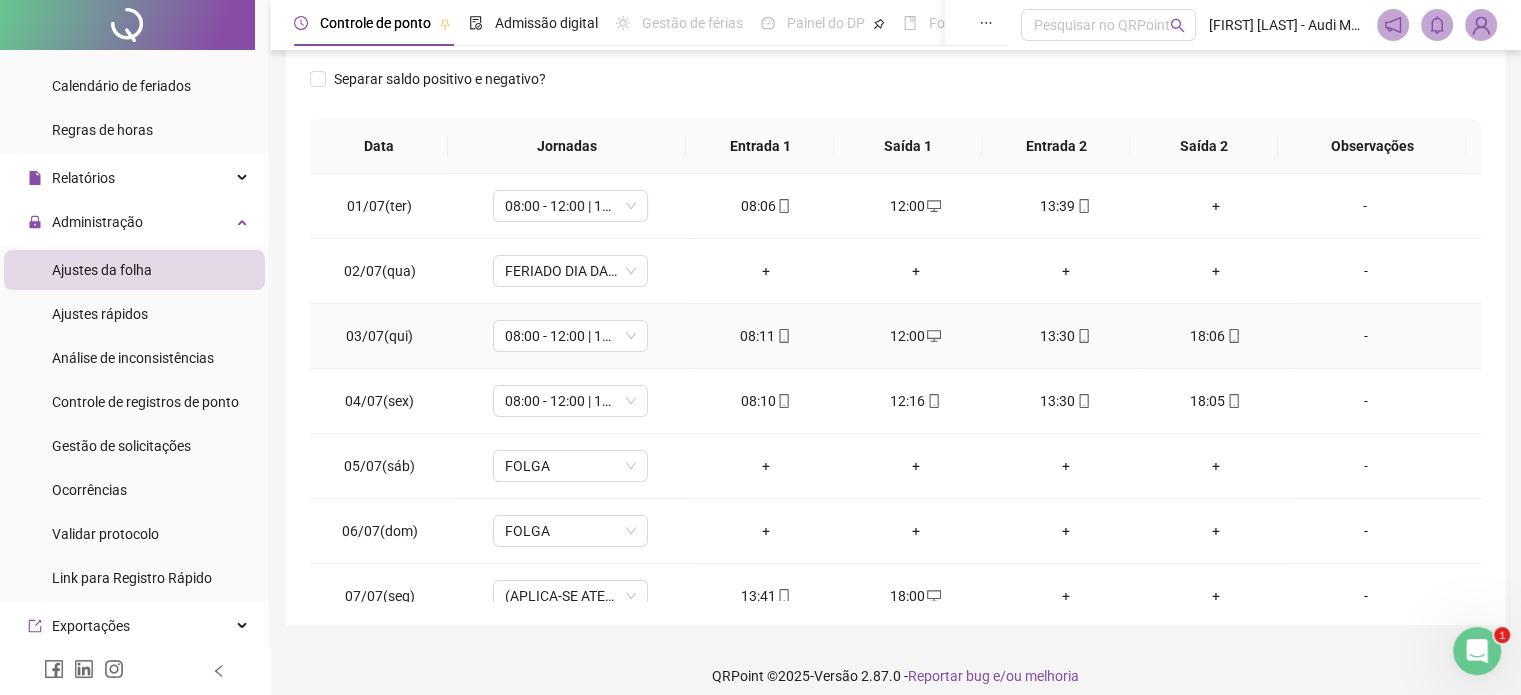 scroll, scrollTop: 326, scrollLeft: 0, axis: vertical 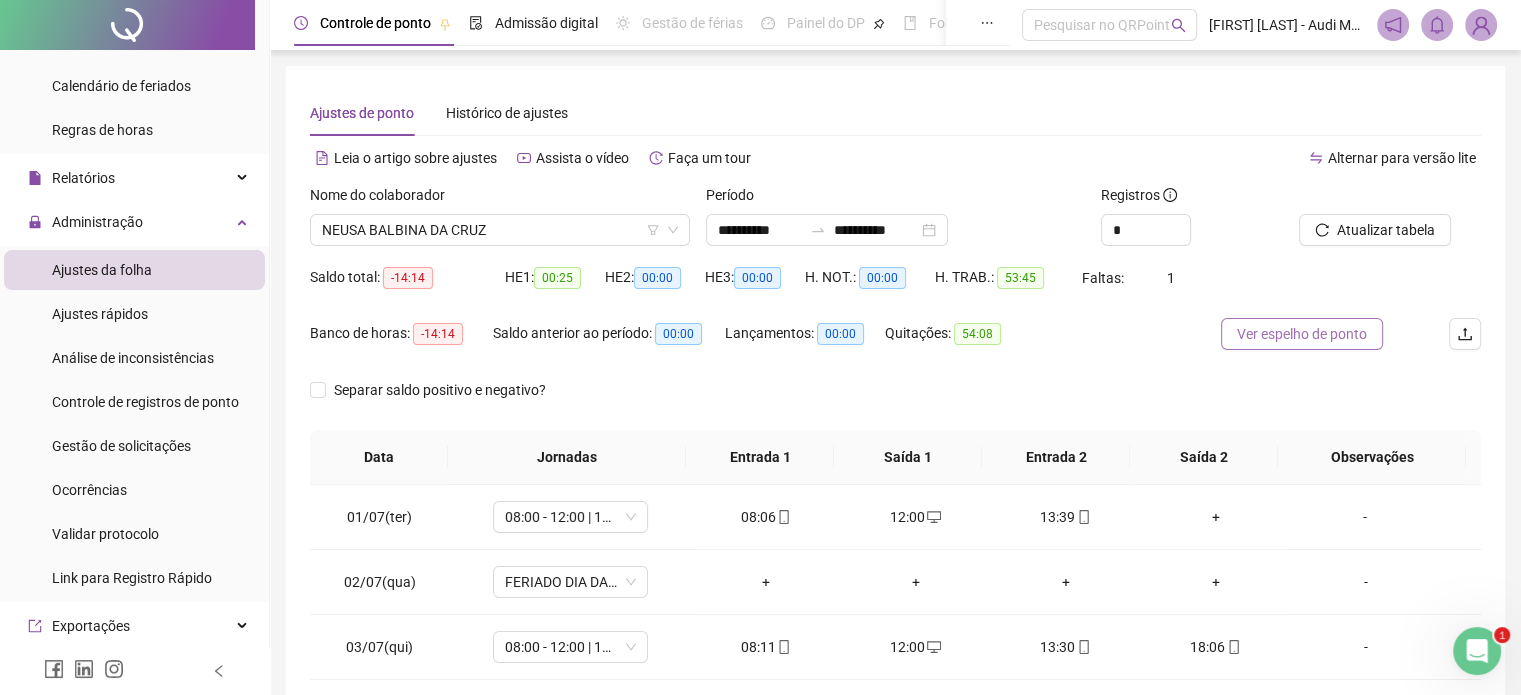 click on "Ver espelho de ponto" at bounding box center (1302, 334) 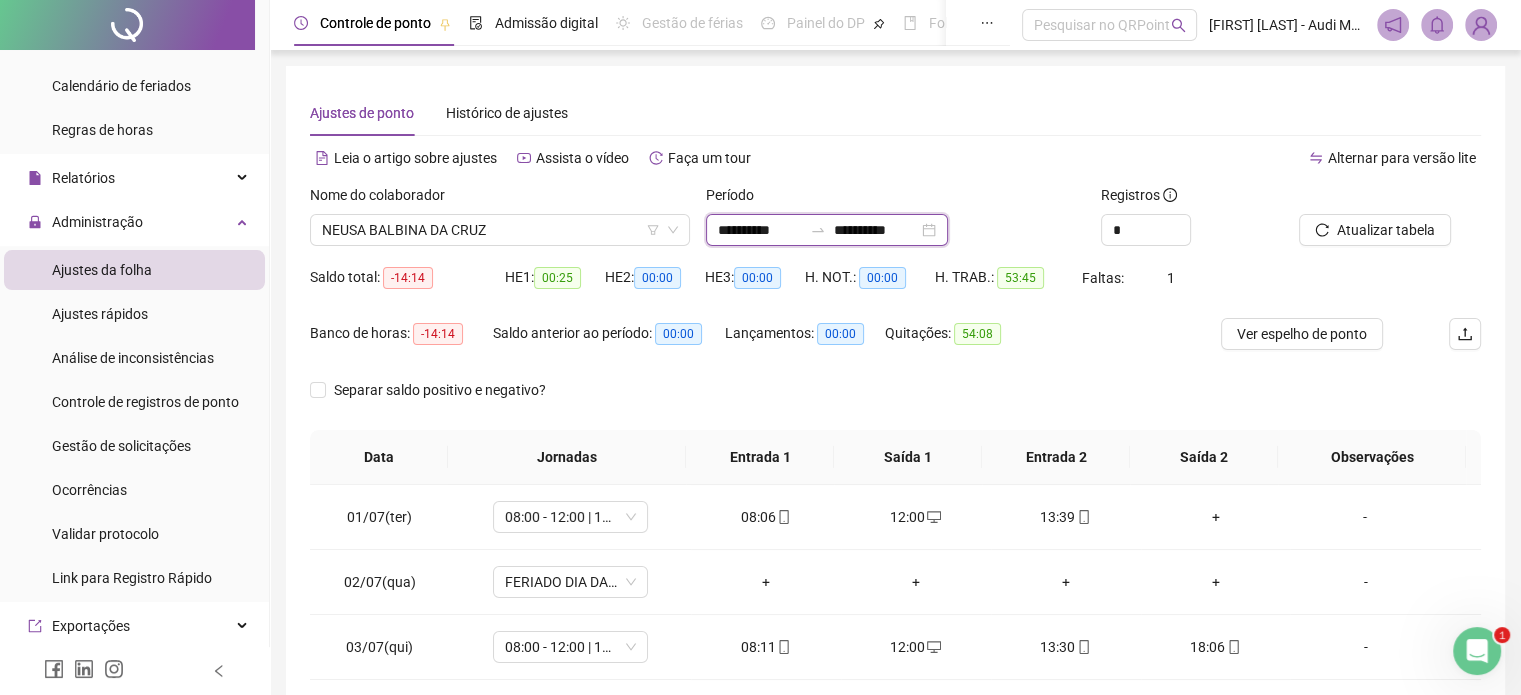 click on "**********" at bounding box center (876, 230) 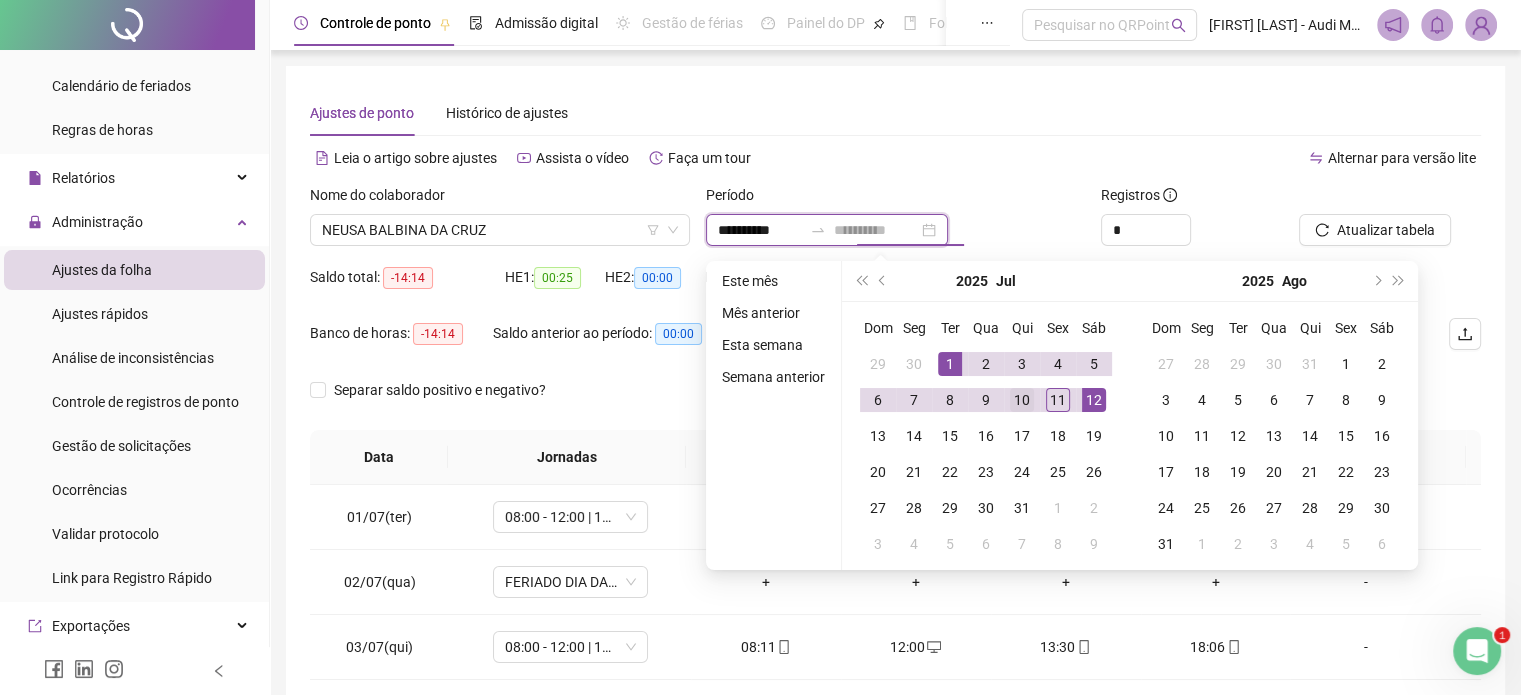 type on "**********" 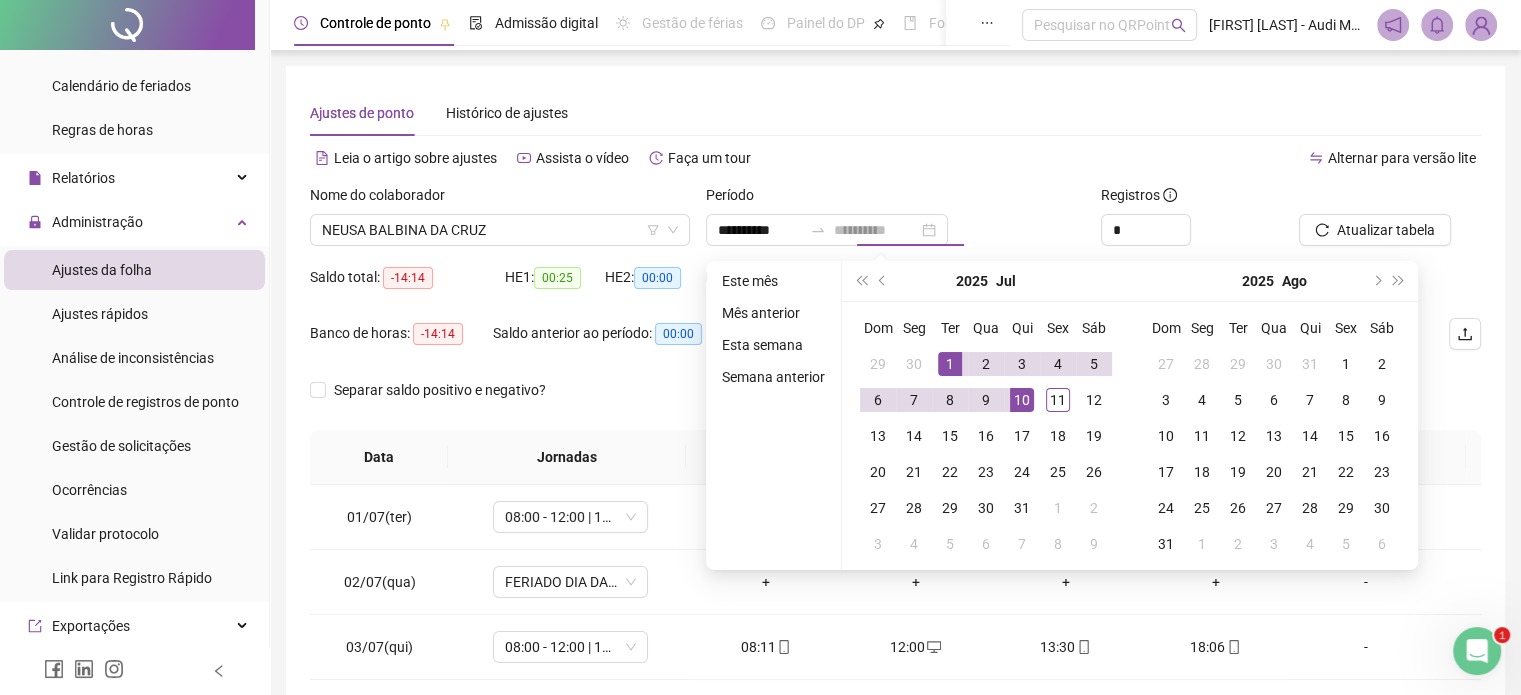 click on "10" at bounding box center (1022, 400) 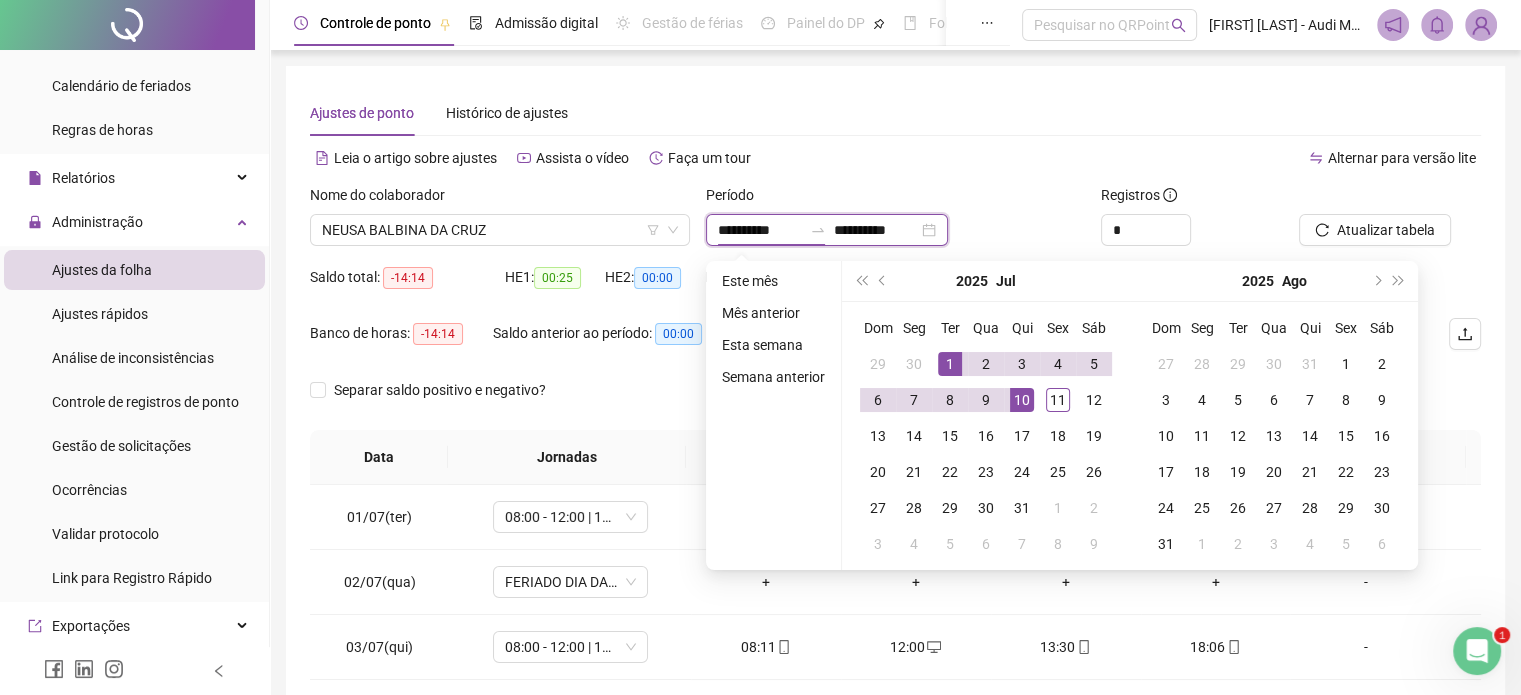 type on "**********" 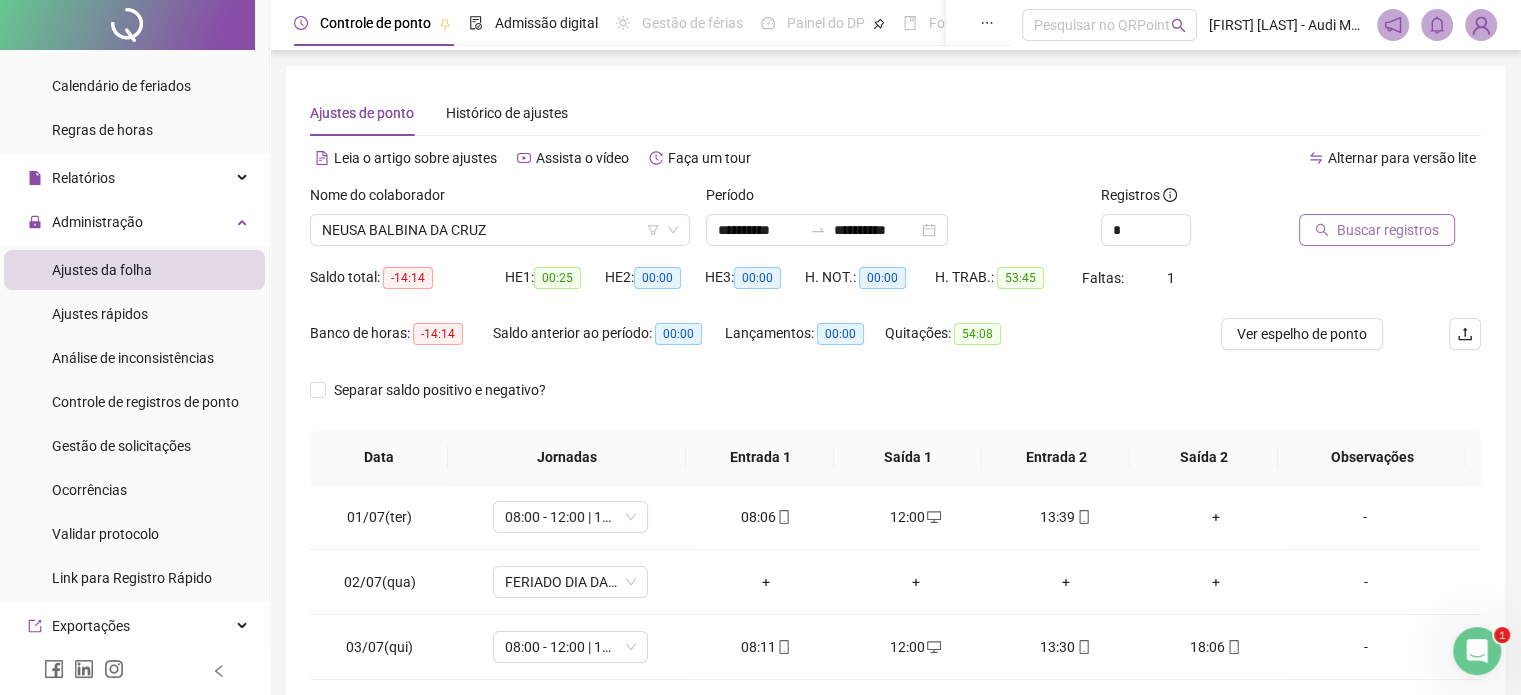 click on "Buscar registros" at bounding box center (1388, 230) 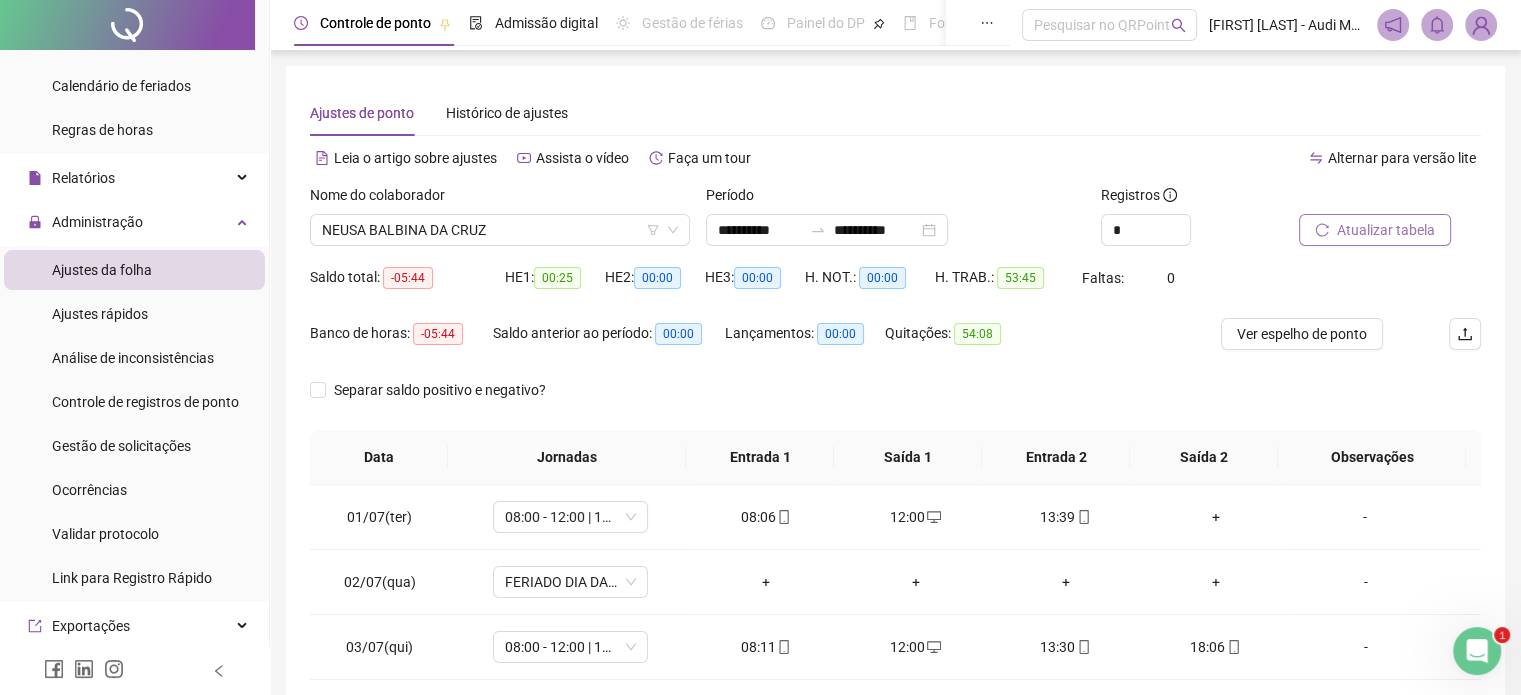 click on "Ver espelho de ponto" at bounding box center [1302, 334] 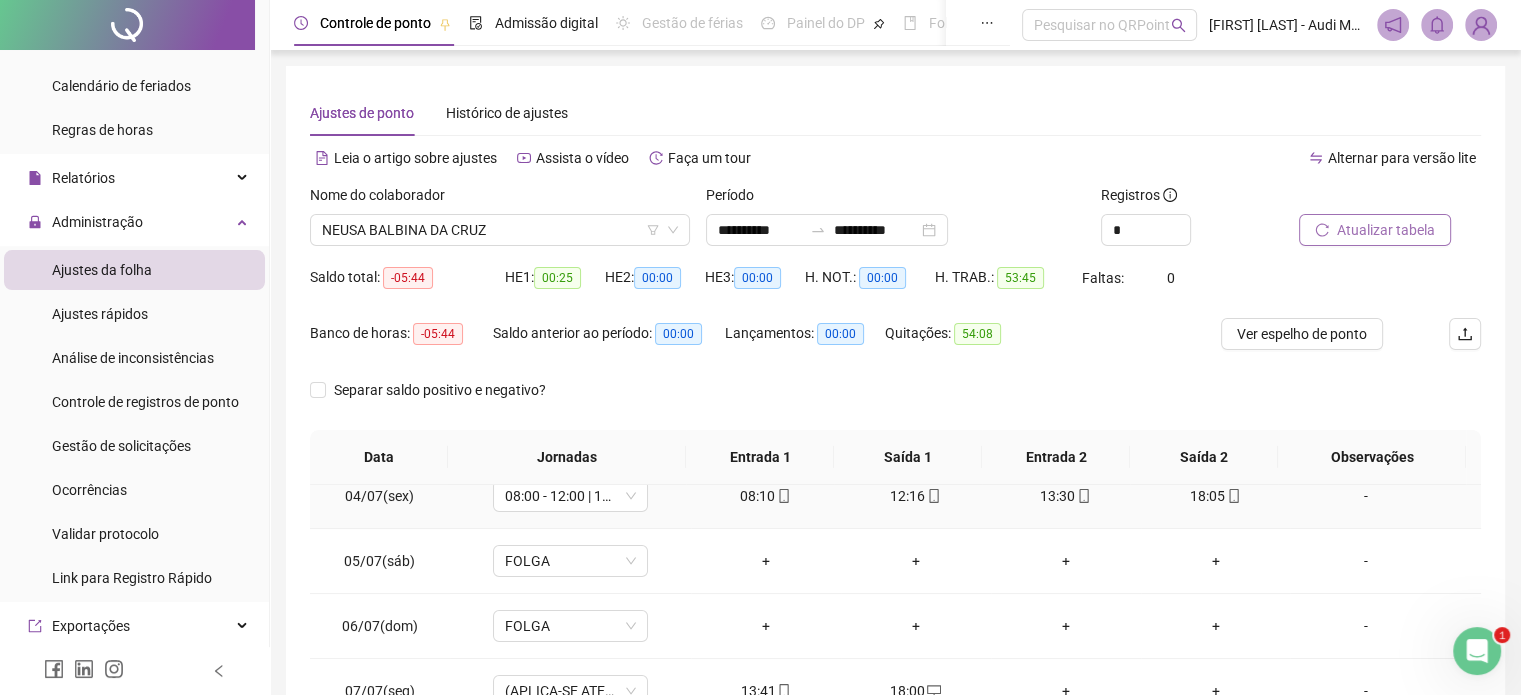 scroll, scrollTop: 220, scrollLeft: 0, axis: vertical 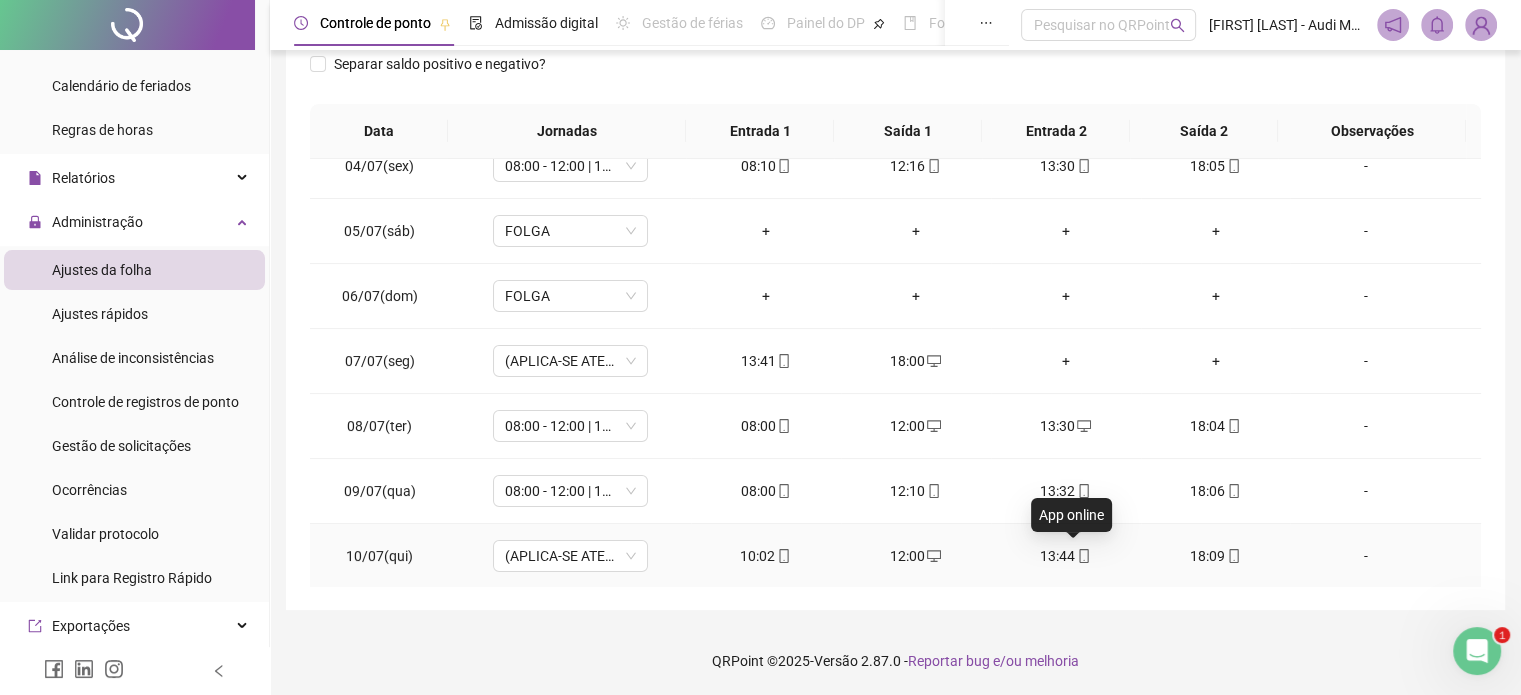 click at bounding box center [1083, 556] 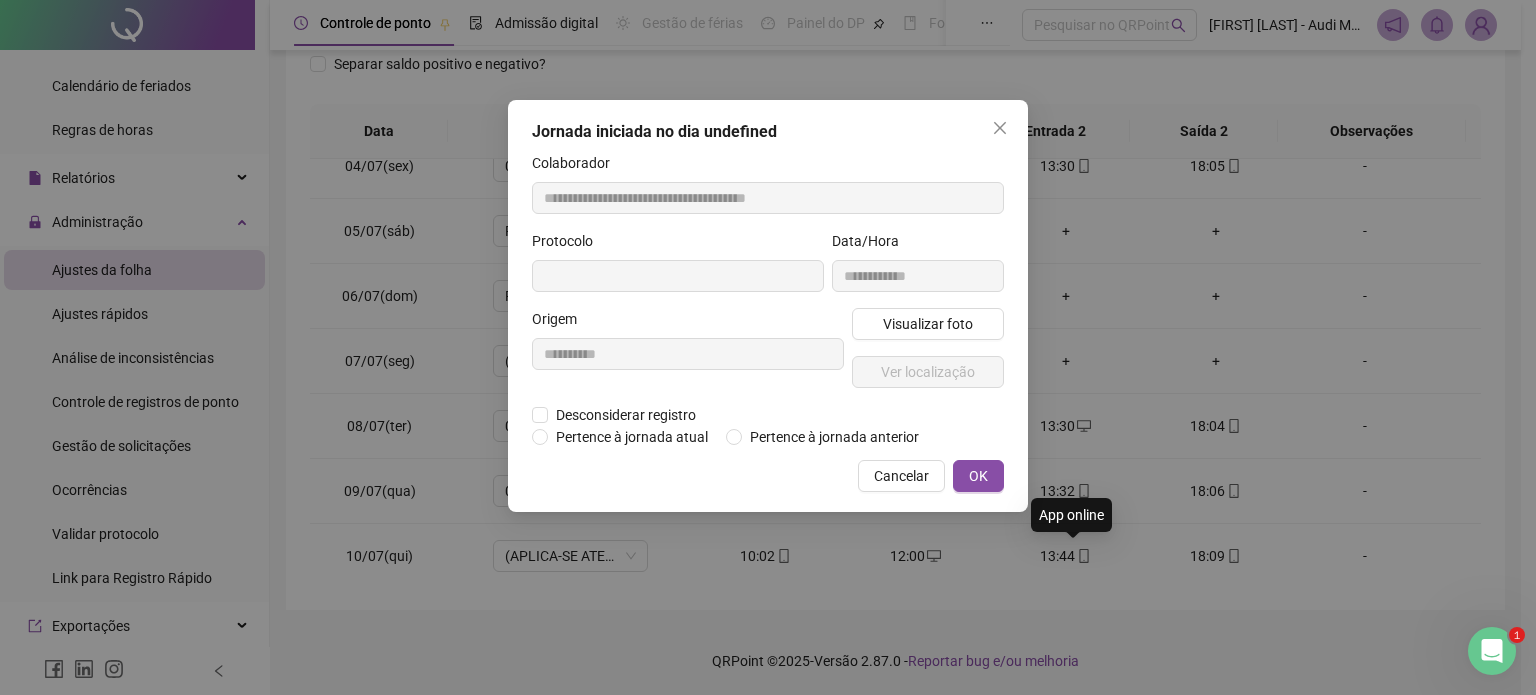 type on "**********" 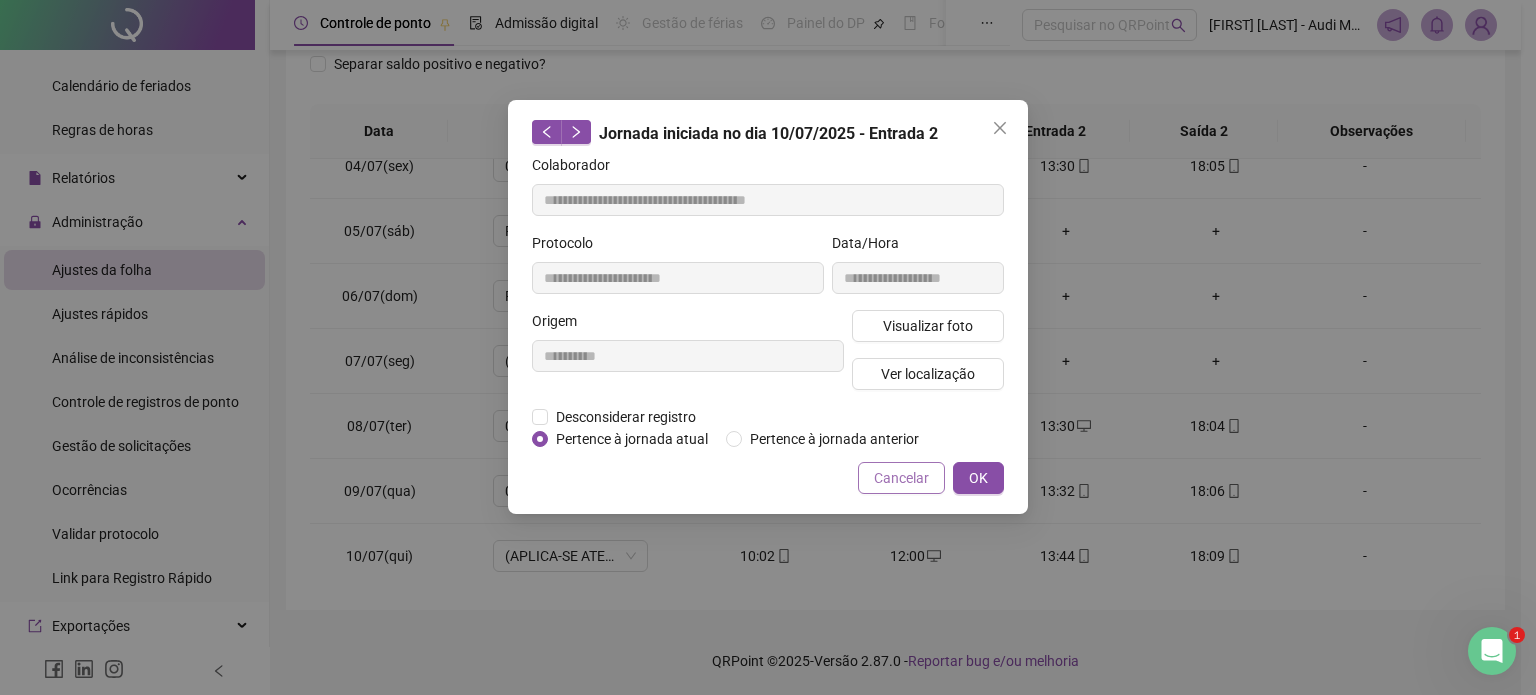 click on "Cancelar" at bounding box center [901, 478] 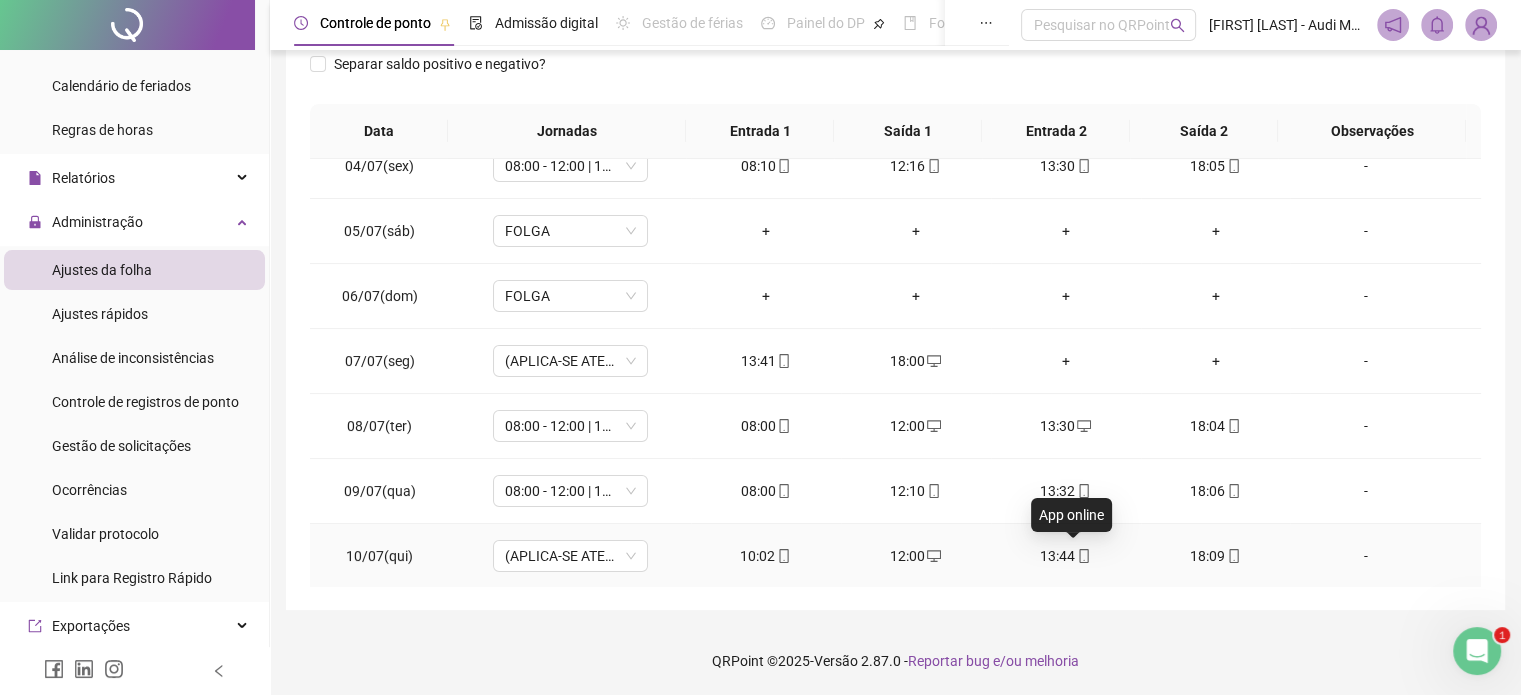 click at bounding box center [1083, 556] 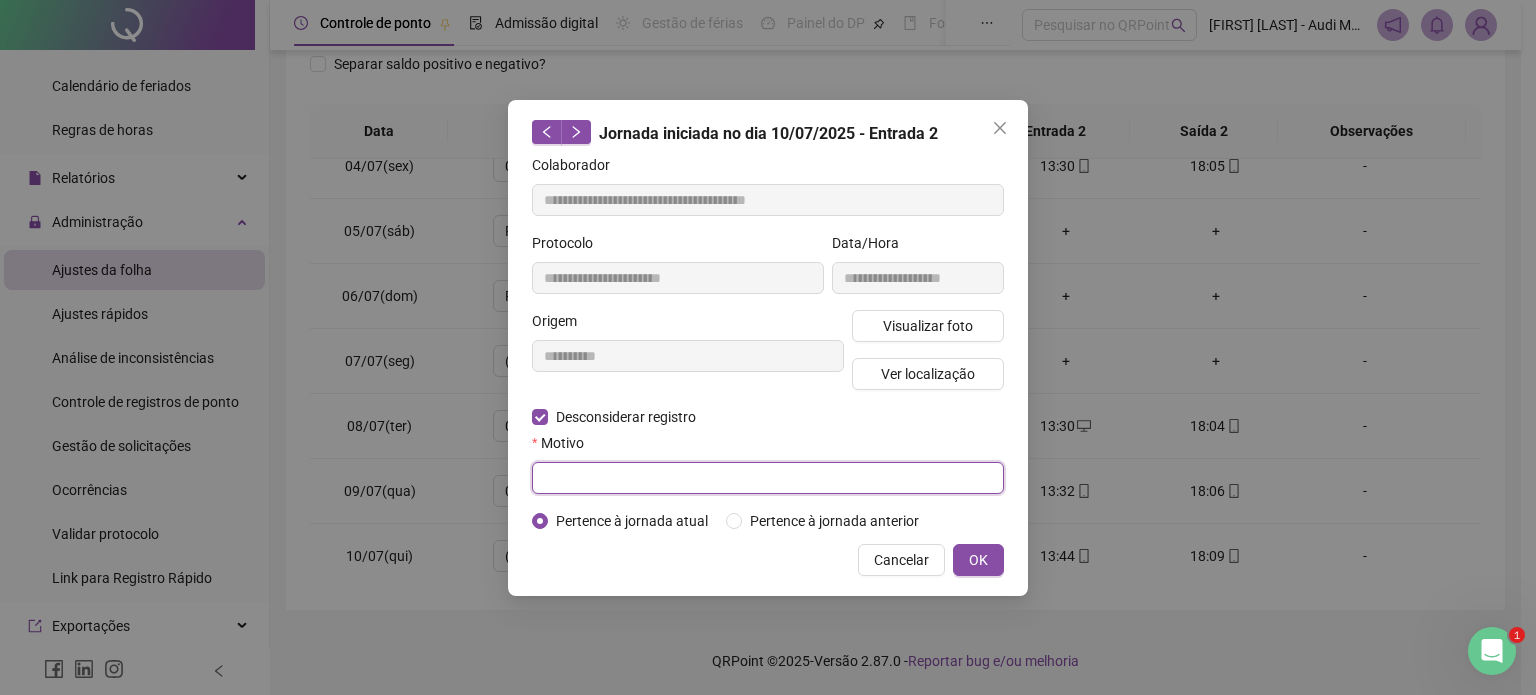 click at bounding box center (768, 478) 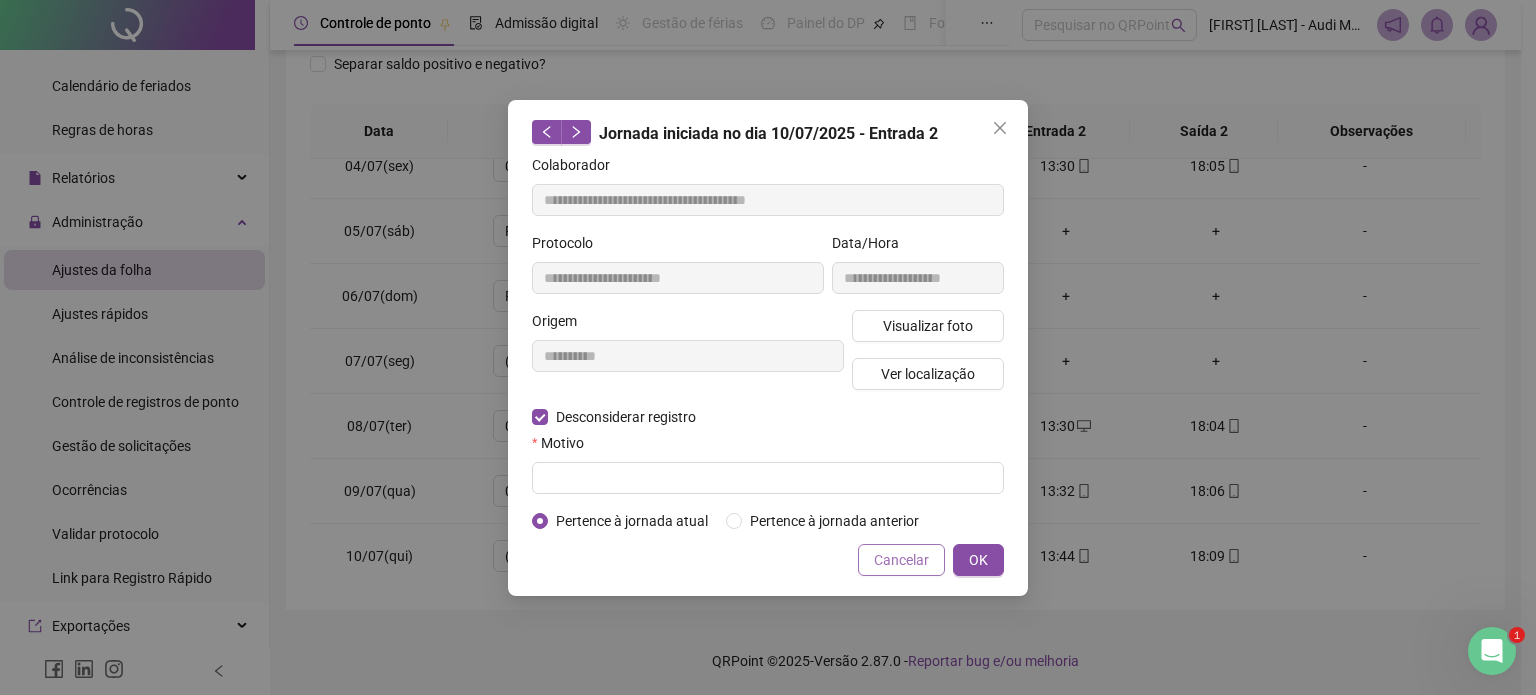 click on "Cancelar" at bounding box center (901, 560) 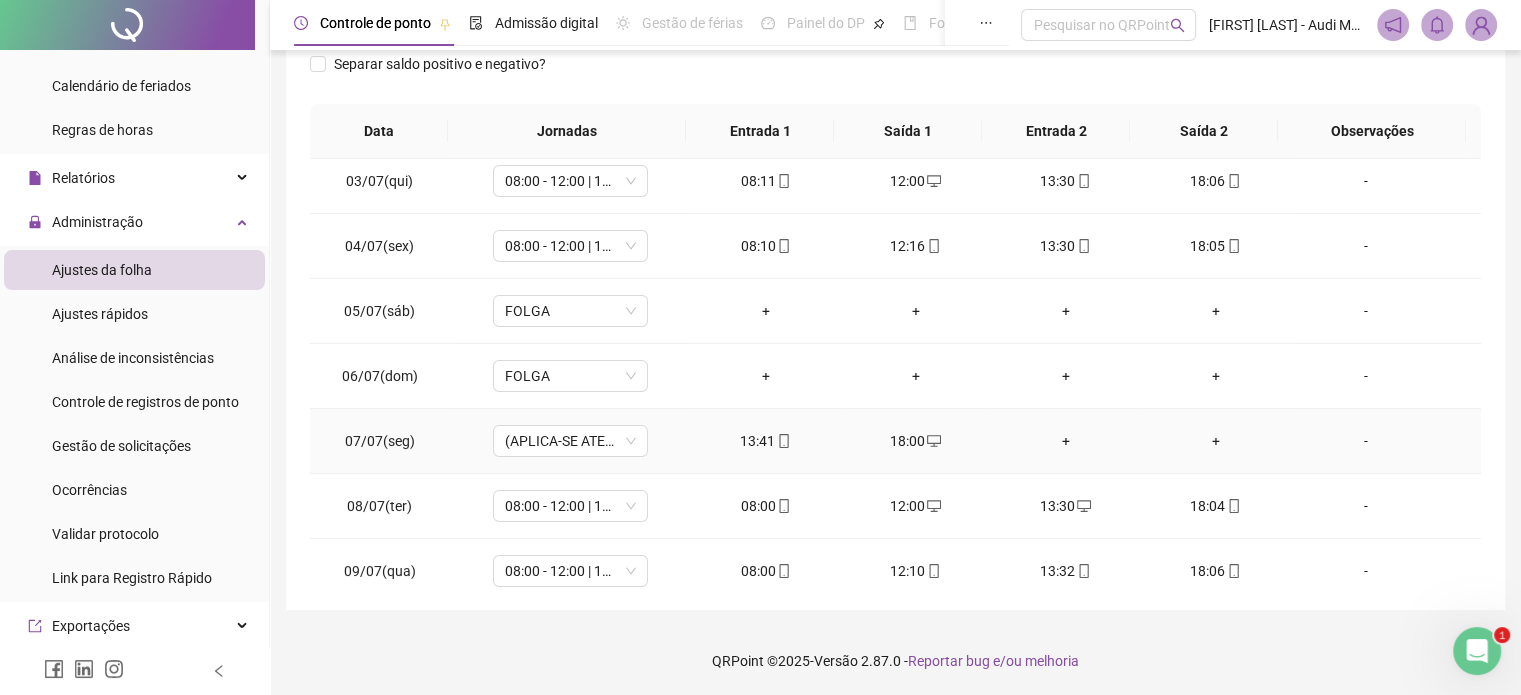 scroll, scrollTop: 0, scrollLeft: 0, axis: both 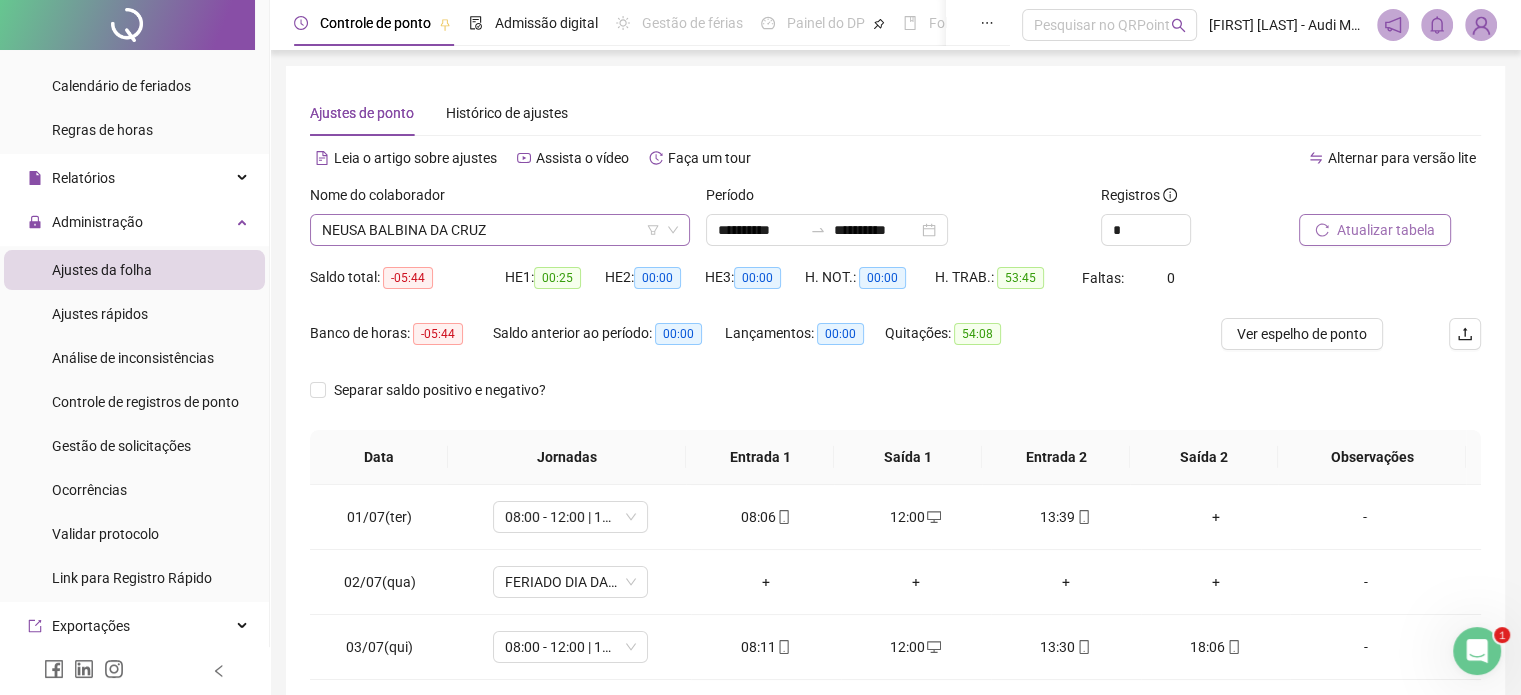 click on "NEUSA BALBINA DA CRUZ" at bounding box center [500, 230] 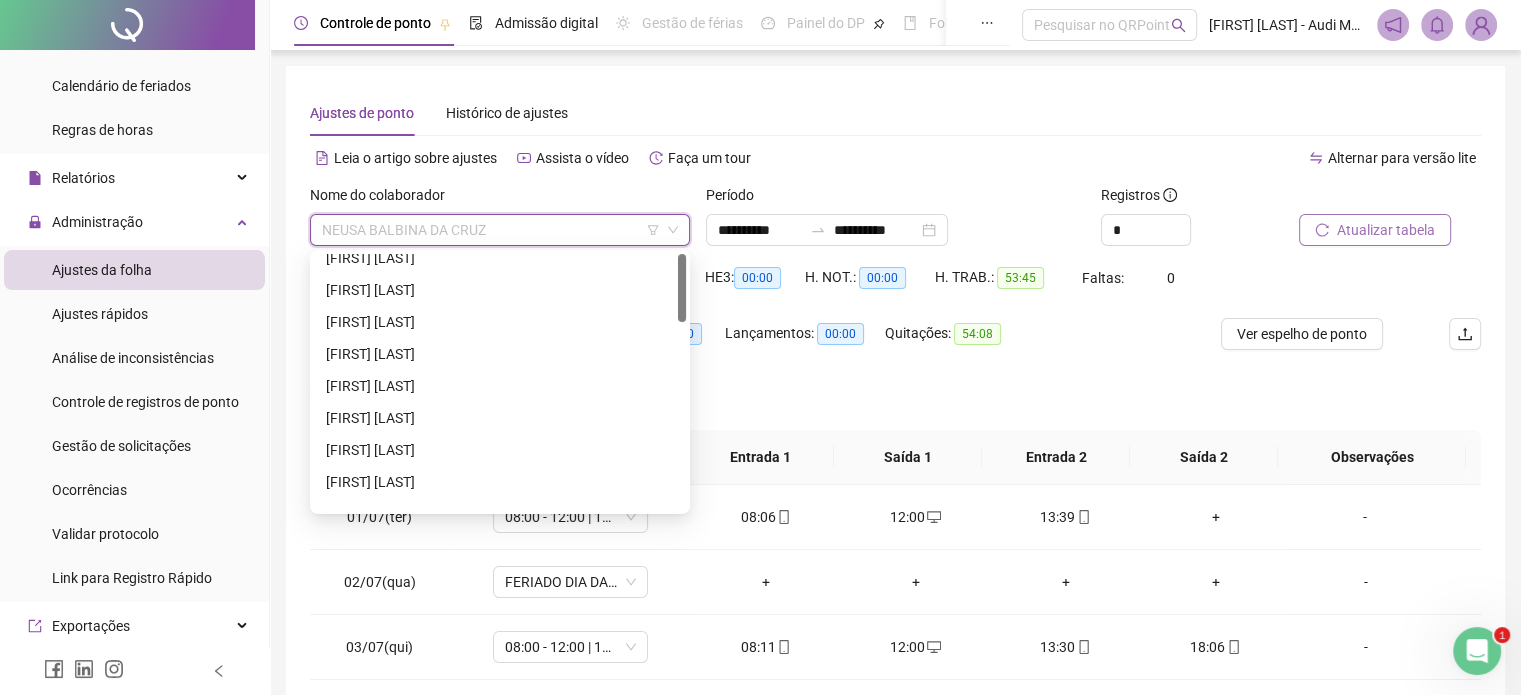 scroll, scrollTop: 0, scrollLeft: 0, axis: both 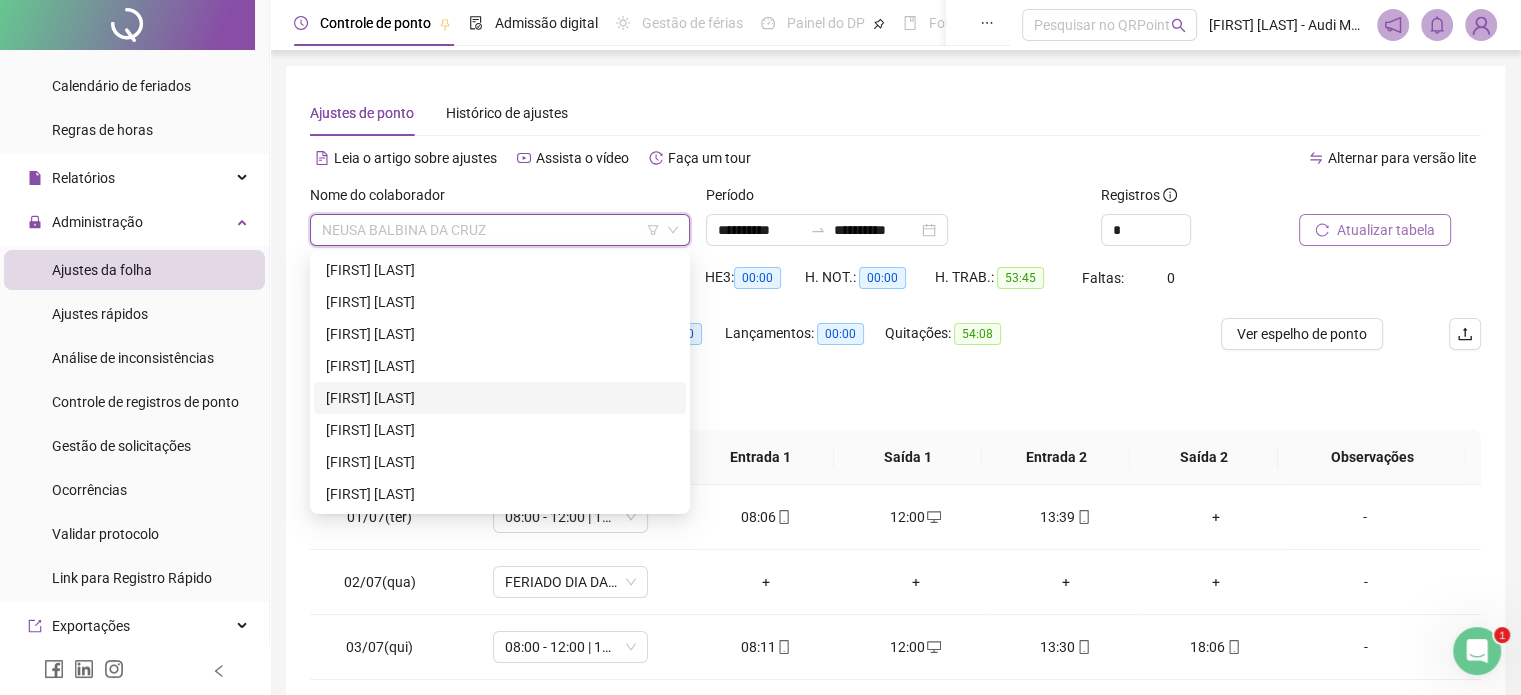 click on "[FIRST] [LAST]" at bounding box center [500, 398] 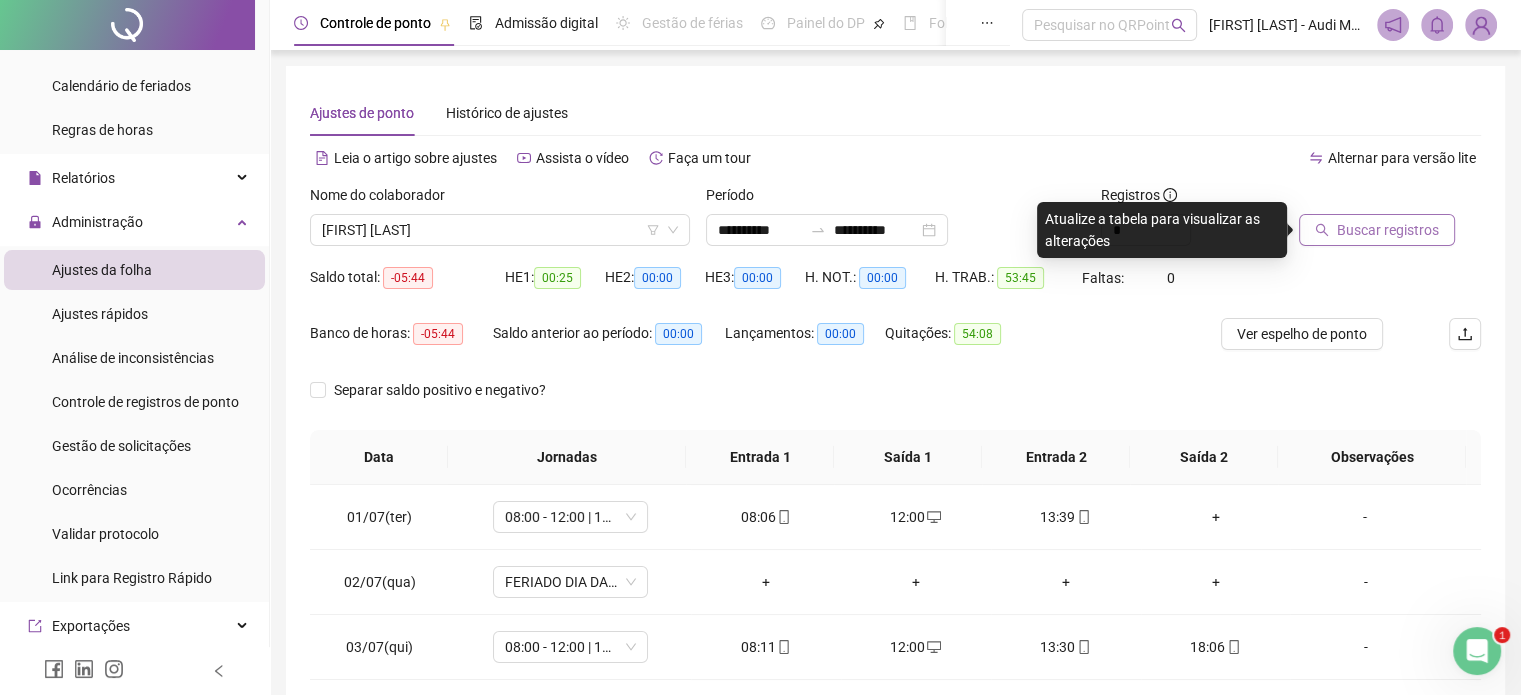 click on "Buscar registros" at bounding box center [1388, 230] 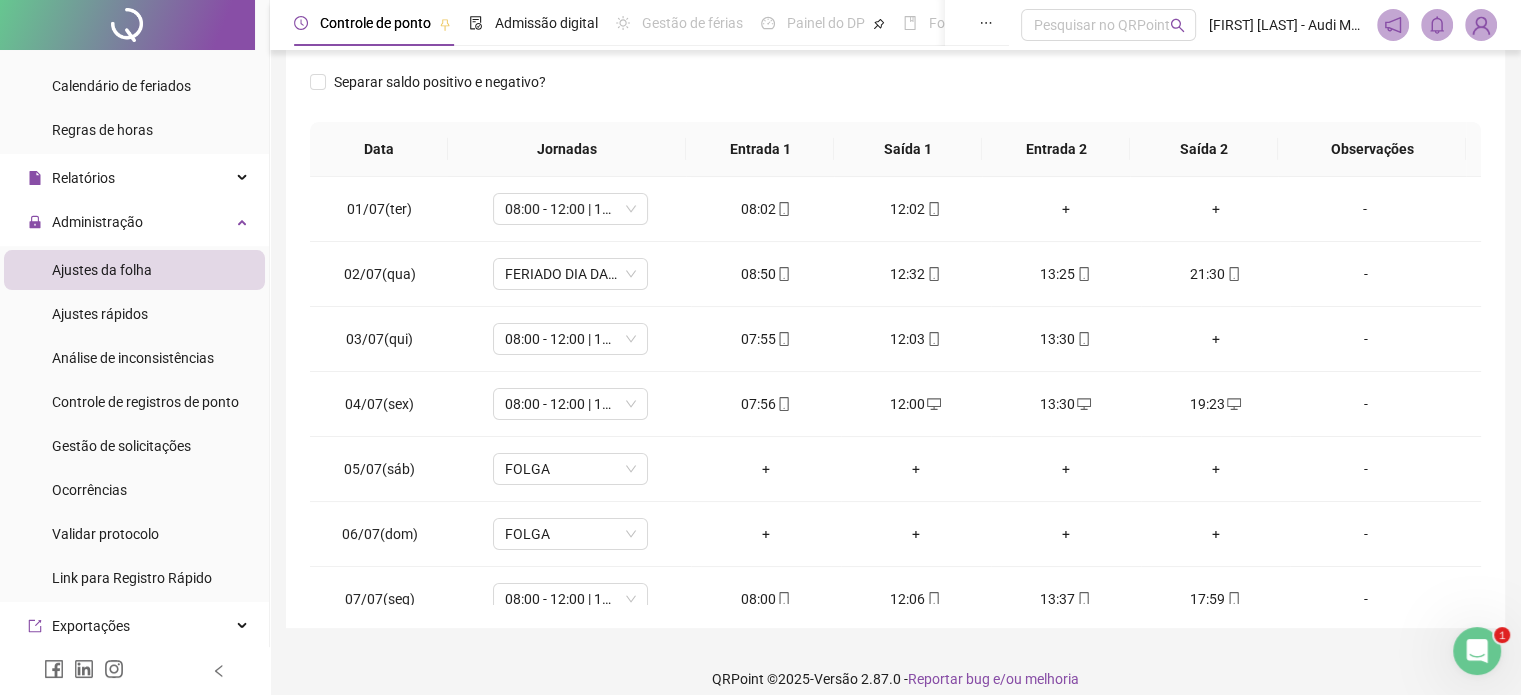 scroll, scrollTop: 326, scrollLeft: 0, axis: vertical 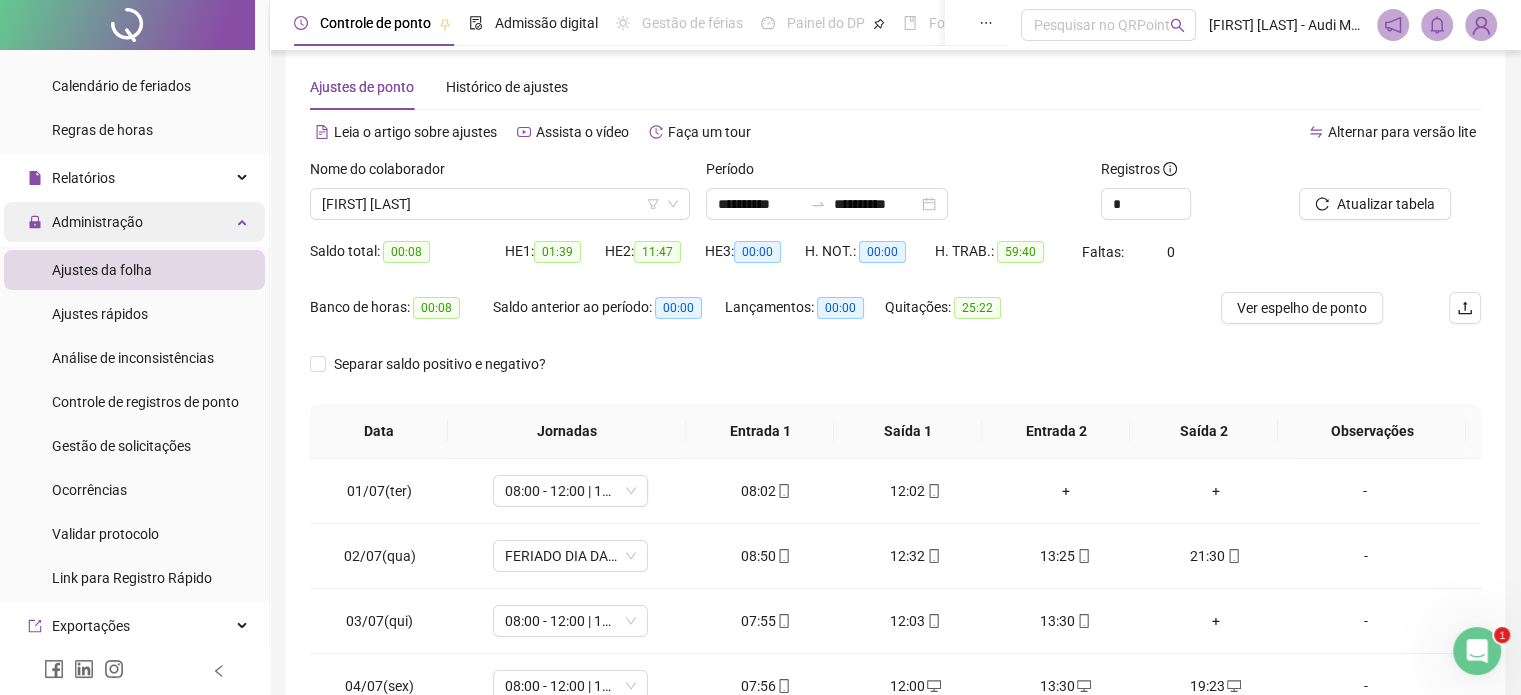 click on "Administração" at bounding box center [134, 222] 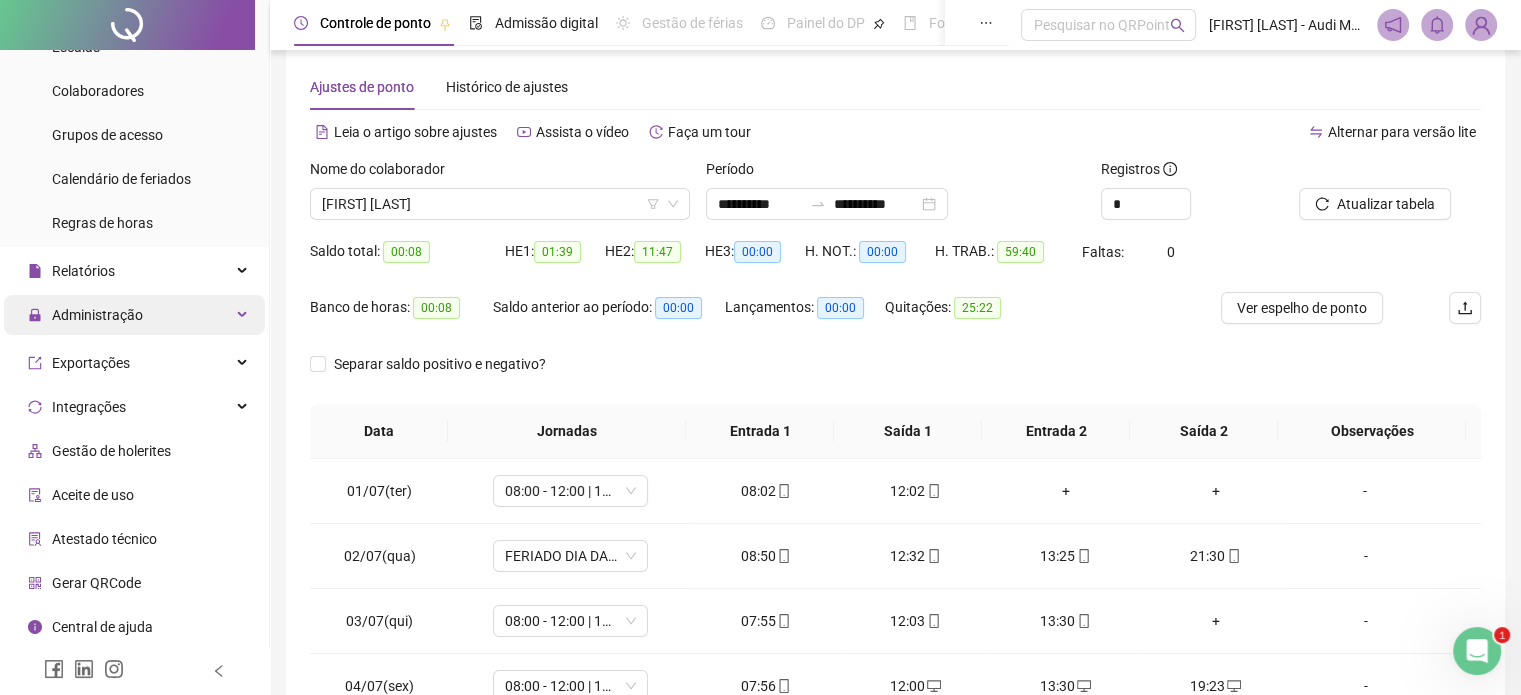 scroll, scrollTop: 203, scrollLeft: 0, axis: vertical 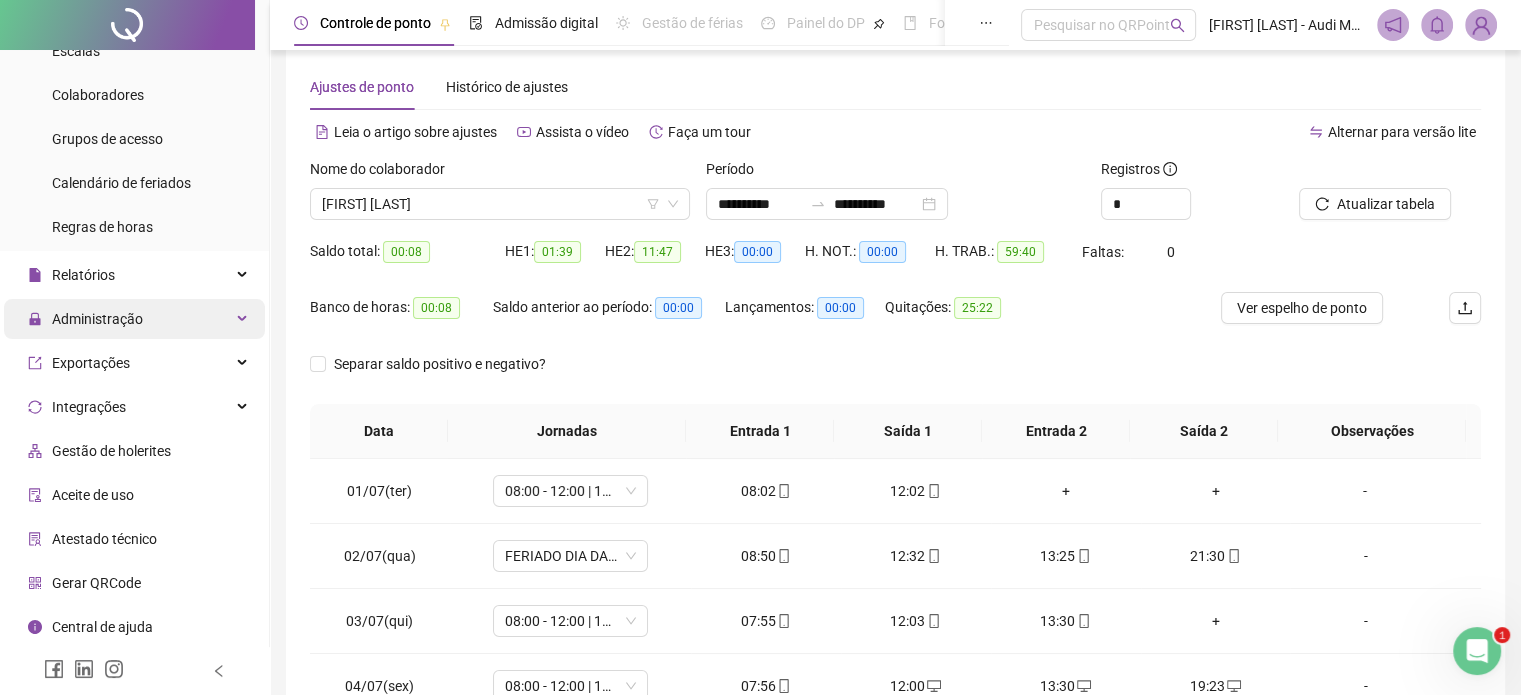 click on "Administração" at bounding box center (134, 319) 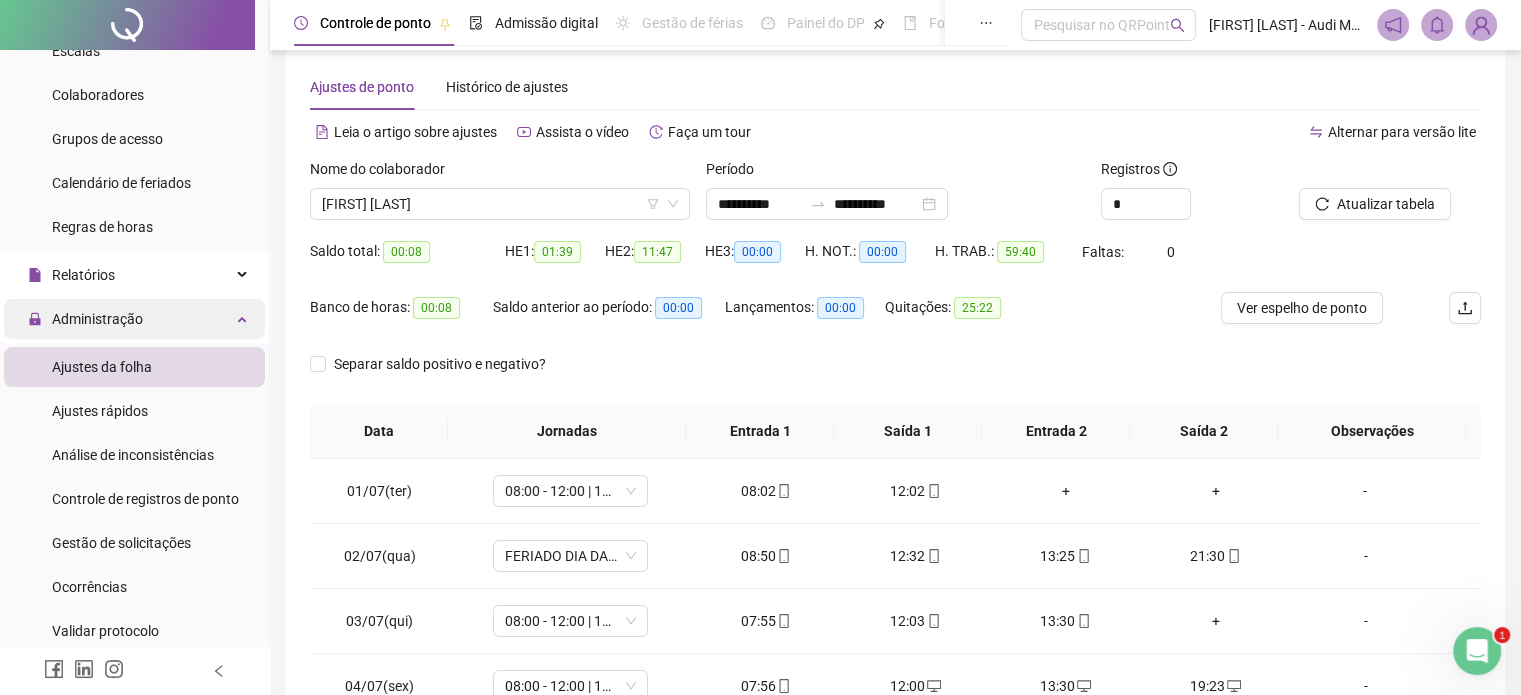 scroll, scrollTop: 300, scrollLeft: 0, axis: vertical 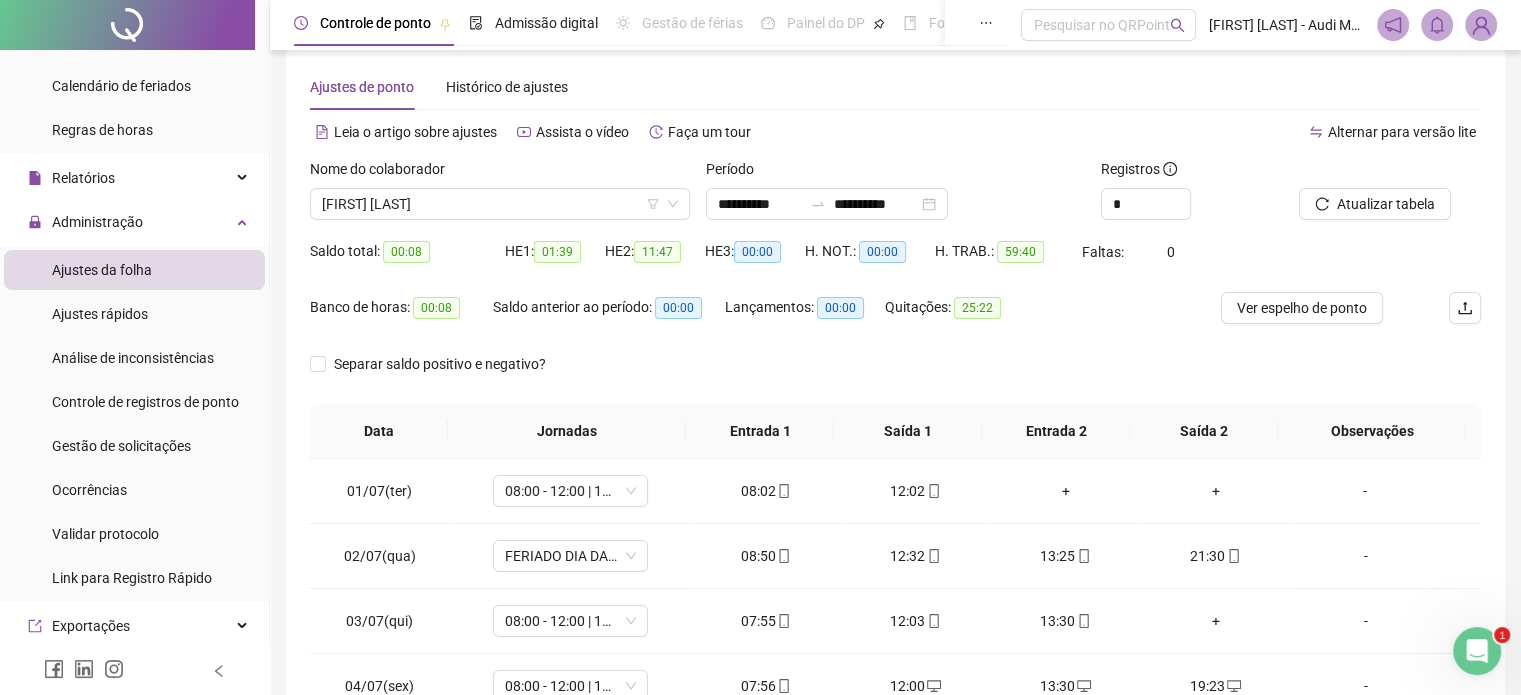 click on "Ajustes da folha" at bounding box center [134, 270] 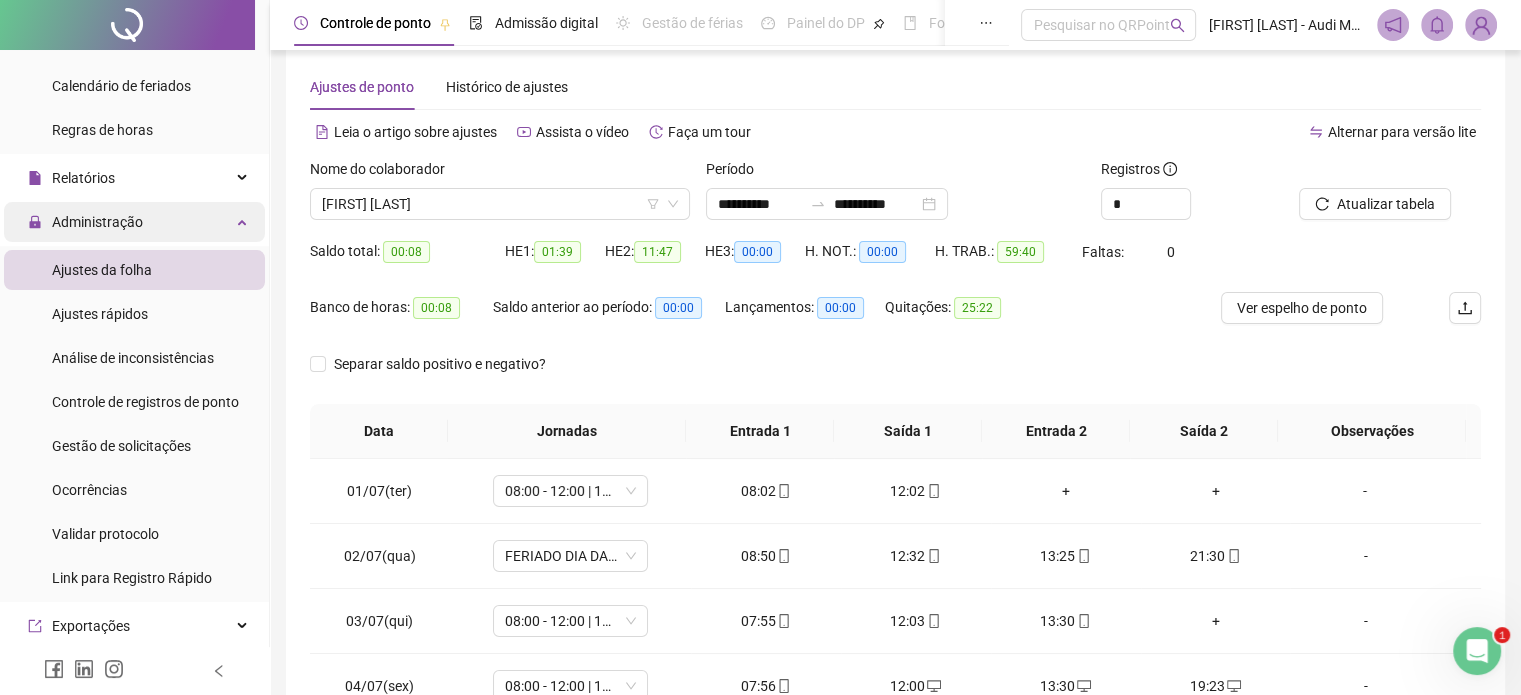 click at bounding box center (244, 220) 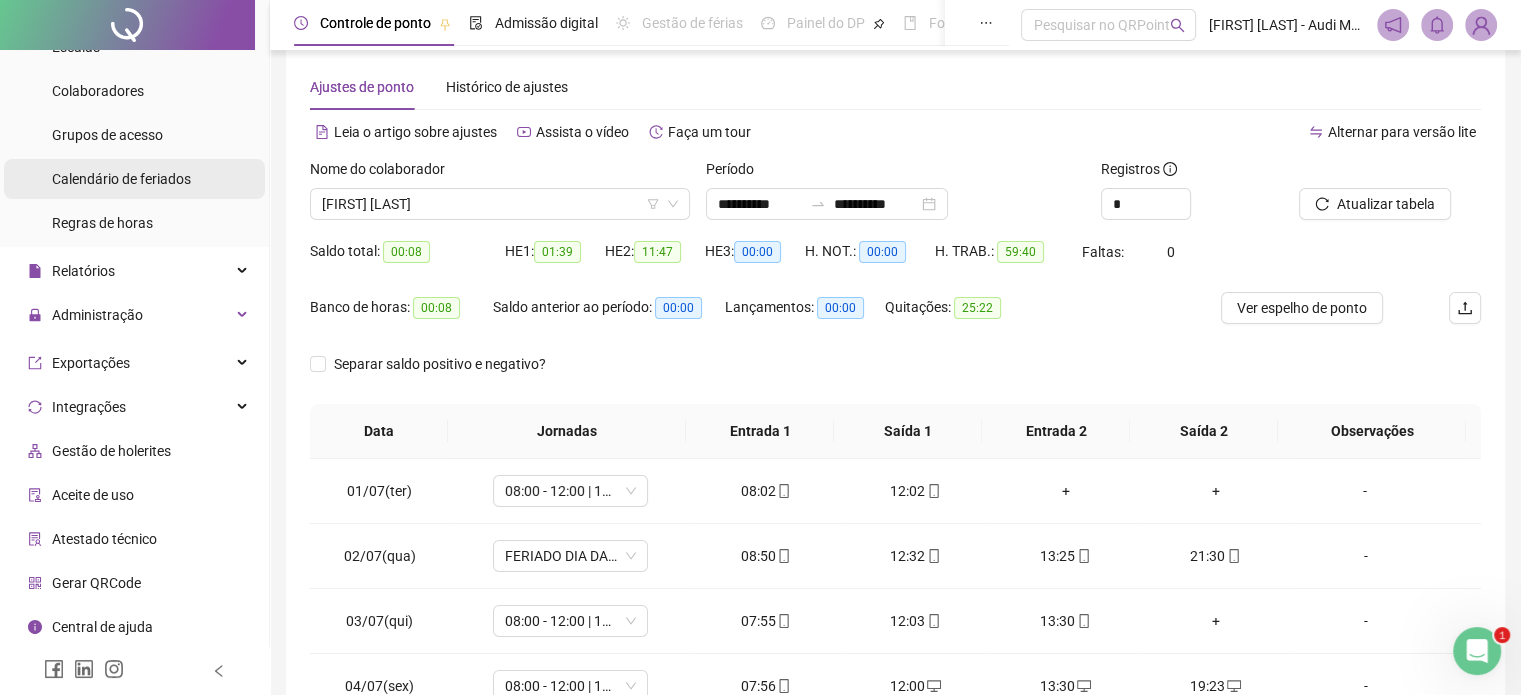 scroll, scrollTop: 203, scrollLeft: 0, axis: vertical 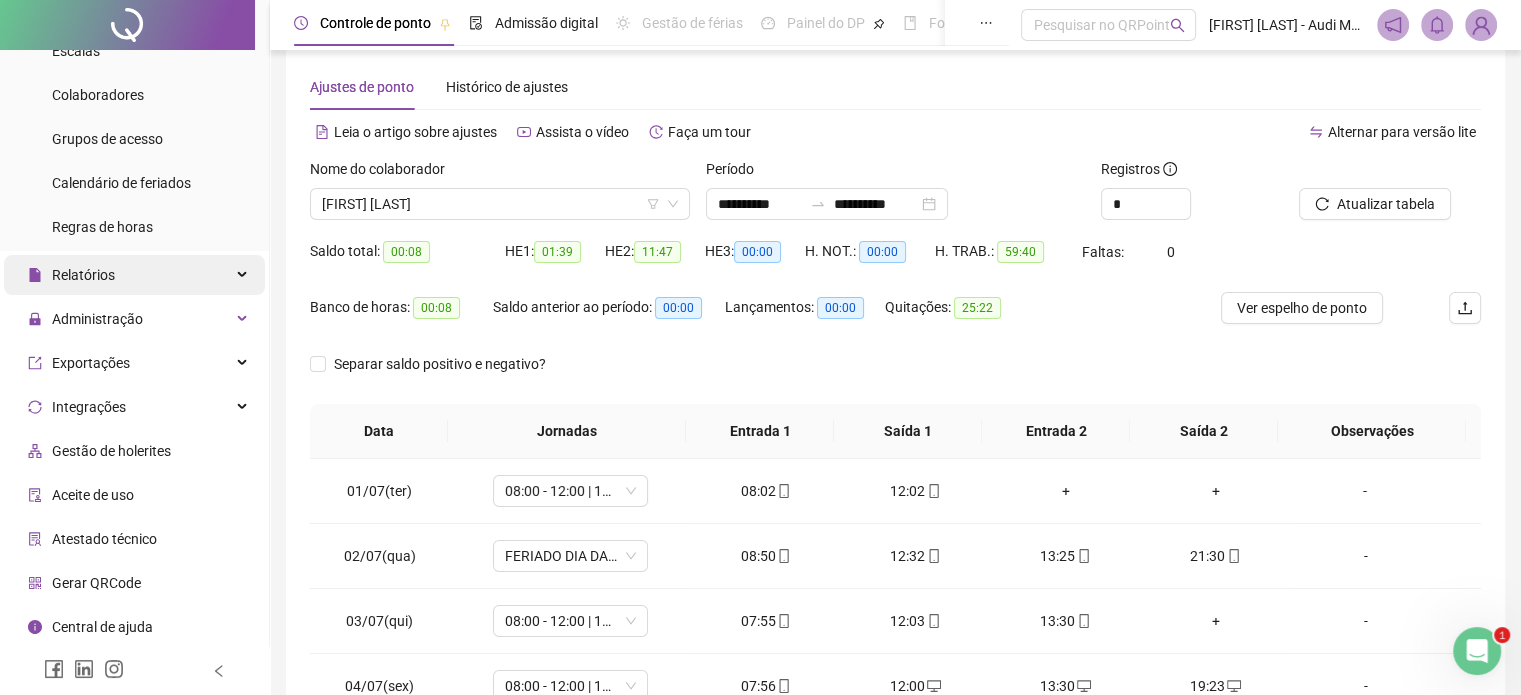 click on "Relatórios" at bounding box center [134, 275] 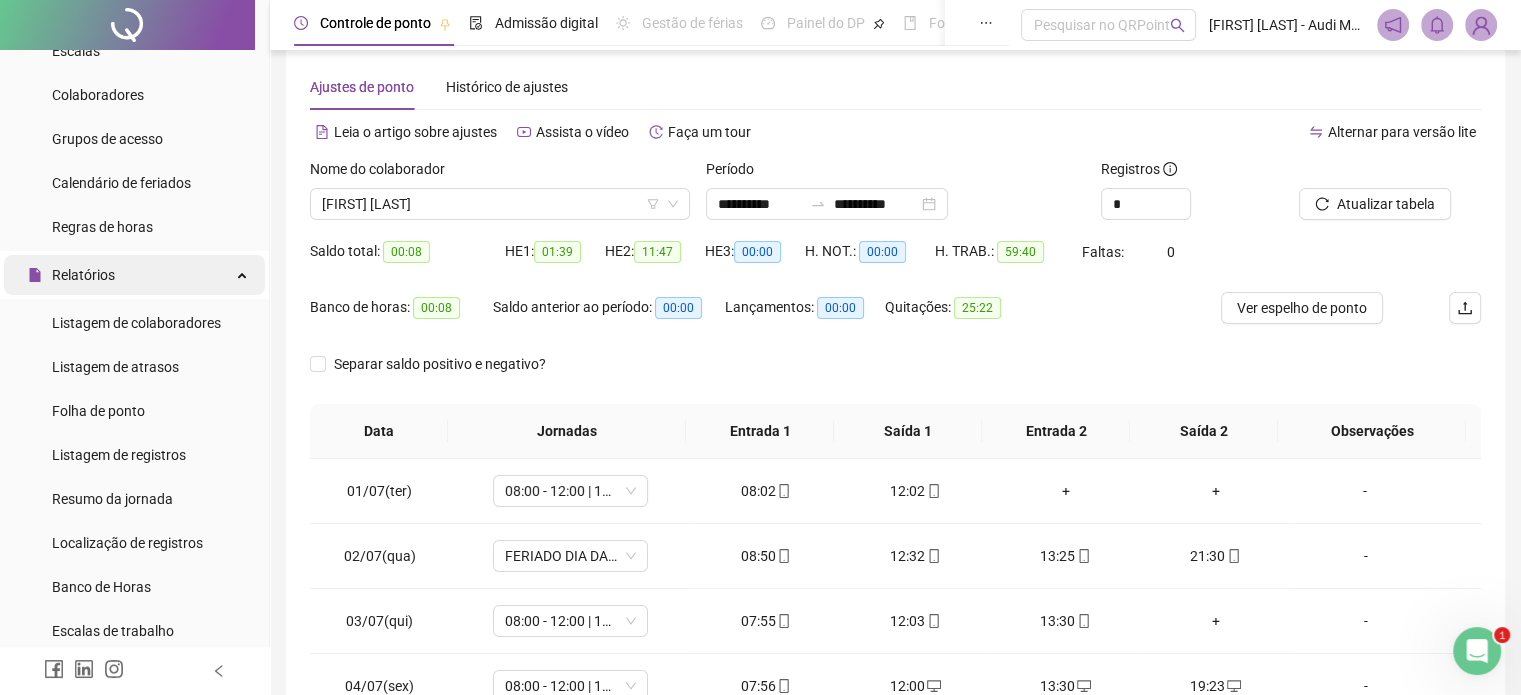 click at bounding box center (244, 273) 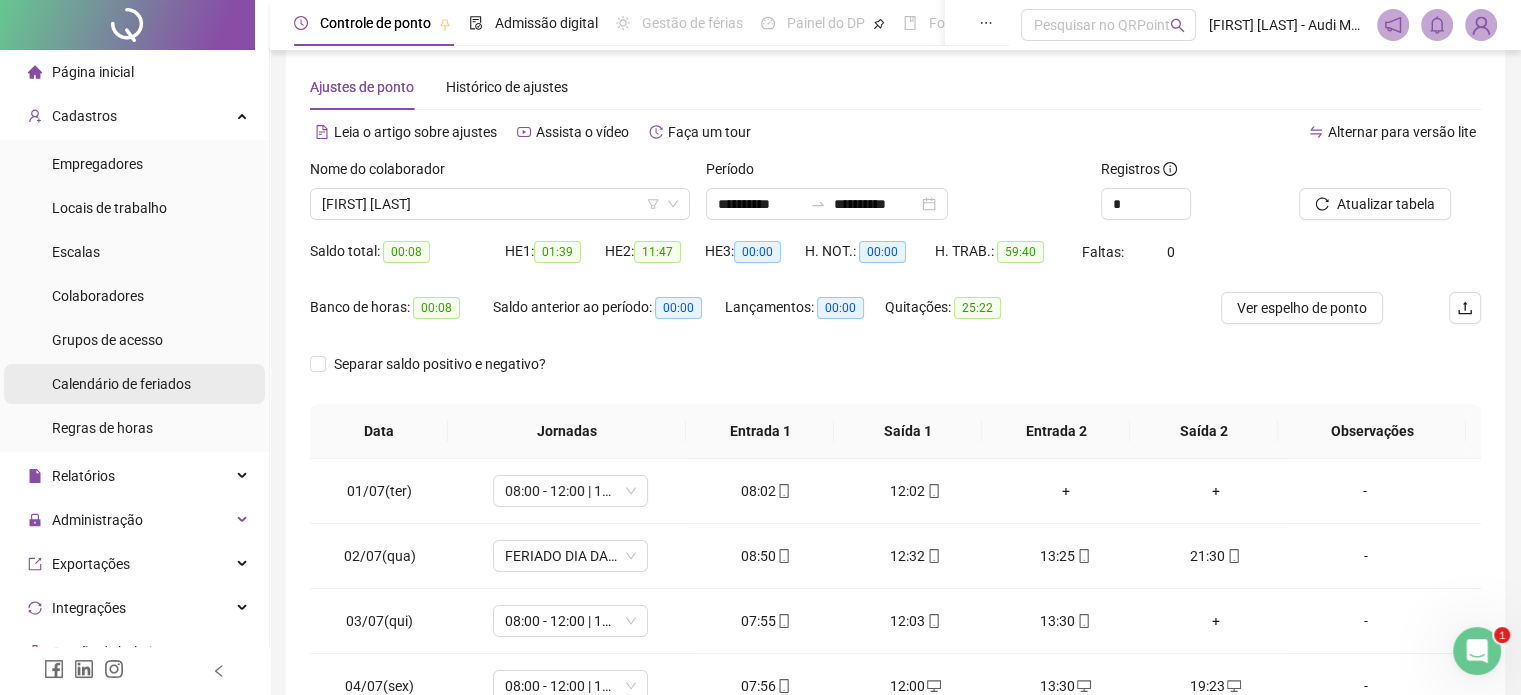scroll, scrollTop: 0, scrollLeft: 0, axis: both 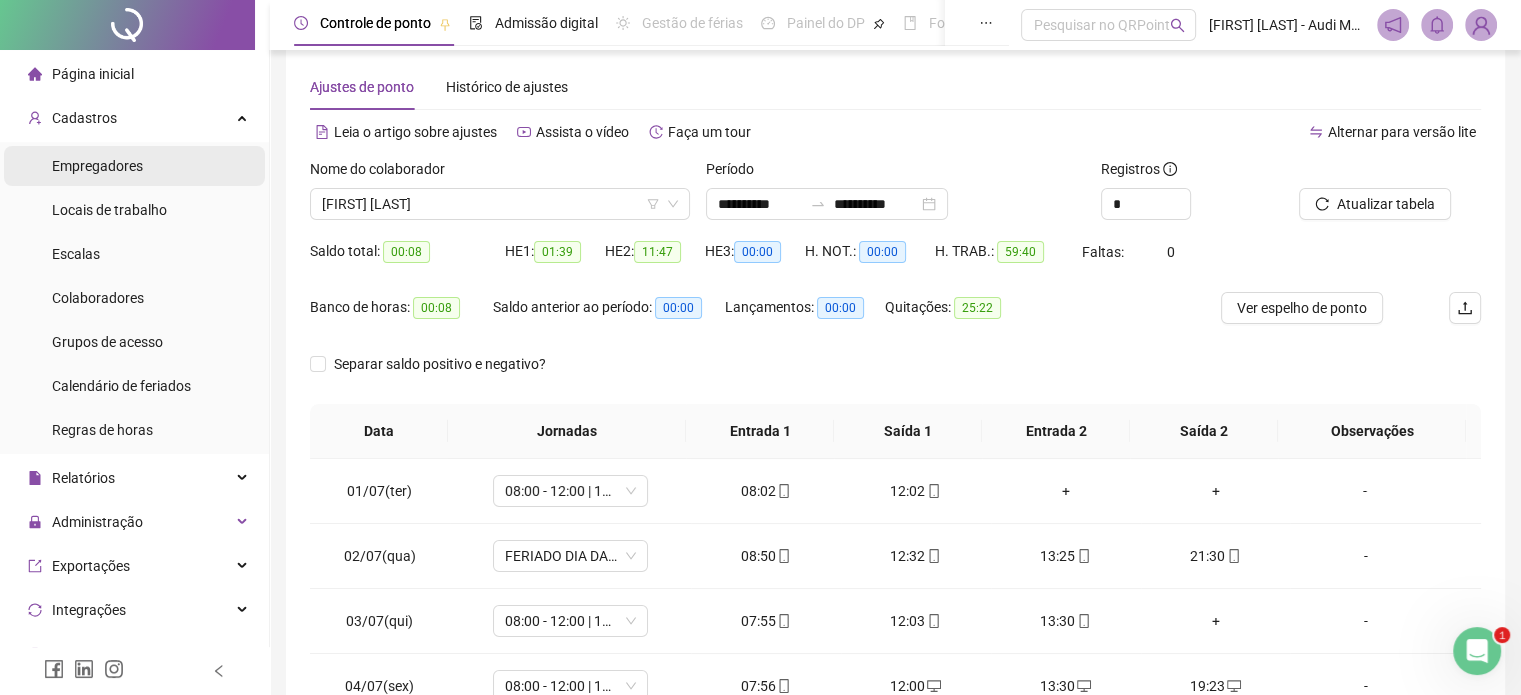 click on "Empregadores" at bounding box center [97, 166] 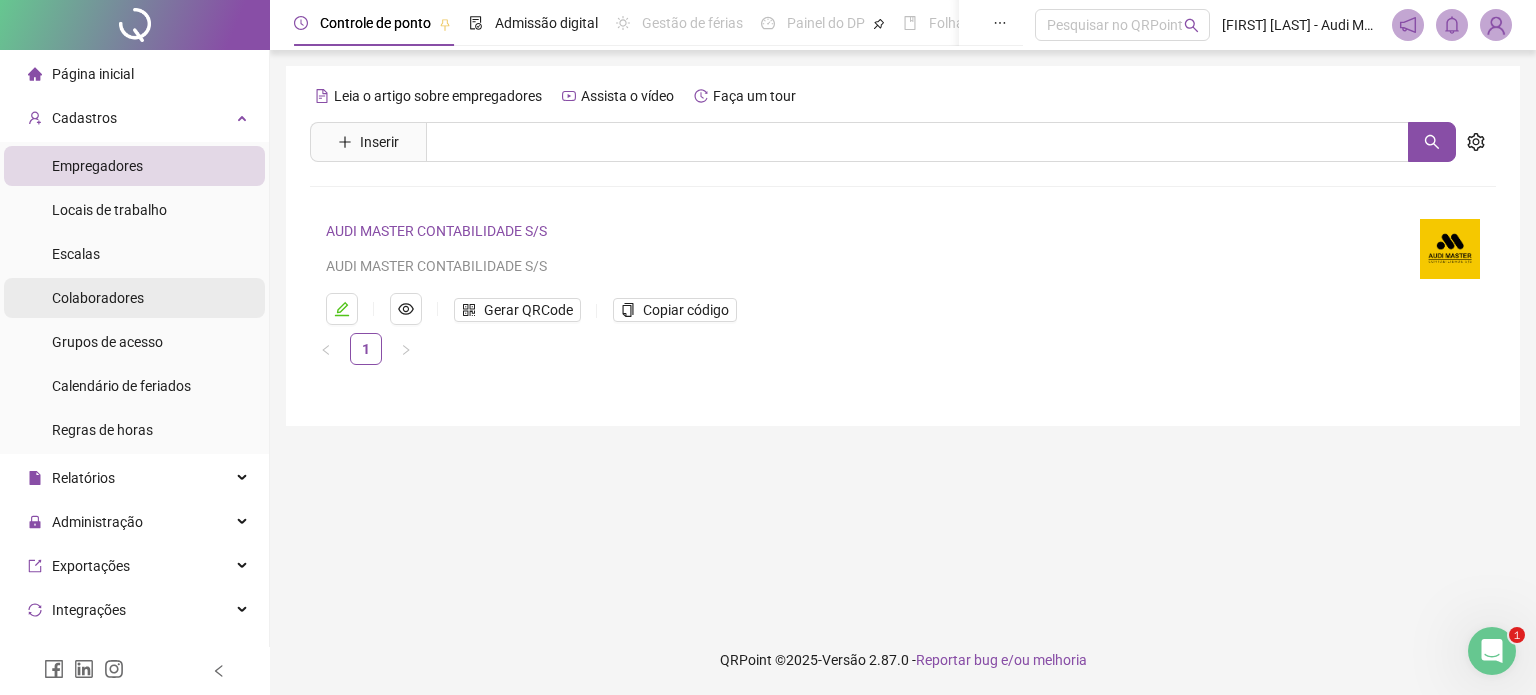 click on "Colaboradores" at bounding box center [98, 298] 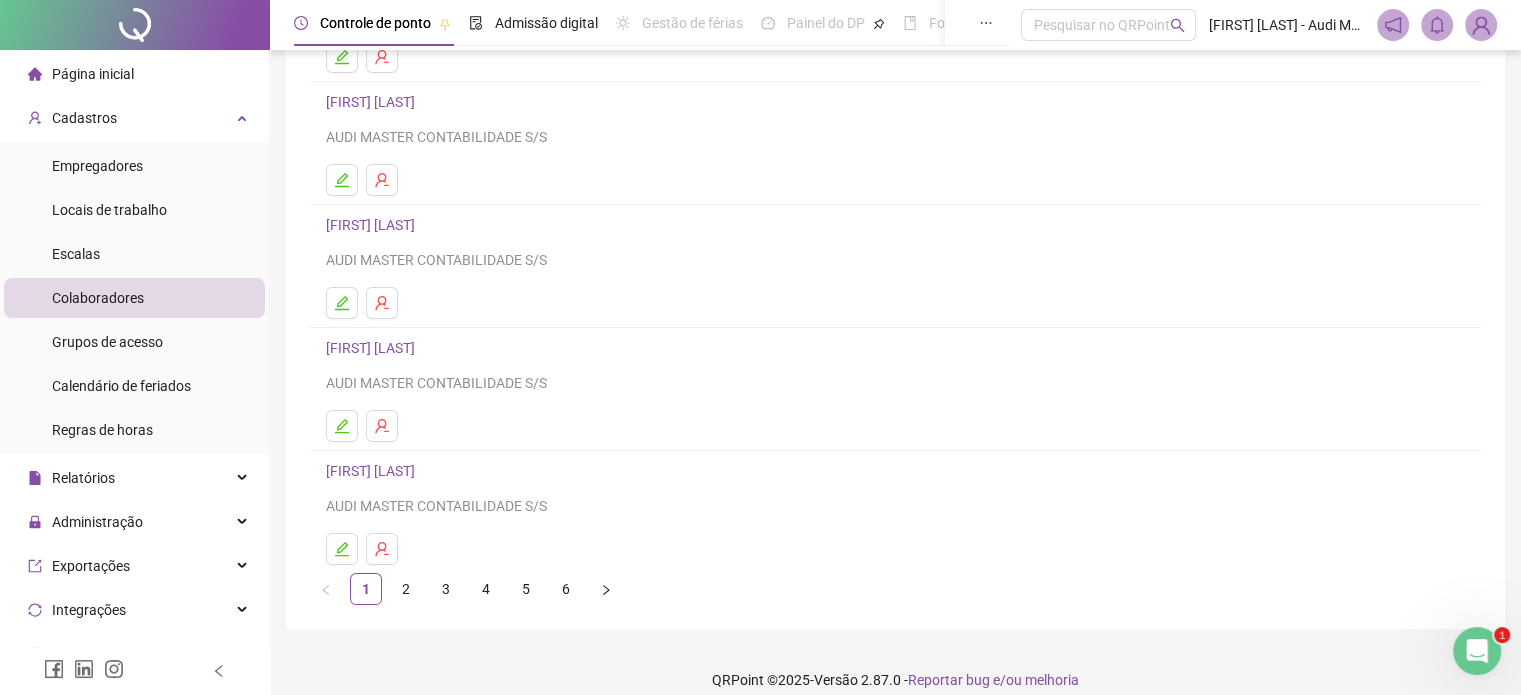 scroll, scrollTop: 271, scrollLeft: 0, axis: vertical 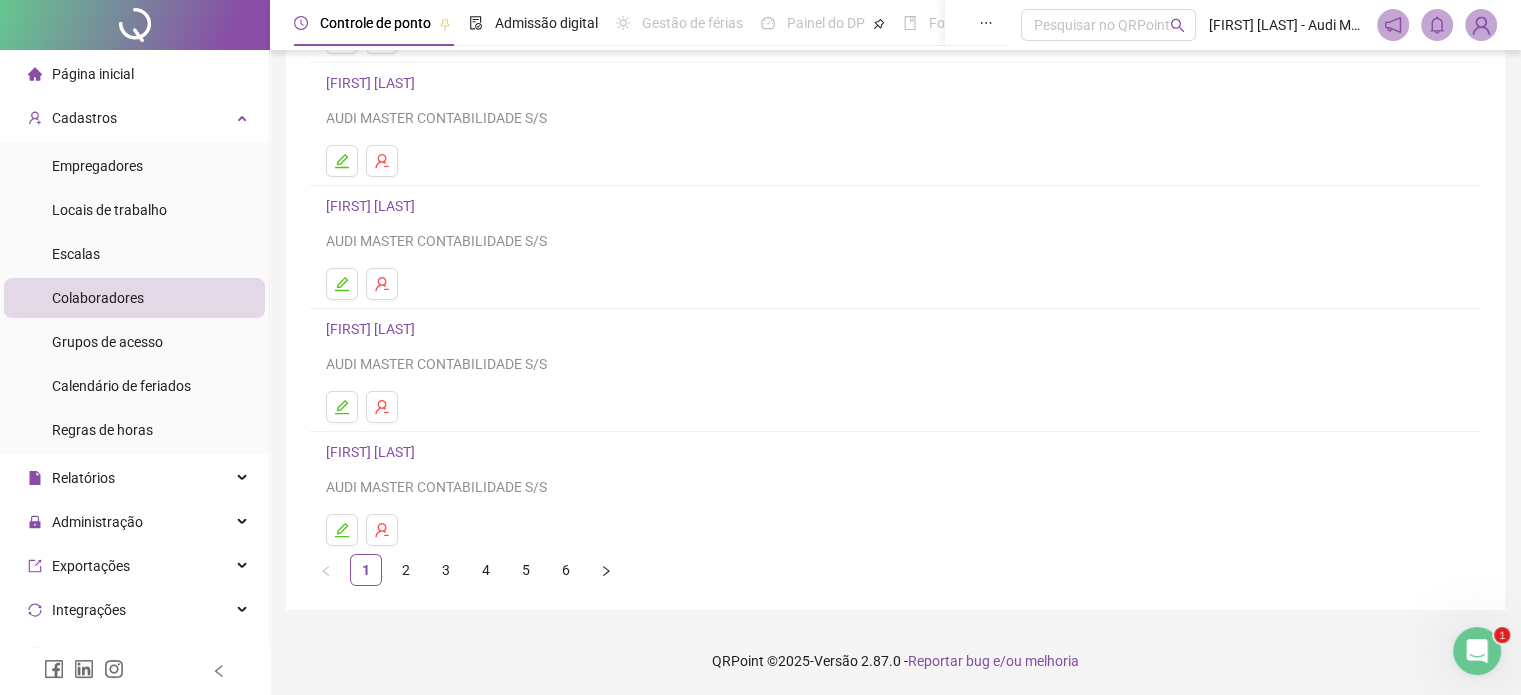 click on "[FIRST] [LAST]" at bounding box center [373, 452] 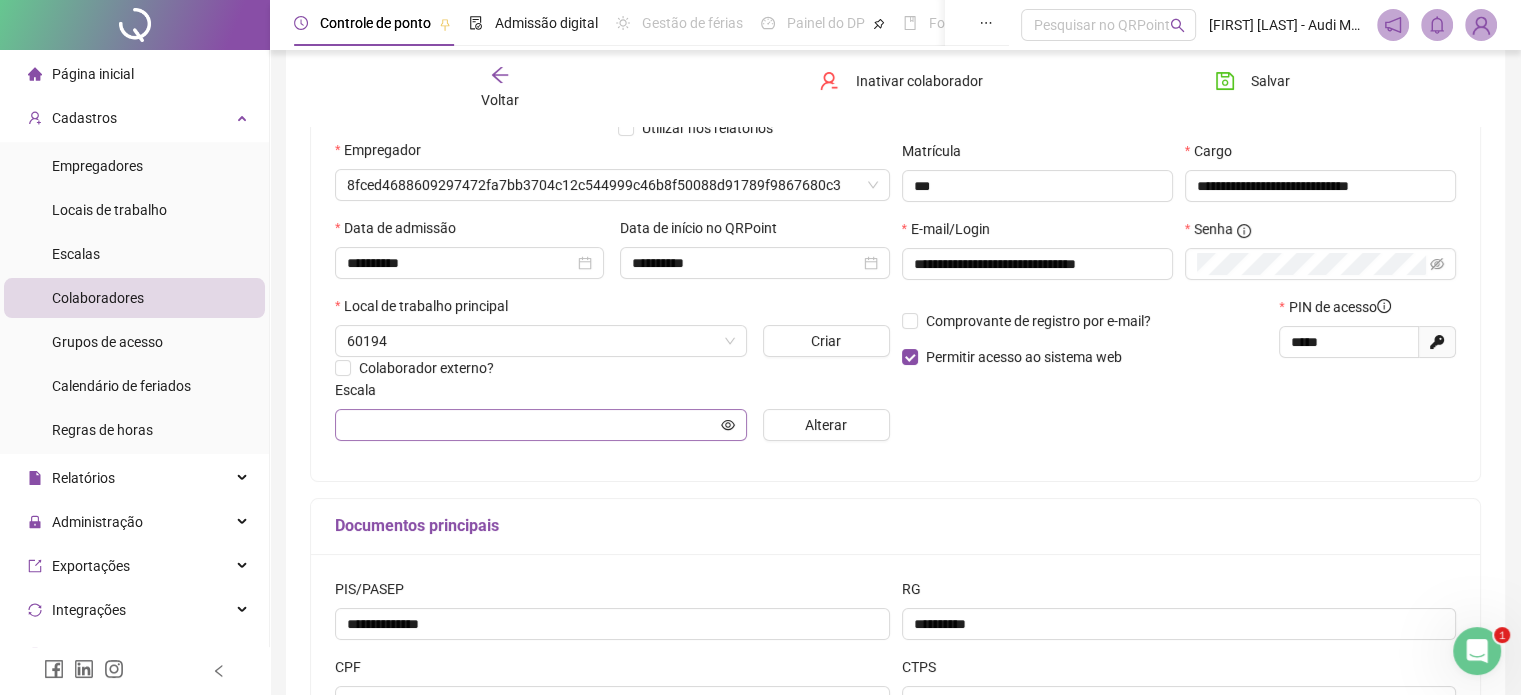 scroll, scrollTop: 281, scrollLeft: 0, axis: vertical 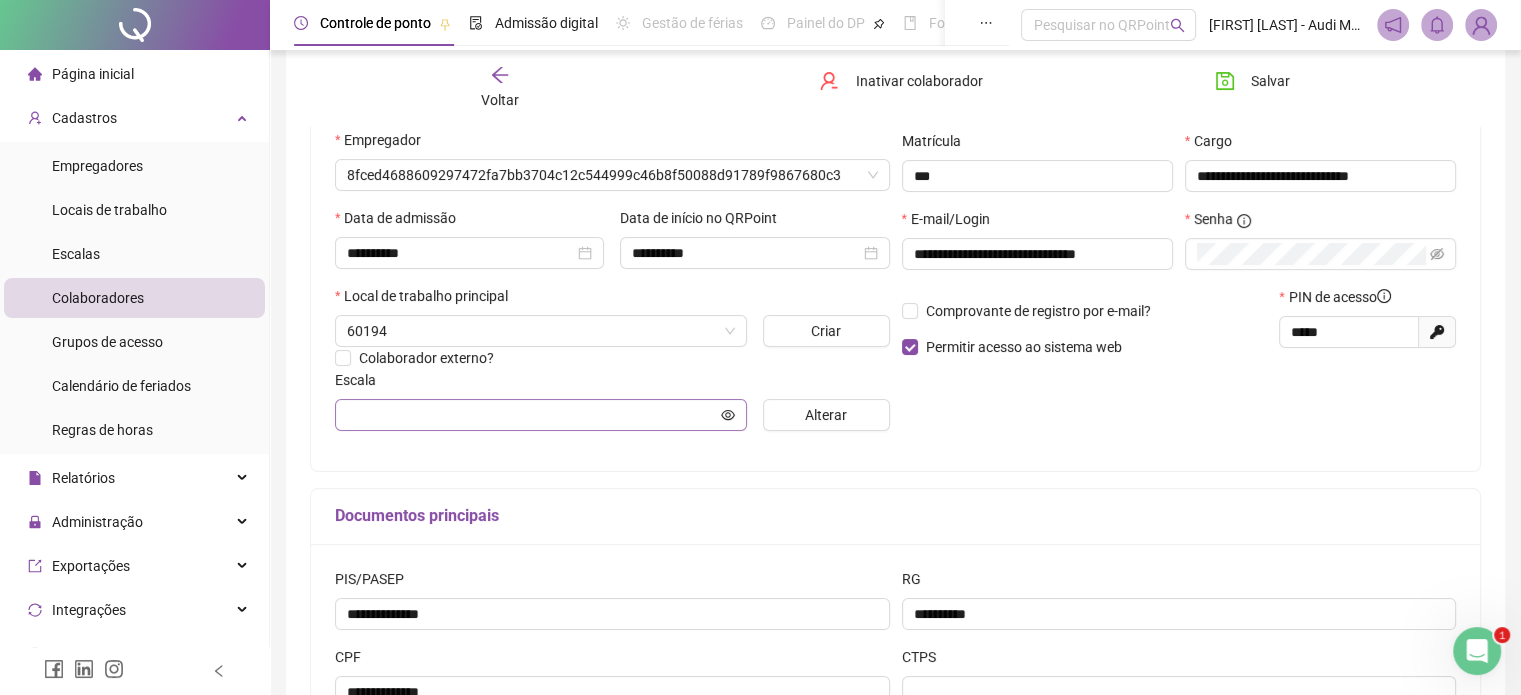 type on "*********" 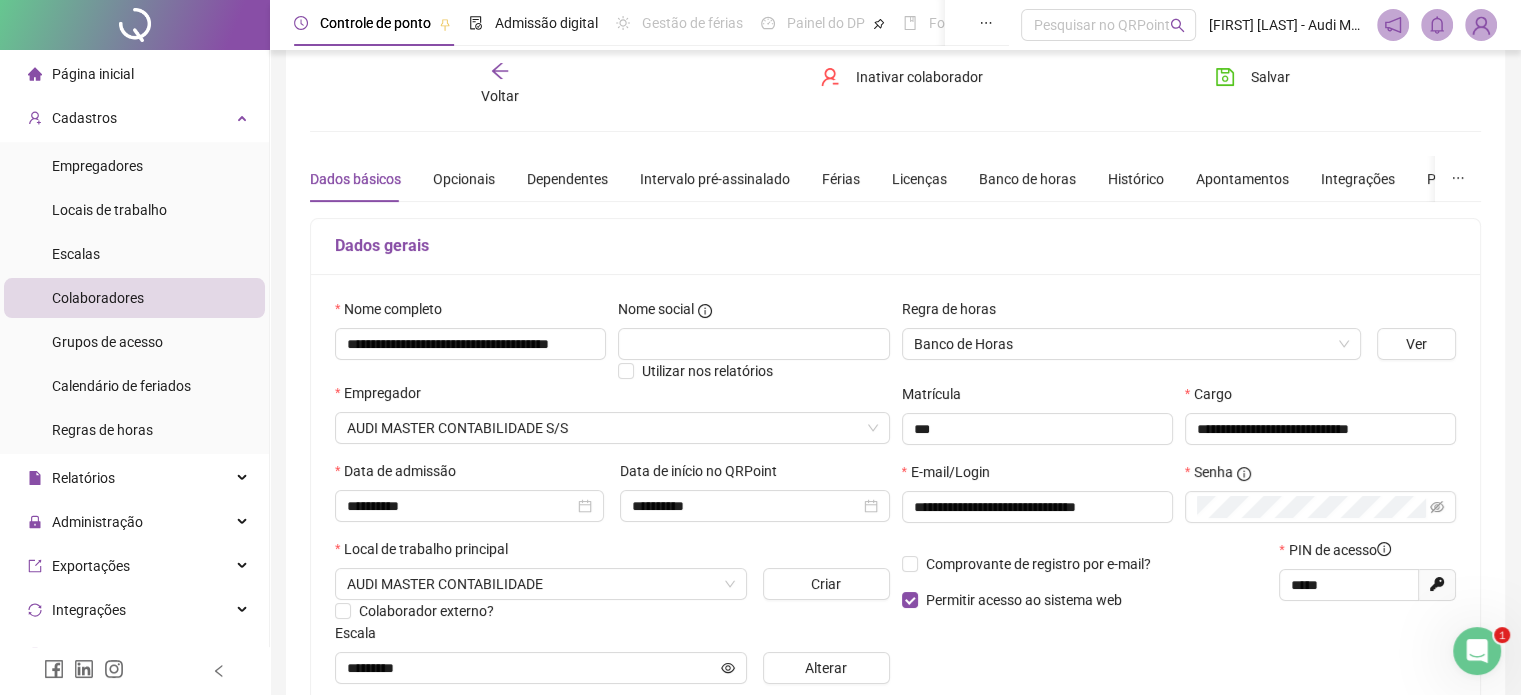 scroll, scrollTop: 0, scrollLeft: 0, axis: both 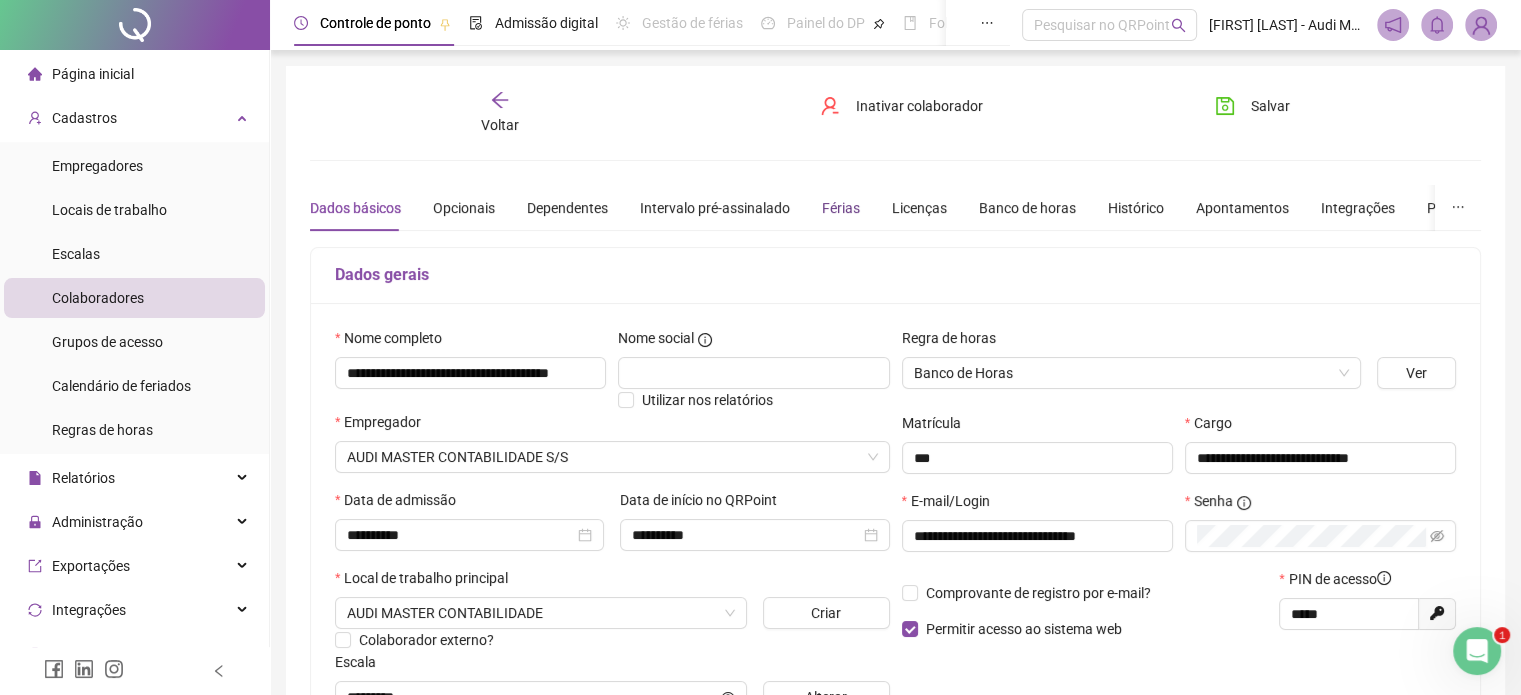 click on "Férias" at bounding box center (841, 208) 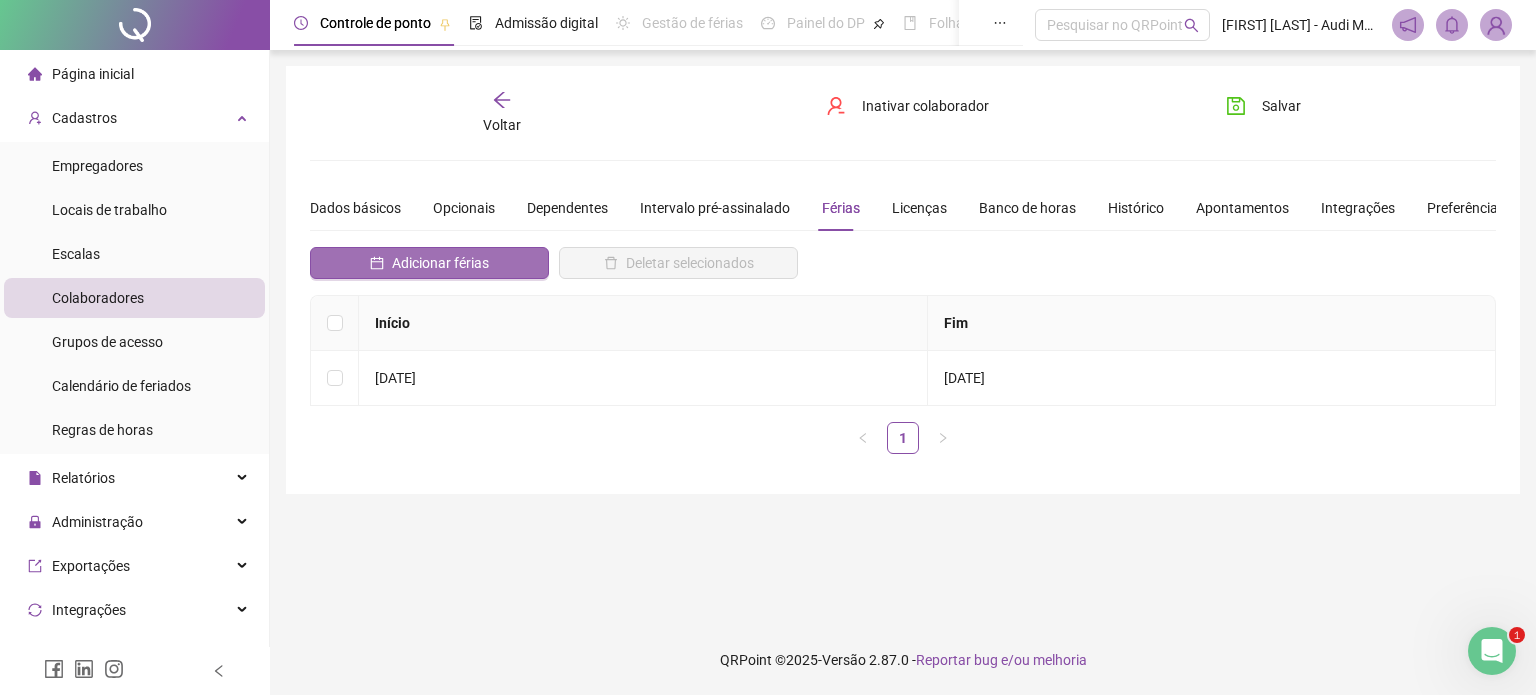 click on "Adicionar férias" at bounding box center (440, 263) 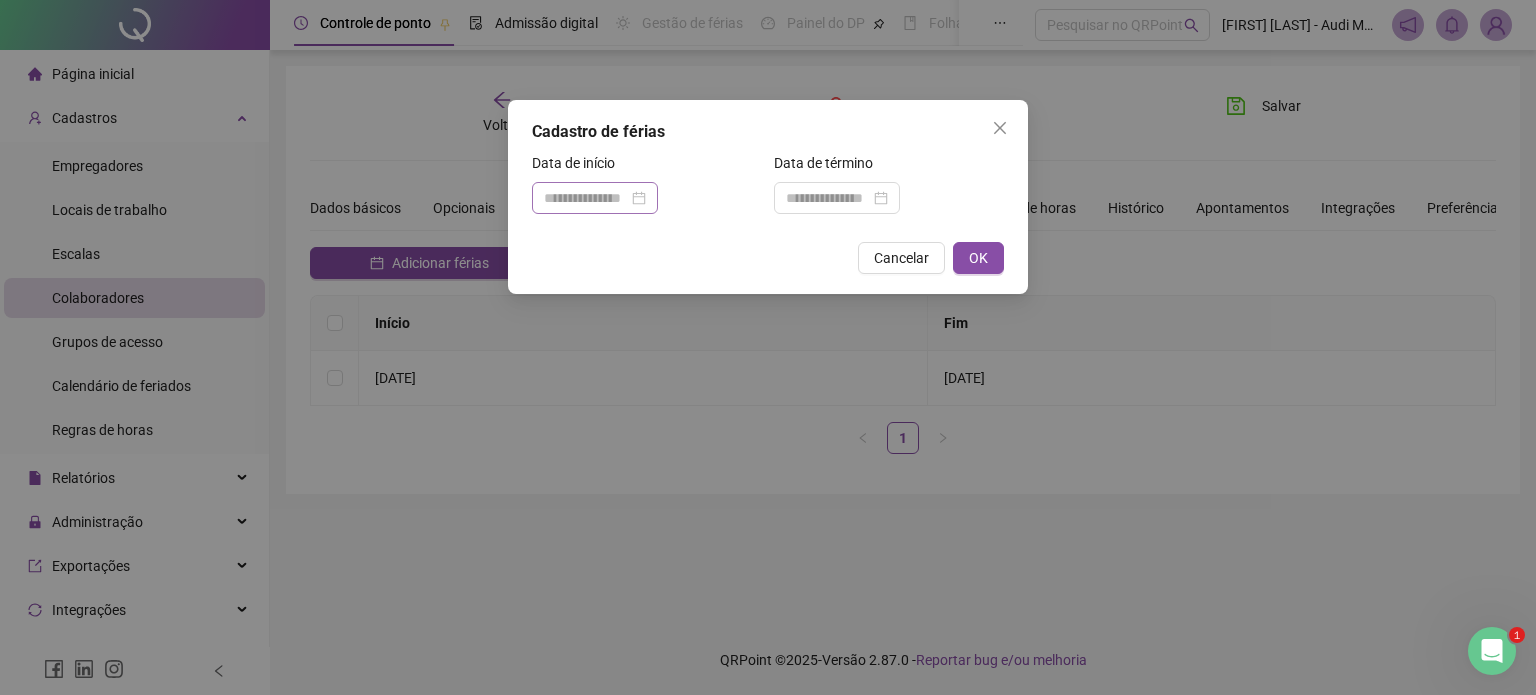 click at bounding box center (595, 198) 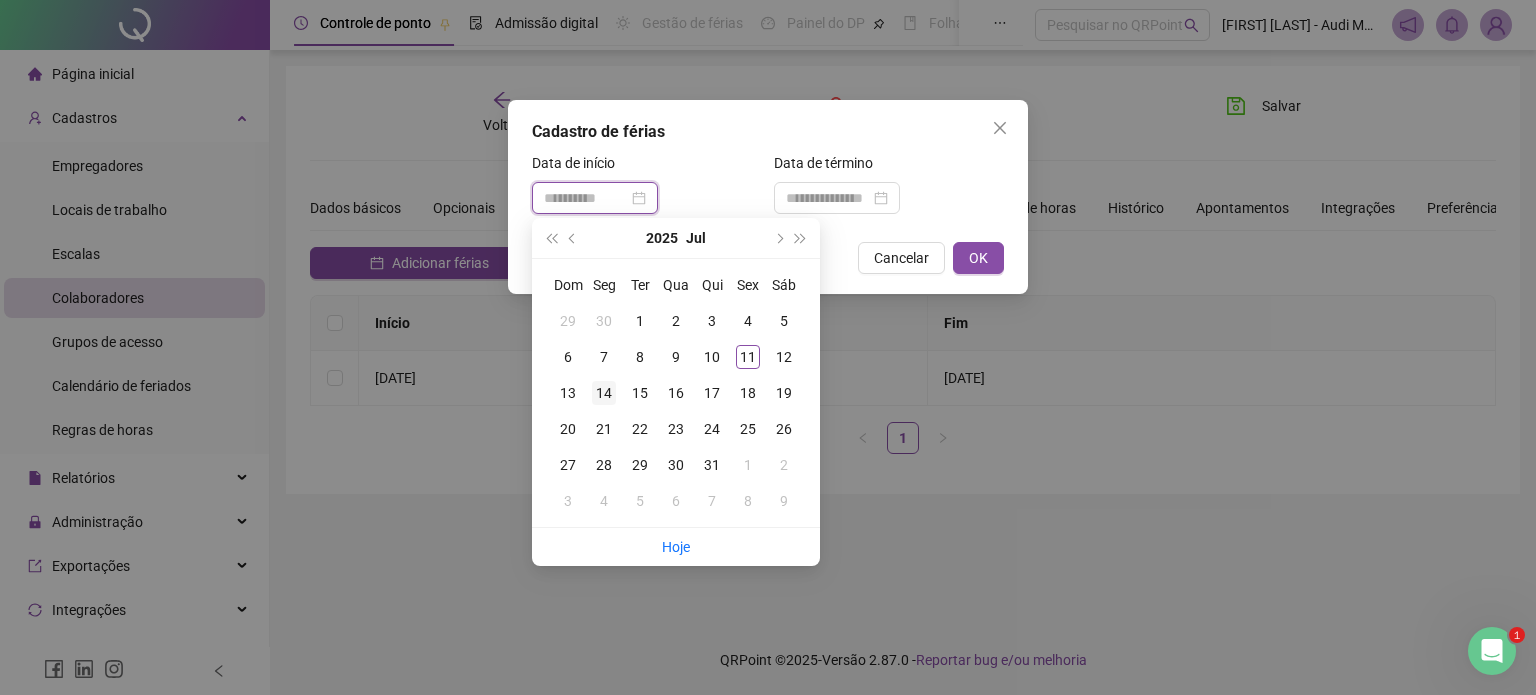 type on "**********" 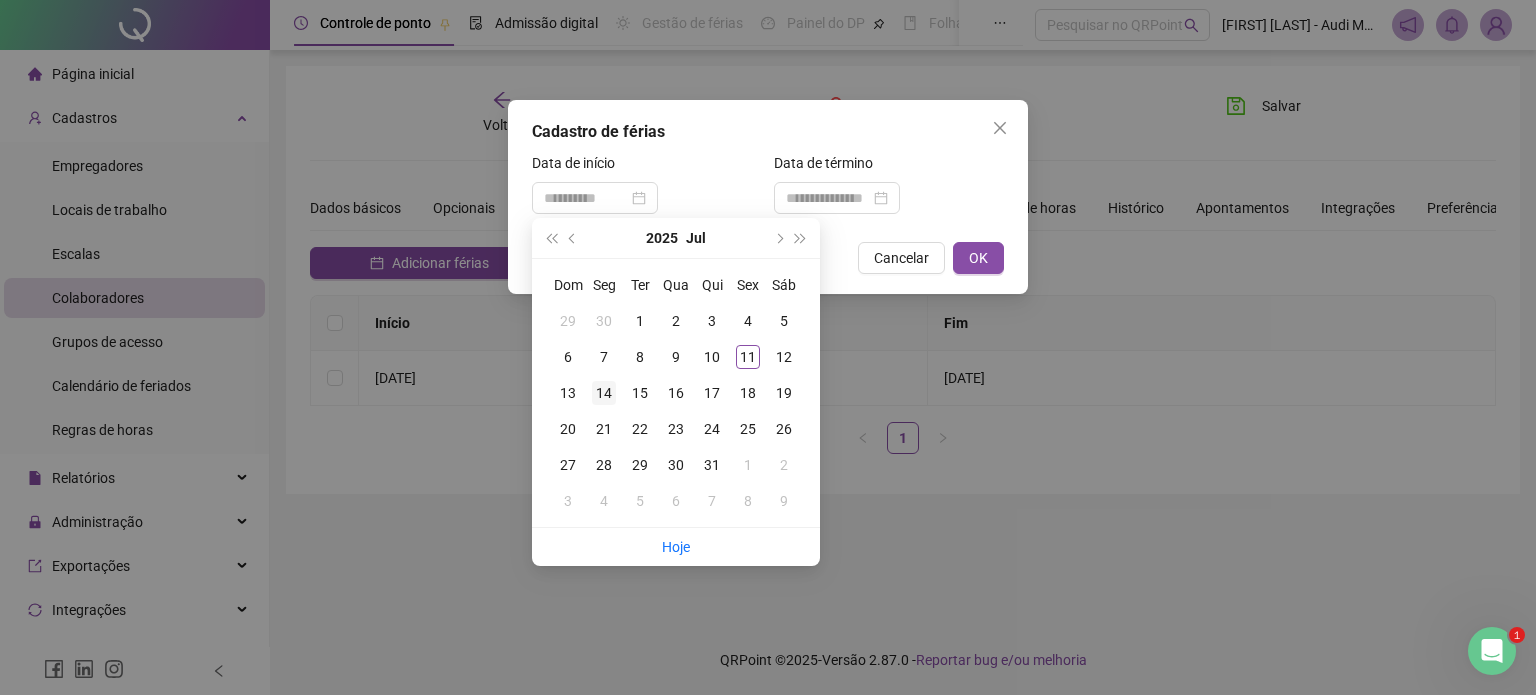 click on "14" at bounding box center (604, 393) 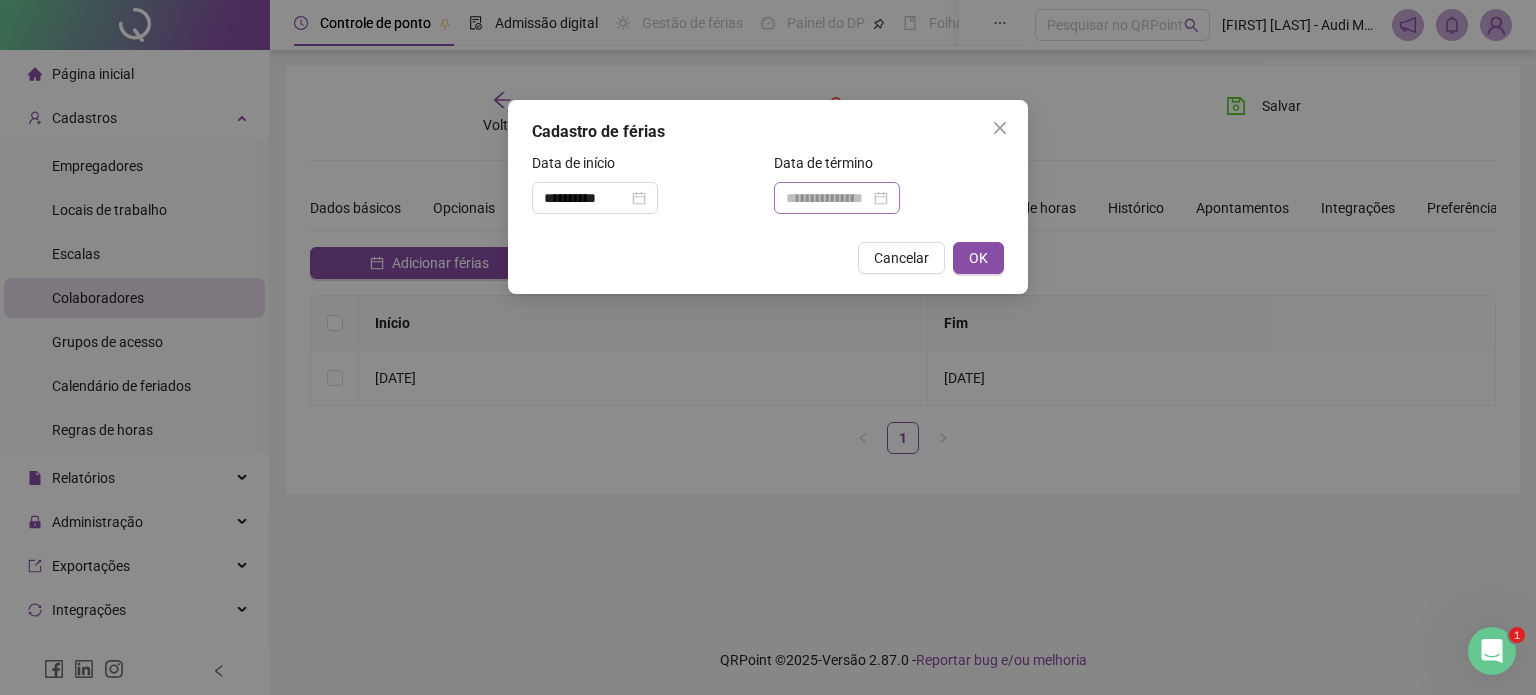 click at bounding box center (837, 198) 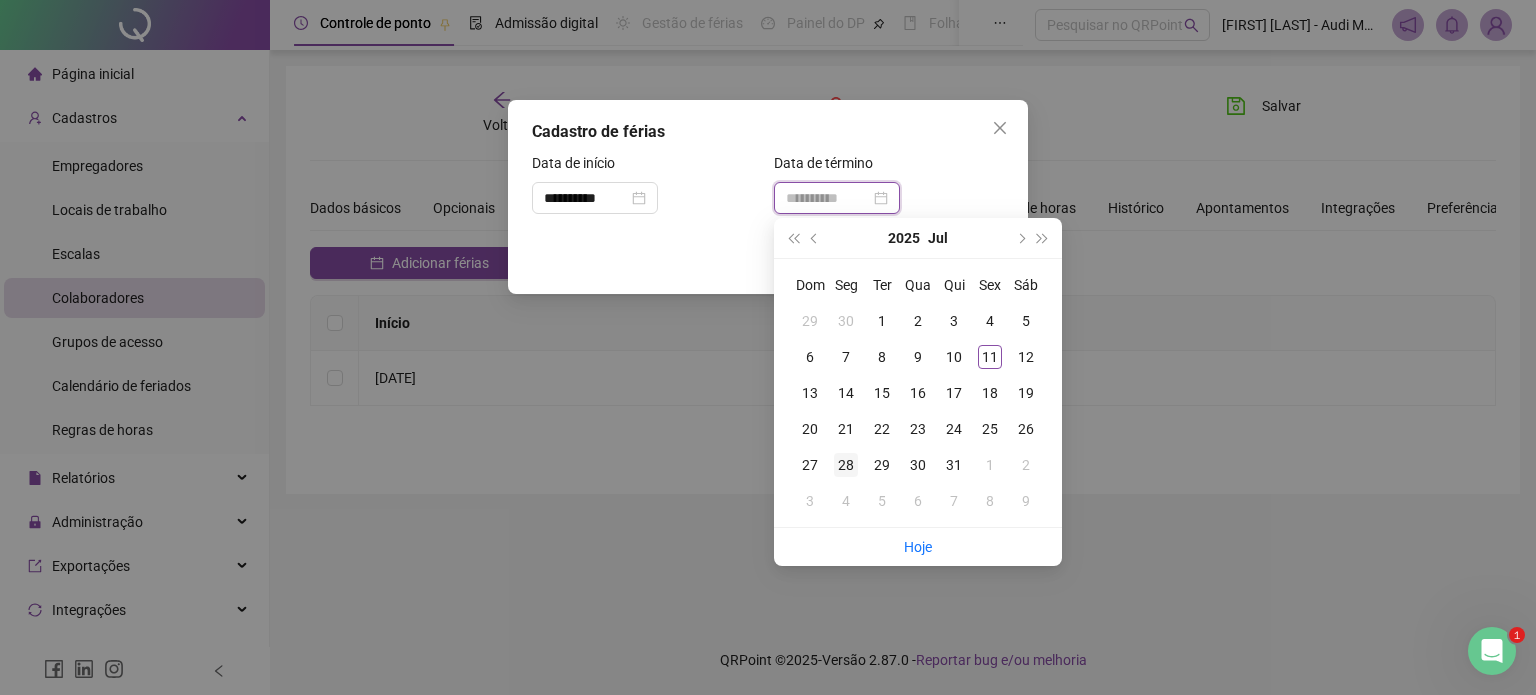 type on "**********" 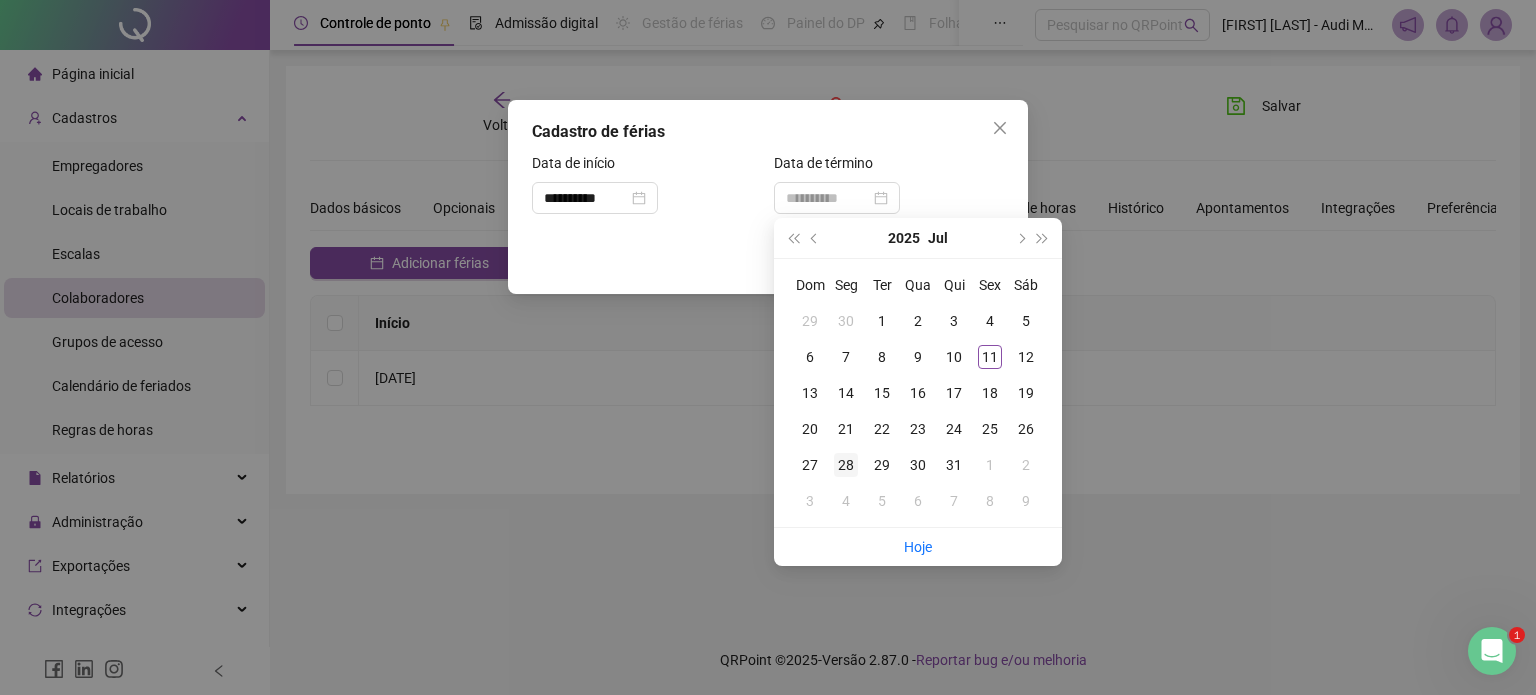 click on "28" at bounding box center [846, 465] 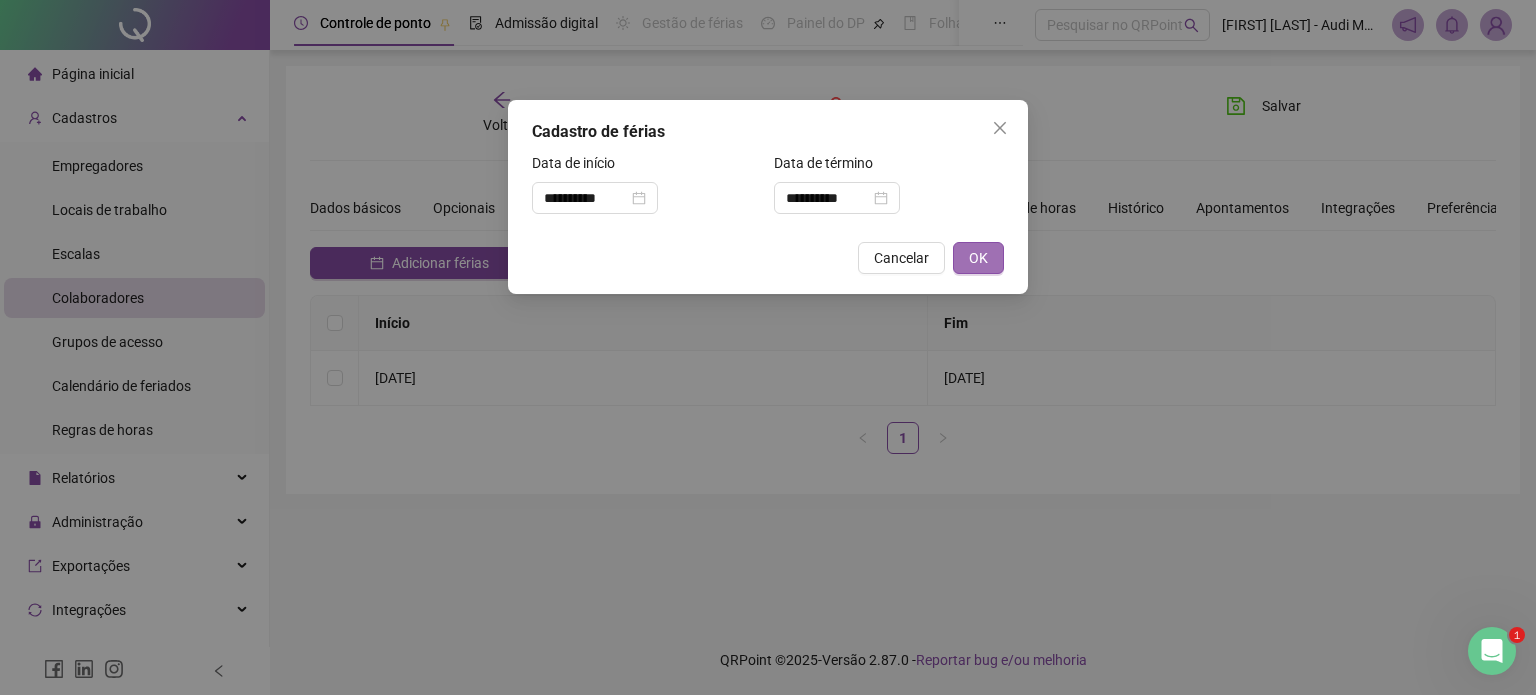 click on "OK" at bounding box center (978, 258) 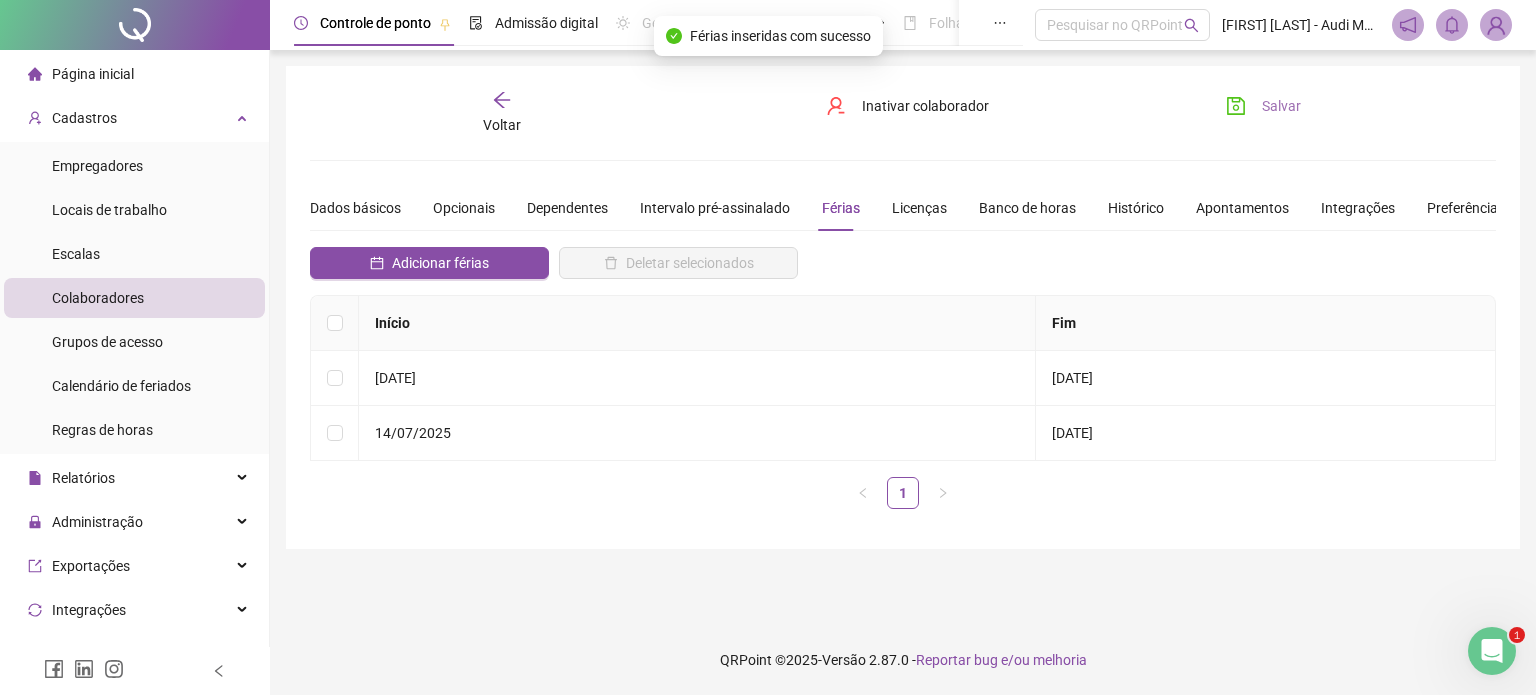 click on "Salvar" at bounding box center [1263, 106] 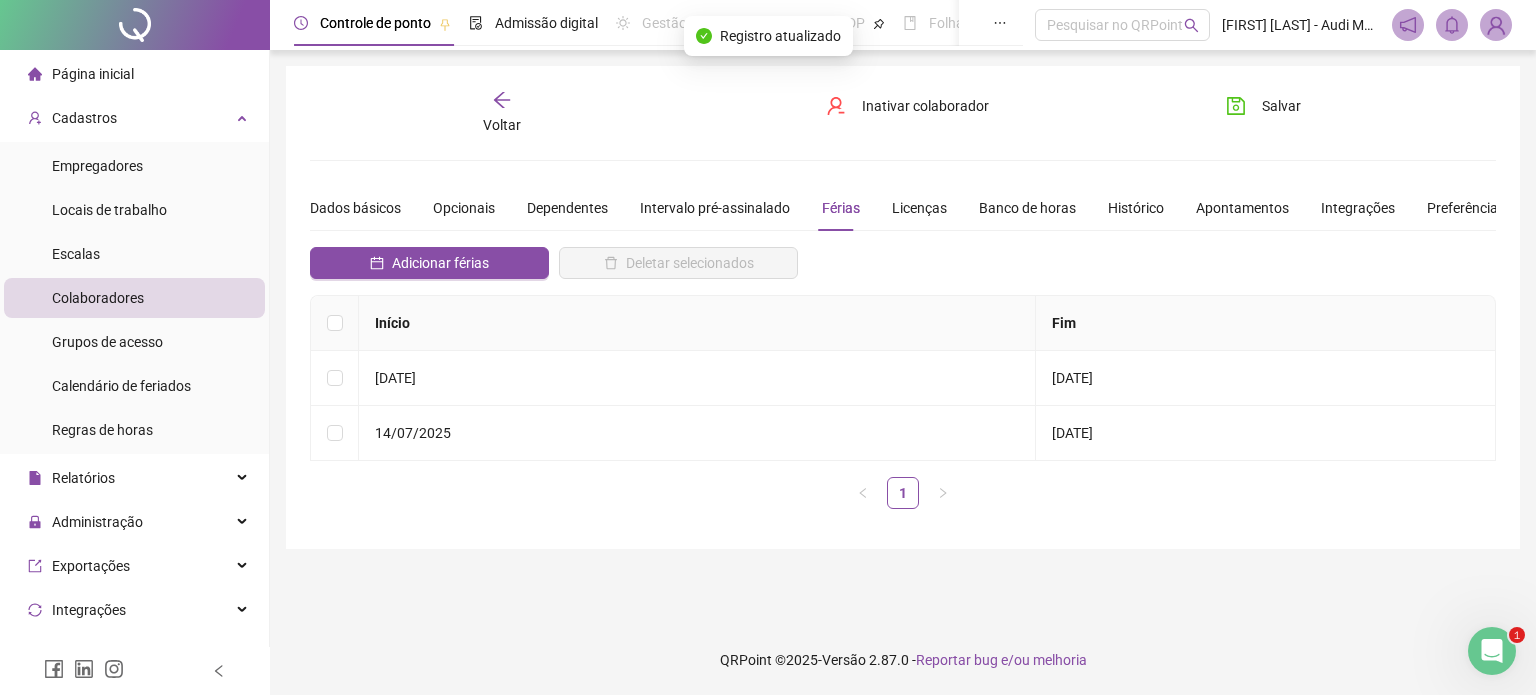 click on "Colaboradores" at bounding box center [98, 298] 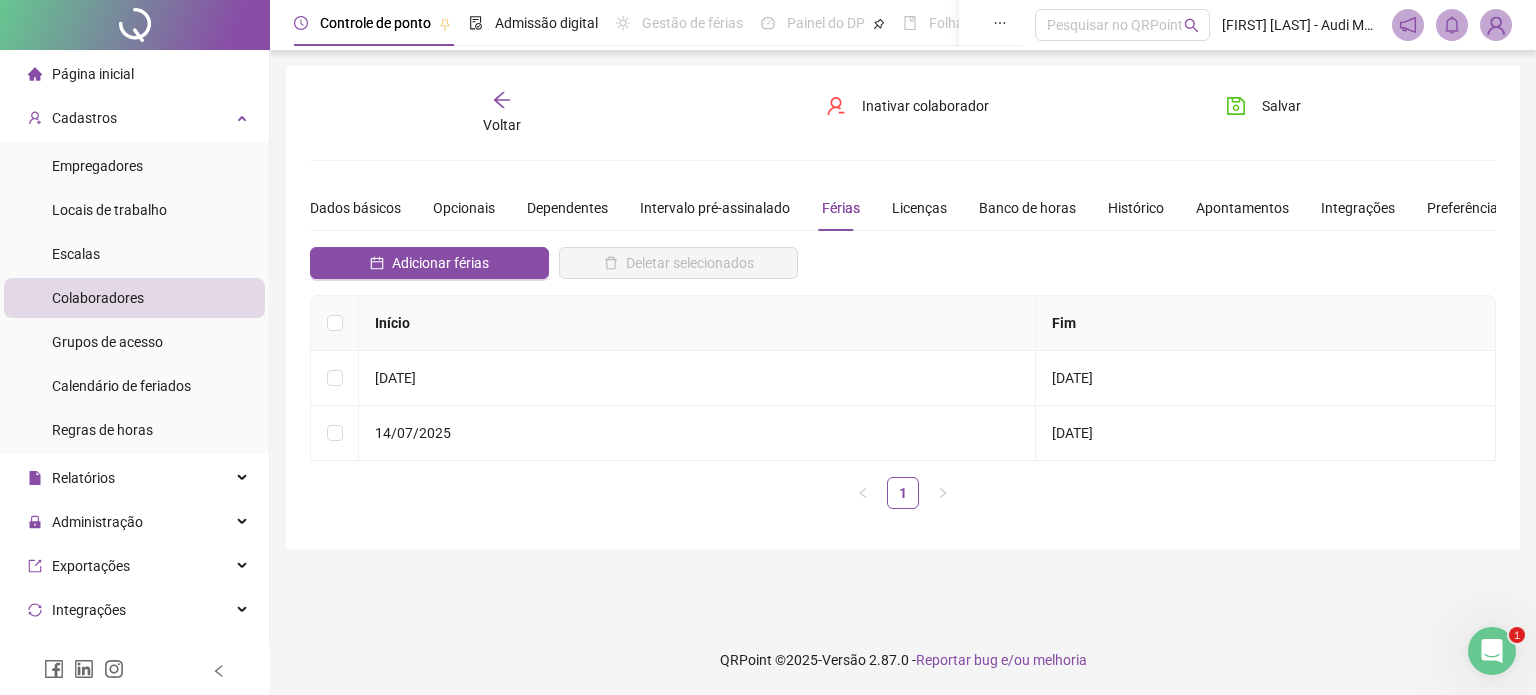 click on "Voltar" at bounding box center [502, 113] 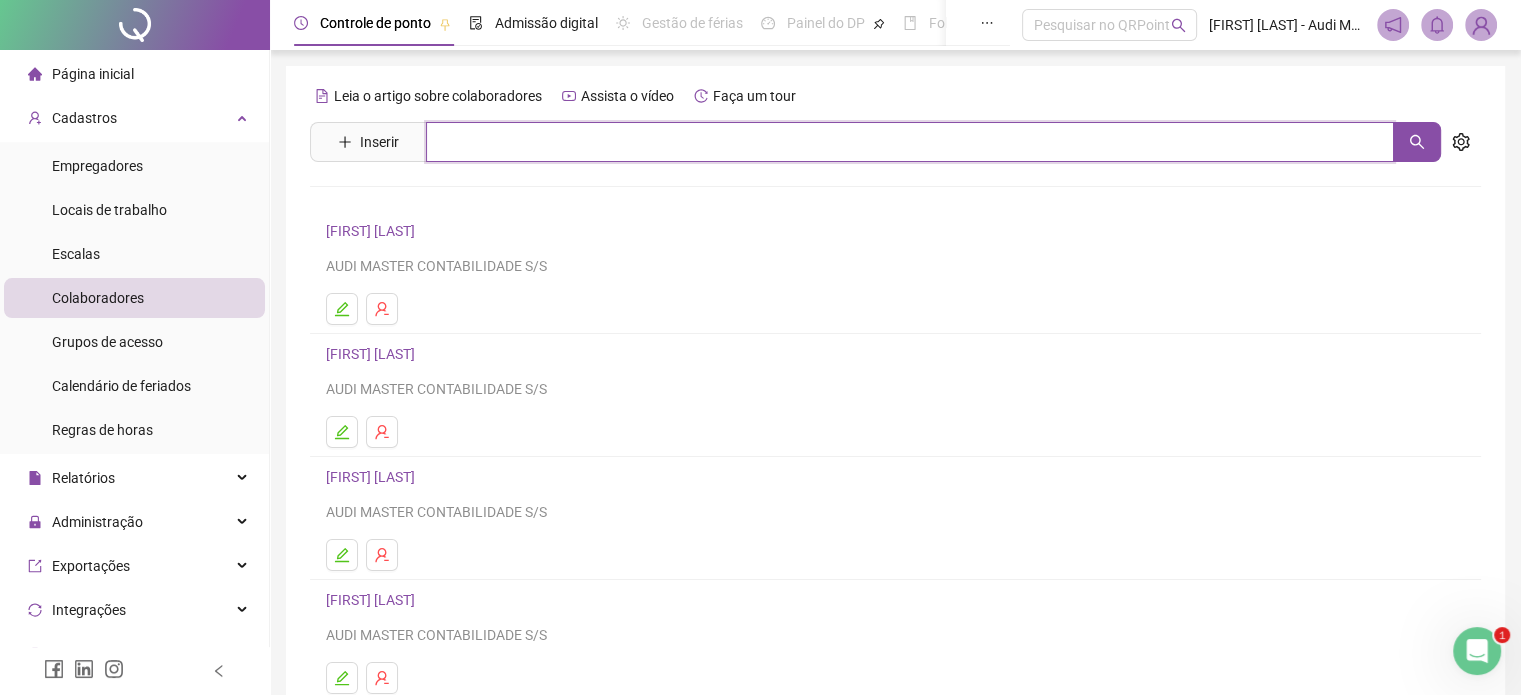 click at bounding box center [910, 142] 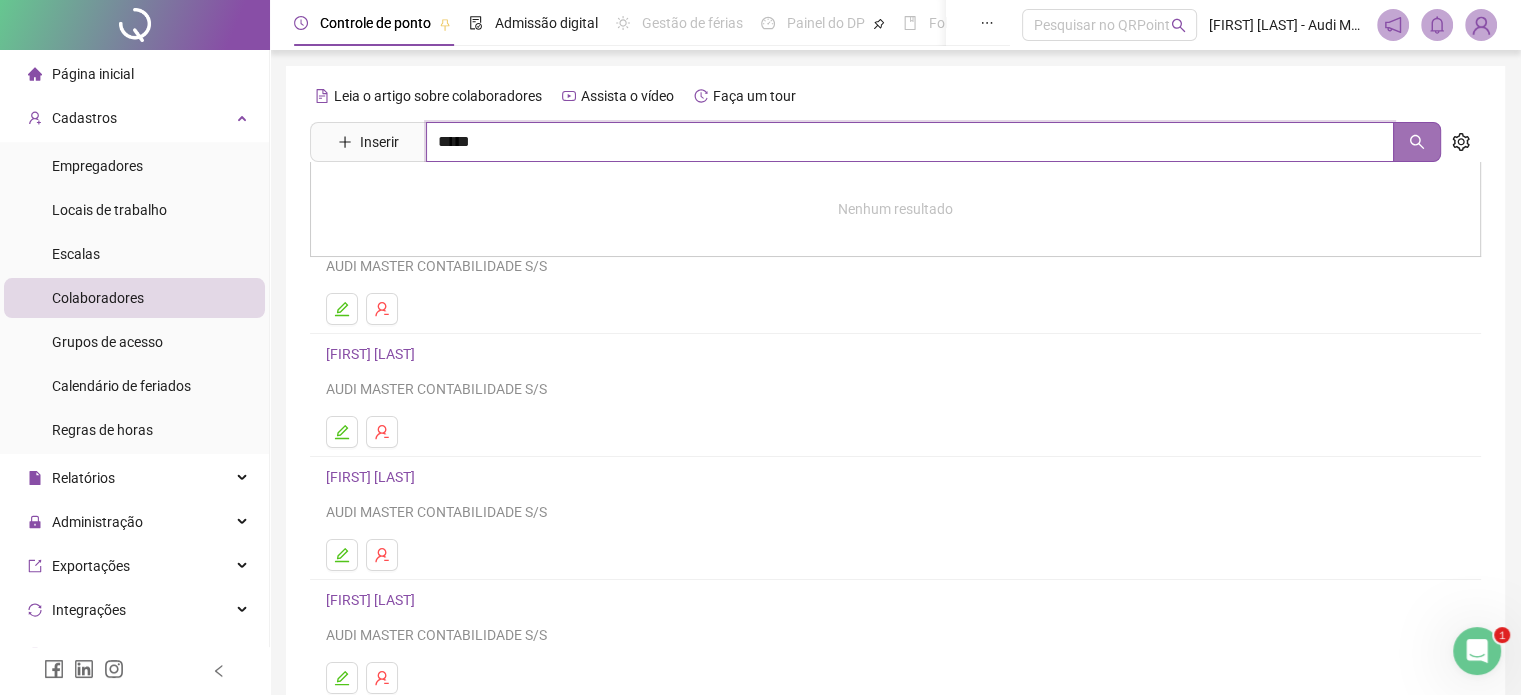 click at bounding box center (1417, 142) 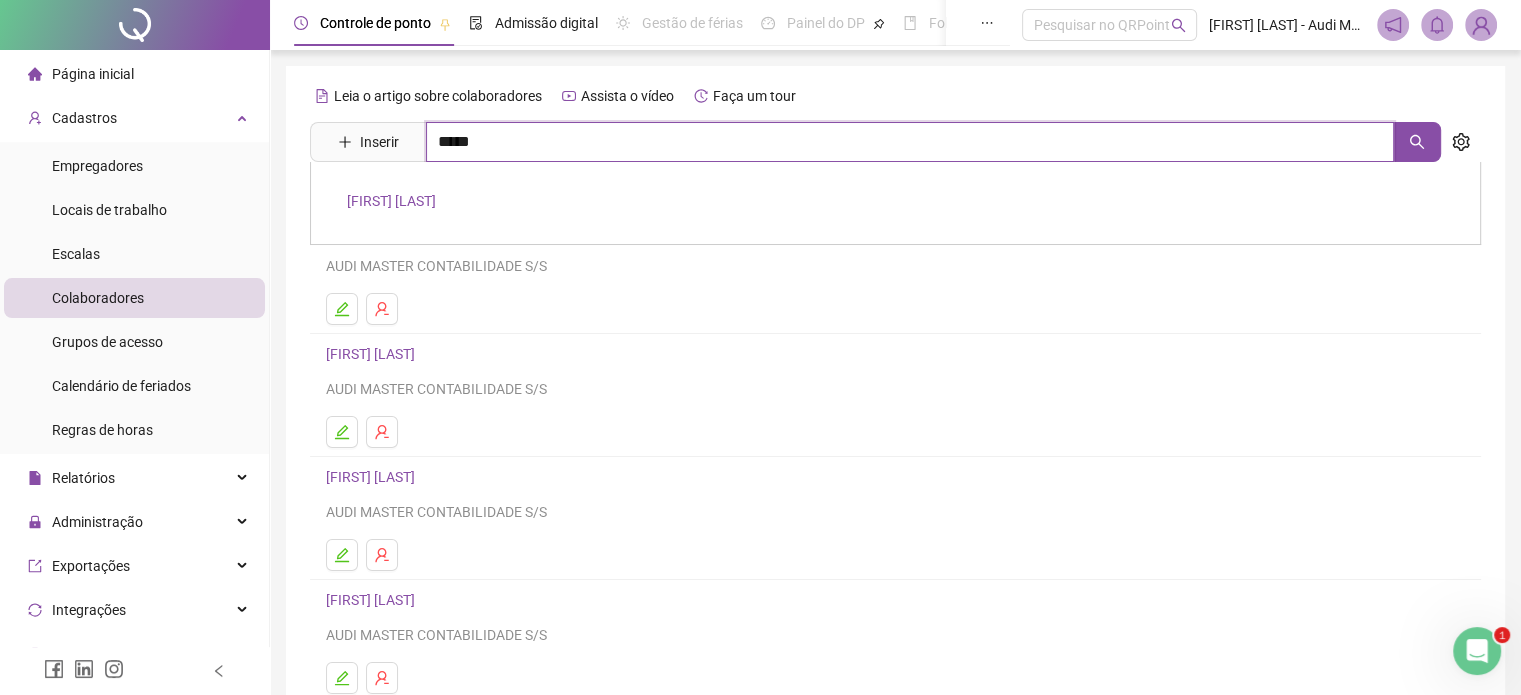 type on "*****" 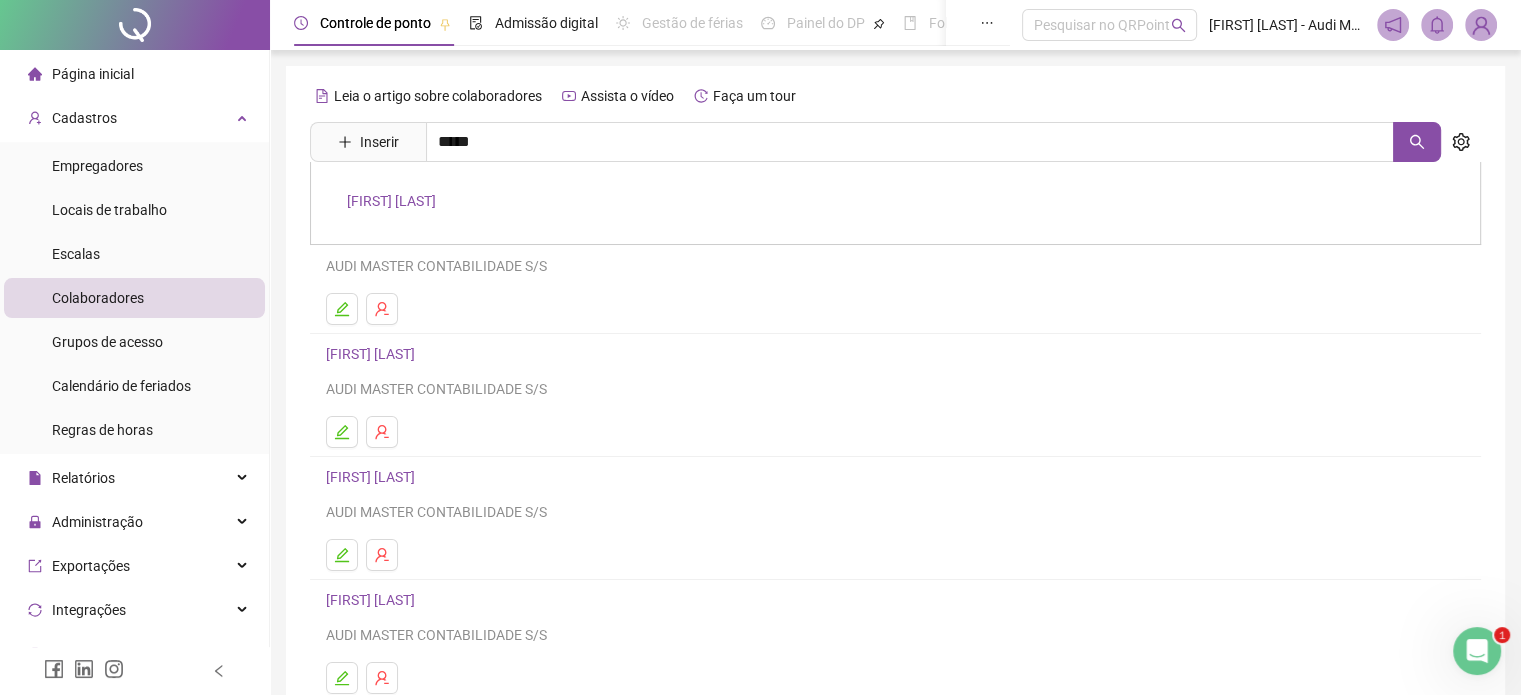 click on "[FIRST] [LAST]" at bounding box center [391, 201] 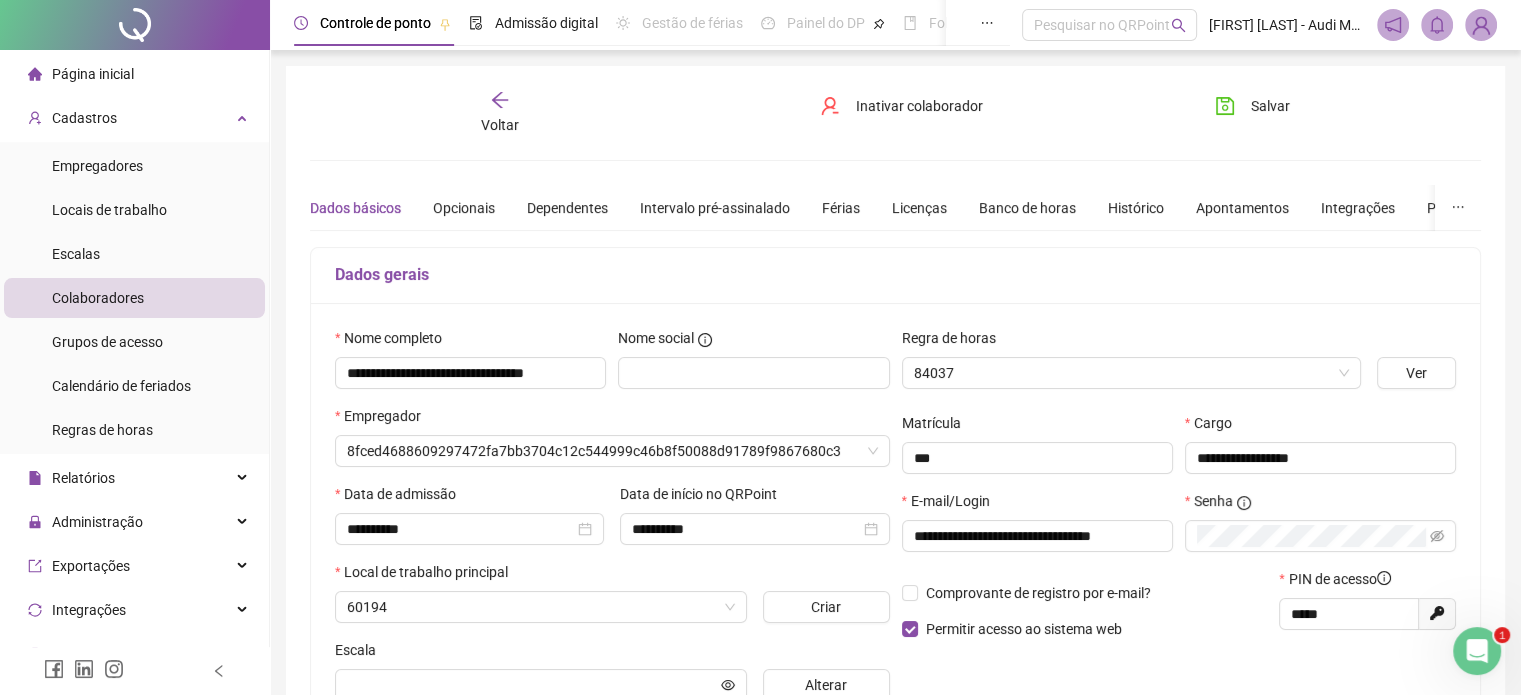 type on "*********" 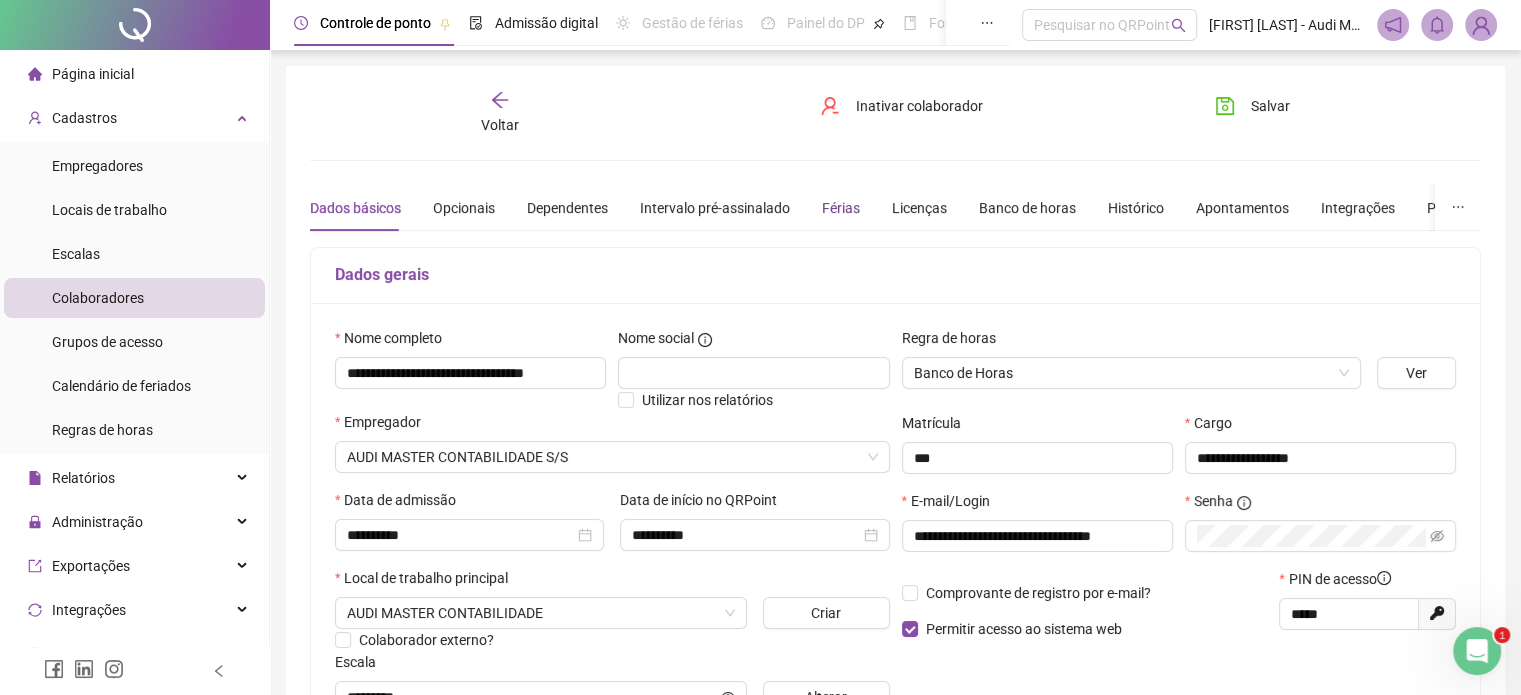 click on "Férias" at bounding box center (841, 208) 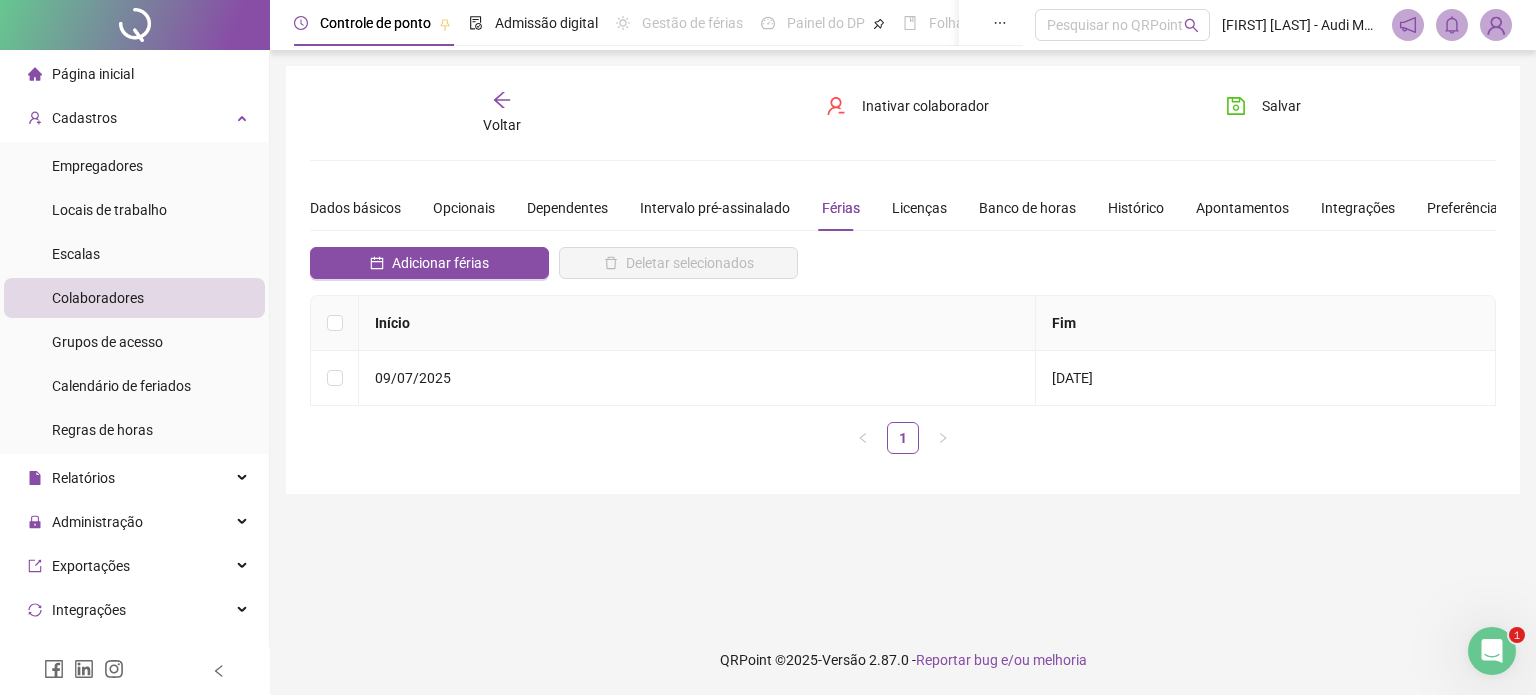 click on "Página inicial" at bounding box center [93, 74] 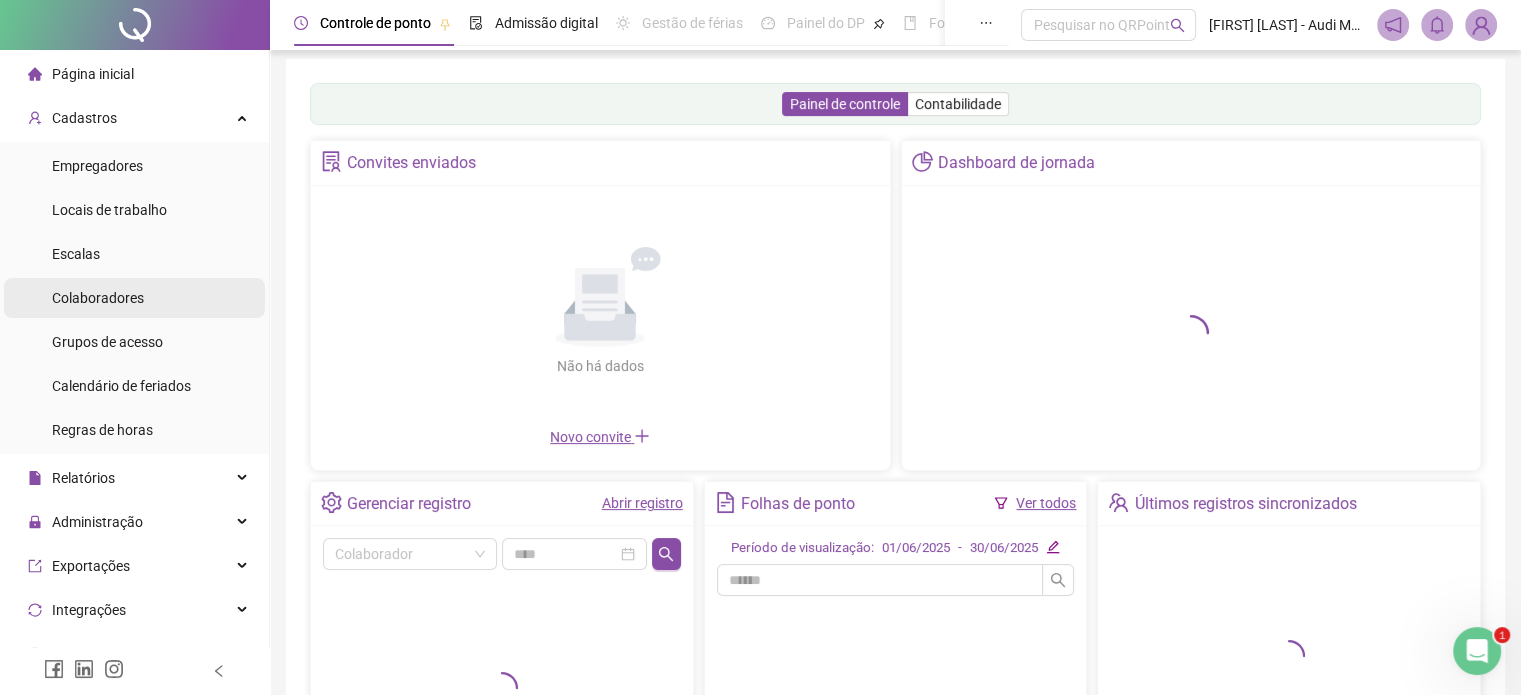 scroll, scrollTop: 0, scrollLeft: 0, axis: both 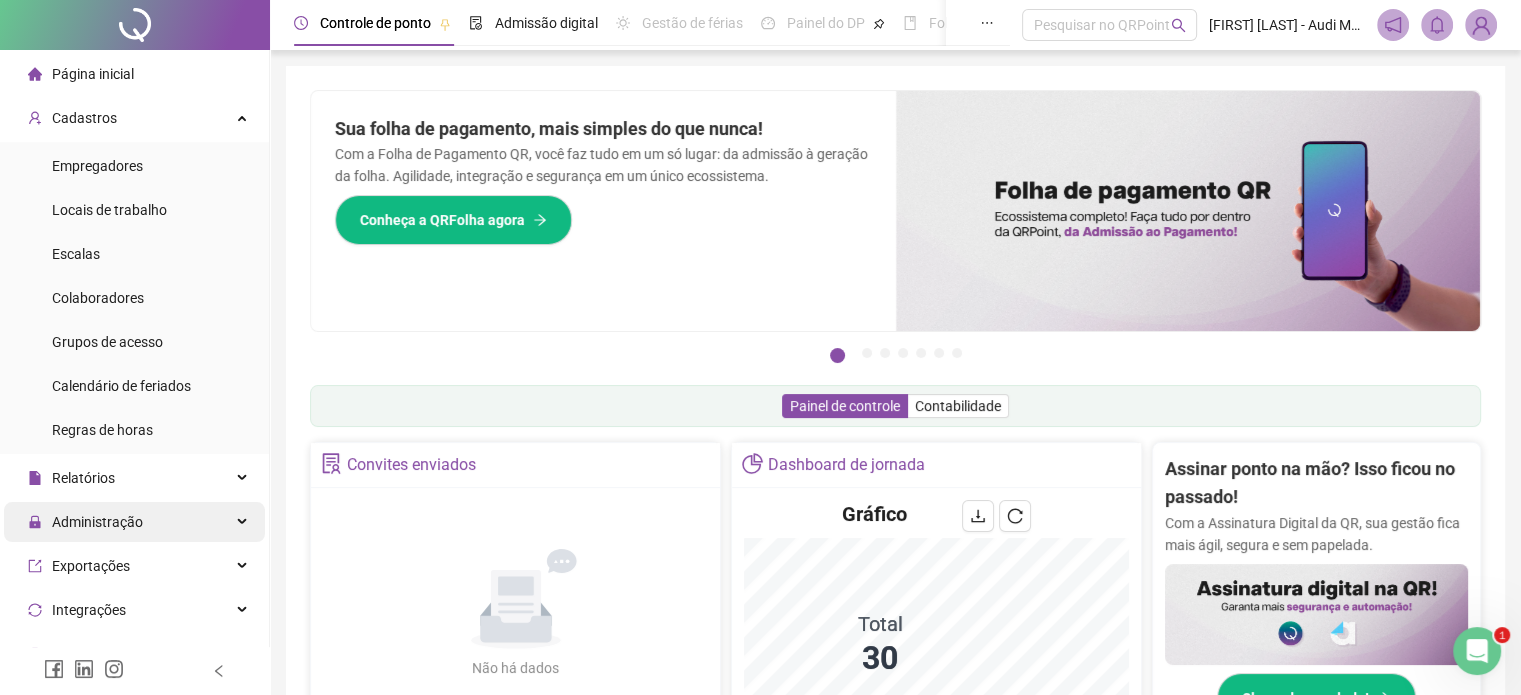 click on "Administração" at bounding box center [134, 522] 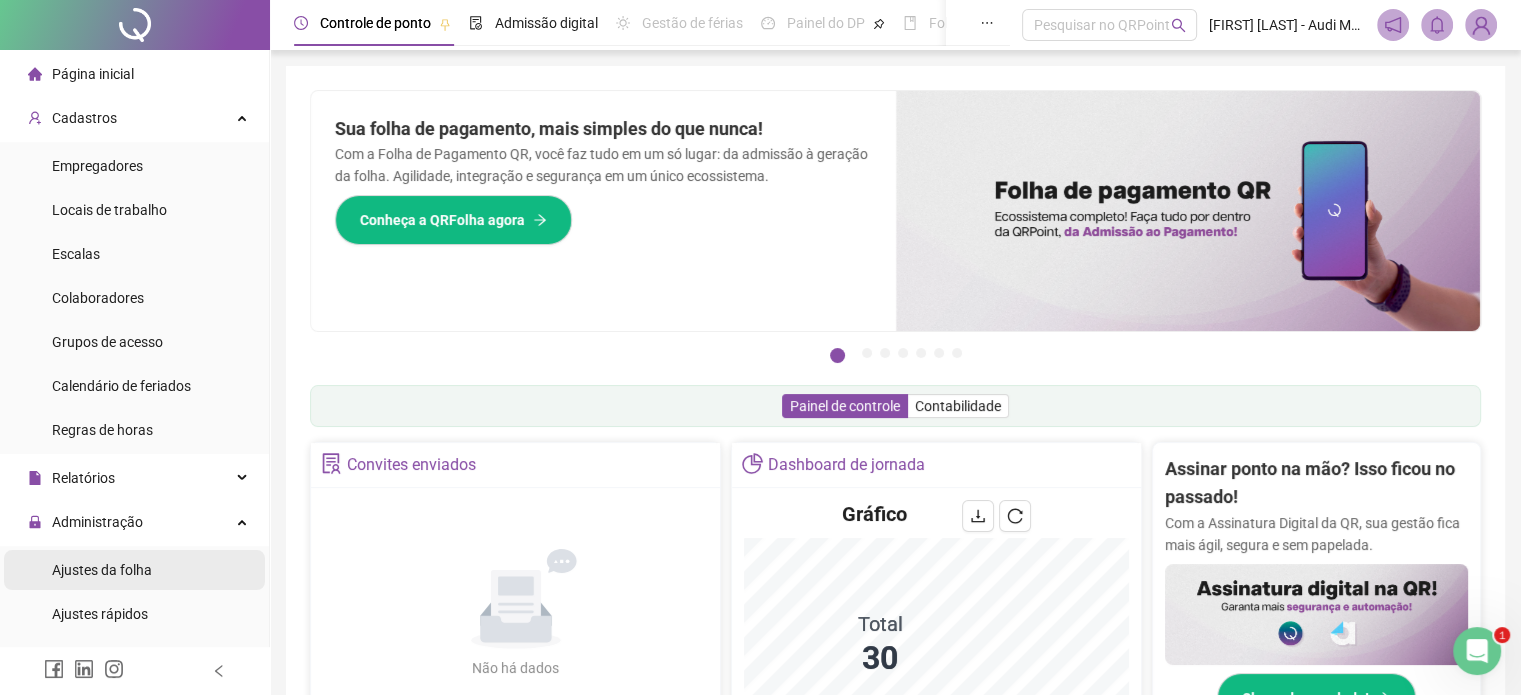 click on "Ajustes da folha" at bounding box center [134, 570] 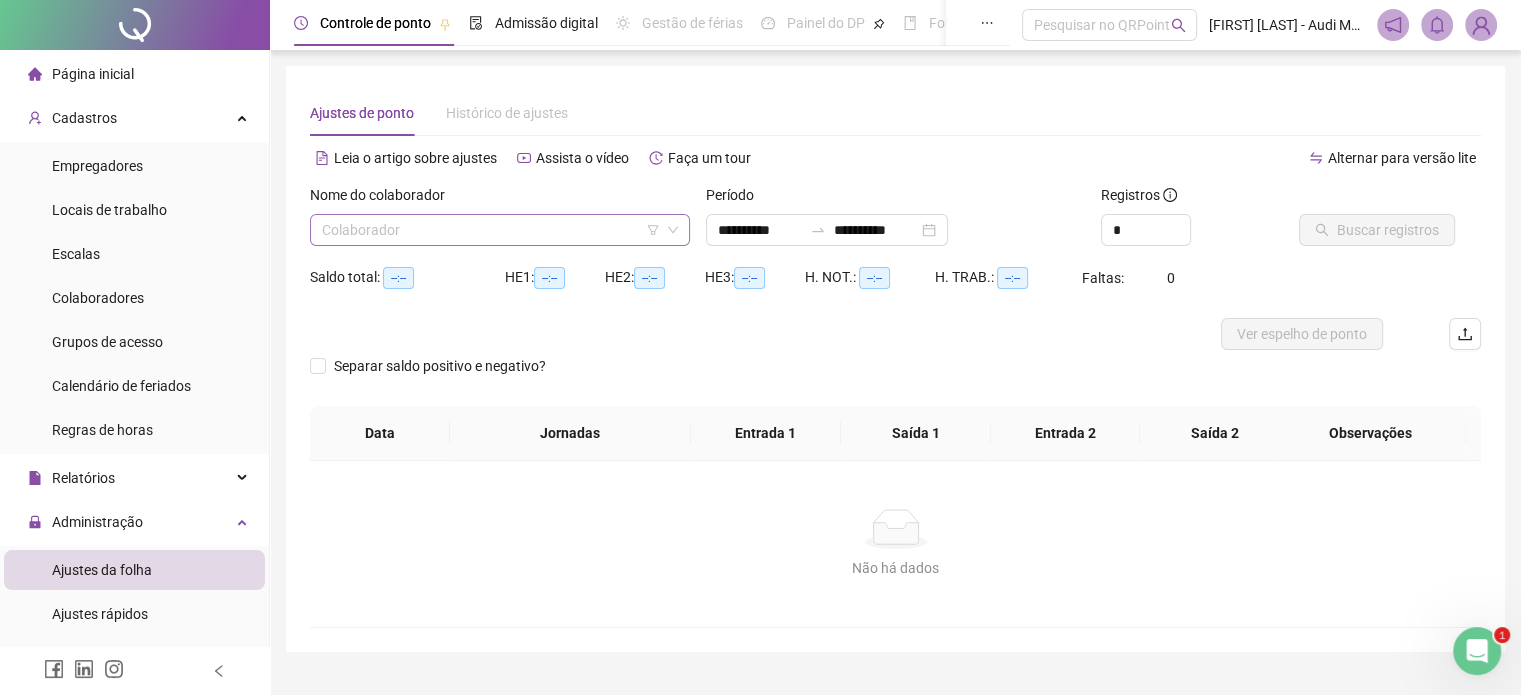 click at bounding box center (494, 230) 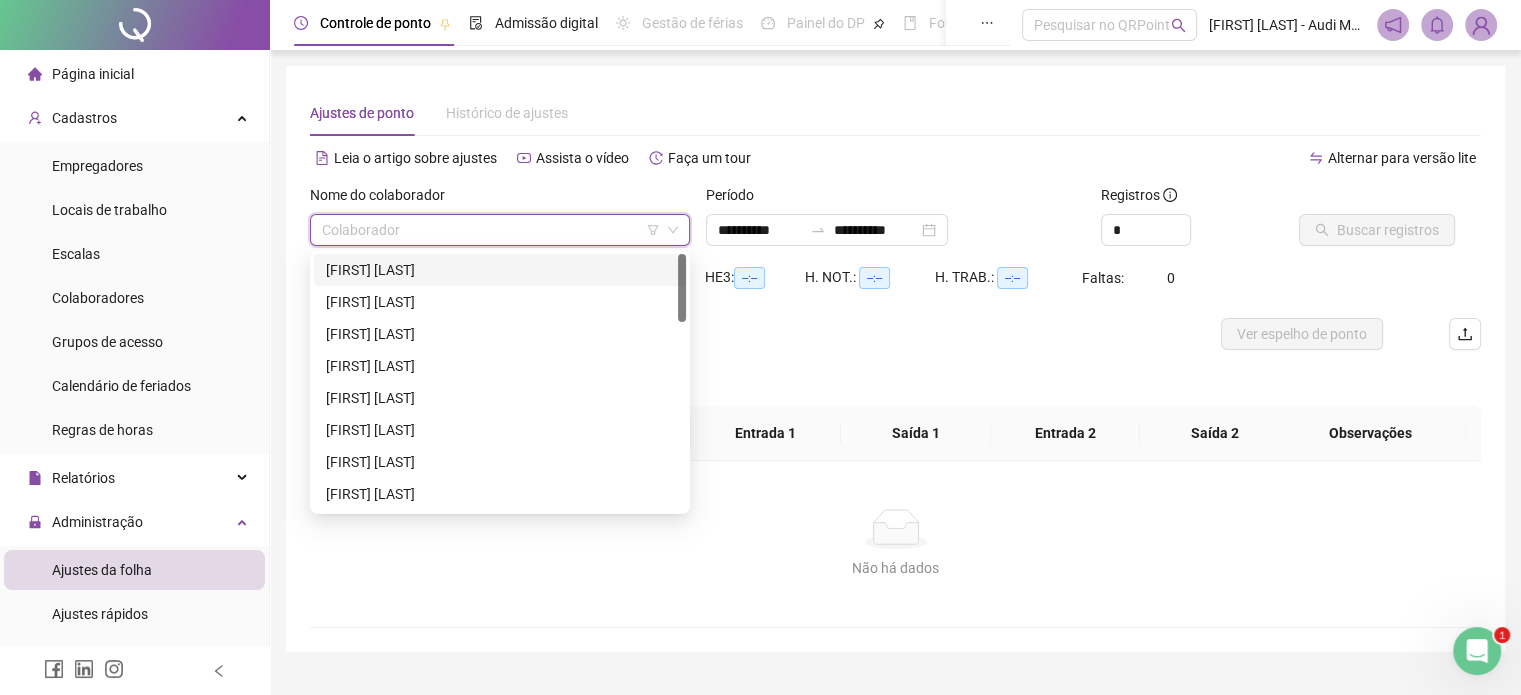 click on "[FIRST] [LAST]" at bounding box center [500, 270] 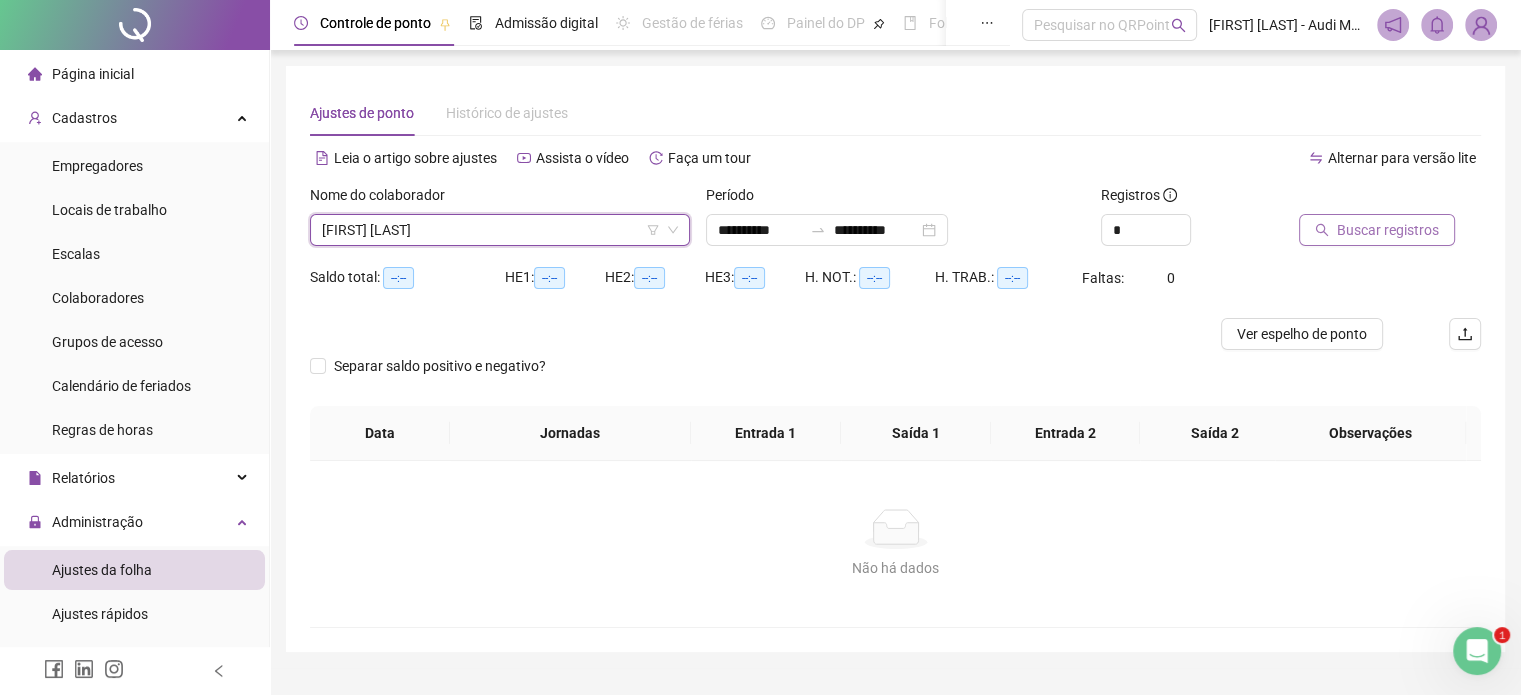 click on "Buscar registros" at bounding box center [1388, 230] 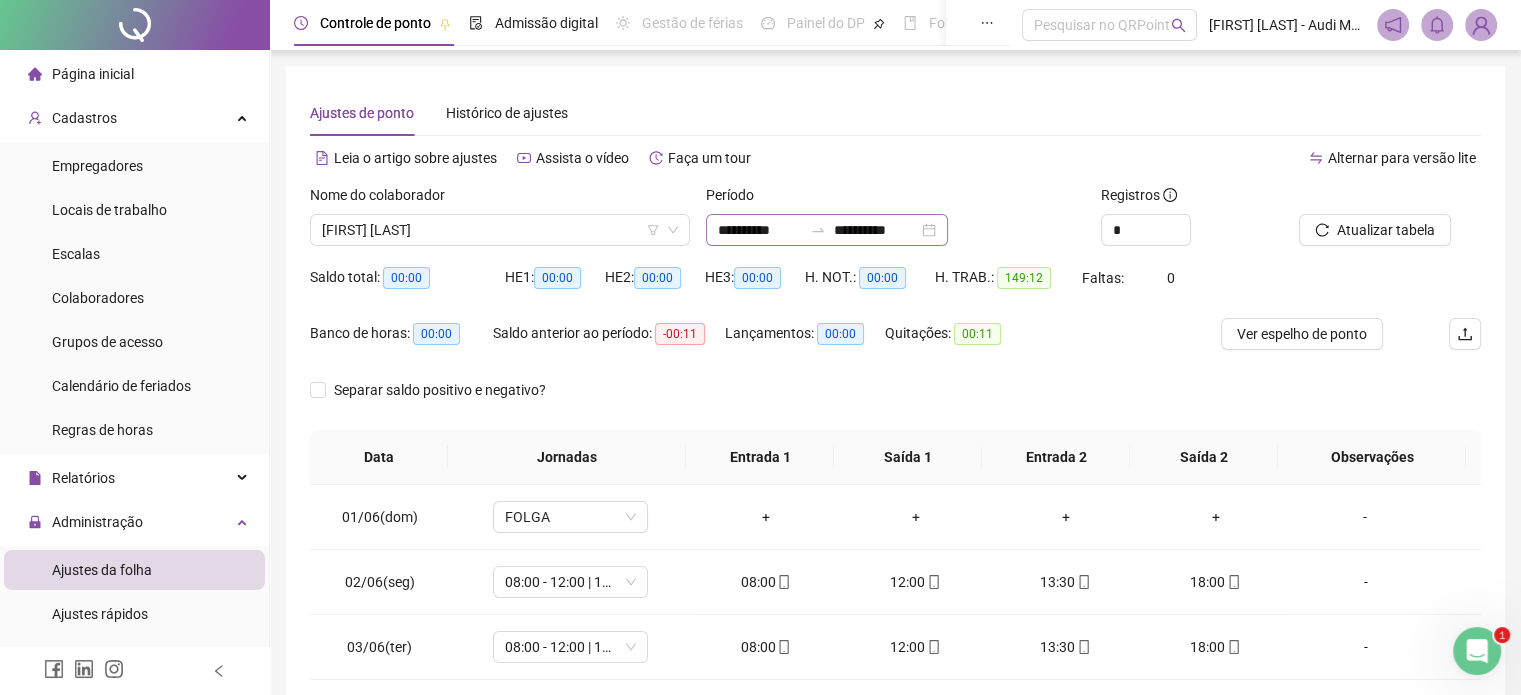 click on "**********" at bounding box center (827, 230) 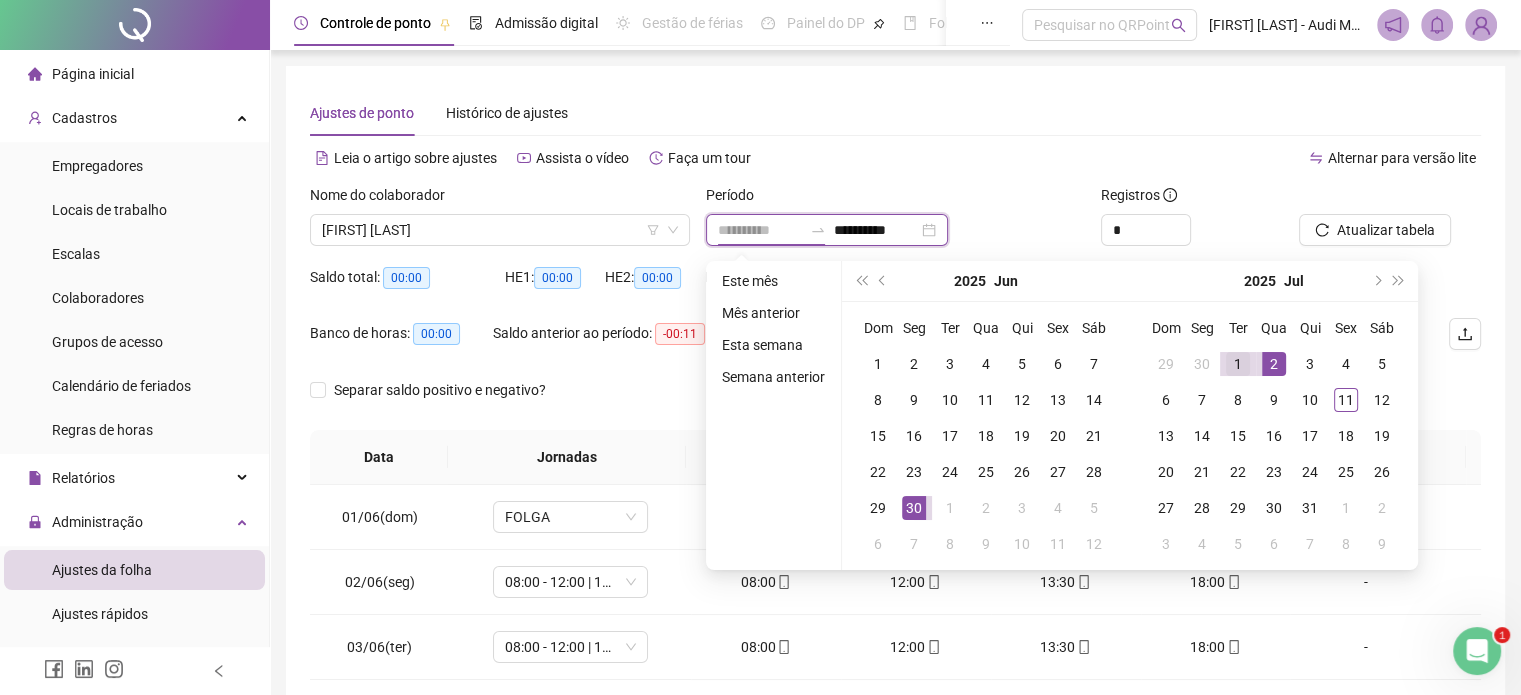type on "**********" 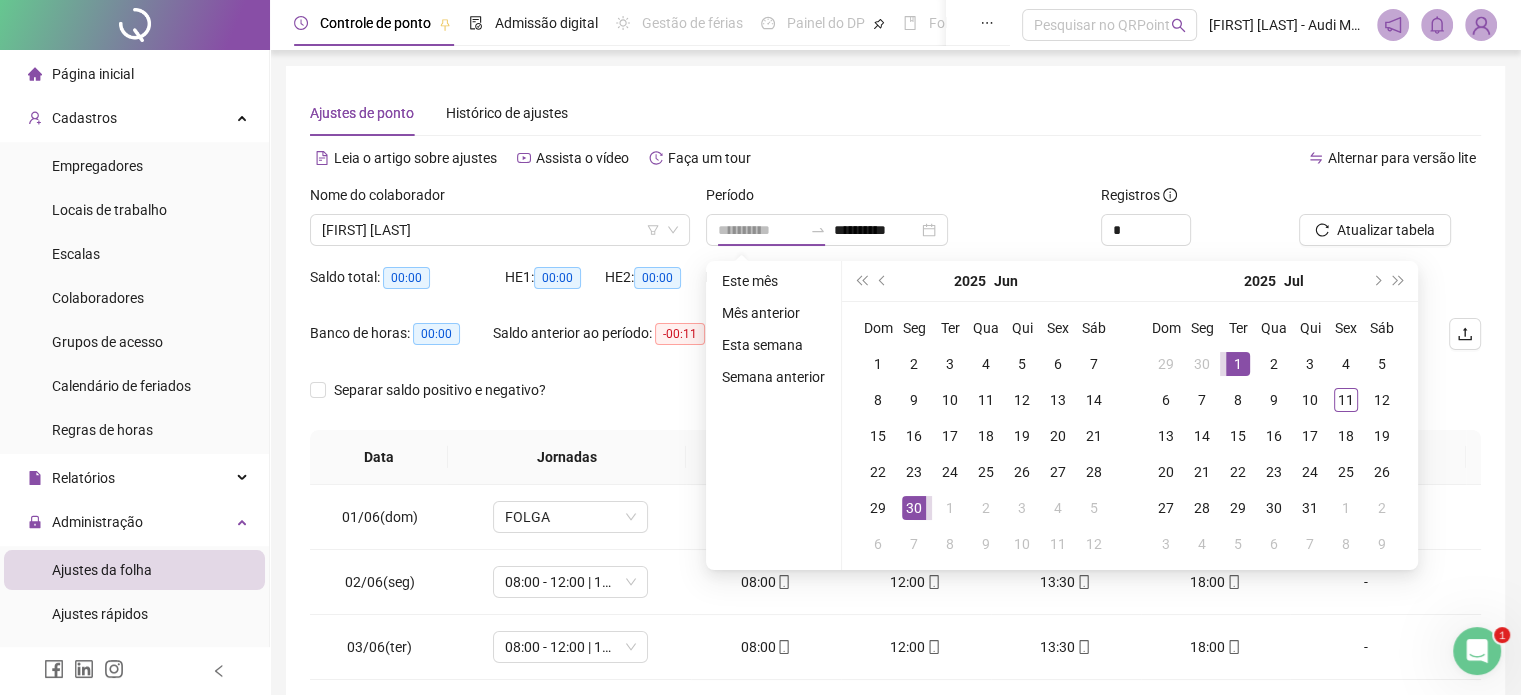 click on "1" at bounding box center (1238, 364) 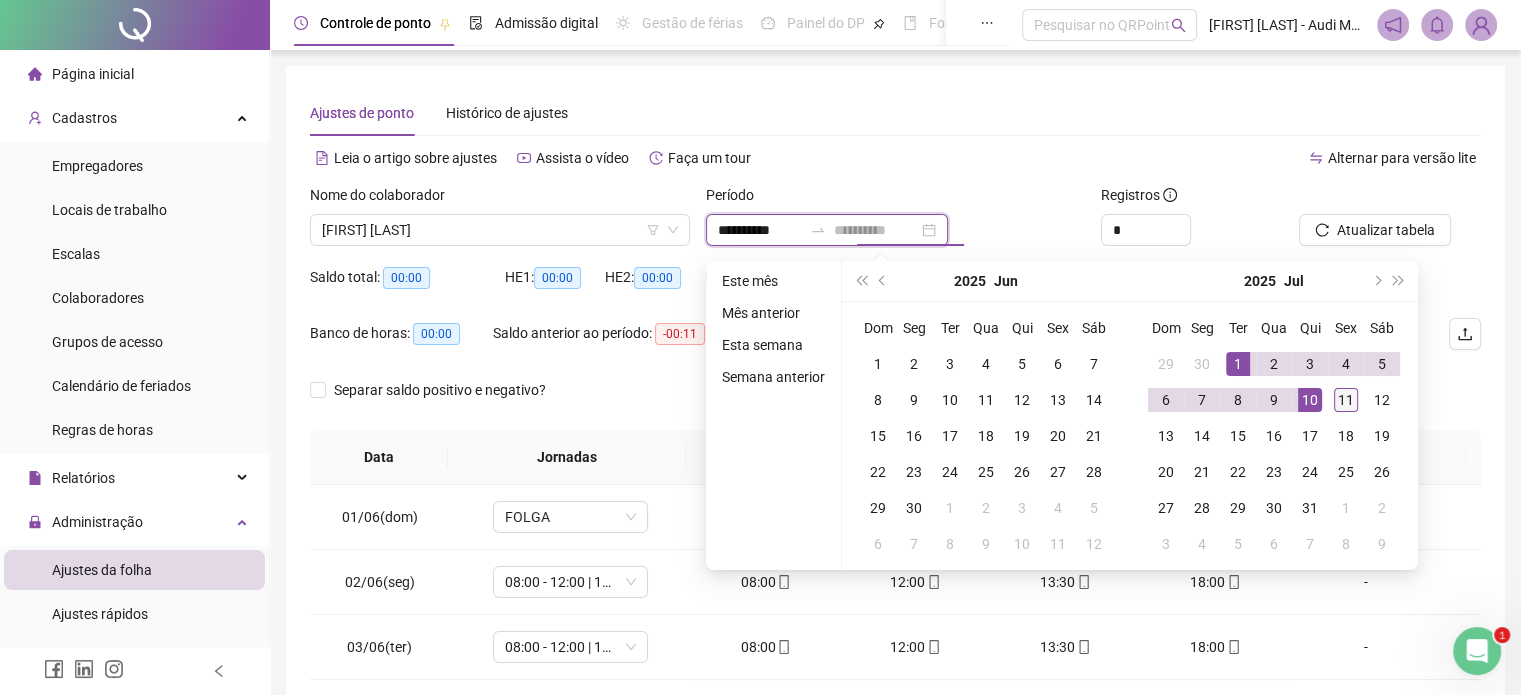 type on "**********" 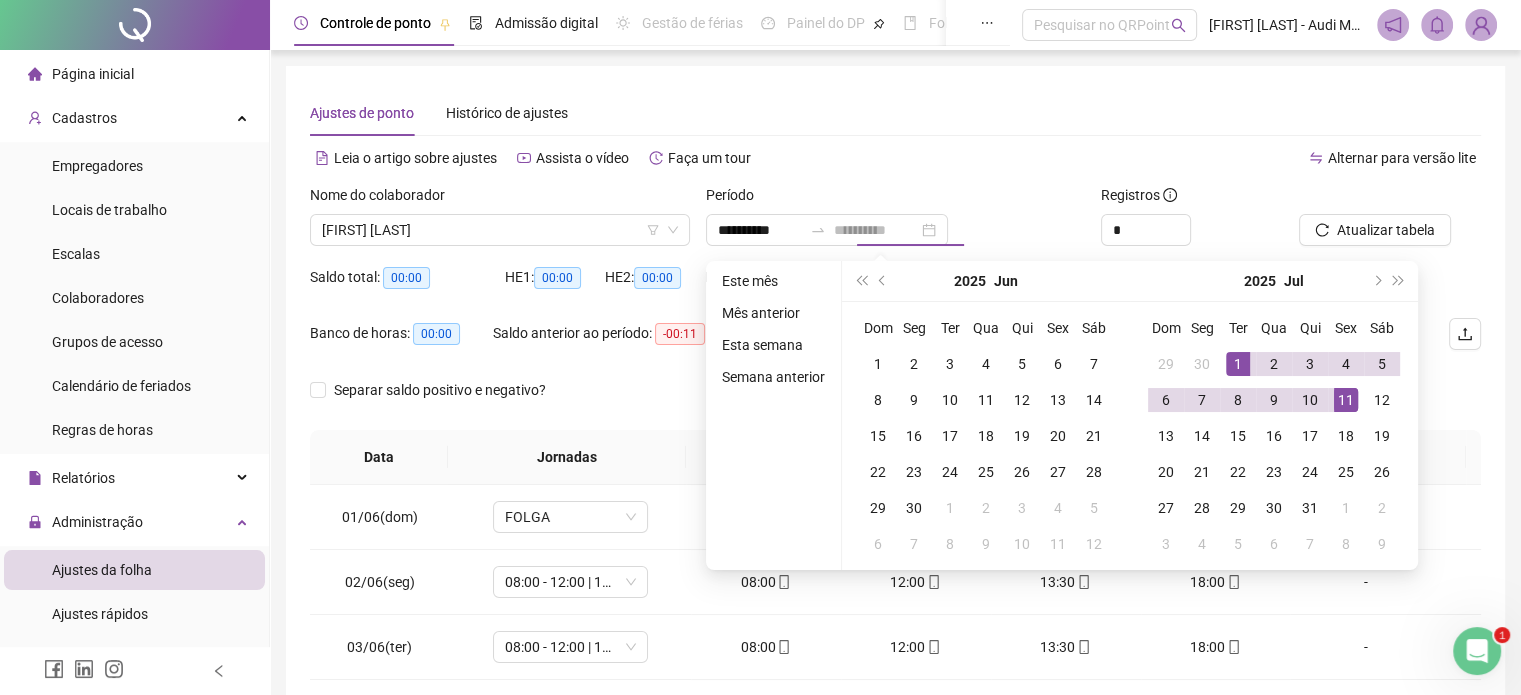 click on "11" at bounding box center (1346, 400) 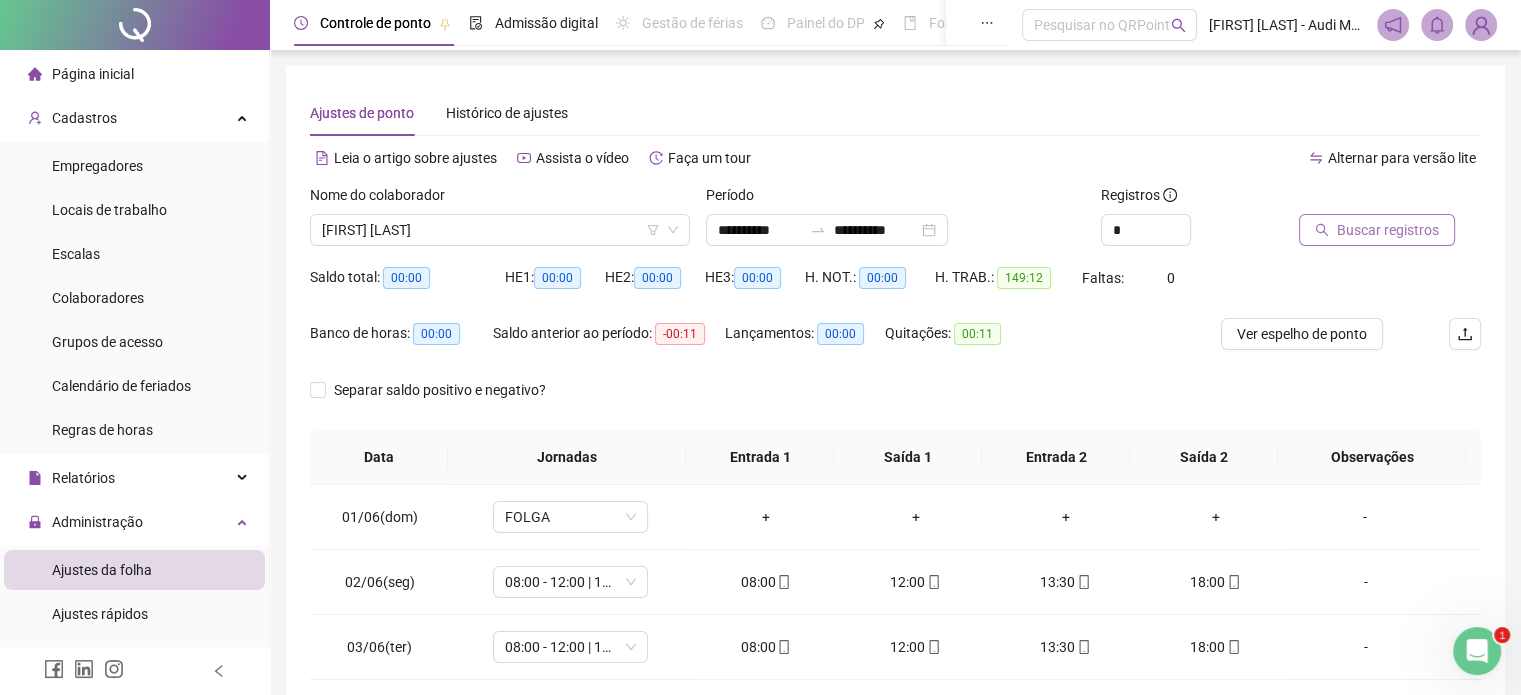 click on "Buscar registros" at bounding box center [1388, 230] 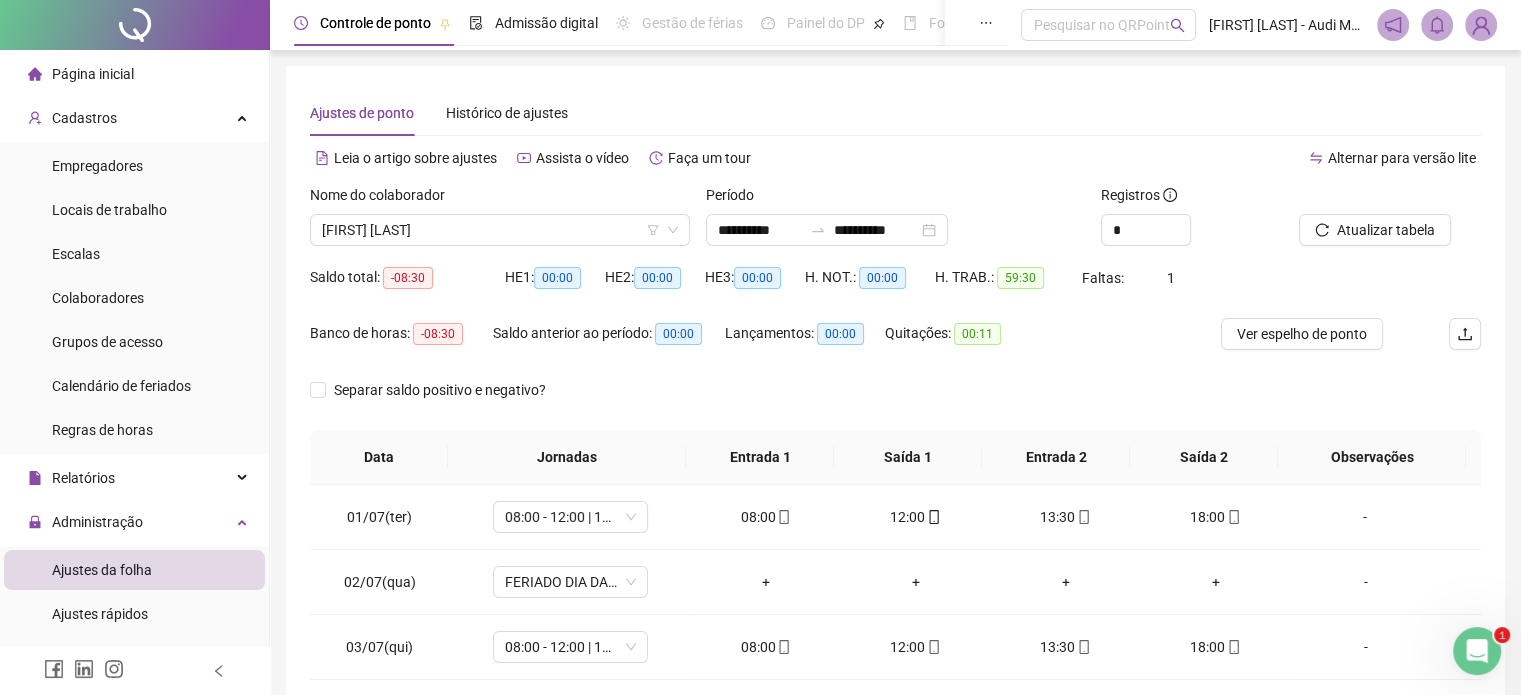 scroll, scrollTop: 326, scrollLeft: 0, axis: vertical 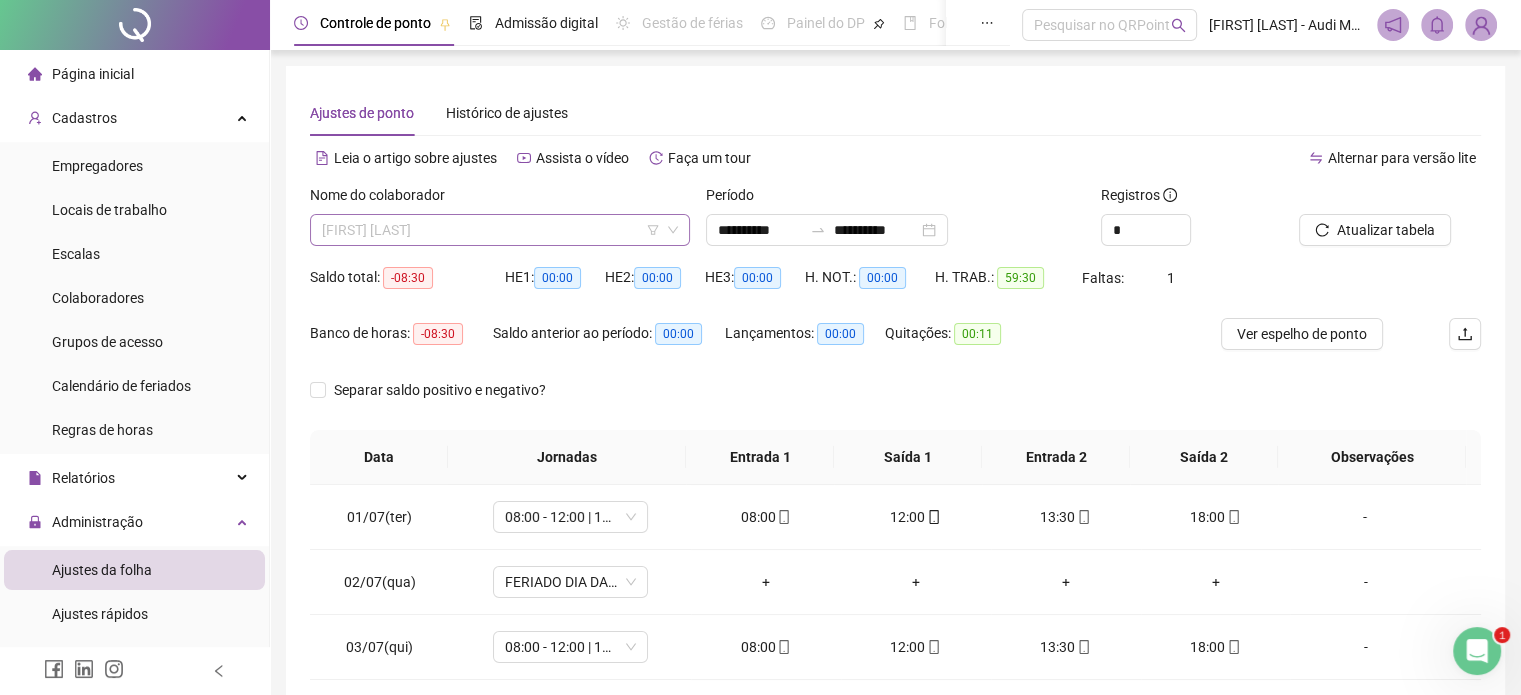 click on "[FIRST] [LAST]" at bounding box center (500, 230) 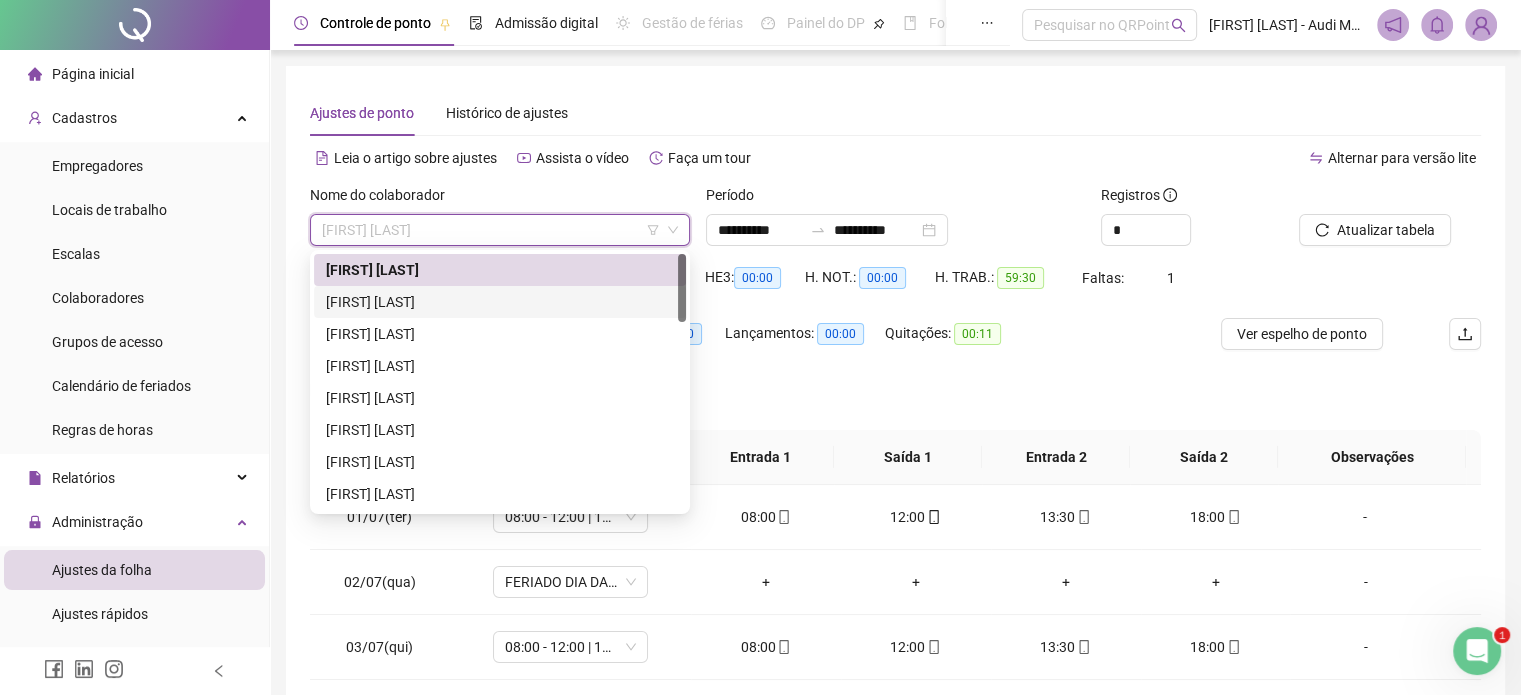 click on "[FIRST] [LAST]" at bounding box center (500, 302) 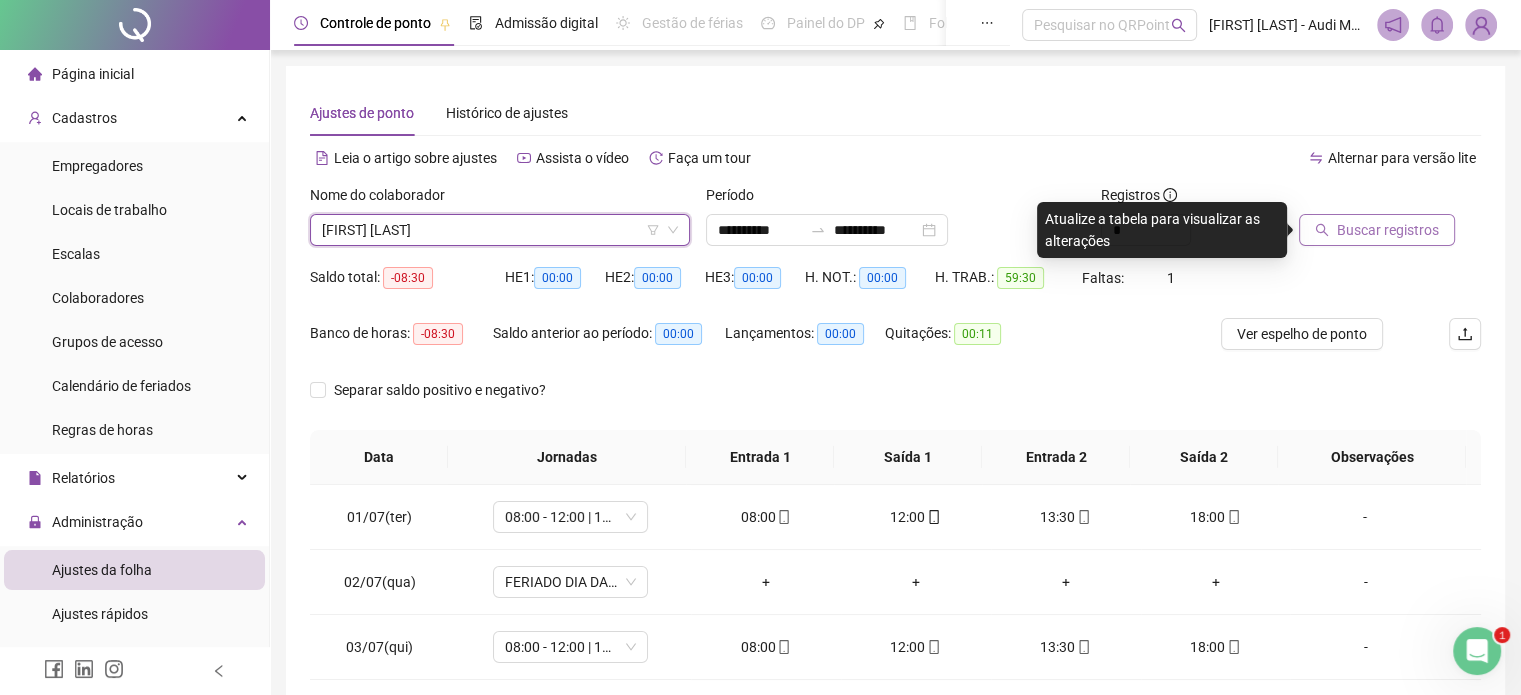 click on "Buscar registros" at bounding box center (1388, 230) 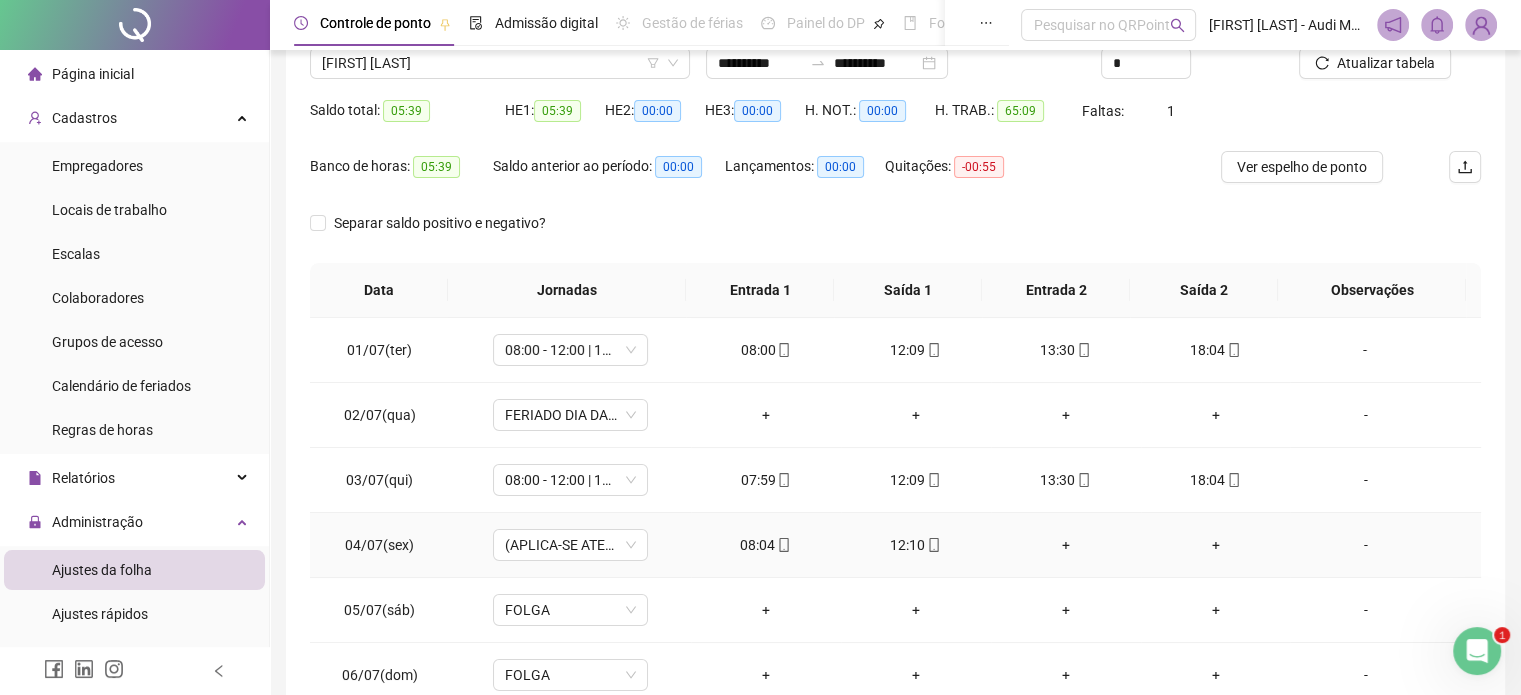 scroll, scrollTop: 326, scrollLeft: 0, axis: vertical 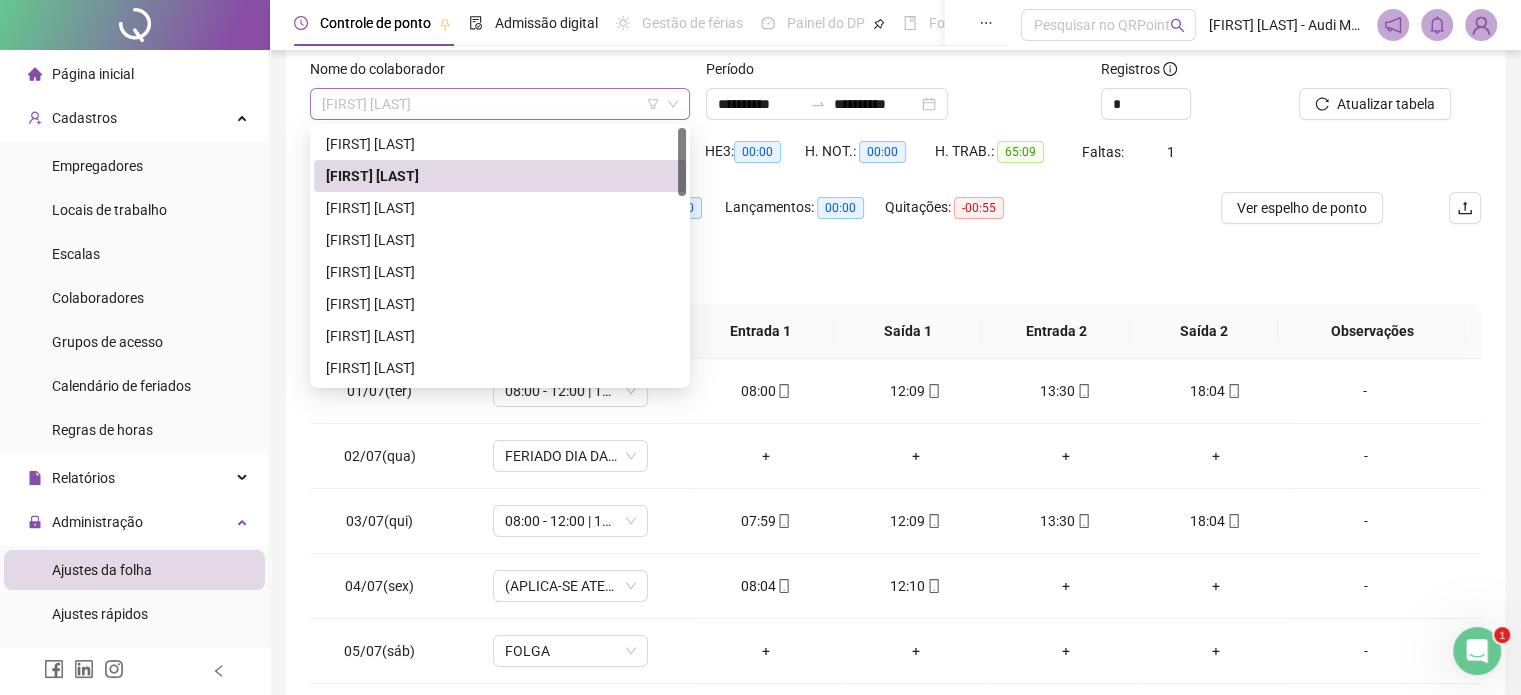 click on "[FIRST] [LAST]" at bounding box center [500, 104] 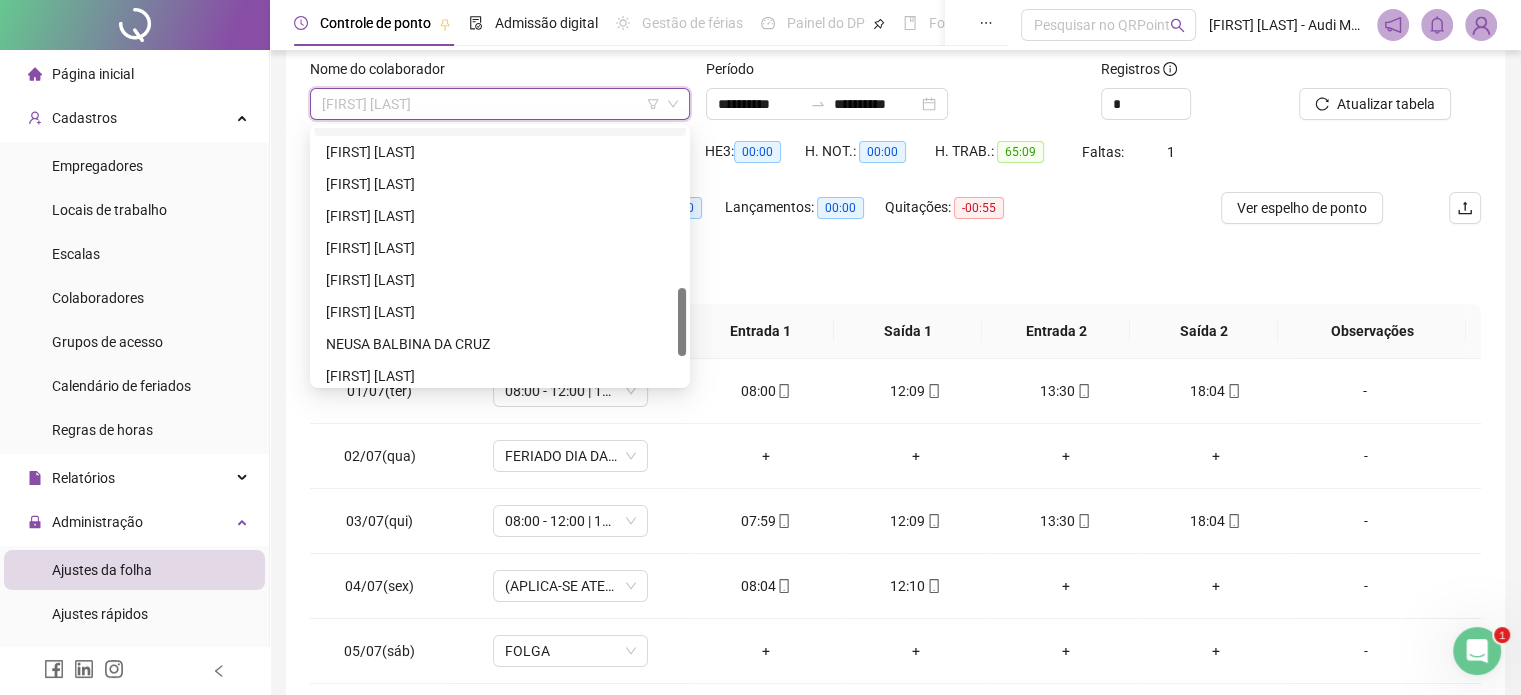 scroll, scrollTop: 700, scrollLeft: 0, axis: vertical 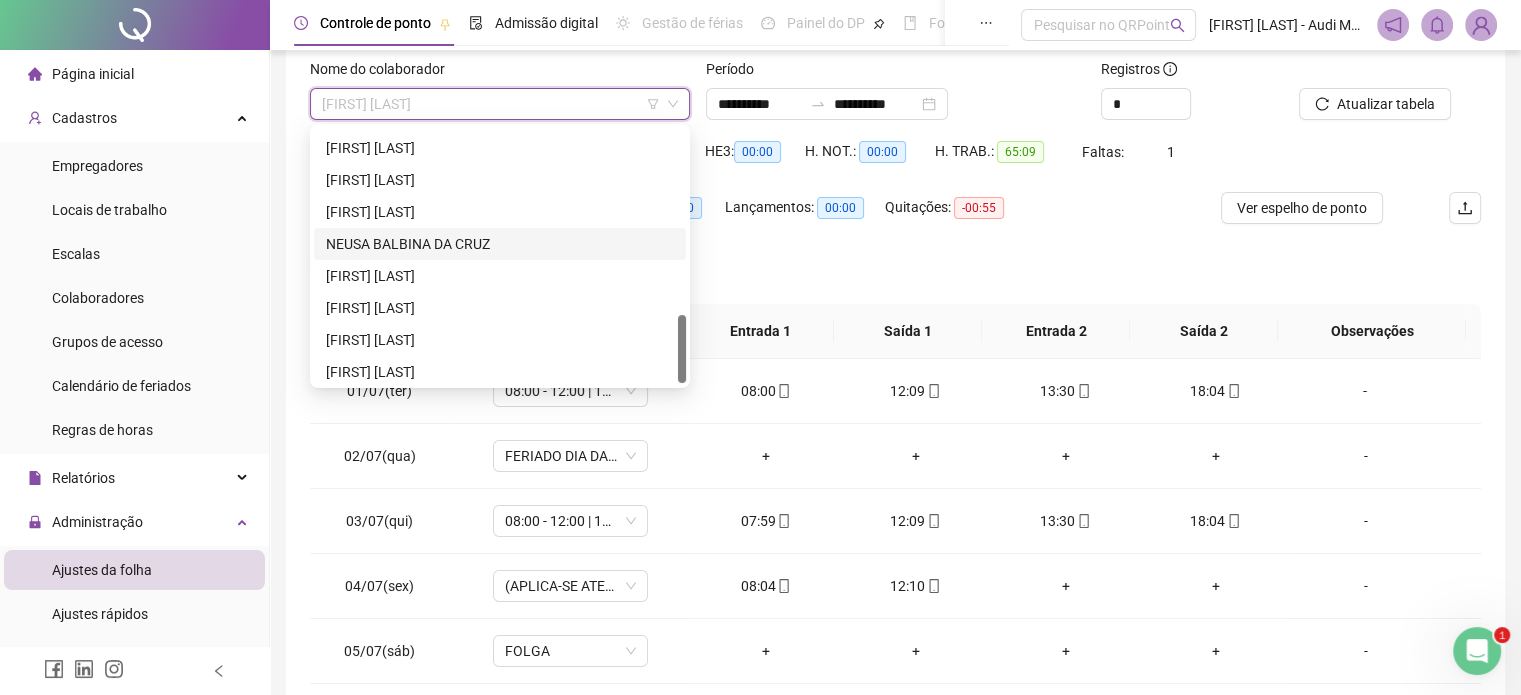 click on "NEUSA BALBINA DA CRUZ" at bounding box center [500, 244] 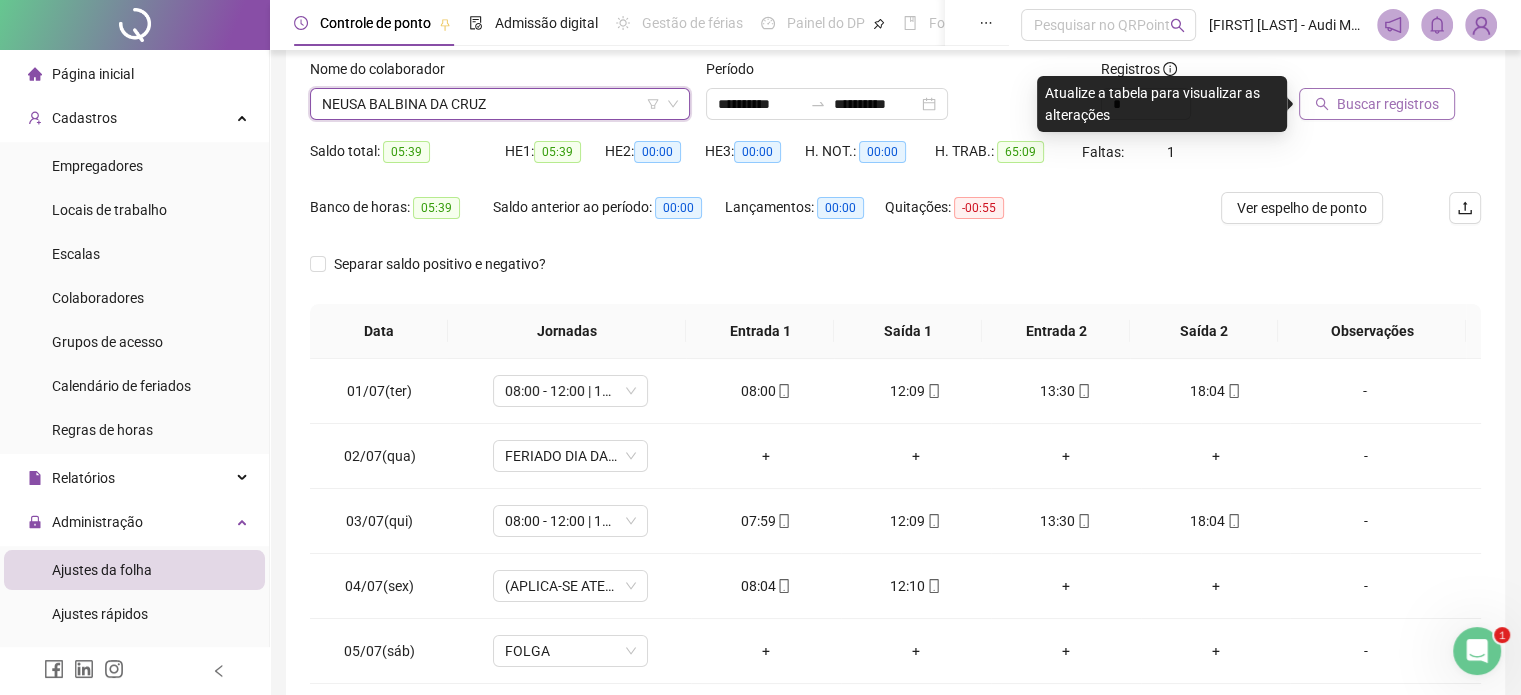 click on "Buscar registros" at bounding box center [1388, 104] 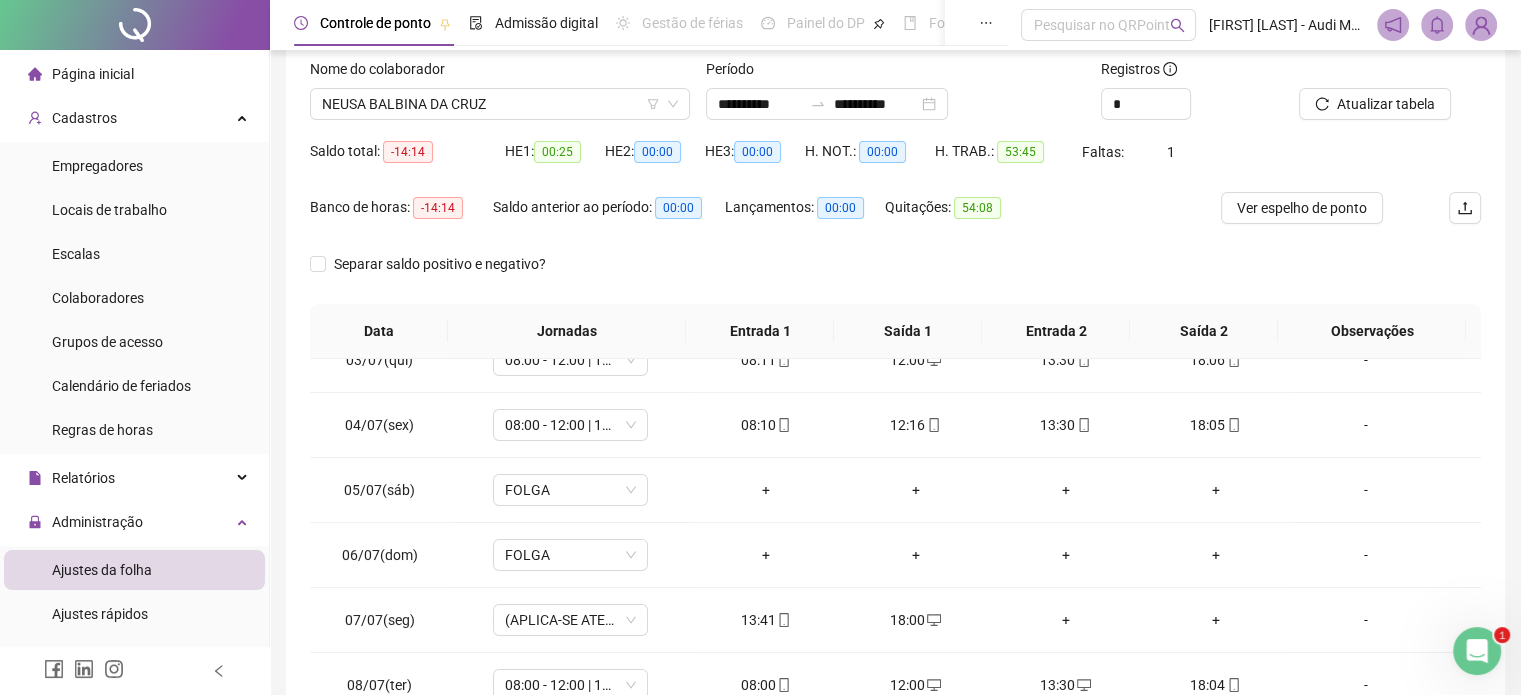 scroll, scrollTop: 285, scrollLeft: 0, axis: vertical 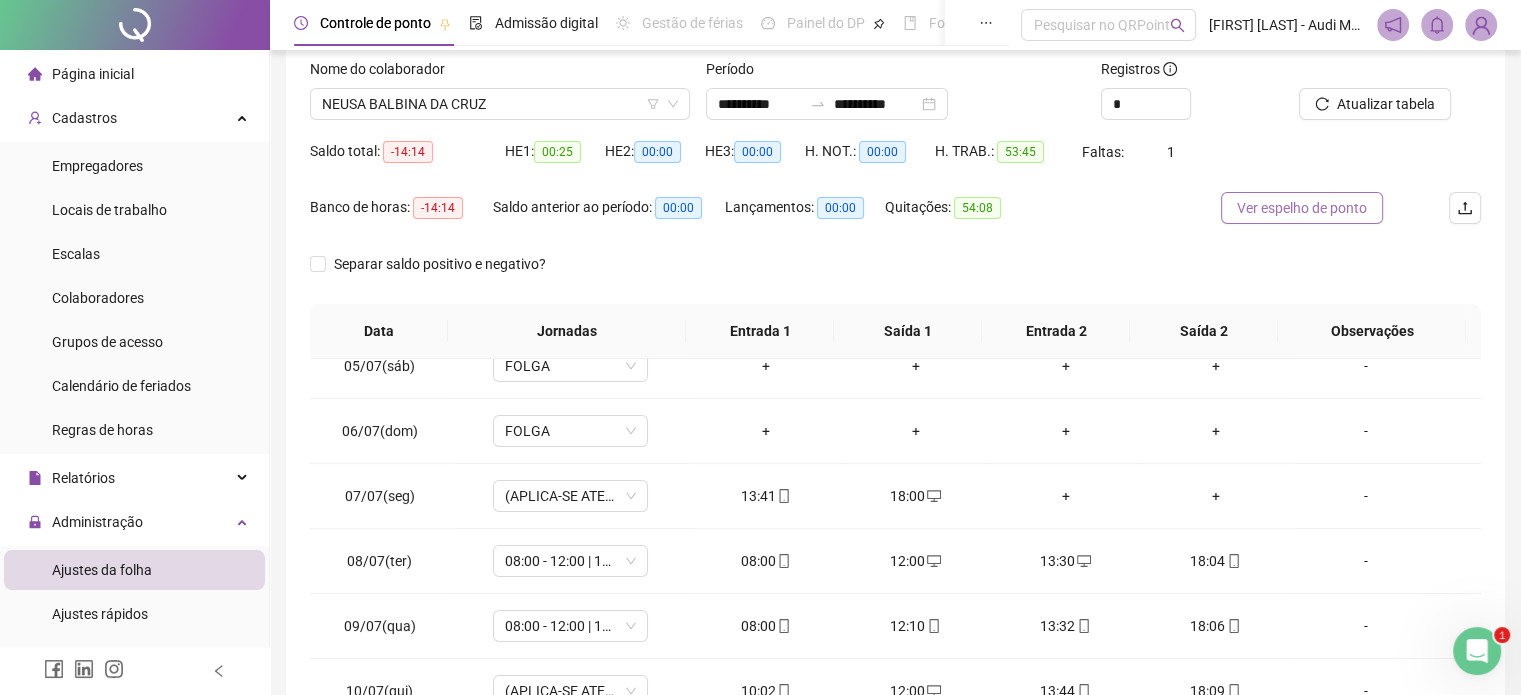 click on "Ver espelho de ponto" at bounding box center [1302, 208] 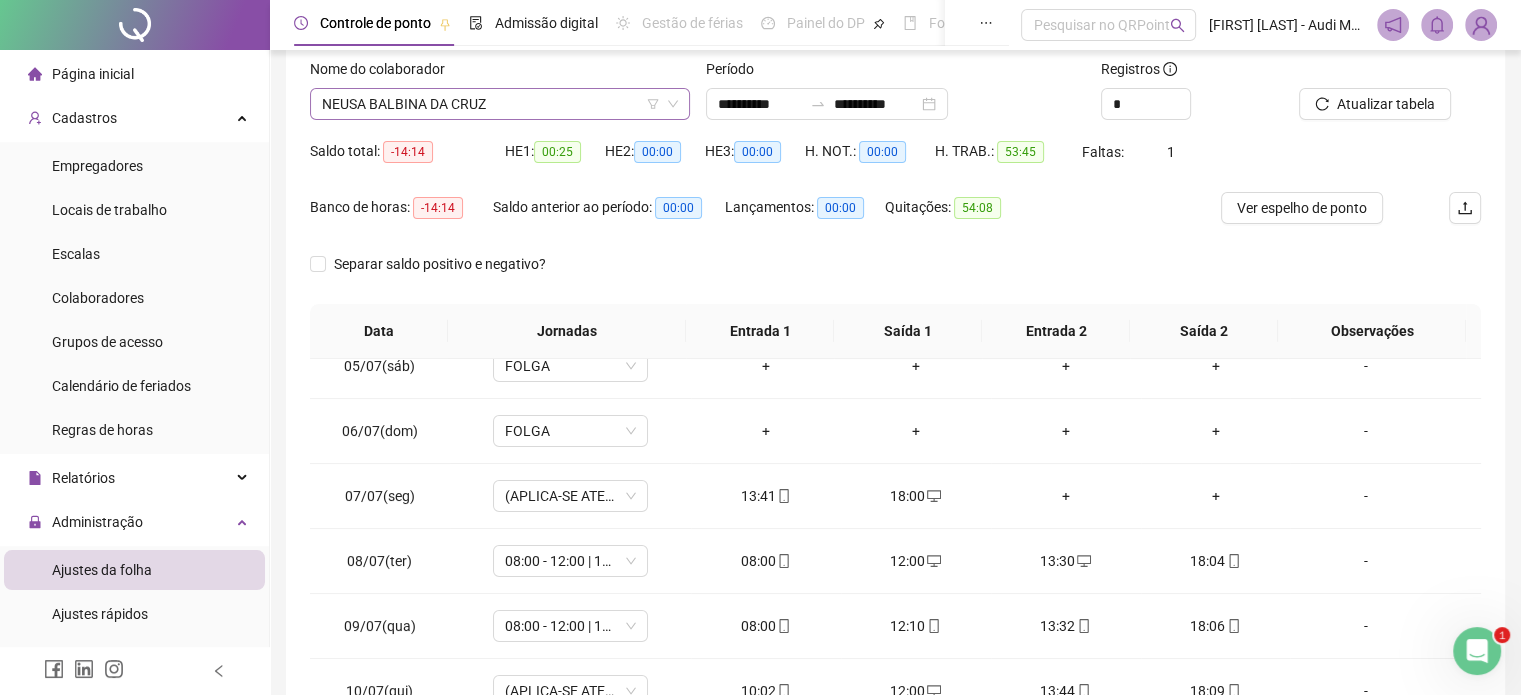 click on "NEUSA BALBINA DA CRUZ" at bounding box center [500, 104] 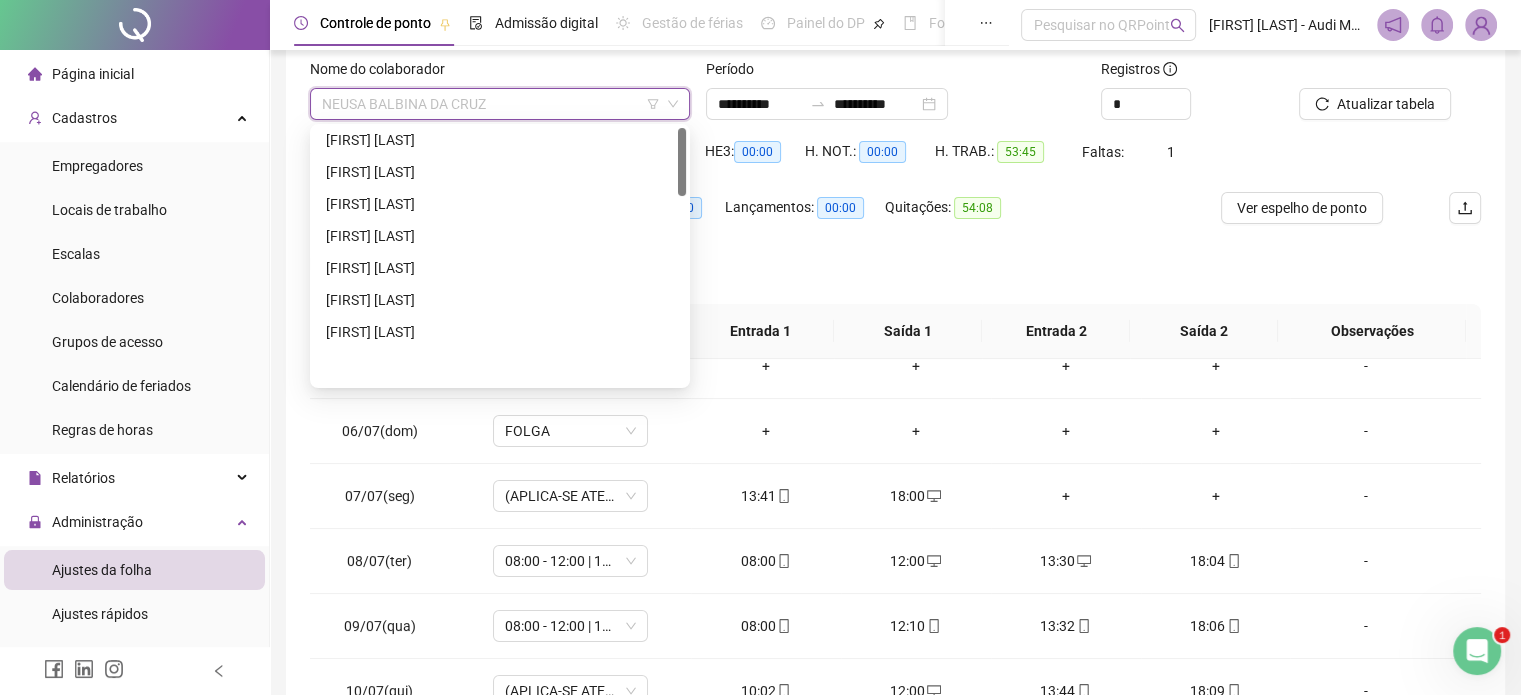 scroll, scrollTop: 0, scrollLeft: 0, axis: both 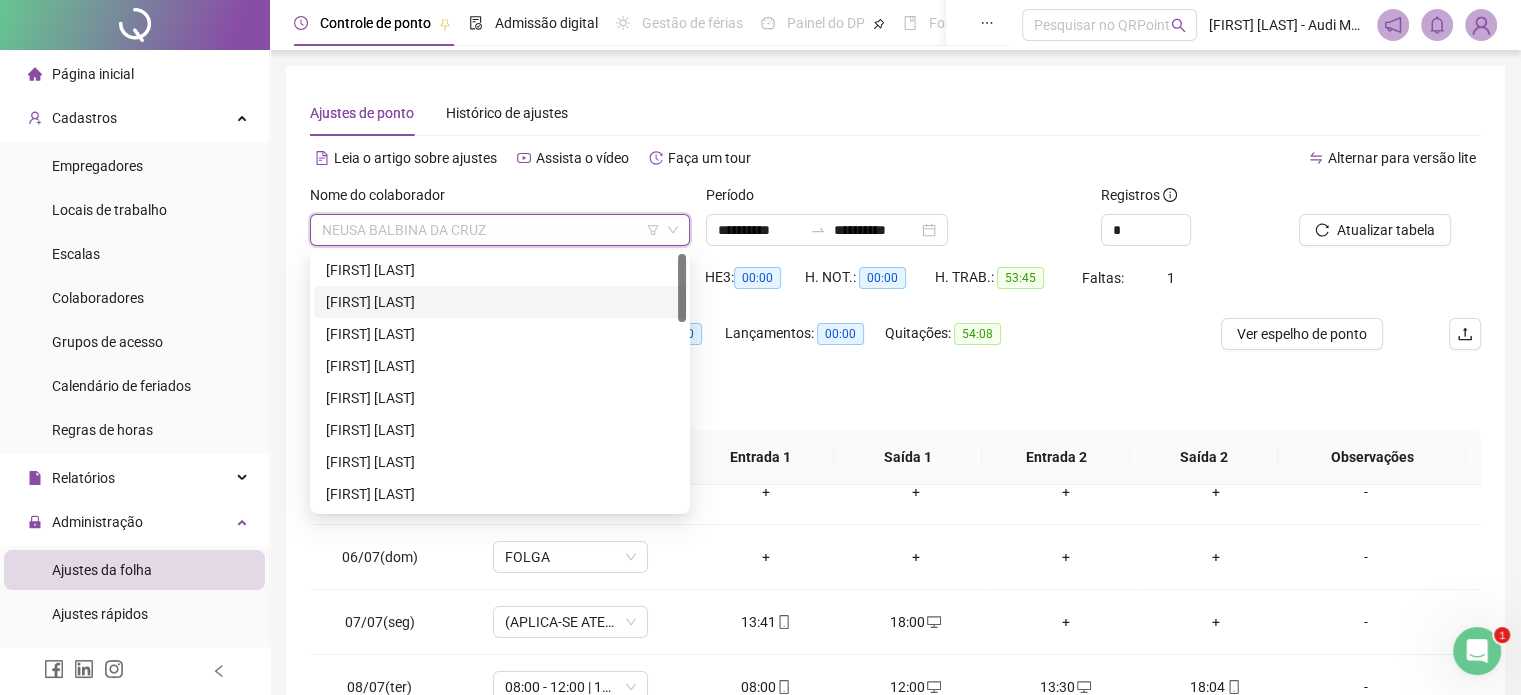 click on "[FIRST] [LAST]" at bounding box center (500, 302) 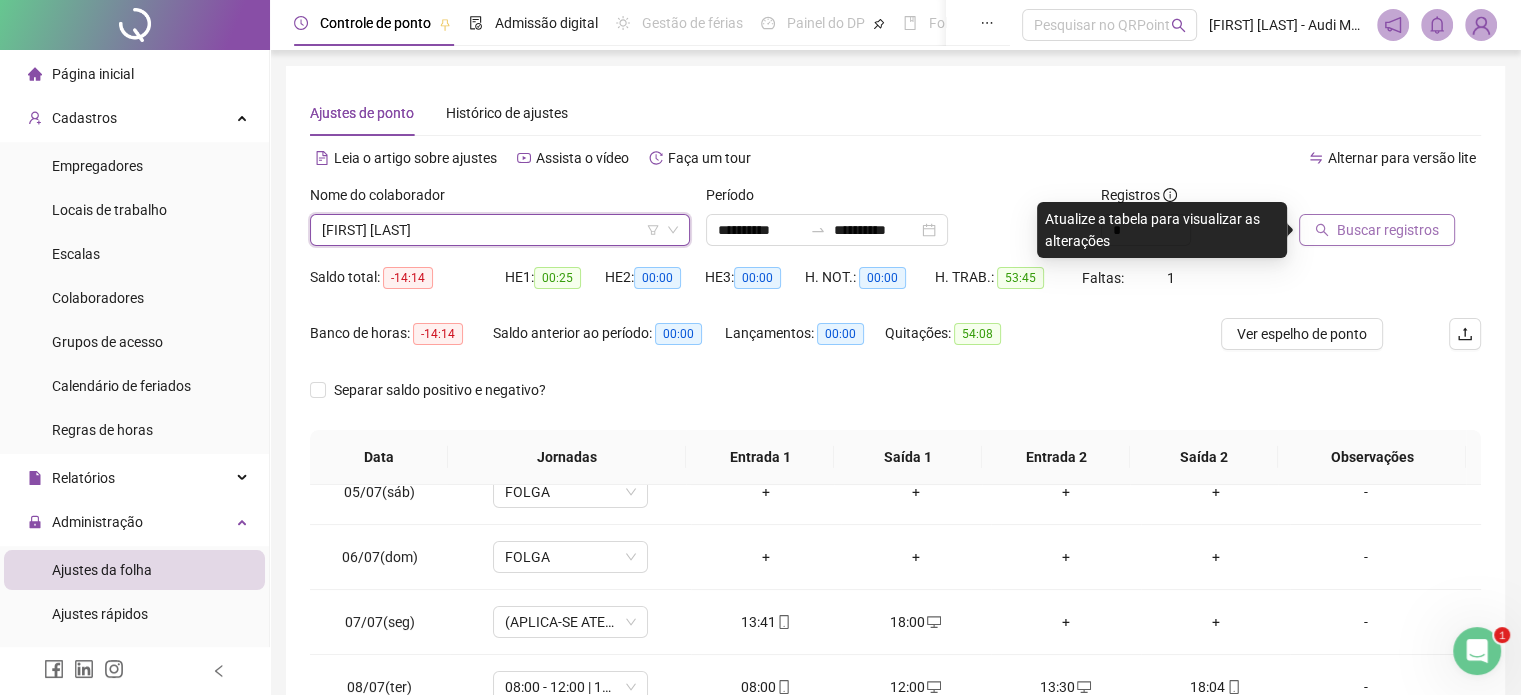 click on "Buscar registros" at bounding box center (1388, 230) 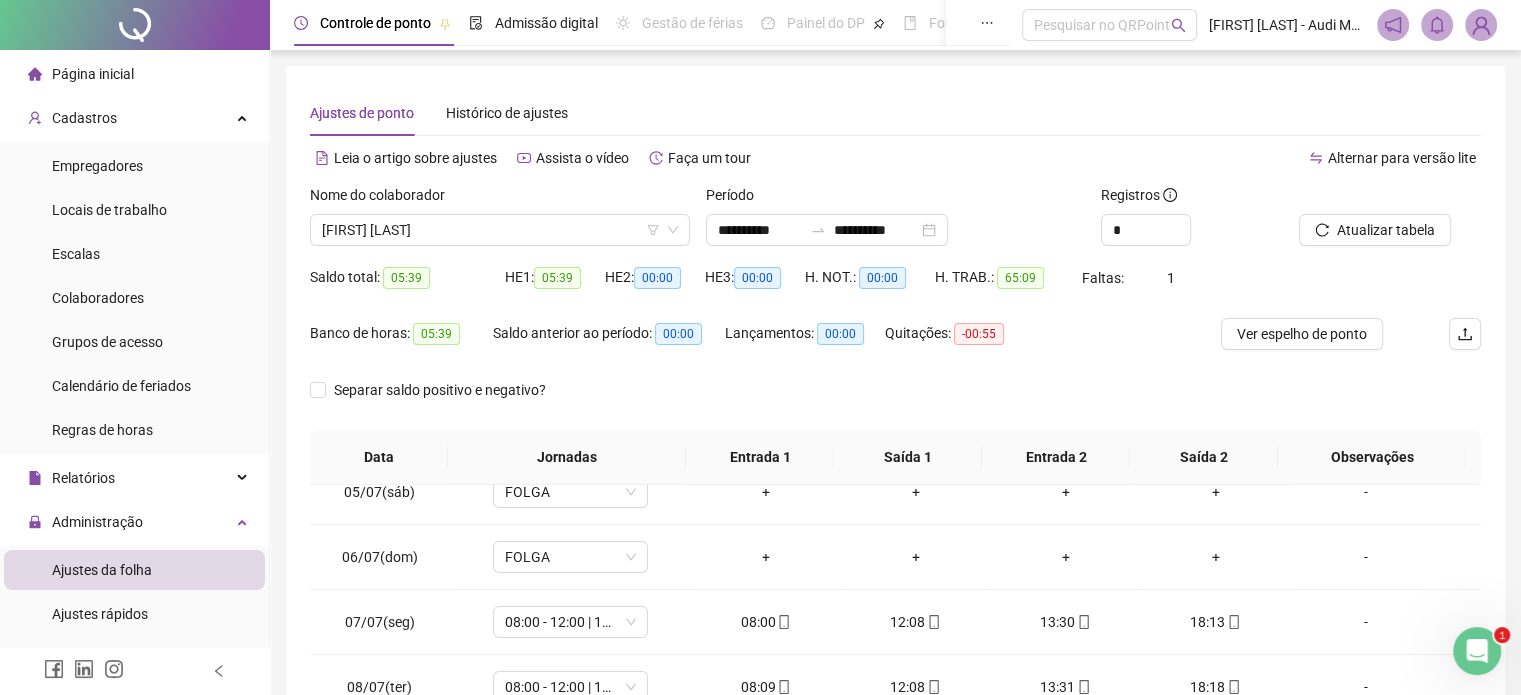 type 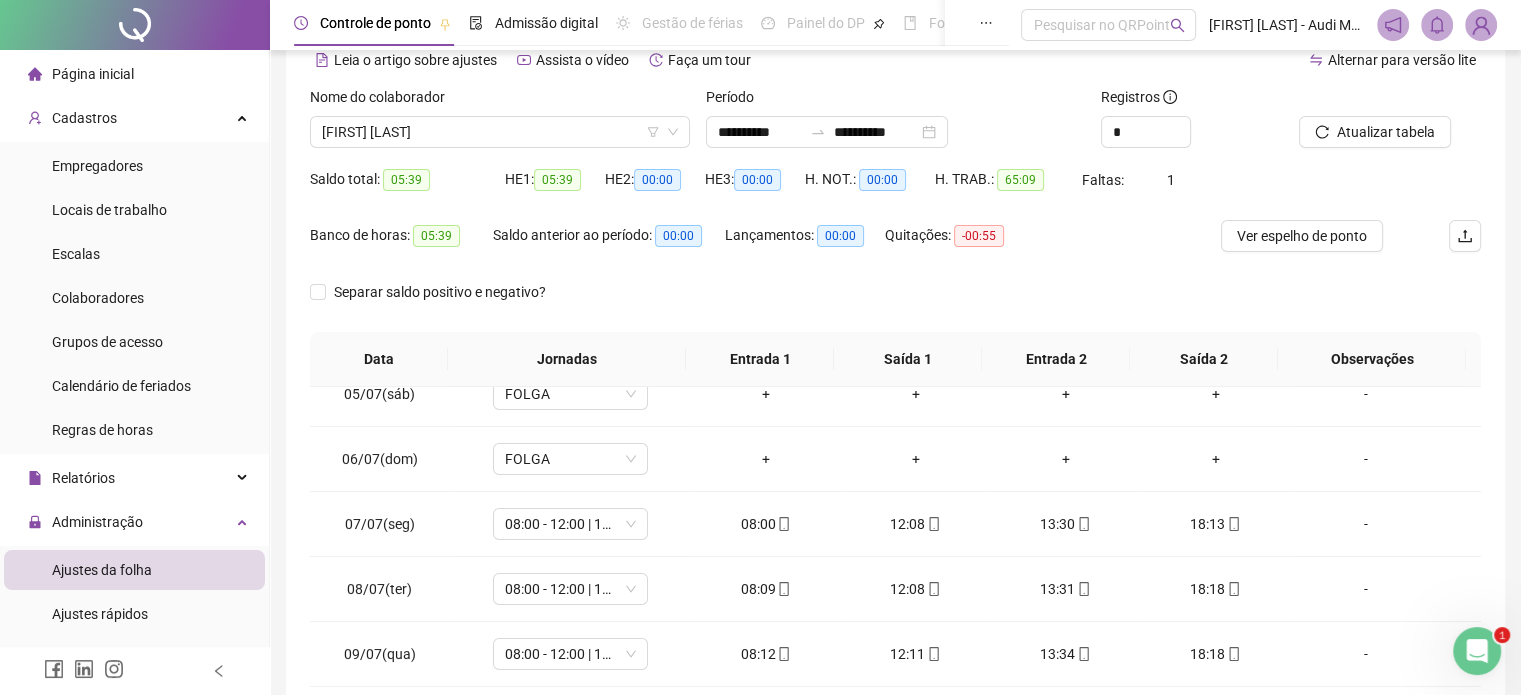 scroll, scrollTop: 326, scrollLeft: 0, axis: vertical 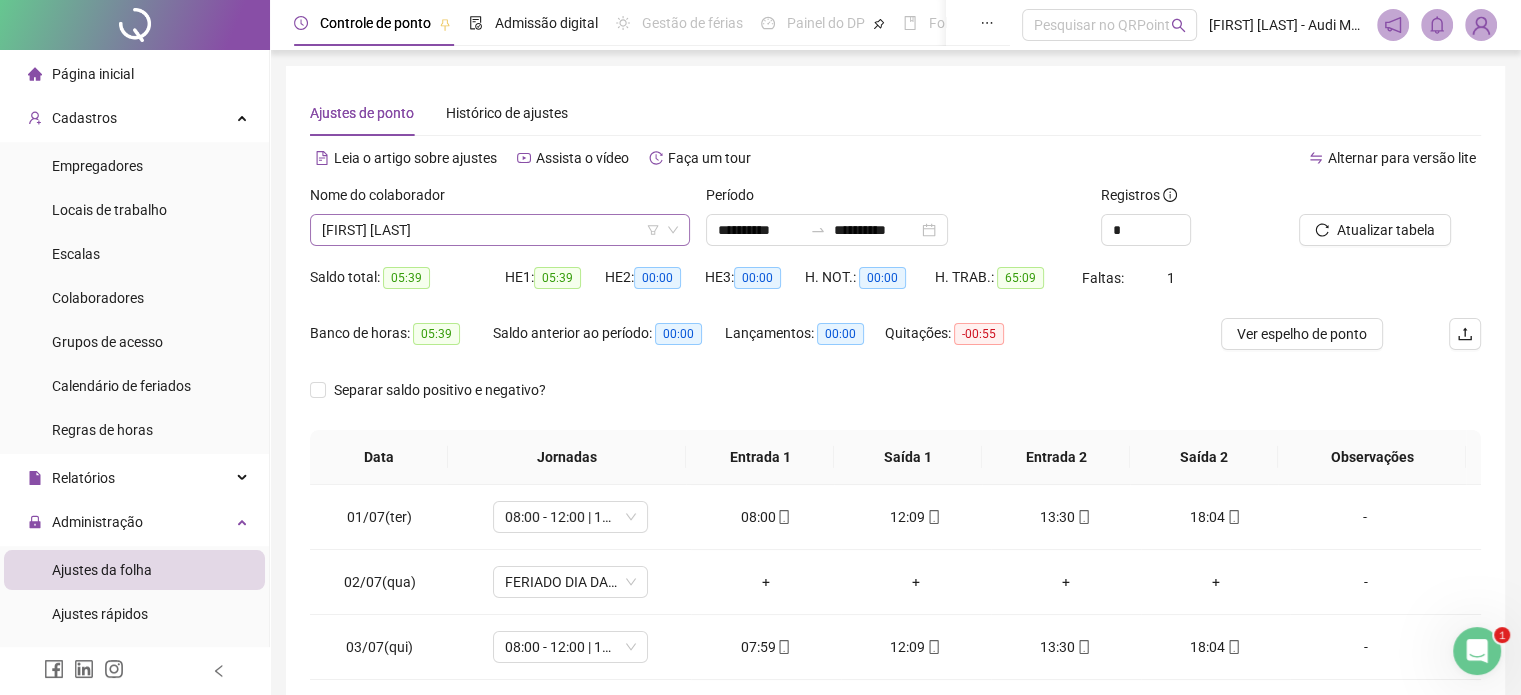 click on "[FIRST] [LAST]" at bounding box center [500, 230] 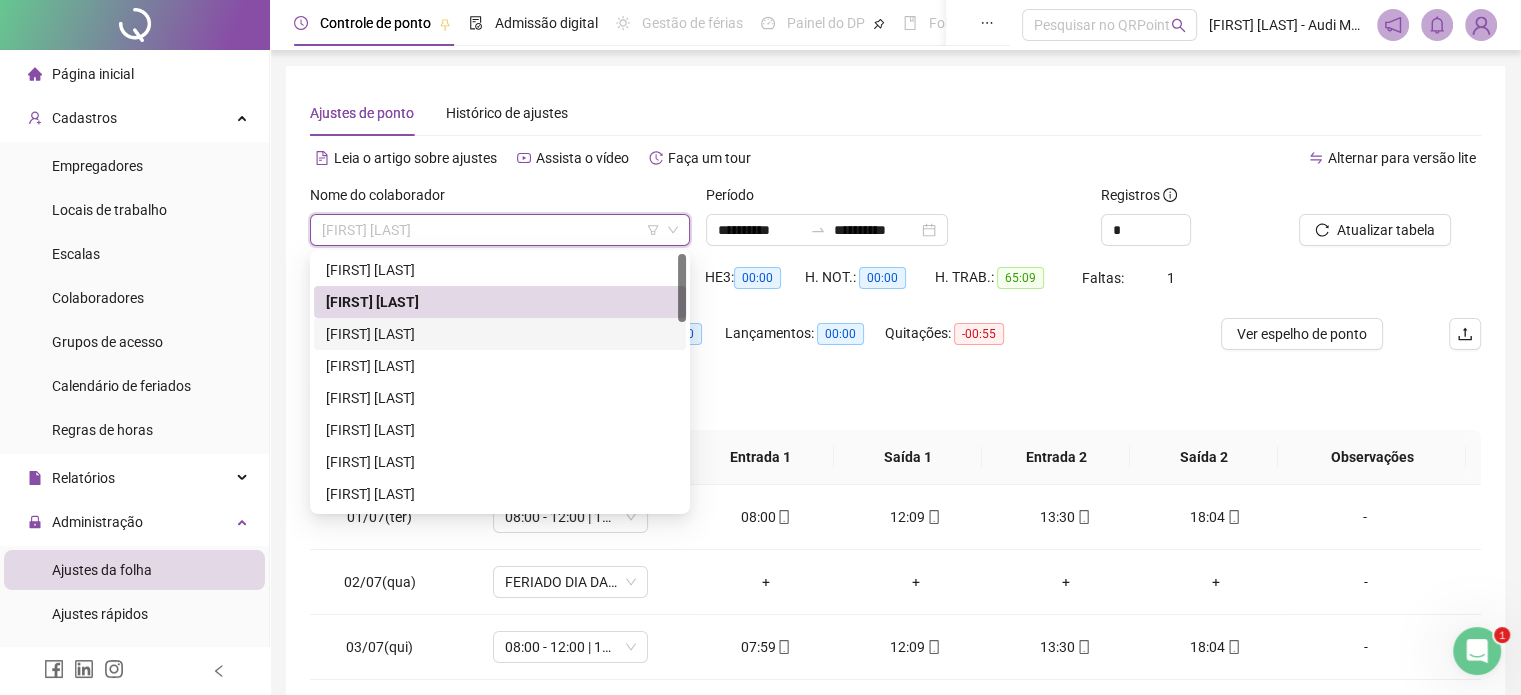 click on "[FIRST] [LAST]" at bounding box center (500, 334) 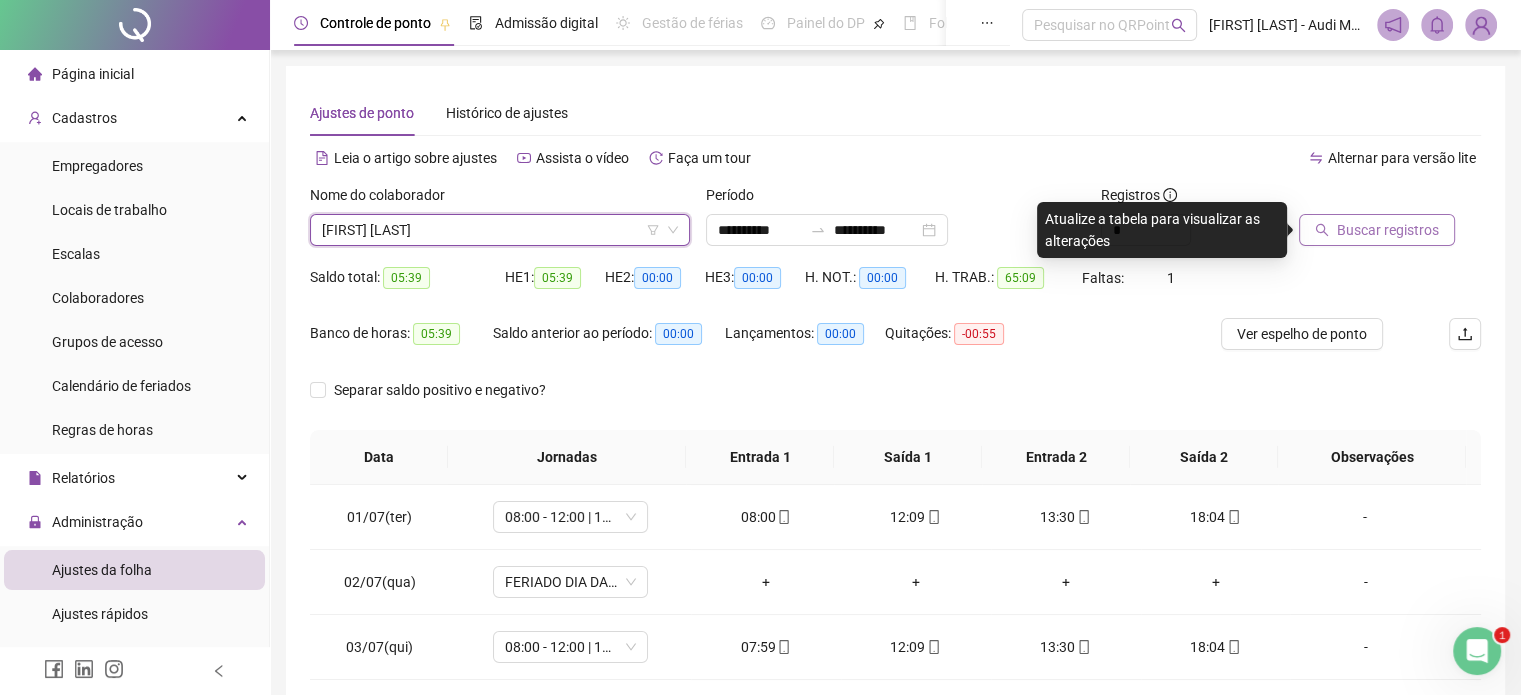 click on "Buscar registros" at bounding box center (1388, 230) 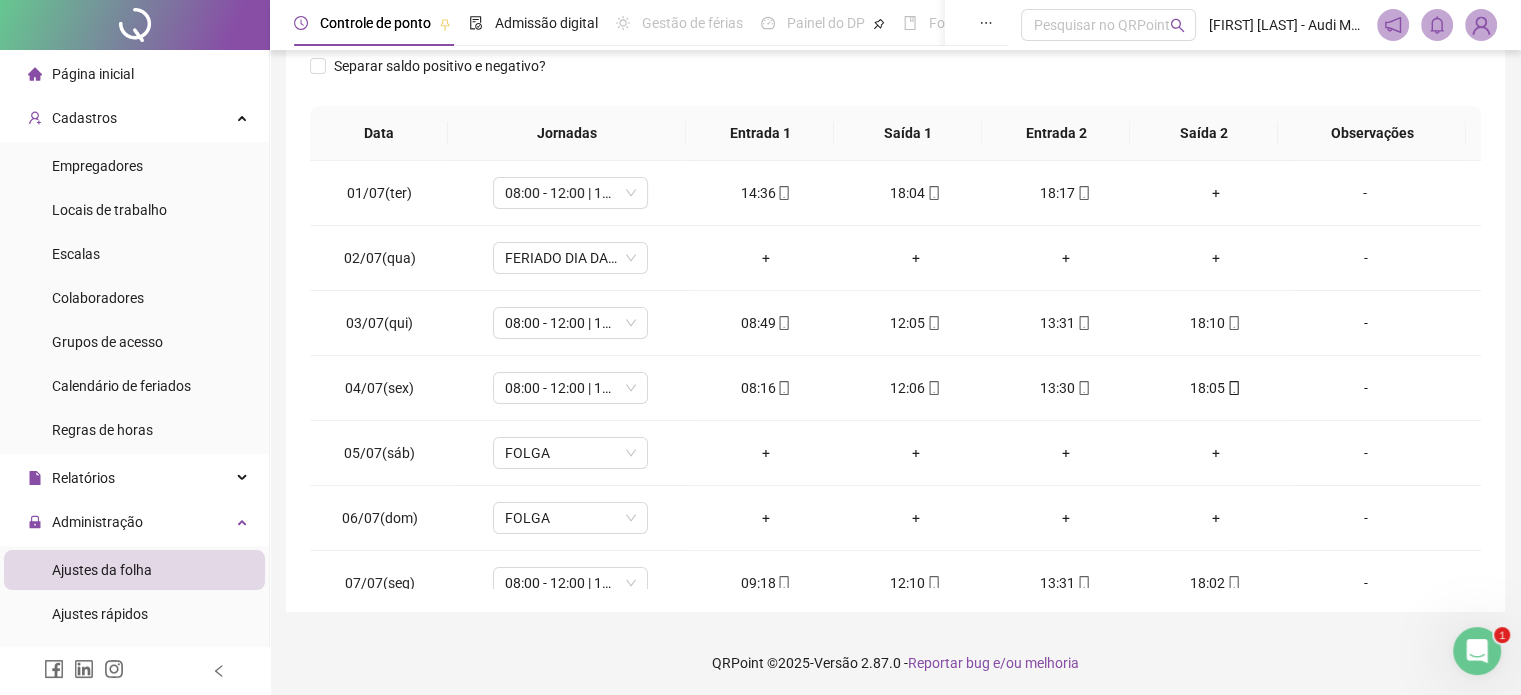 scroll, scrollTop: 326, scrollLeft: 0, axis: vertical 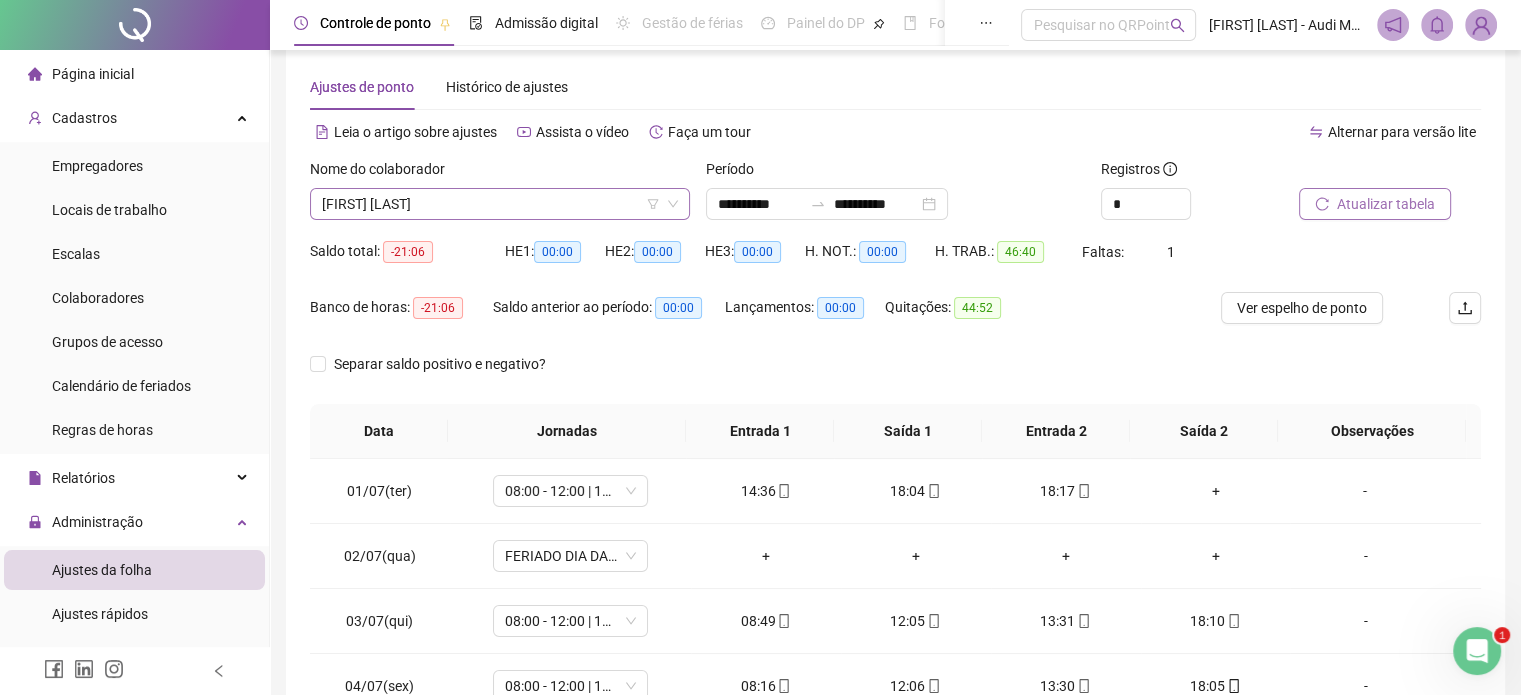 click on "[FIRST] [LAST]" at bounding box center (500, 204) 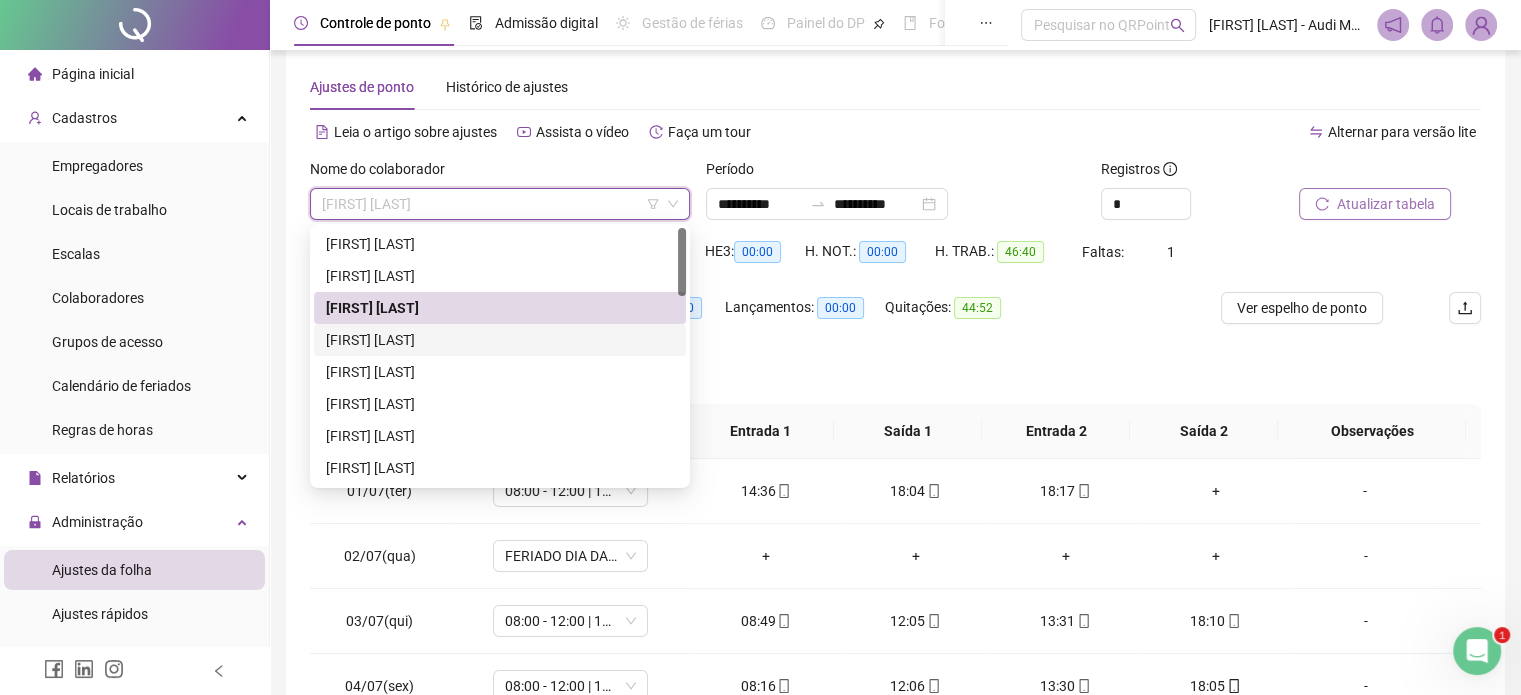 click on "[FIRST] [LAST]" at bounding box center [500, 340] 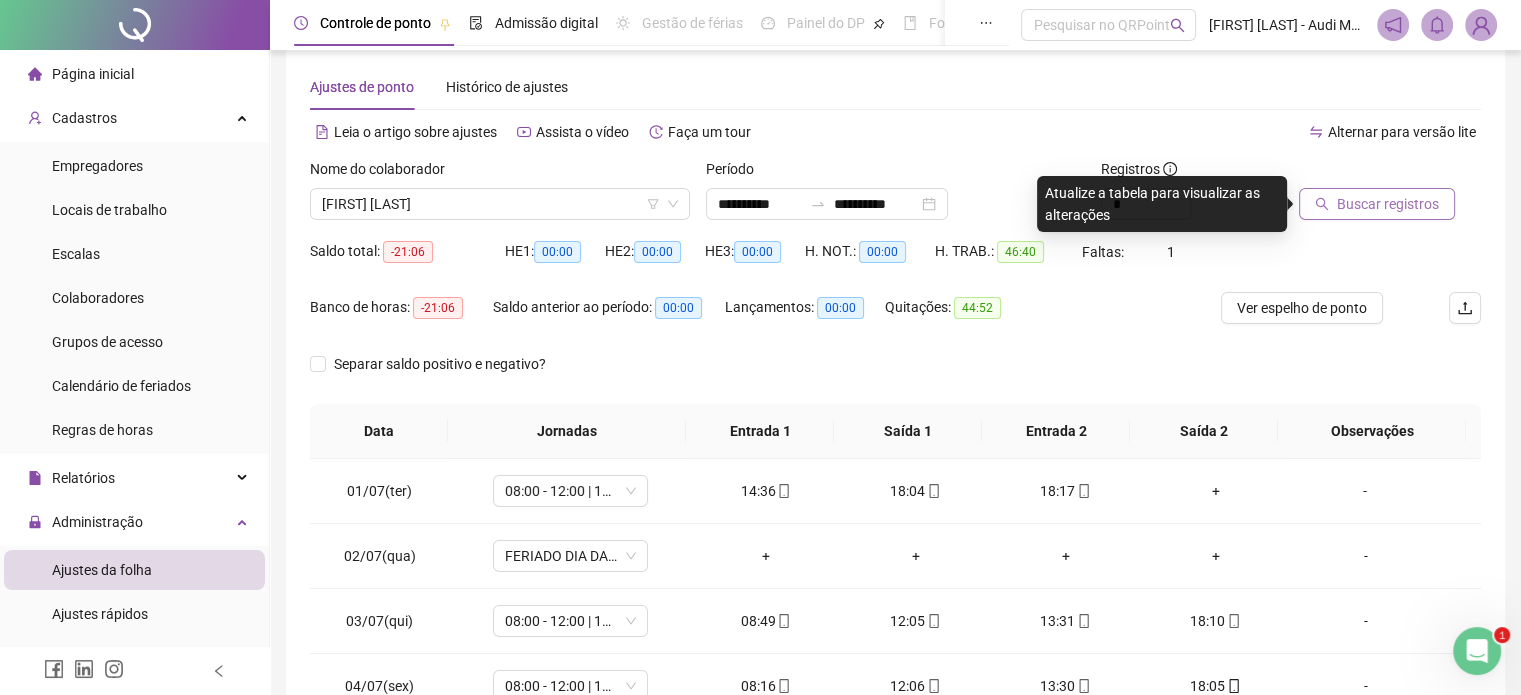click on "Buscar registros" at bounding box center [1388, 204] 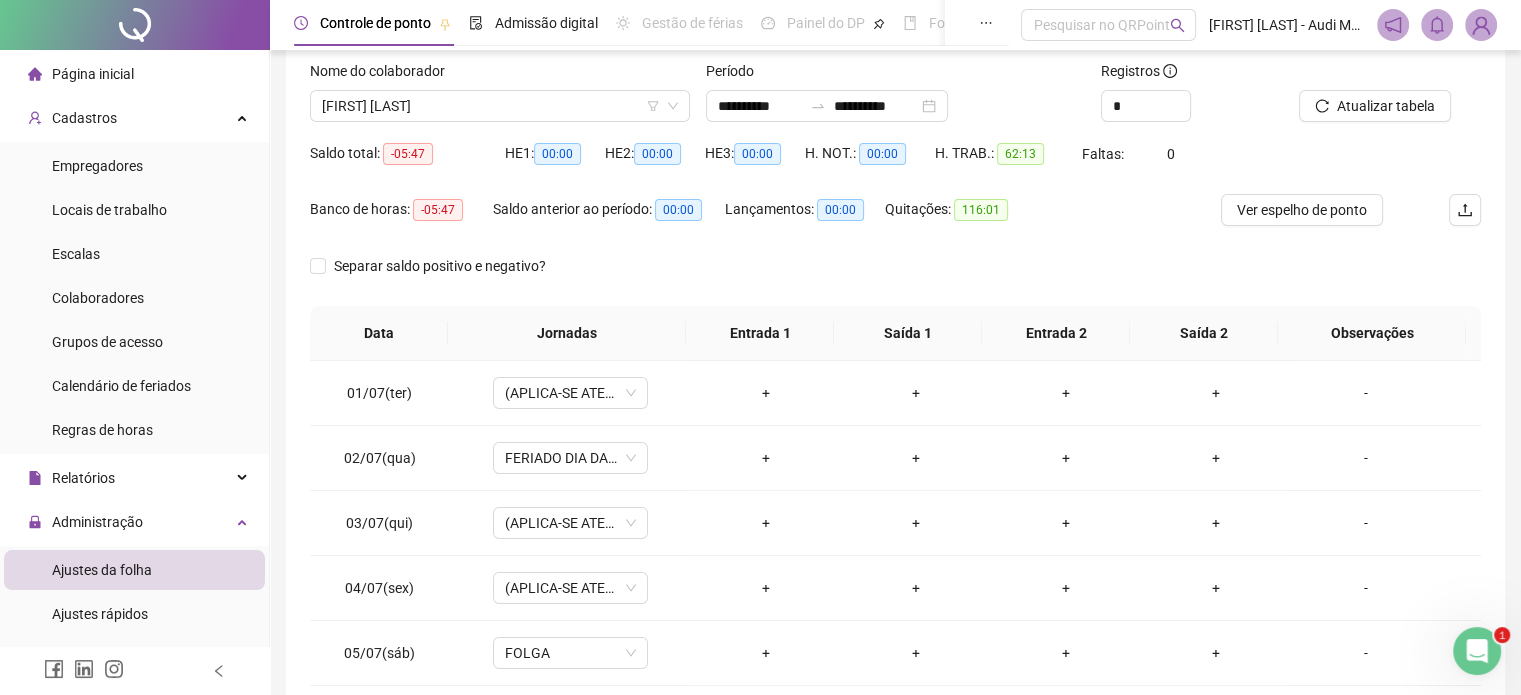 scroll, scrollTop: 326, scrollLeft: 0, axis: vertical 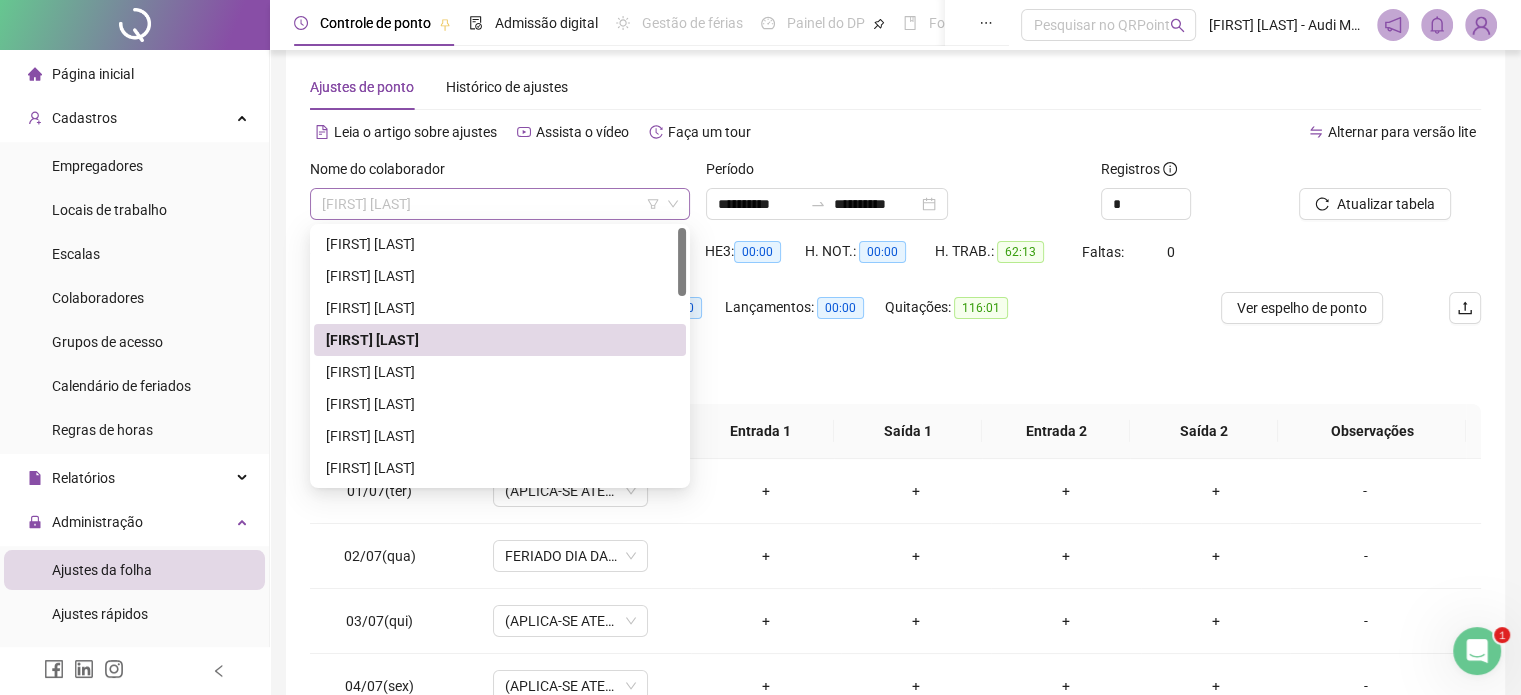 click on "[FIRST] [LAST]" at bounding box center [500, 204] 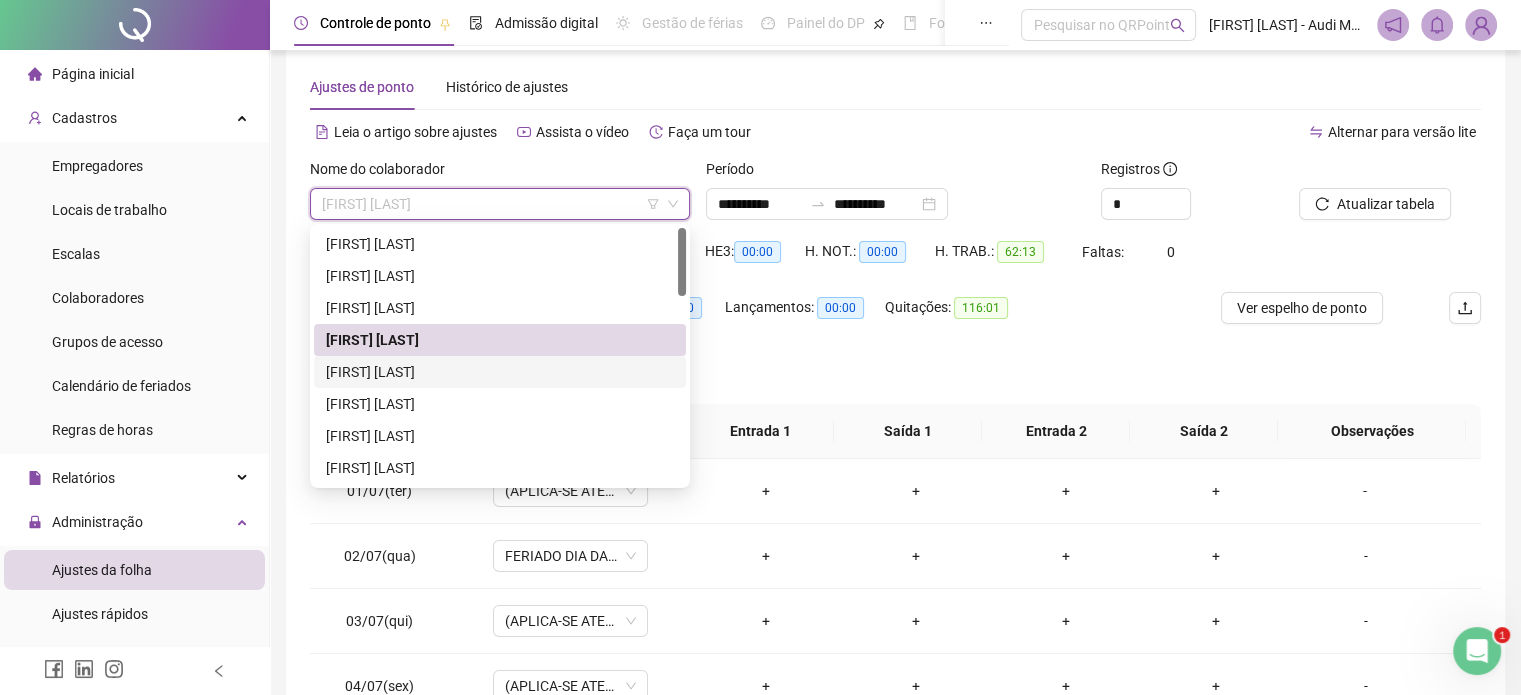 click on "[FIRST] [LAST]" at bounding box center (500, 372) 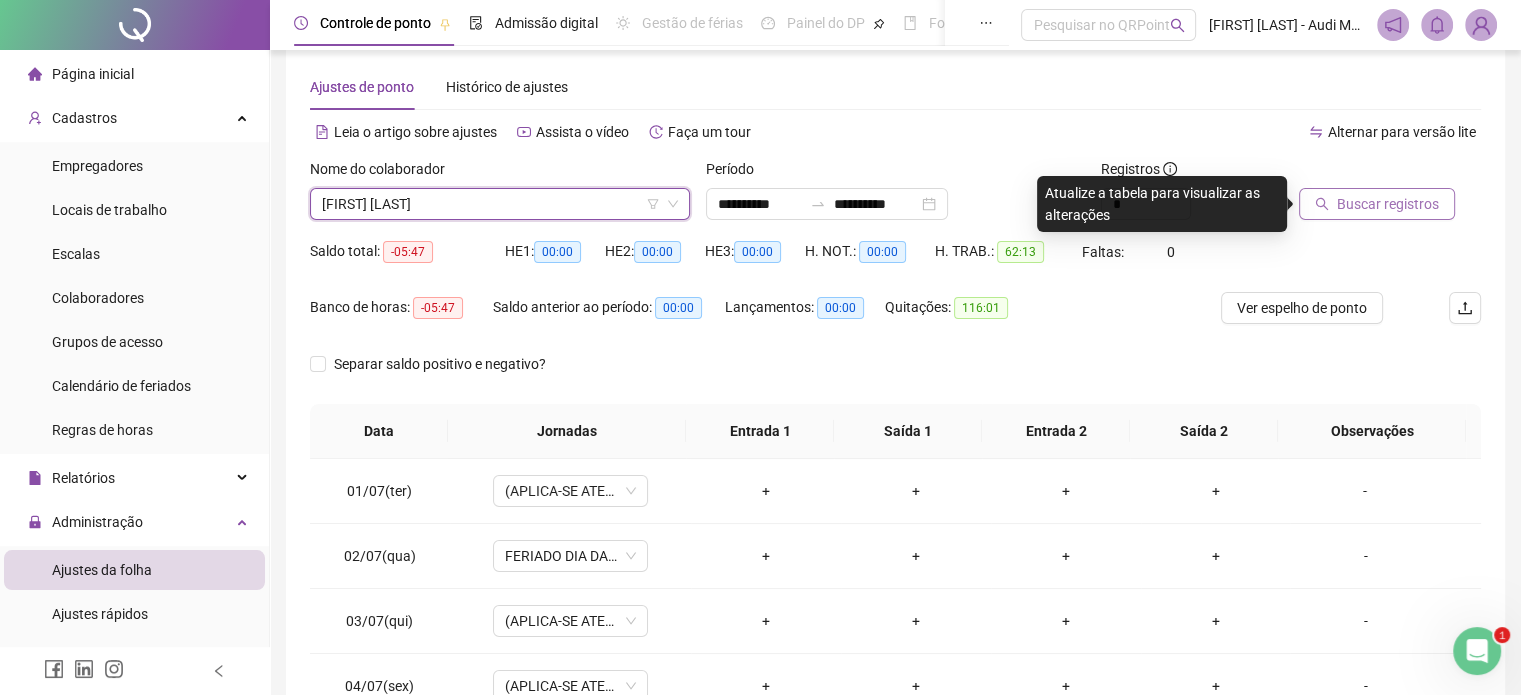 click on "Buscar registros" at bounding box center (1377, 204) 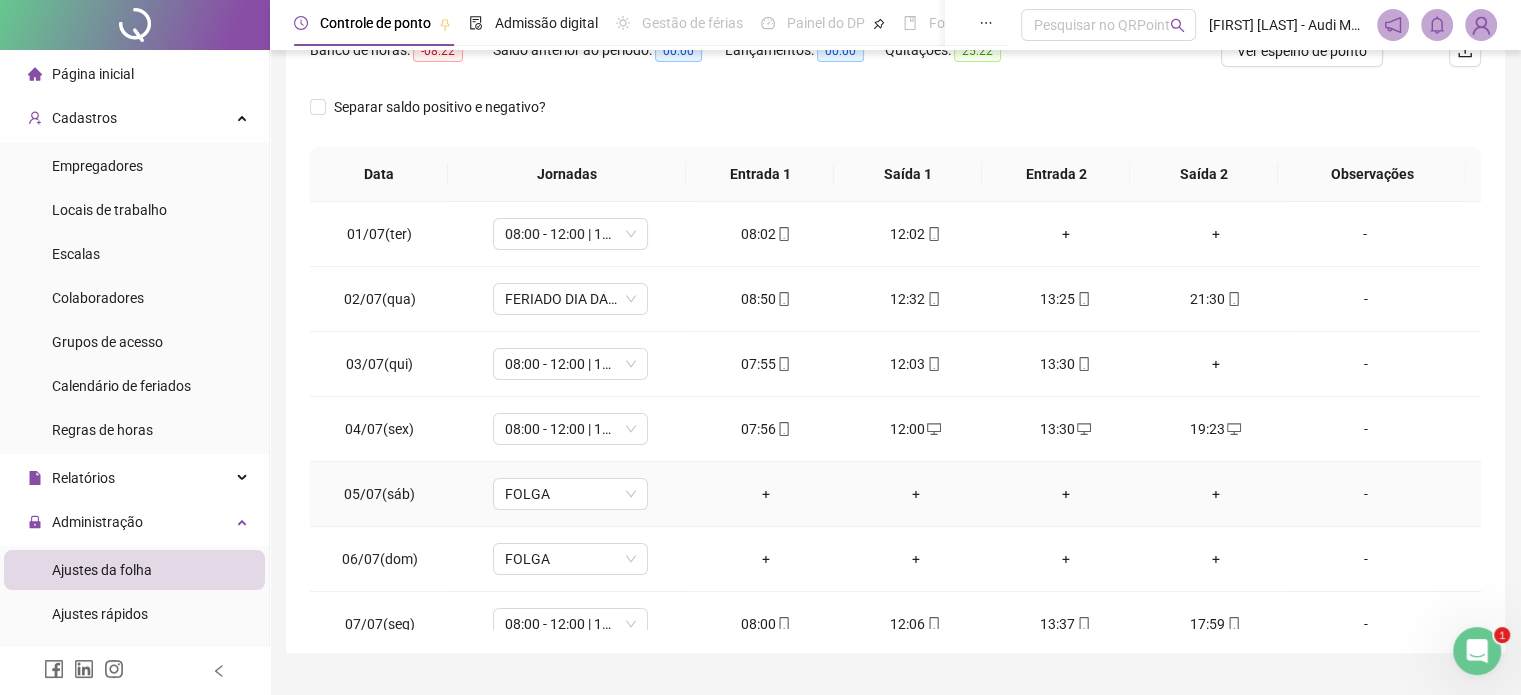 scroll, scrollTop: 326, scrollLeft: 0, axis: vertical 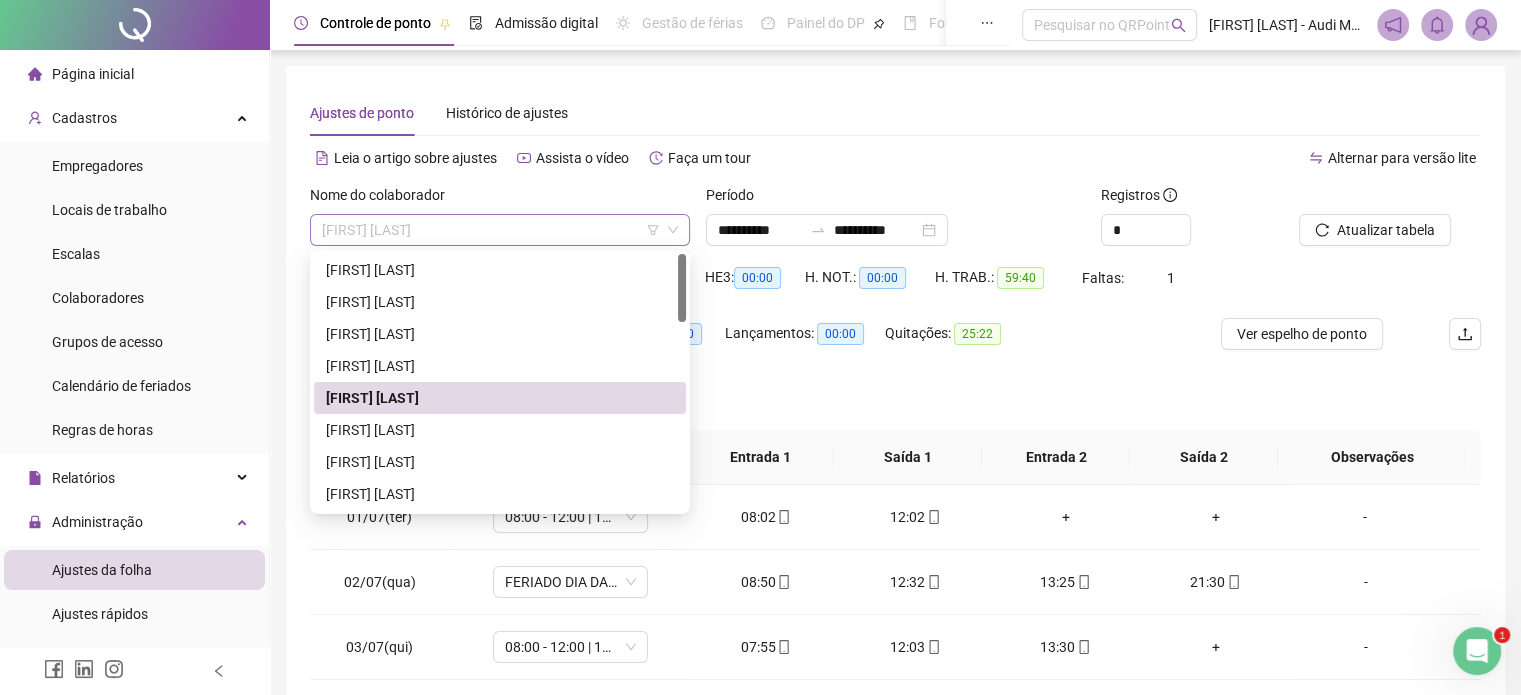 click on "[FIRST] [LAST]" at bounding box center [500, 230] 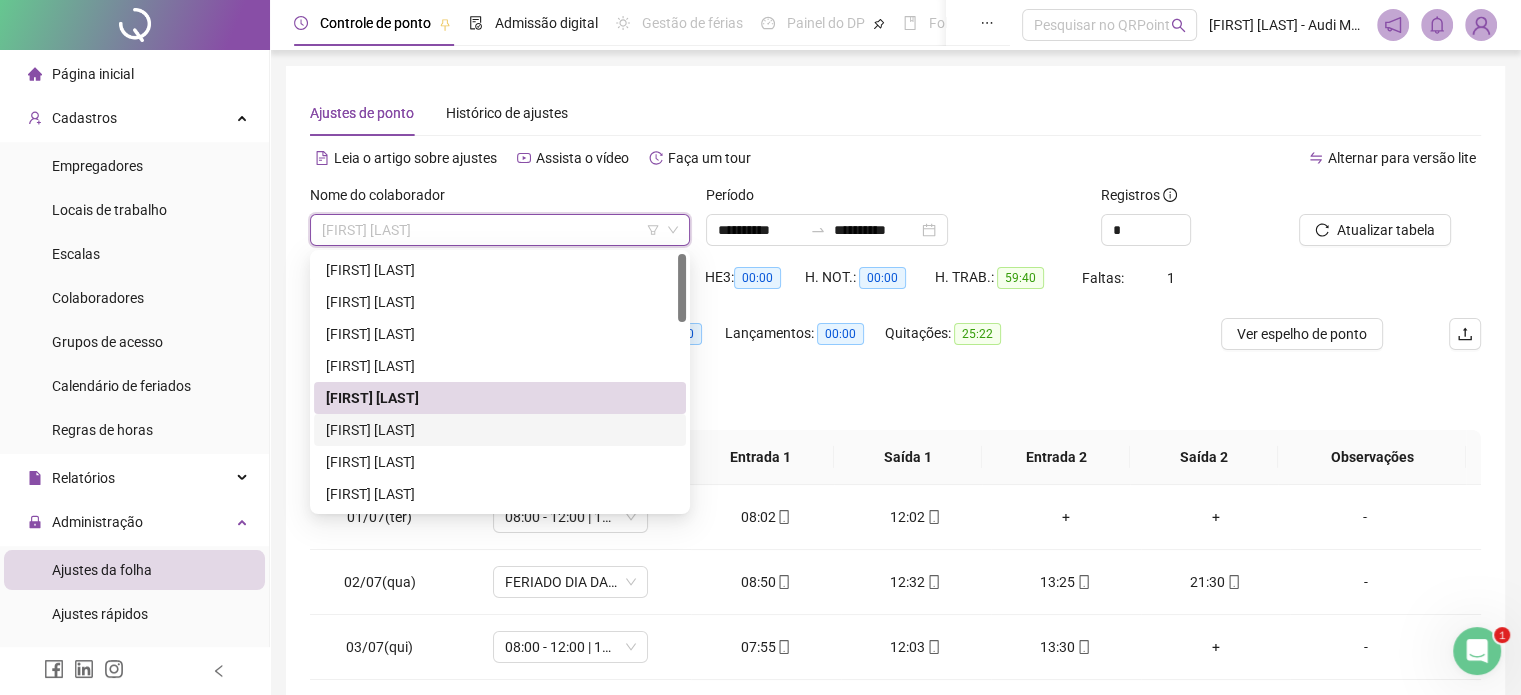 click on "[FIRST] [LAST]" at bounding box center (500, 430) 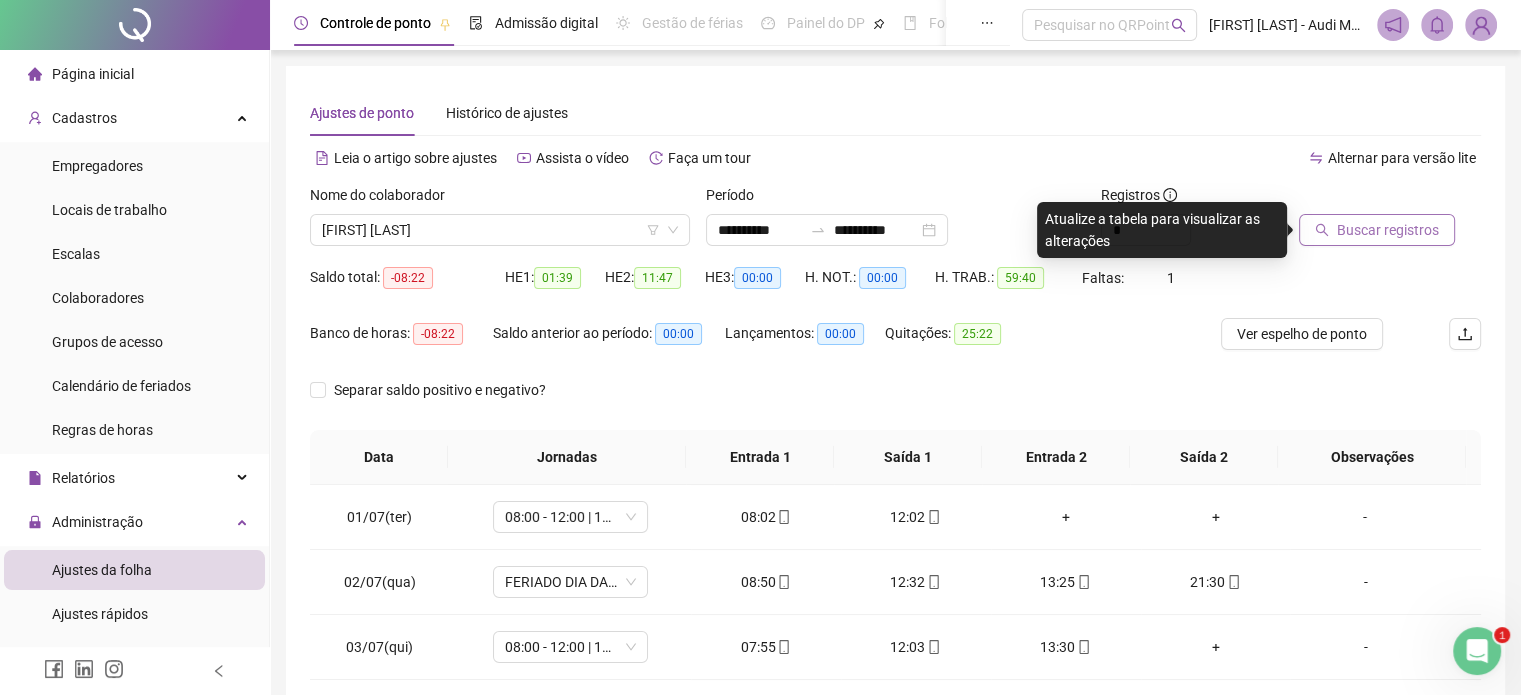 click on "Buscar registros" at bounding box center [1388, 230] 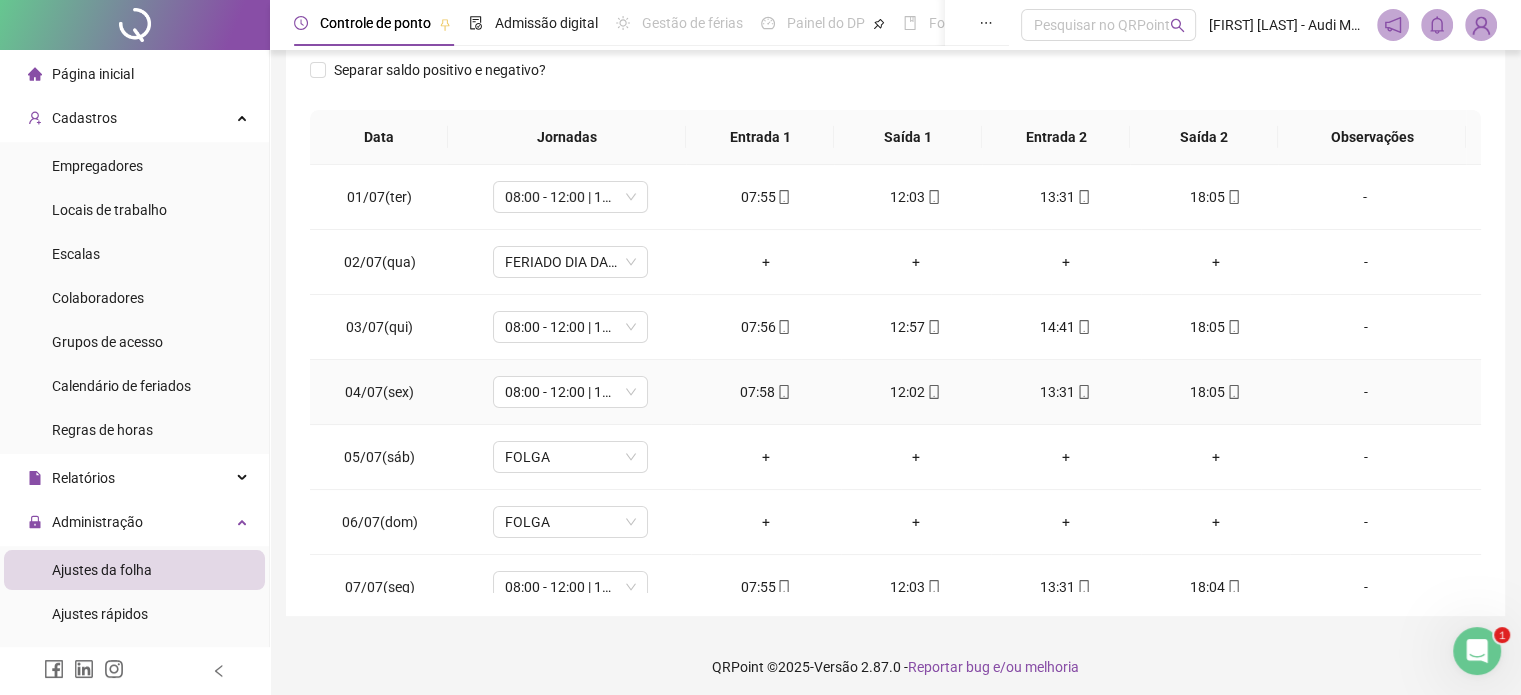 scroll, scrollTop: 326, scrollLeft: 0, axis: vertical 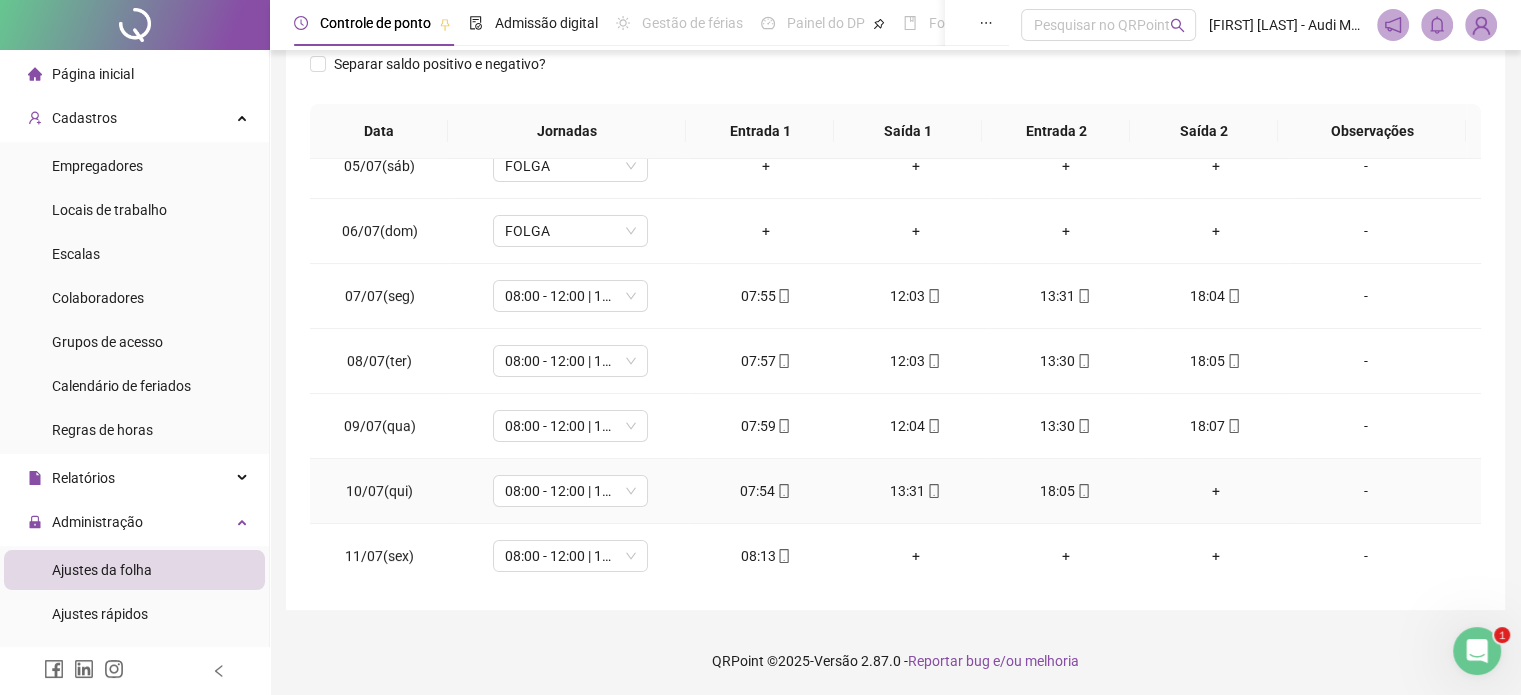 click on "+" at bounding box center (1216, 491) 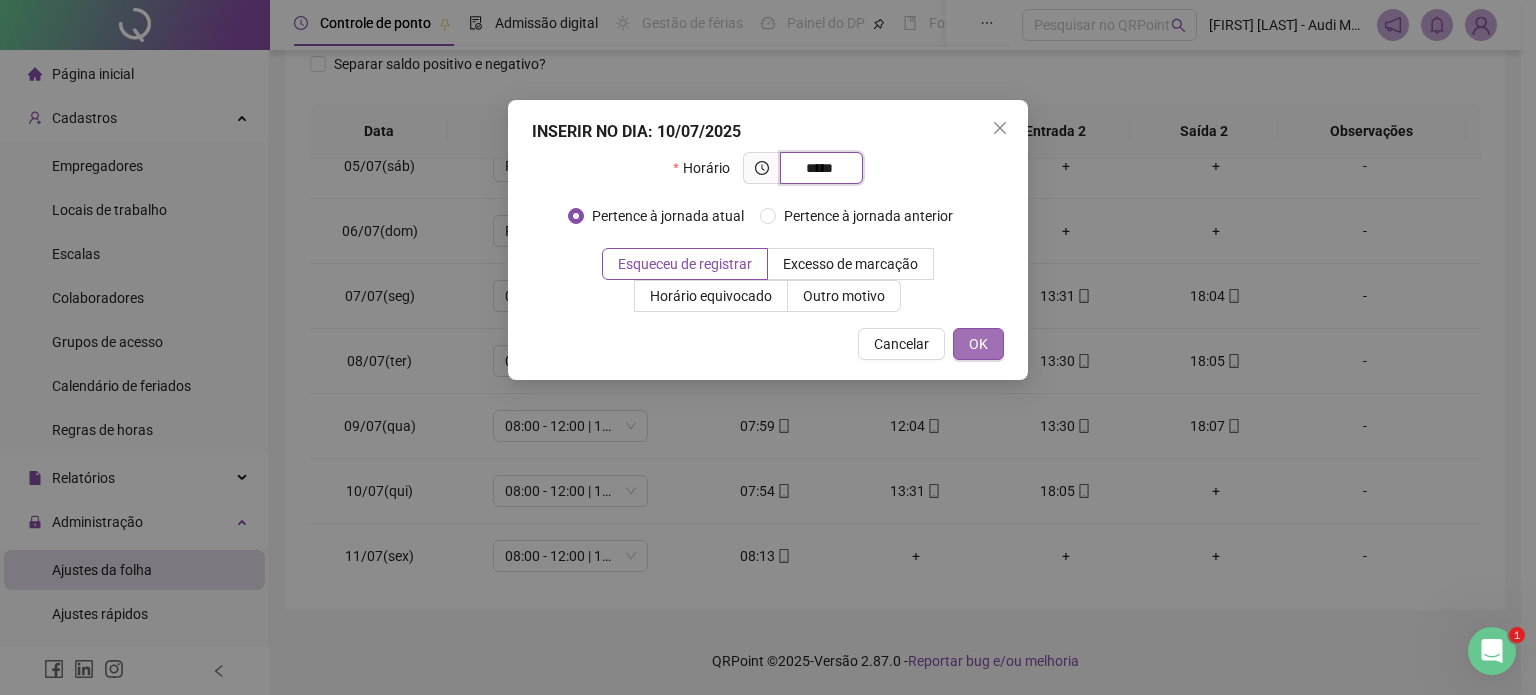 type on "*****" 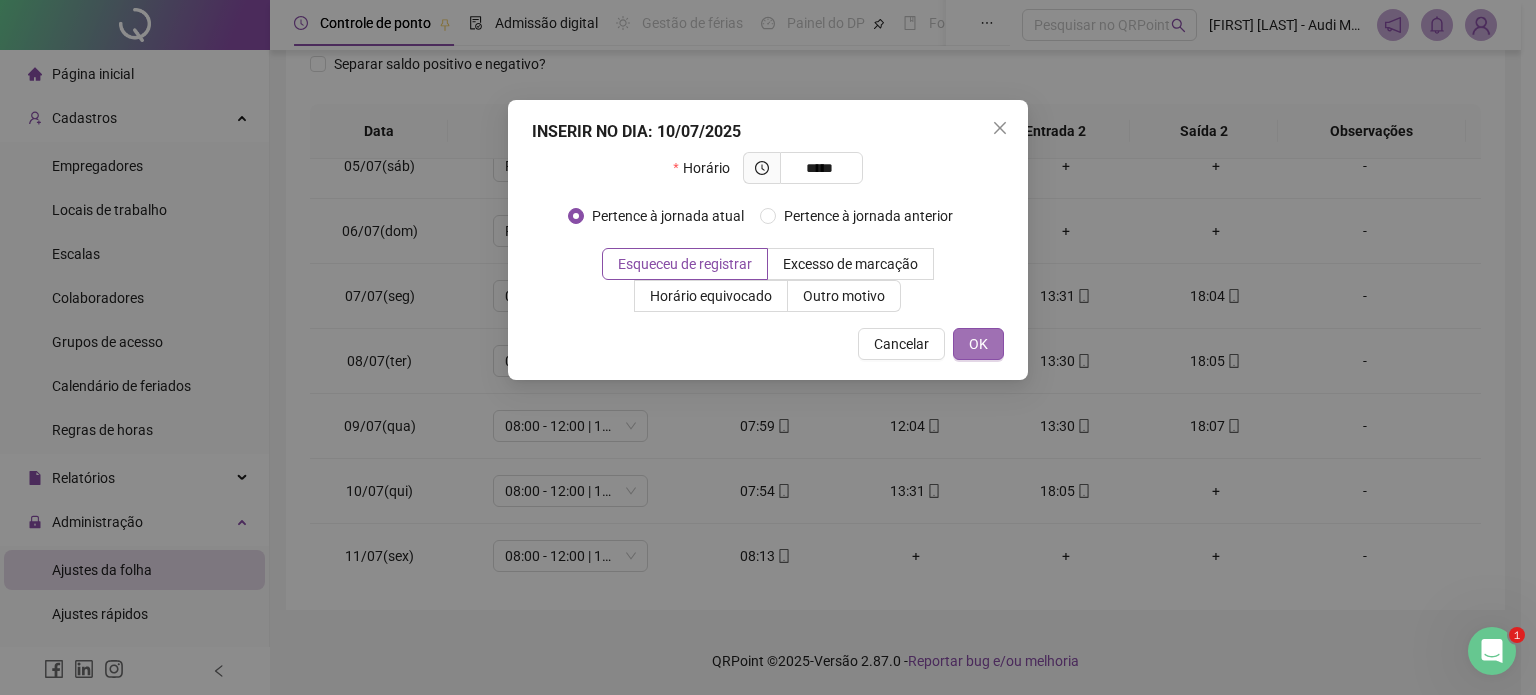 click on "OK" at bounding box center [978, 344] 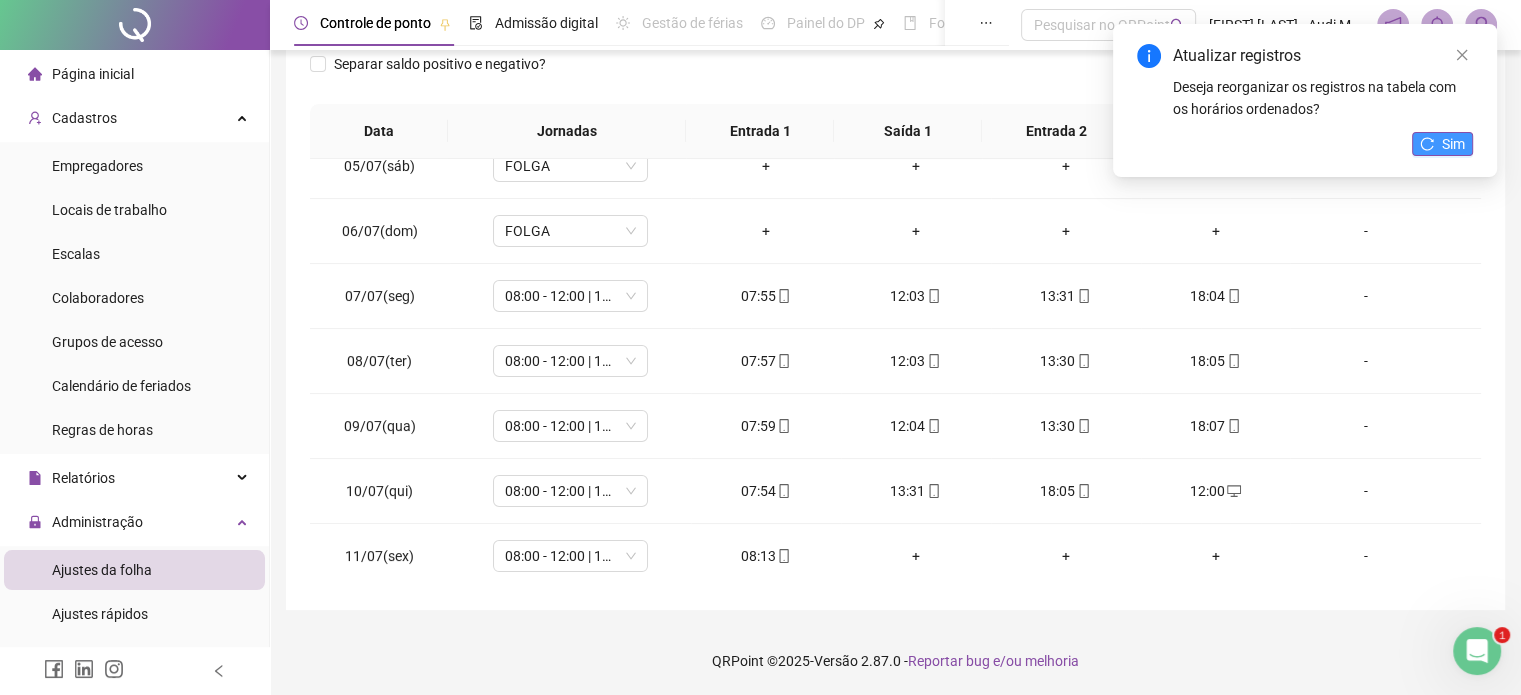 click on "Sim" at bounding box center (1453, 144) 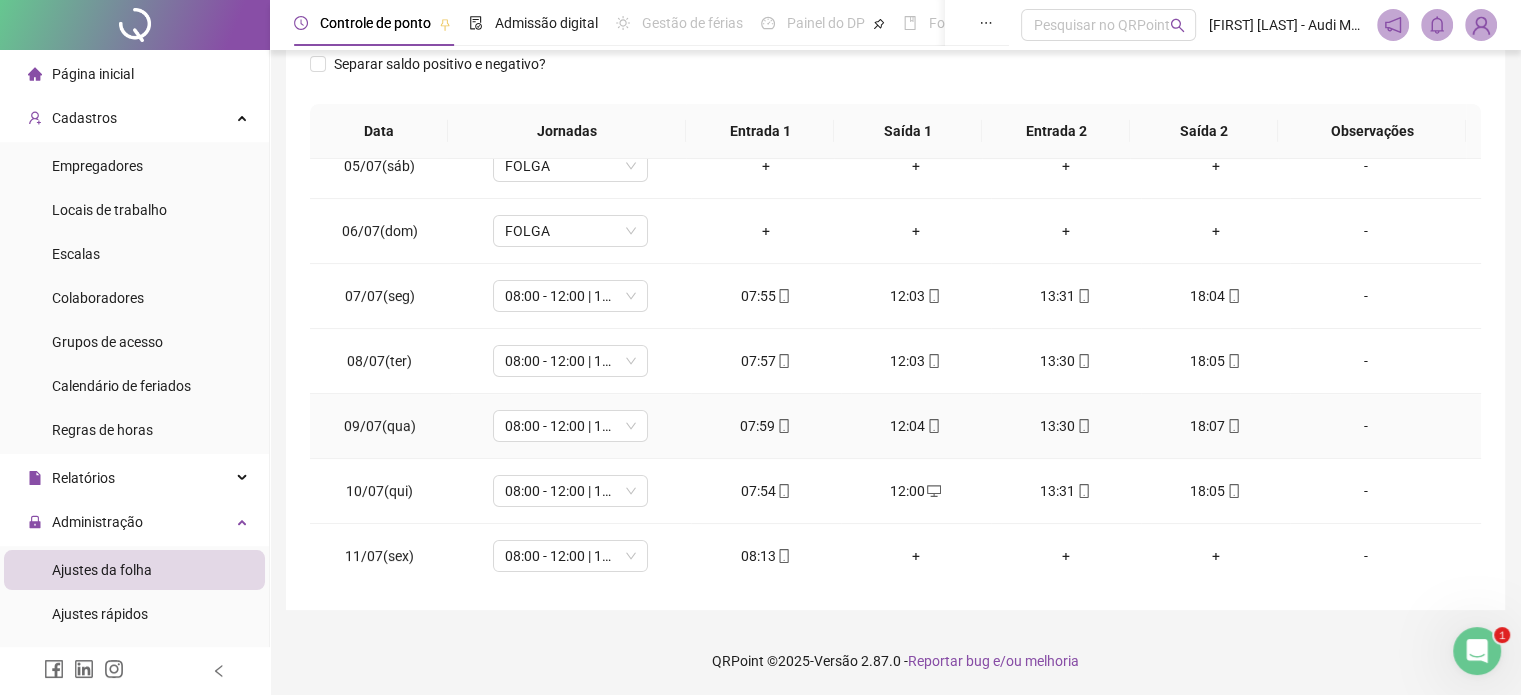 scroll, scrollTop: 0, scrollLeft: 0, axis: both 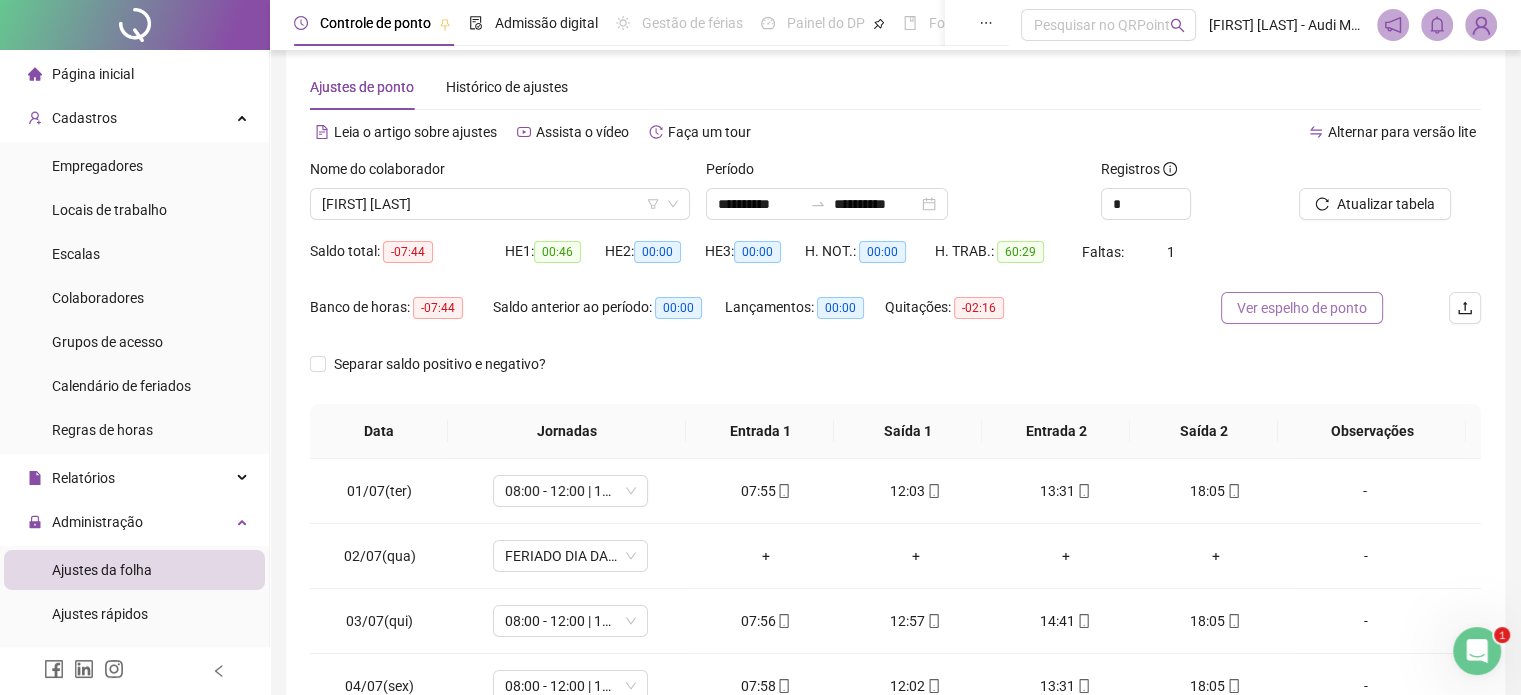 click on "Ver espelho de ponto" at bounding box center [1302, 308] 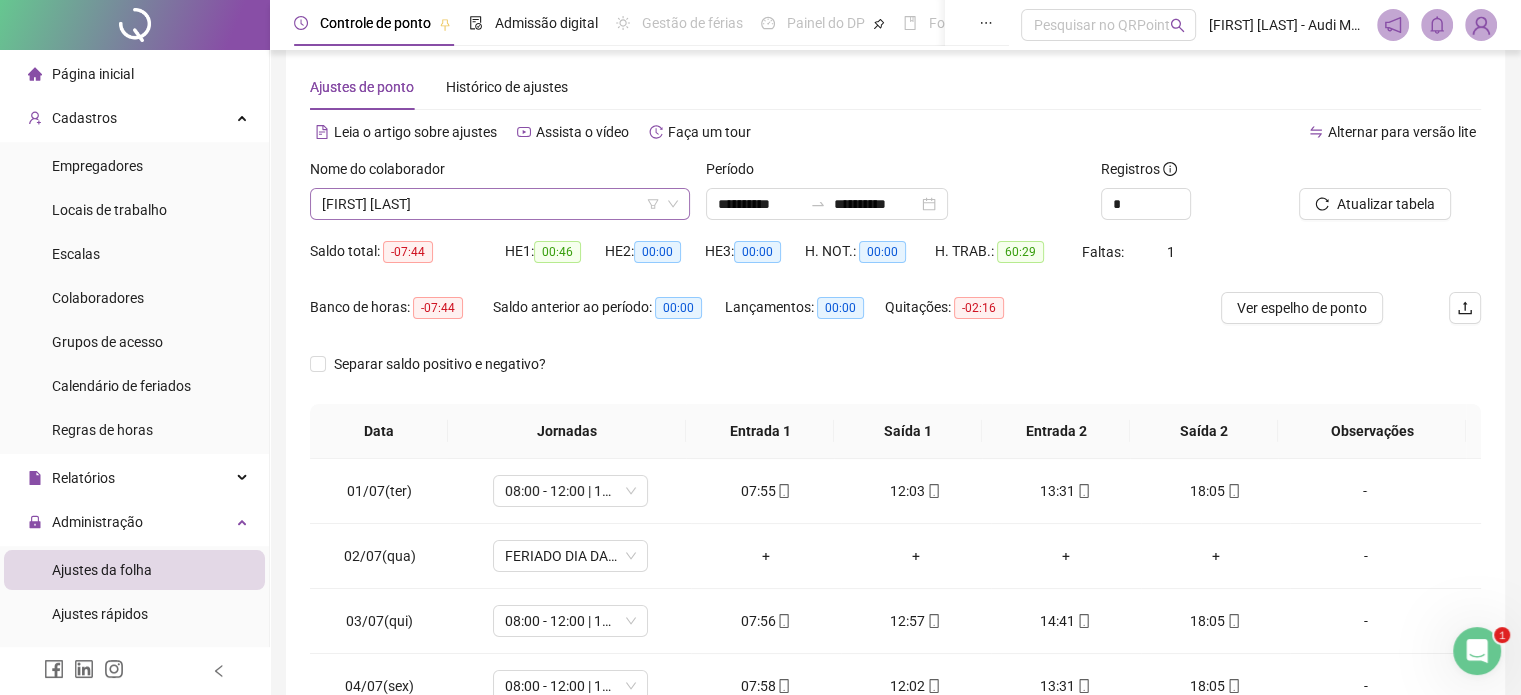 click on "[FIRST] [LAST]" at bounding box center [500, 204] 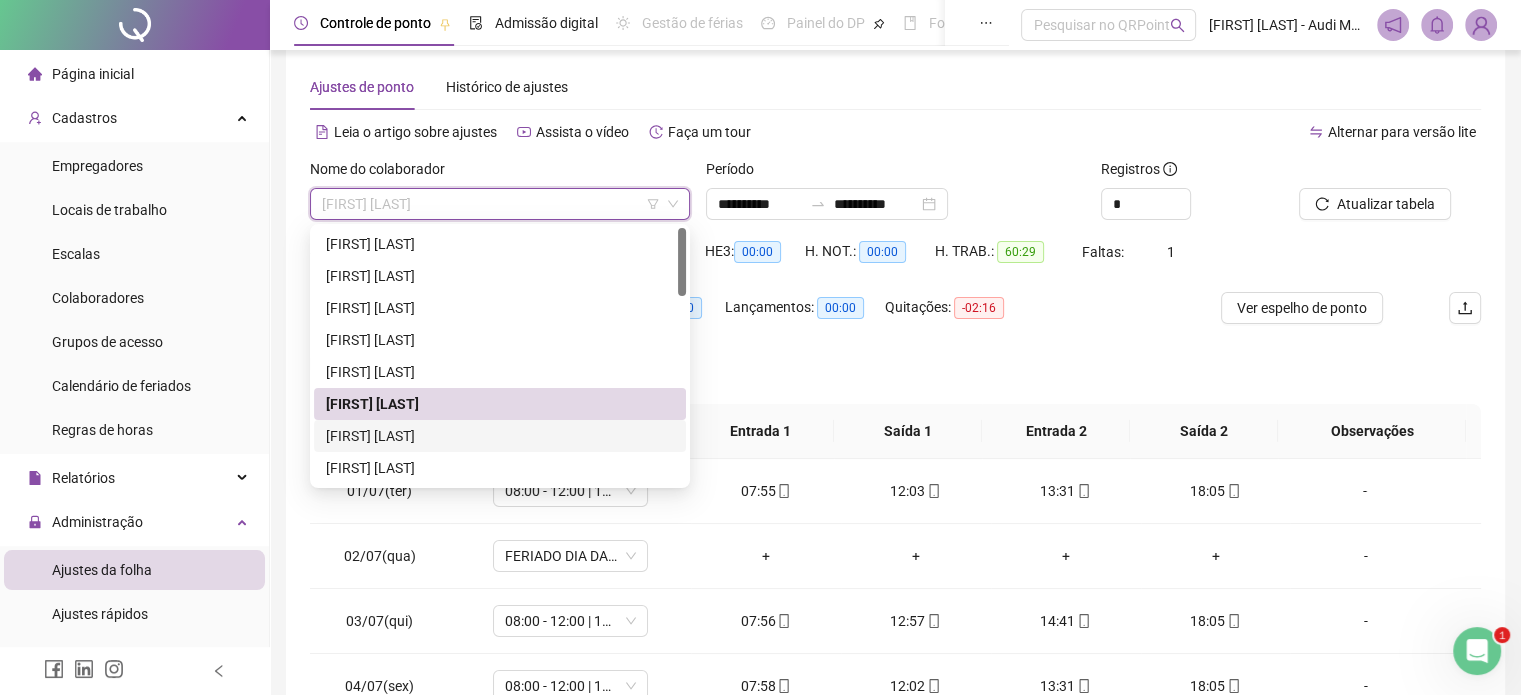 click on "[FIRST] [LAST]" at bounding box center (500, 436) 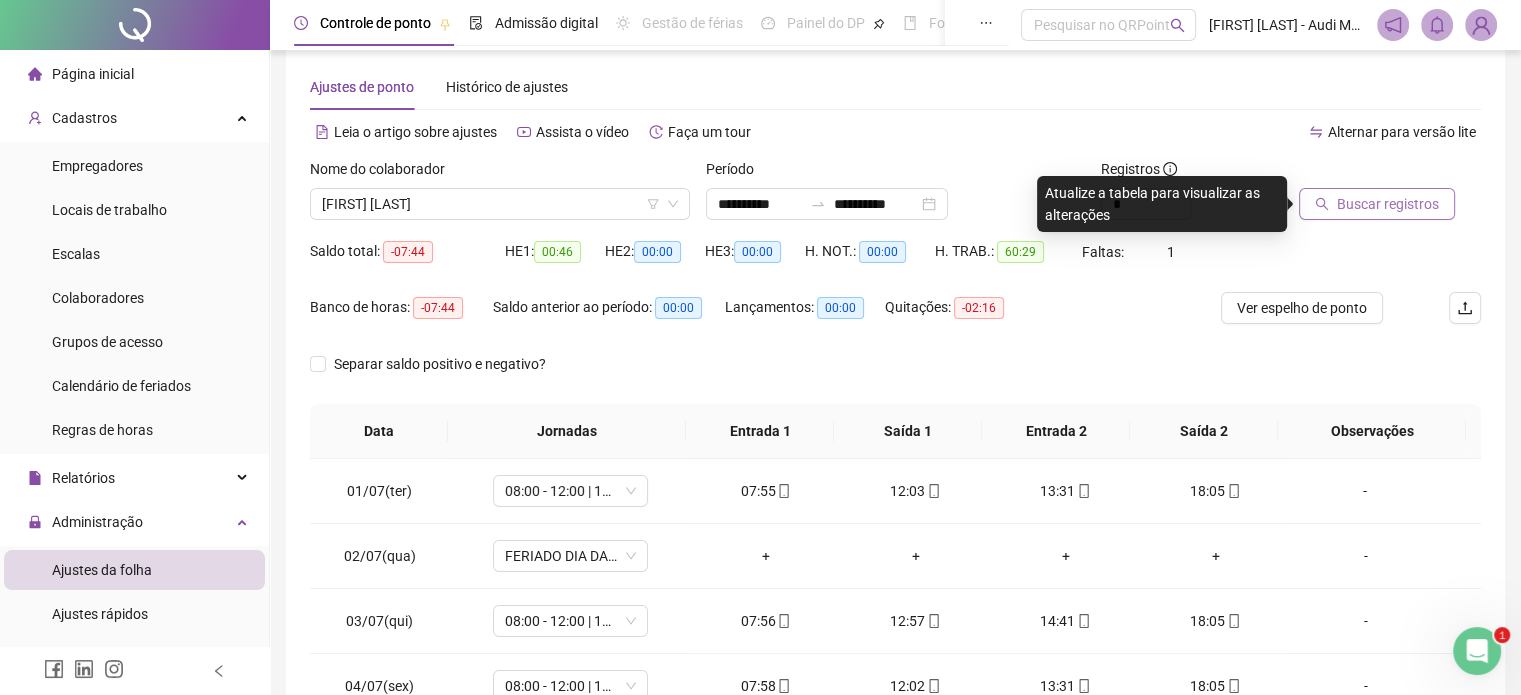 click on "Buscar registros" at bounding box center [1388, 204] 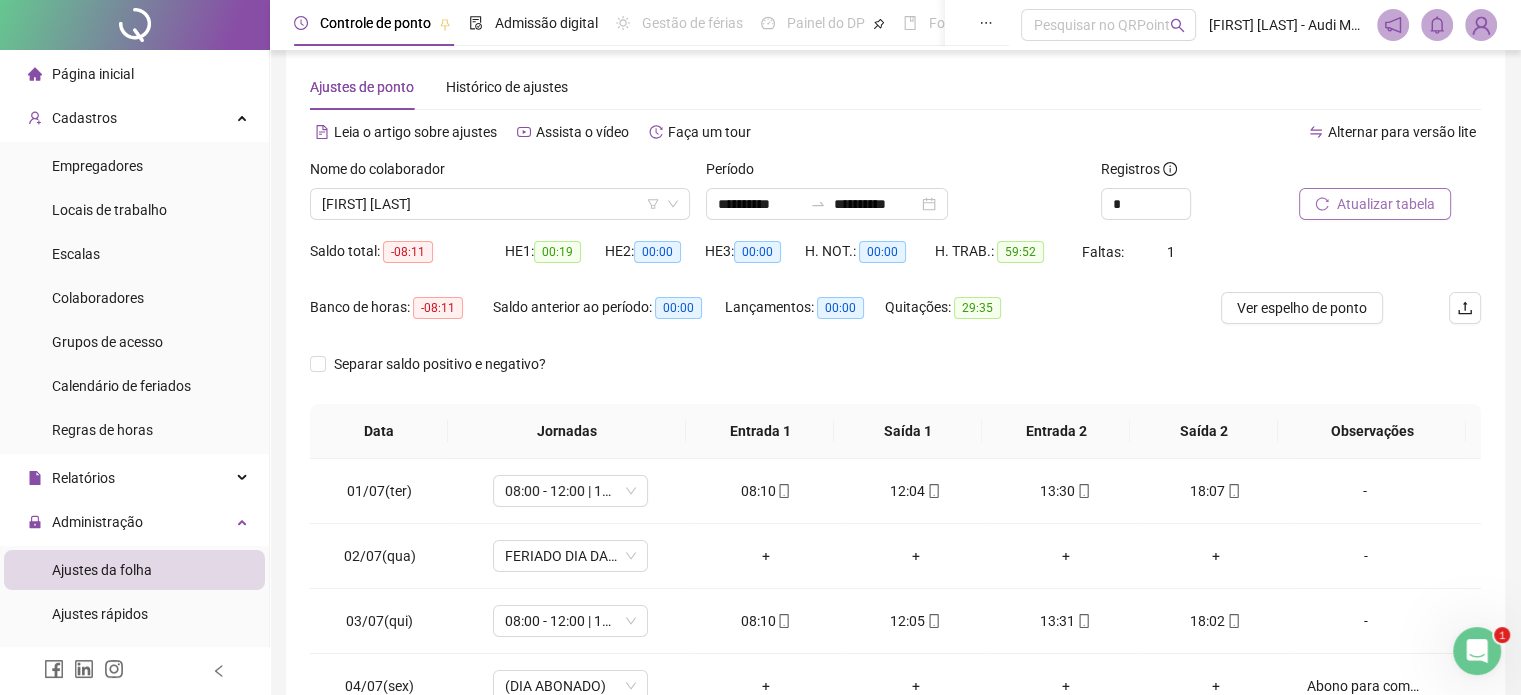 scroll, scrollTop: 326, scrollLeft: 0, axis: vertical 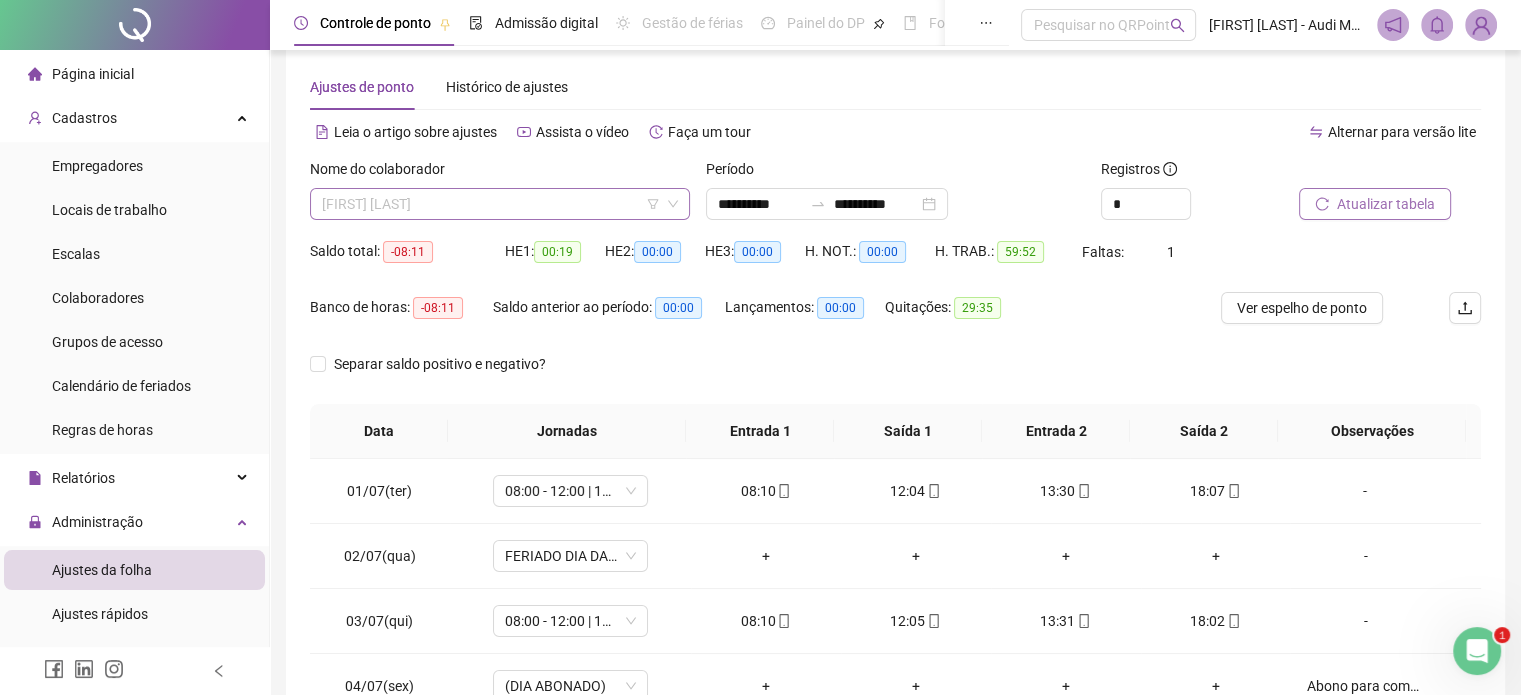 click on "[FIRST] [LAST]" at bounding box center [500, 204] 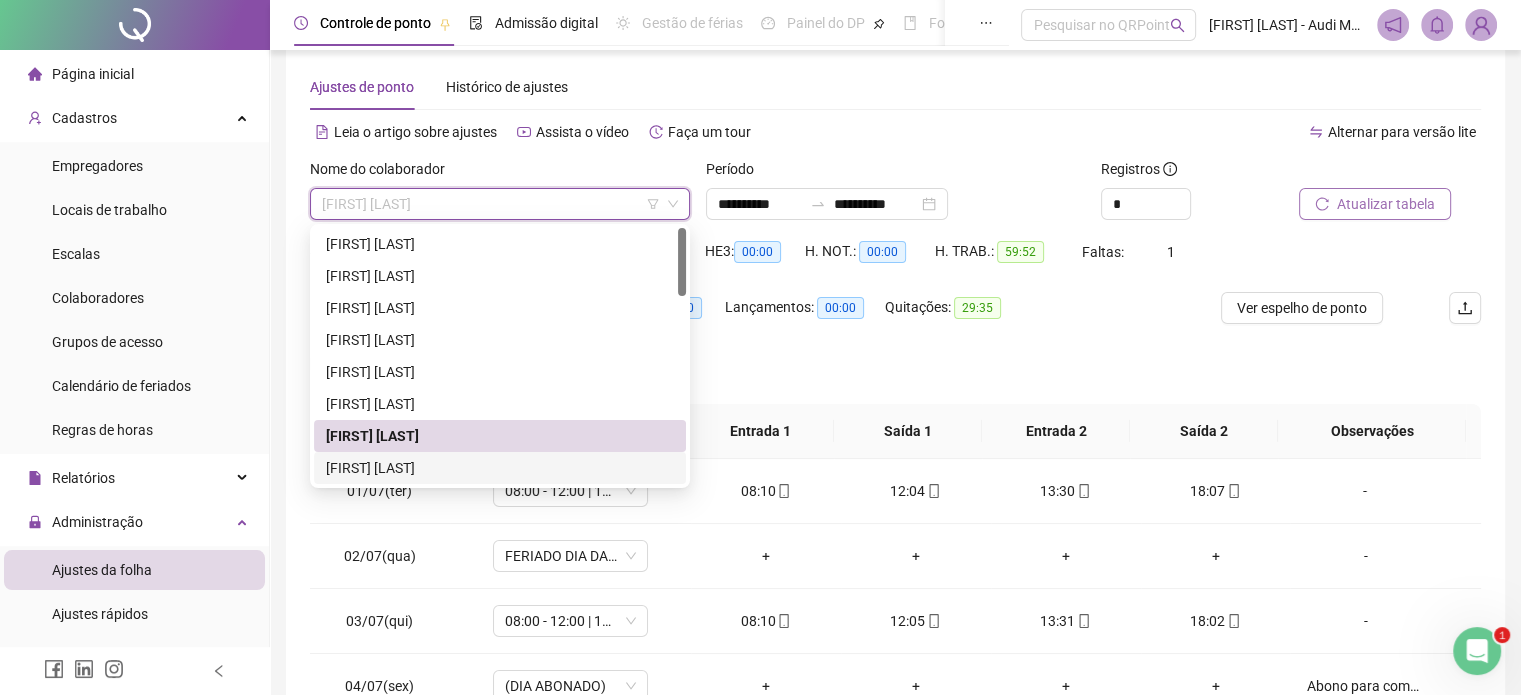 click on "[FIRST] [LAST]" at bounding box center [500, 468] 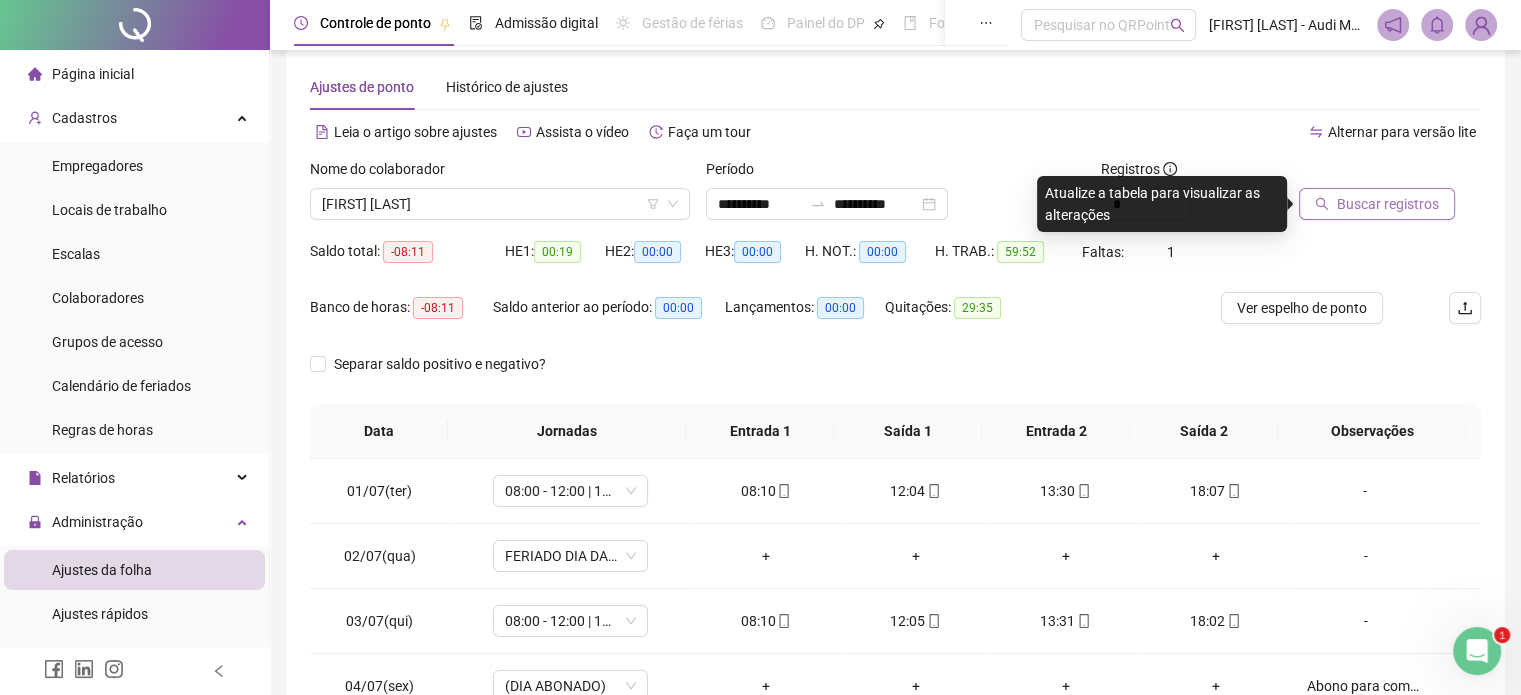 click on "Buscar registros" at bounding box center (1388, 204) 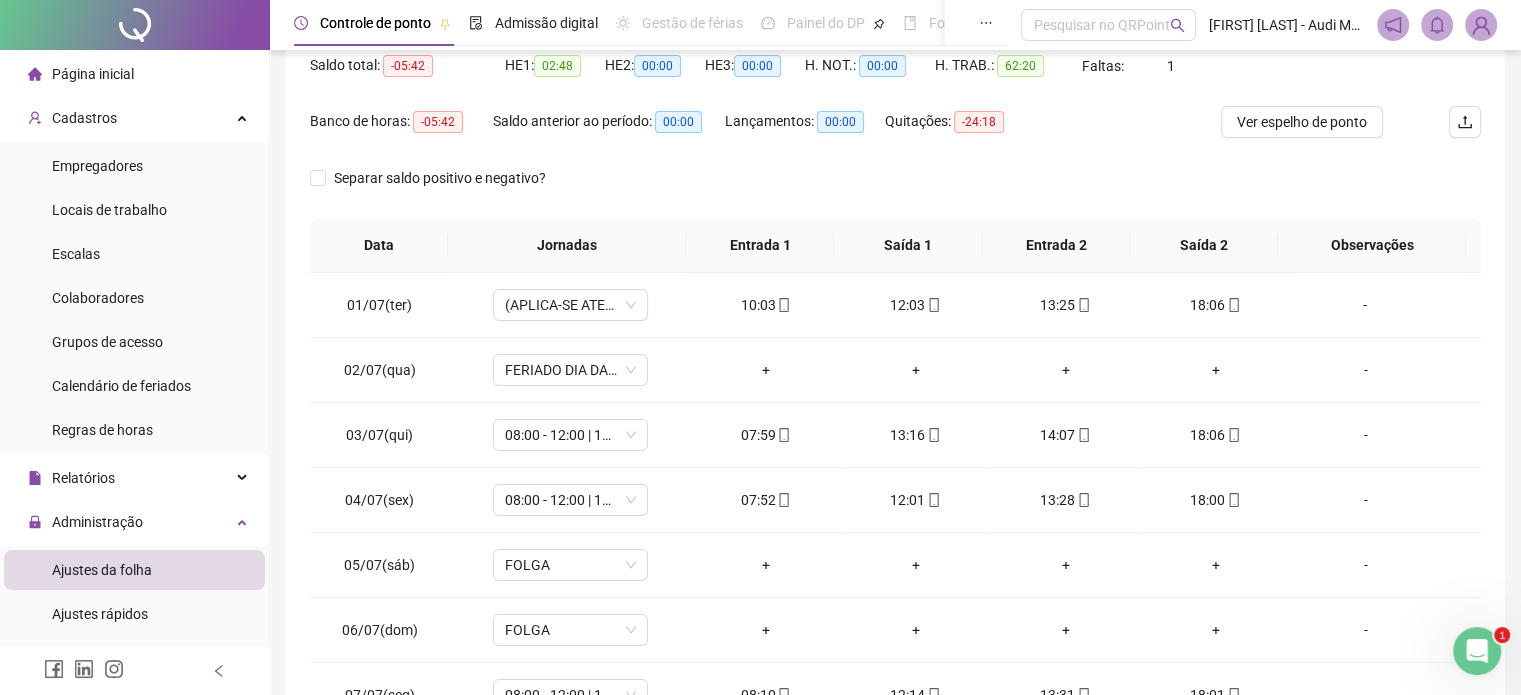 scroll, scrollTop: 326, scrollLeft: 0, axis: vertical 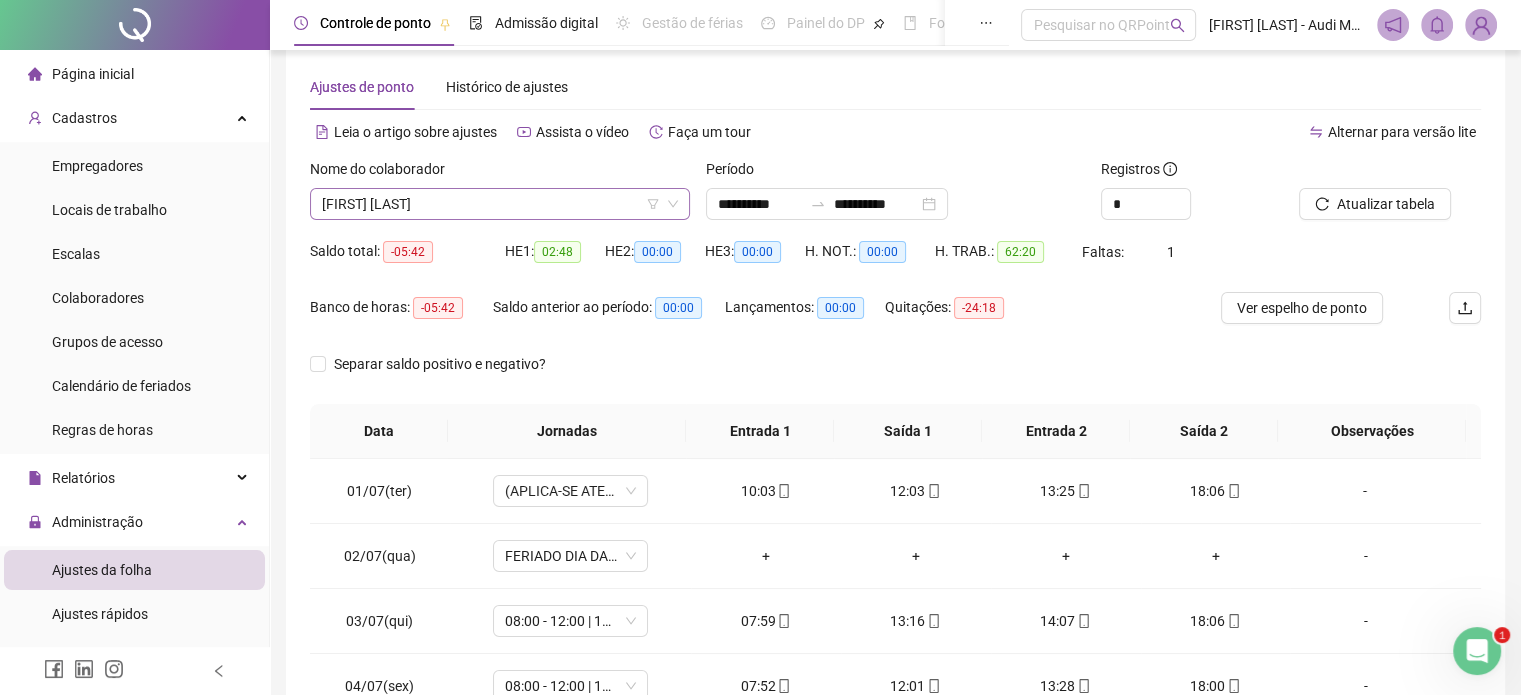 click on "[FIRST] [LAST]" at bounding box center (500, 204) 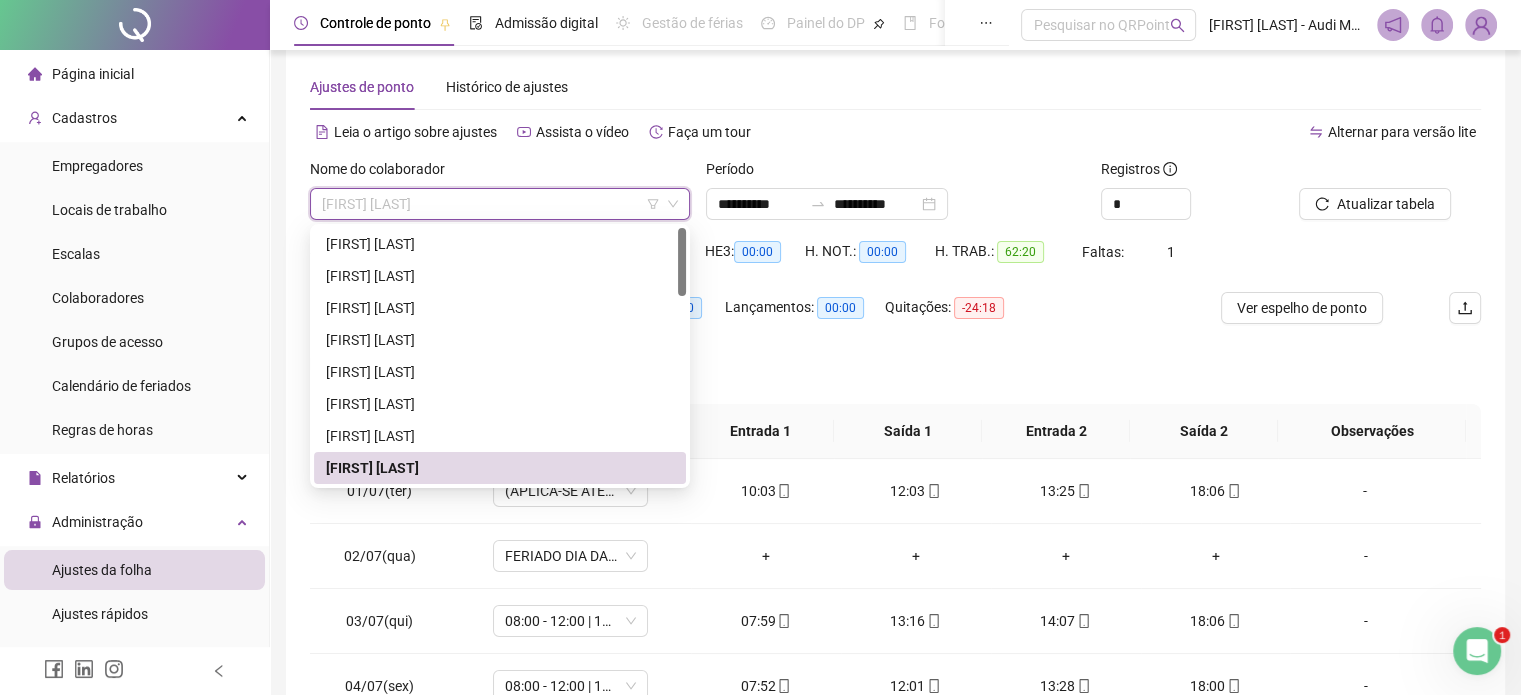 scroll, scrollTop: 100, scrollLeft: 0, axis: vertical 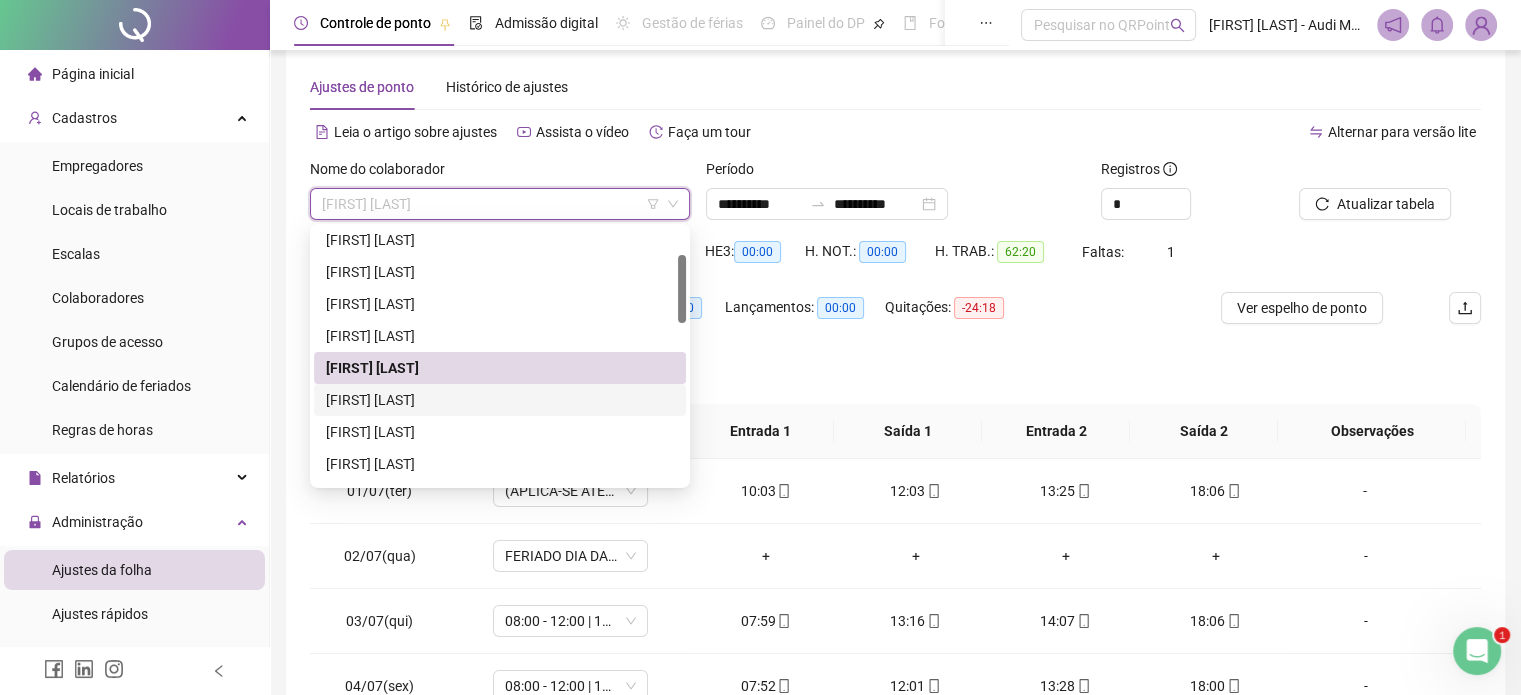 click on "[FIRST] [LAST]" at bounding box center [500, 400] 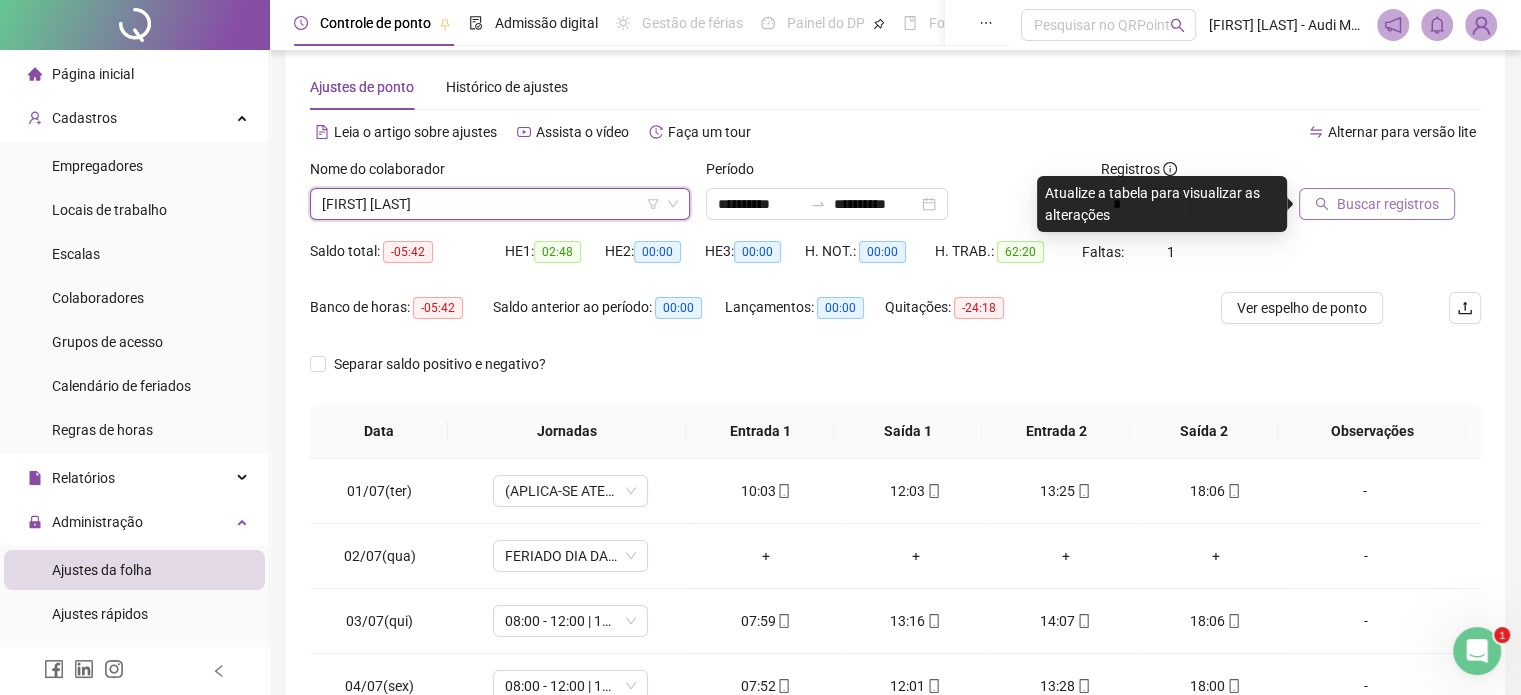 click on "Buscar registros" at bounding box center (1388, 204) 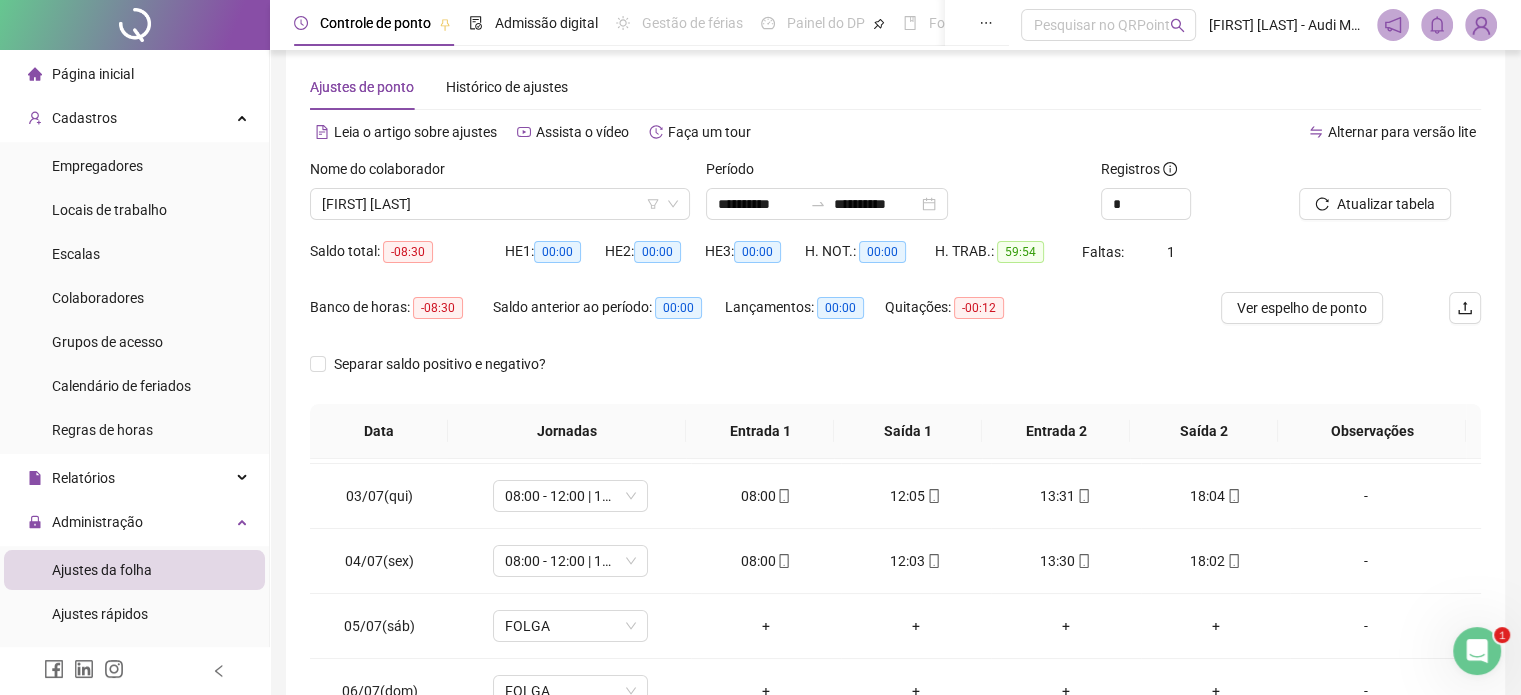 scroll, scrollTop: 285, scrollLeft: 0, axis: vertical 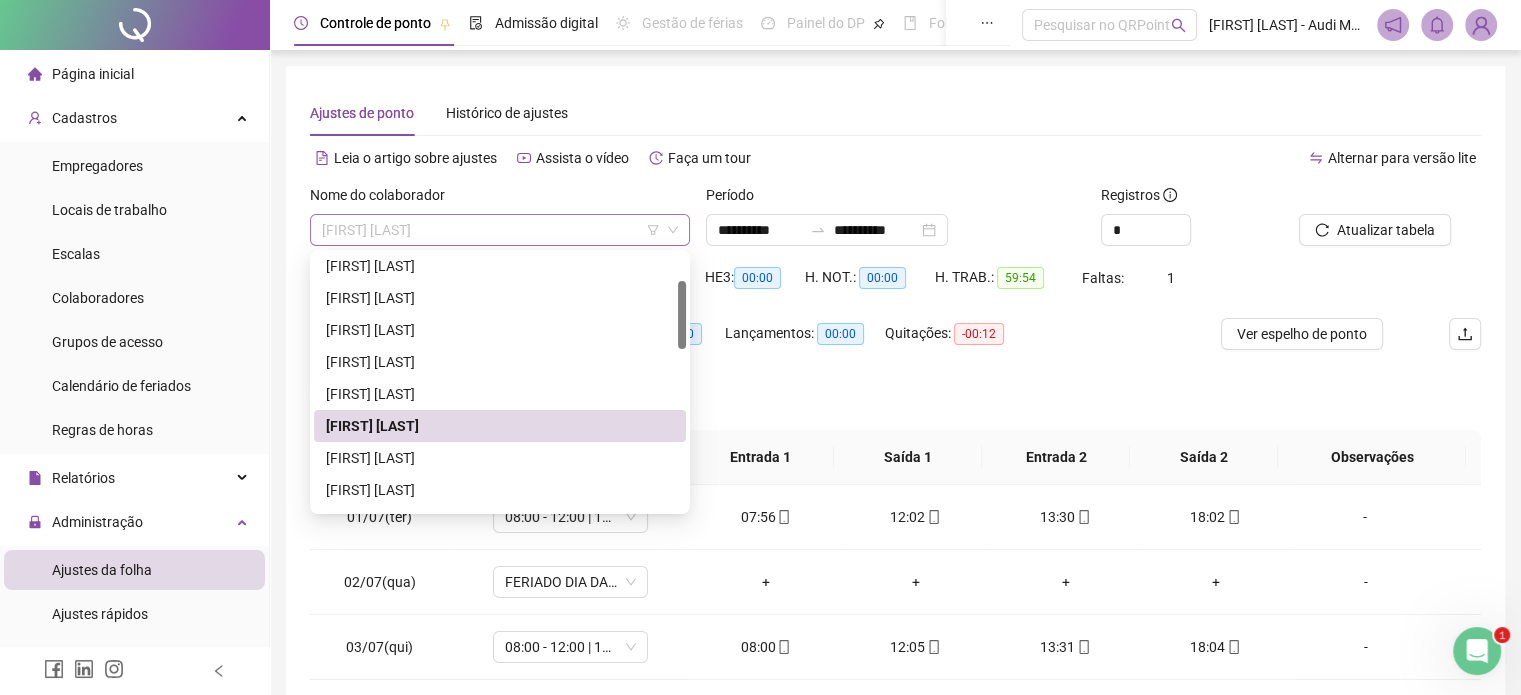 click on "[FIRST] [LAST]" at bounding box center (500, 230) 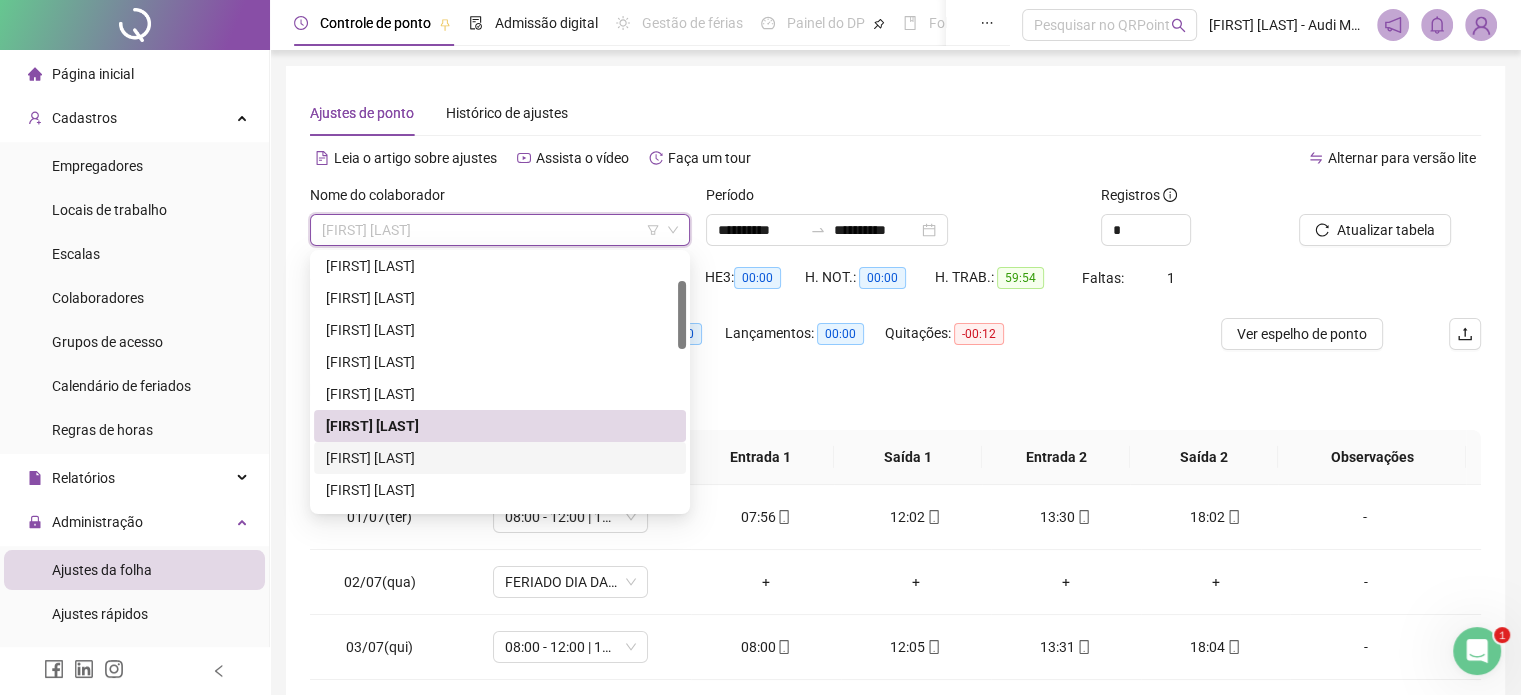 click on "[FIRST] [LAST]" at bounding box center [500, 458] 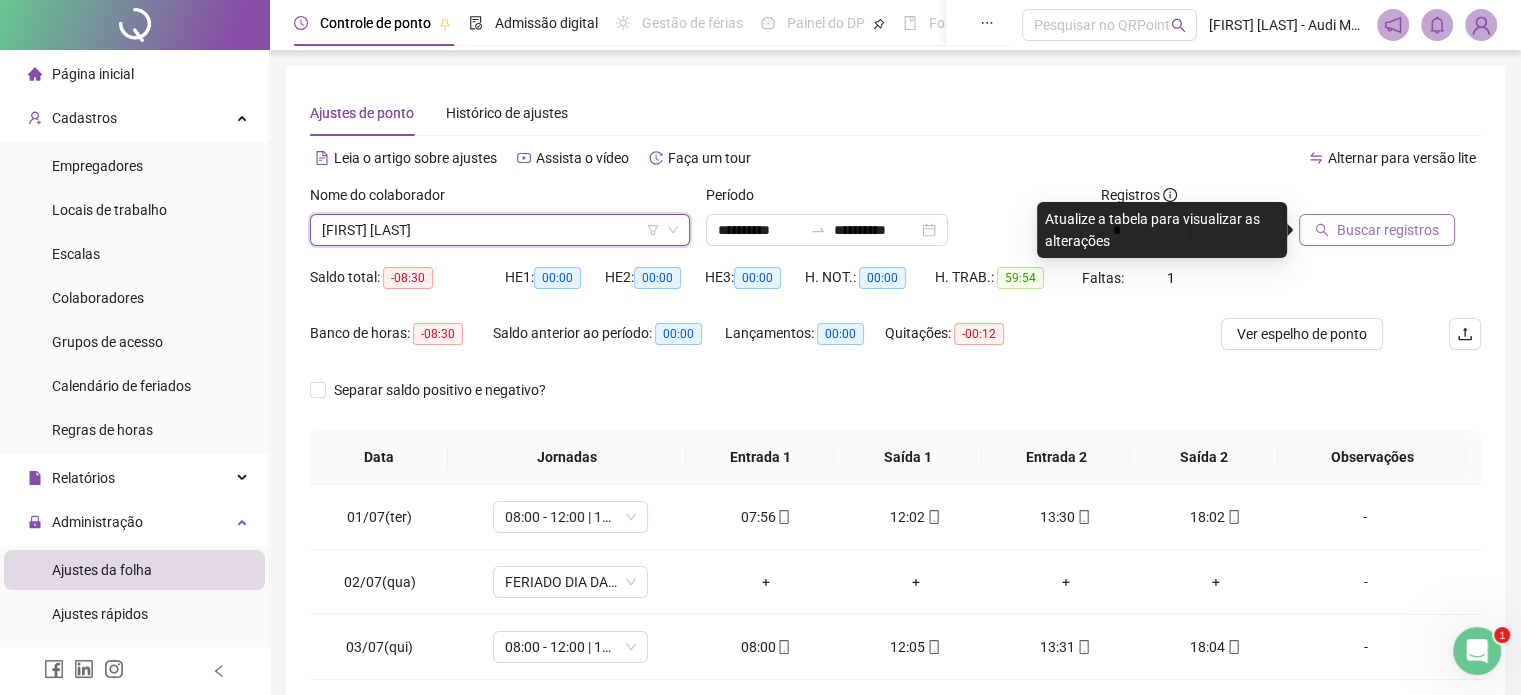 click on "Buscar registros" at bounding box center (1388, 230) 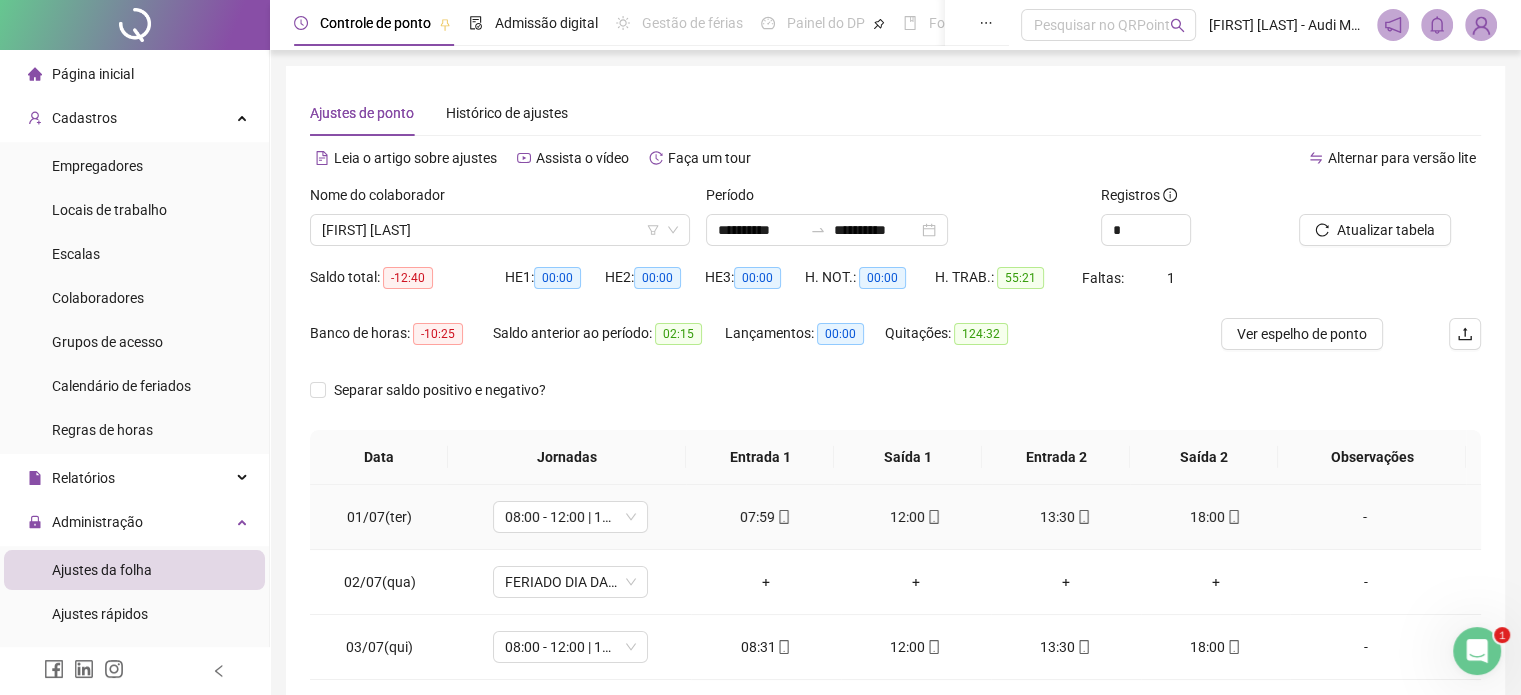 scroll, scrollTop: 326, scrollLeft: 0, axis: vertical 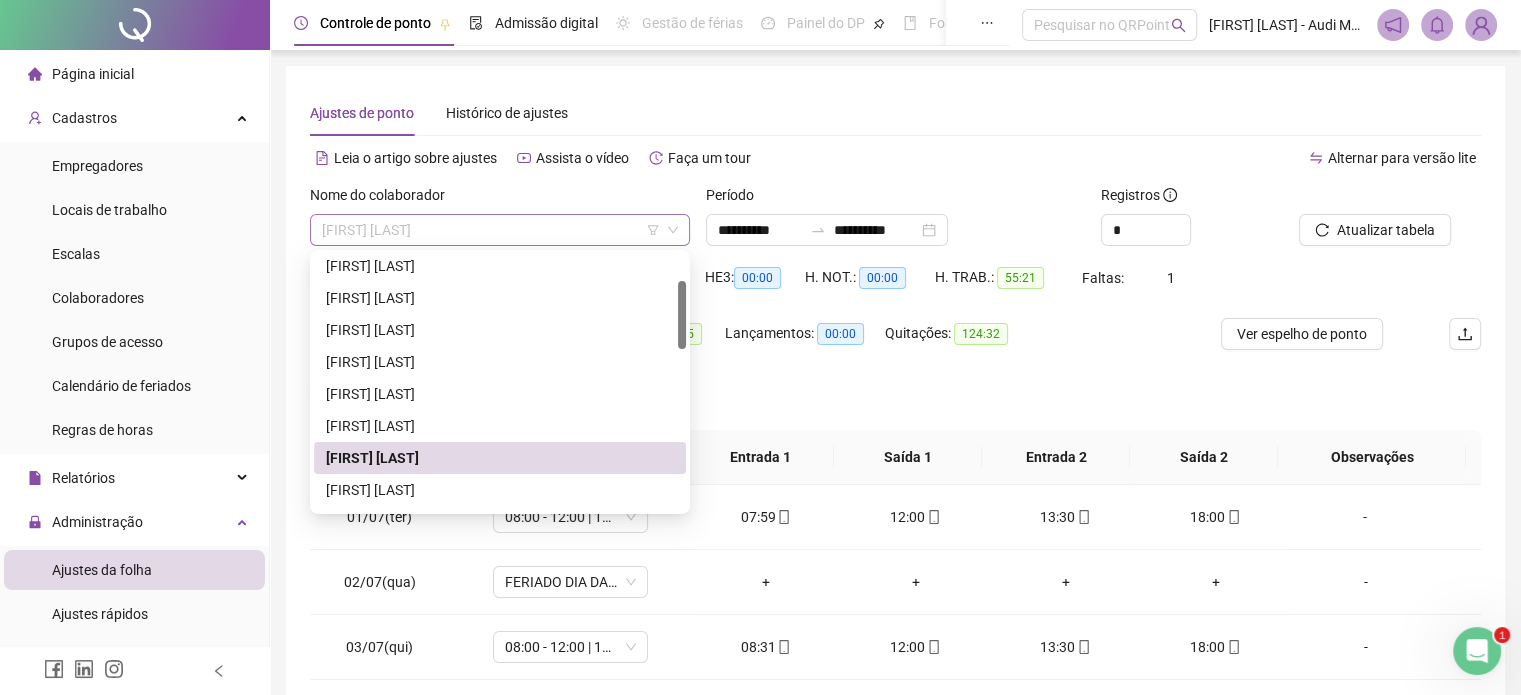 click on "[FIRST] [LAST]" at bounding box center (500, 230) 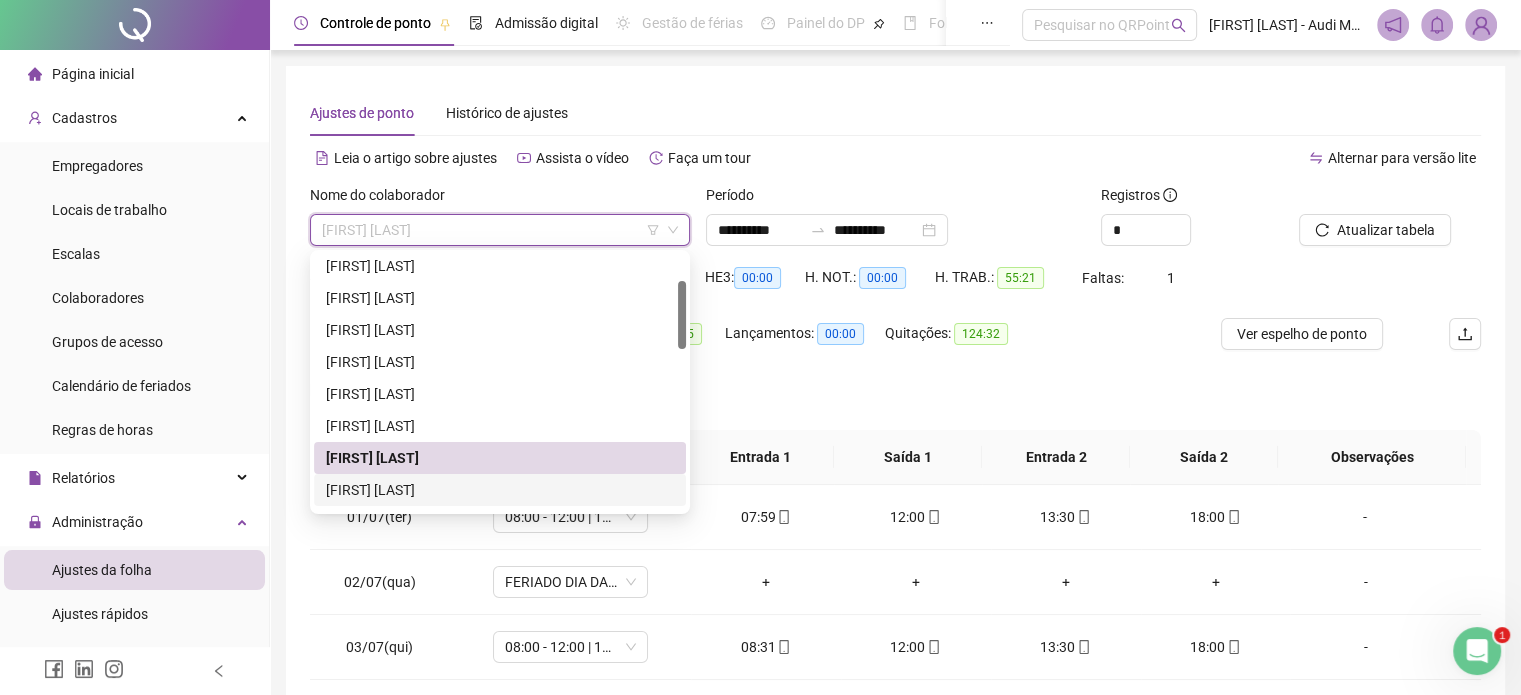 click on "[FIRST] [LAST]" at bounding box center [500, 490] 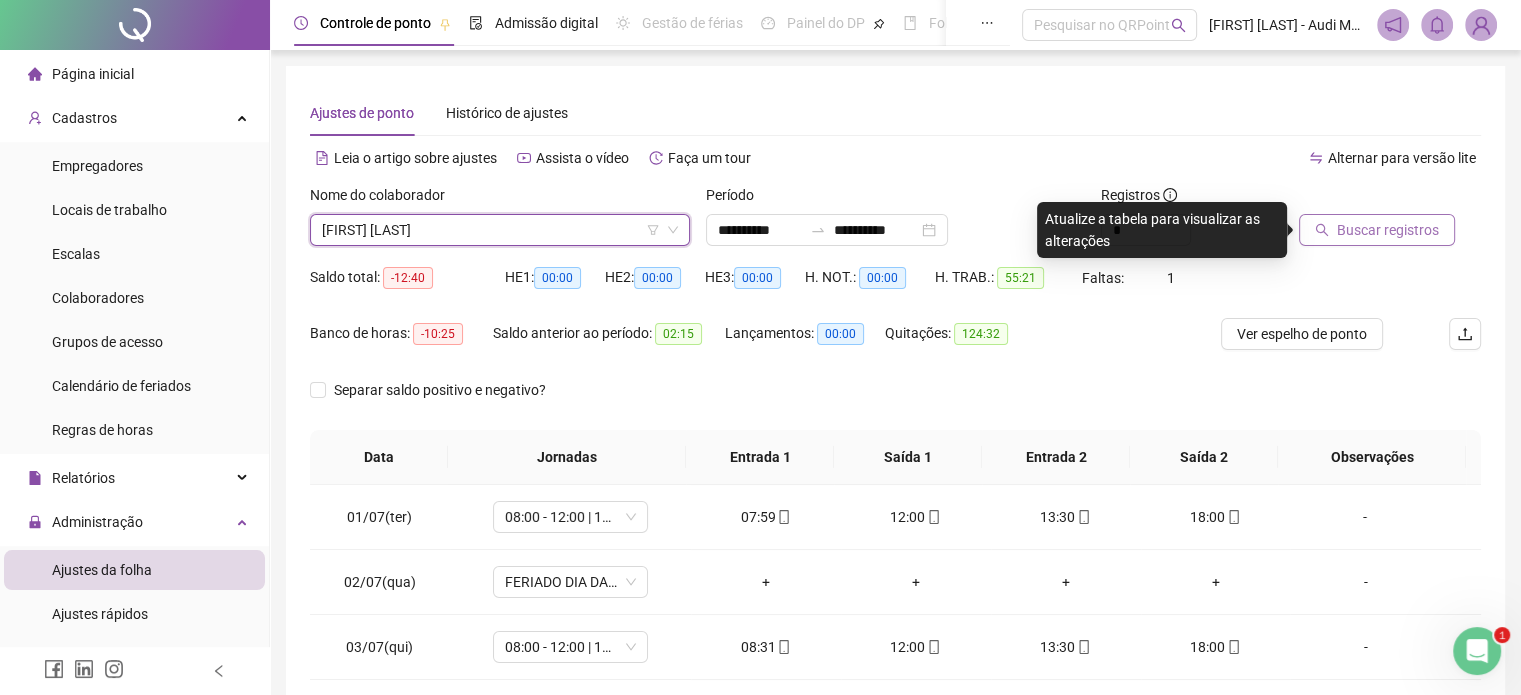 click on "Buscar registros" at bounding box center [1388, 230] 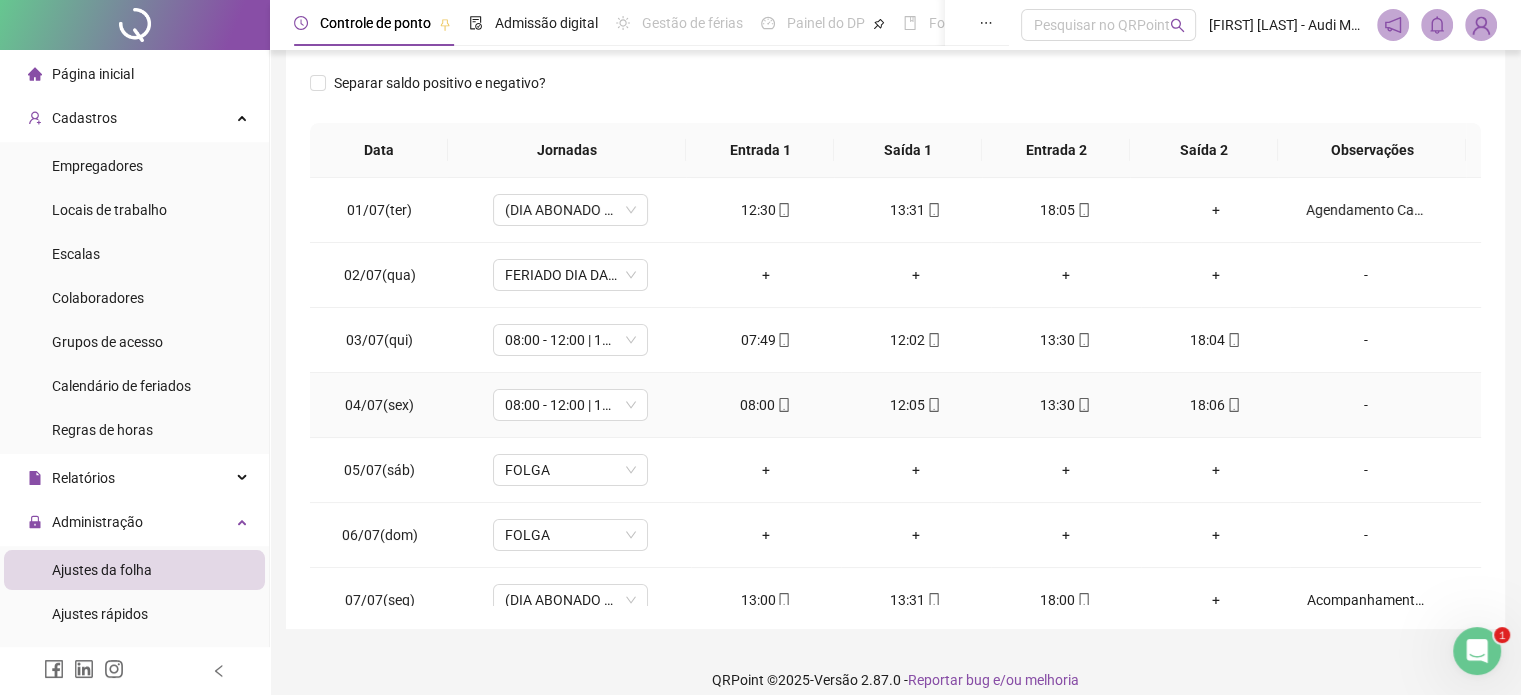 scroll, scrollTop: 326, scrollLeft: 0, axis: vertical 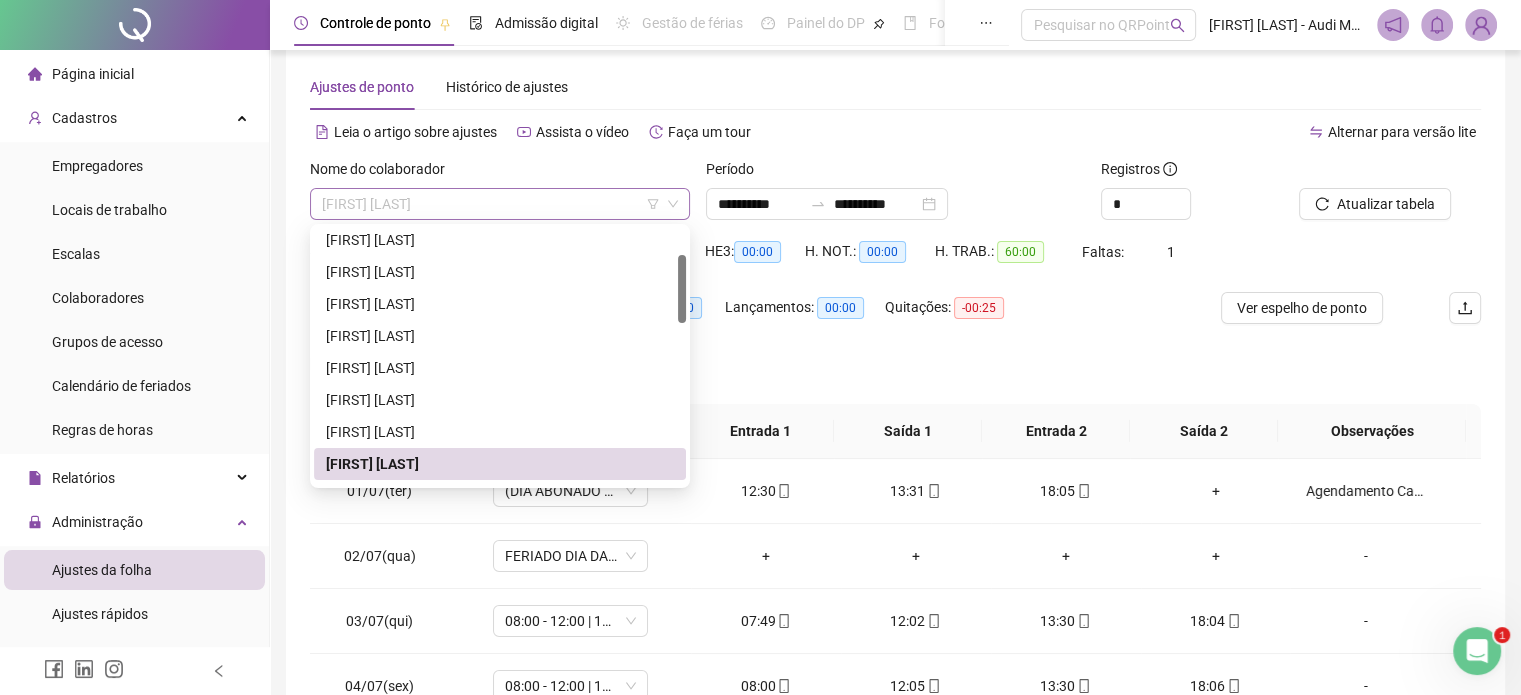 click on "[FIRST] [LAST]" at bounding box center [500, 204] 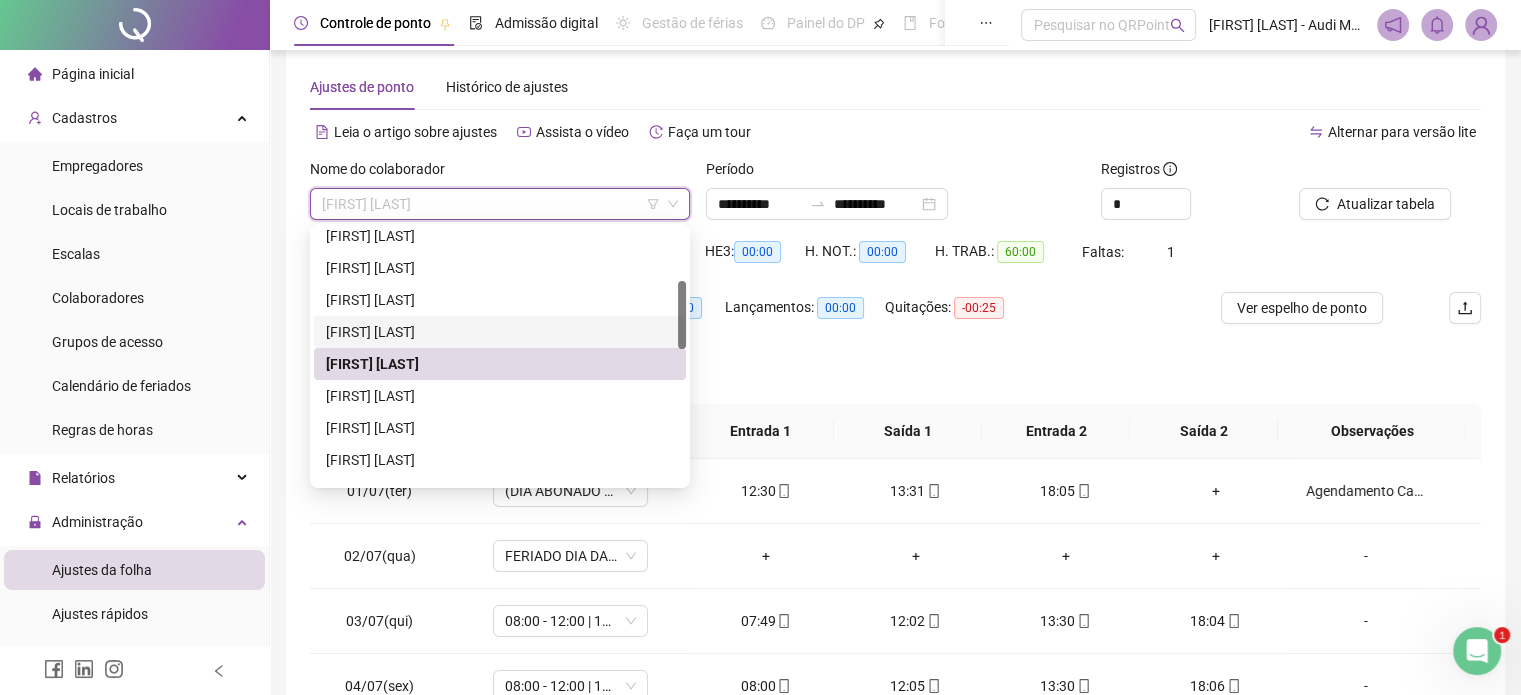 scroll, scrollTop: 300, scrollLeft: 0, axis: vertical 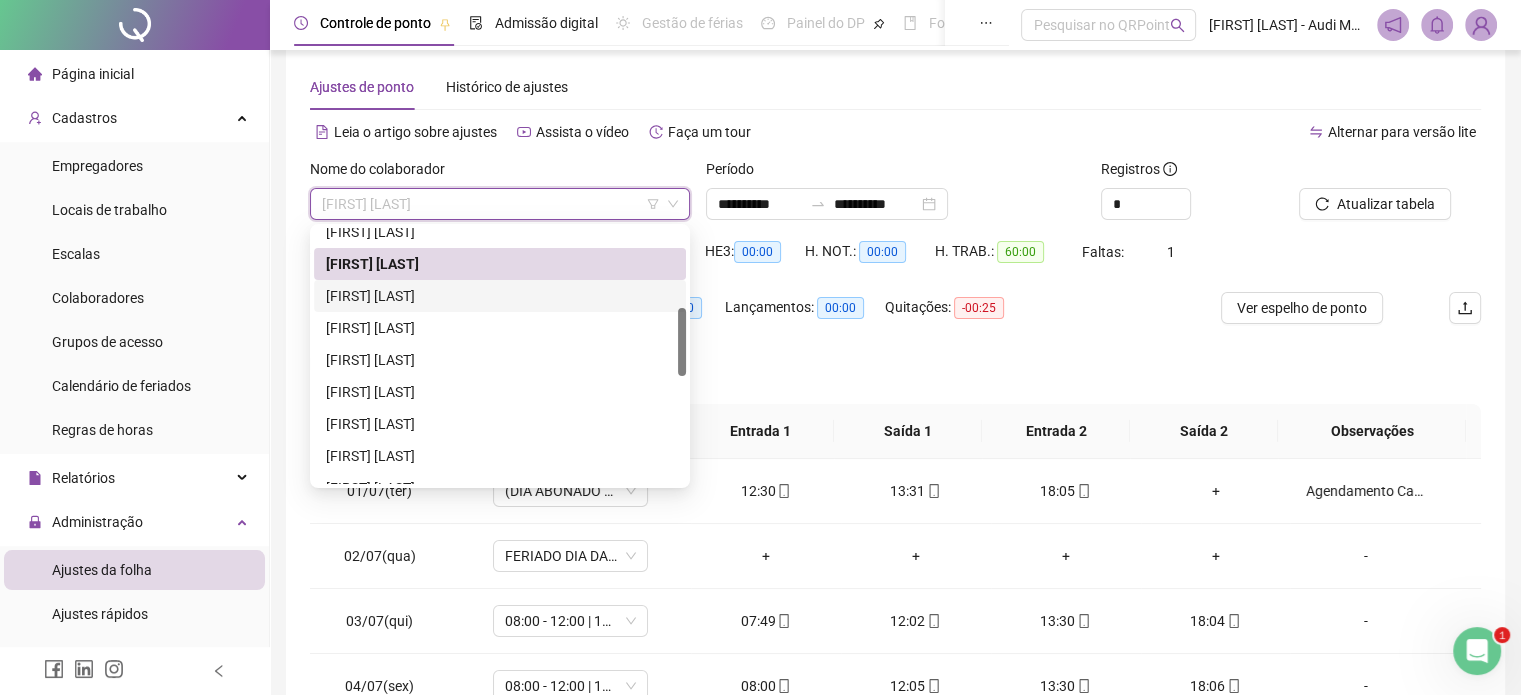 click on "[FIRST] [LAST]" at bounding box center (500, 296) 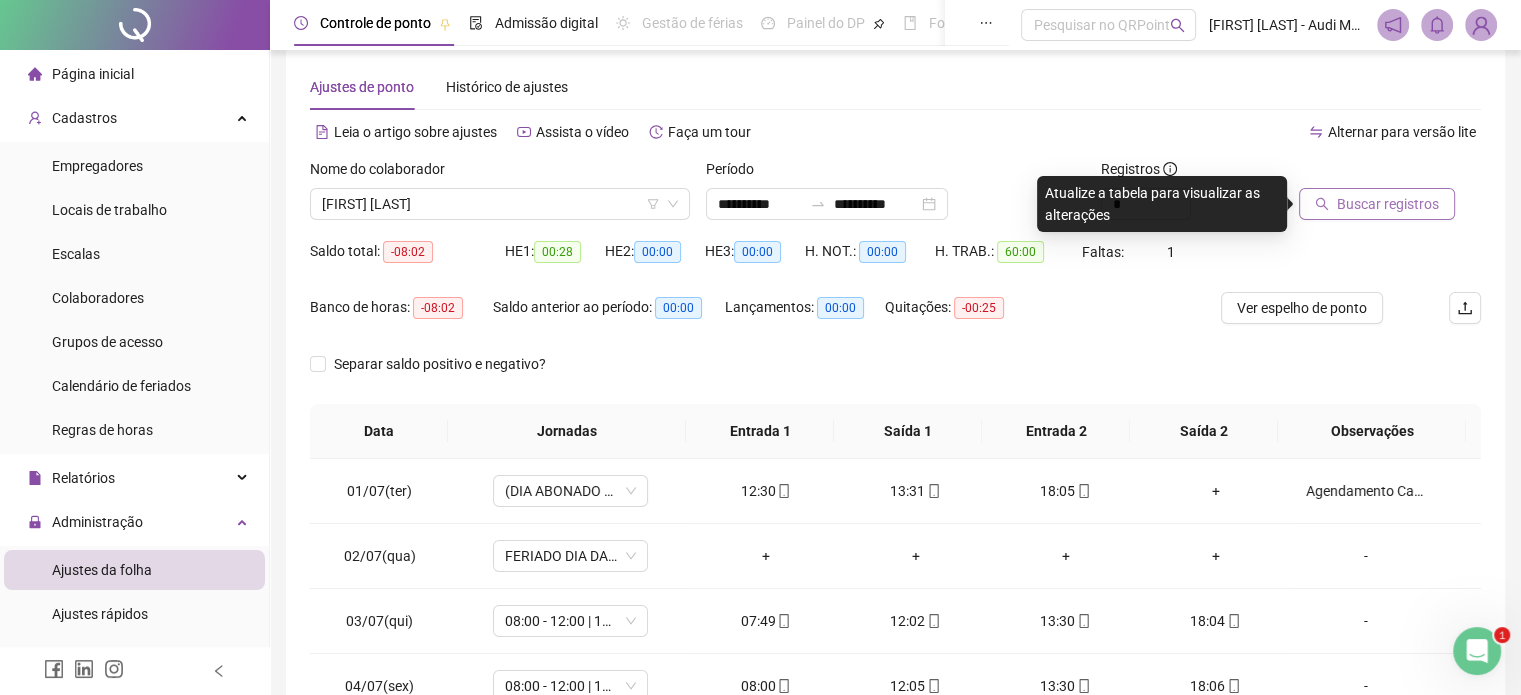 click on "Buscar registros" at bounding box center [1388, 204] 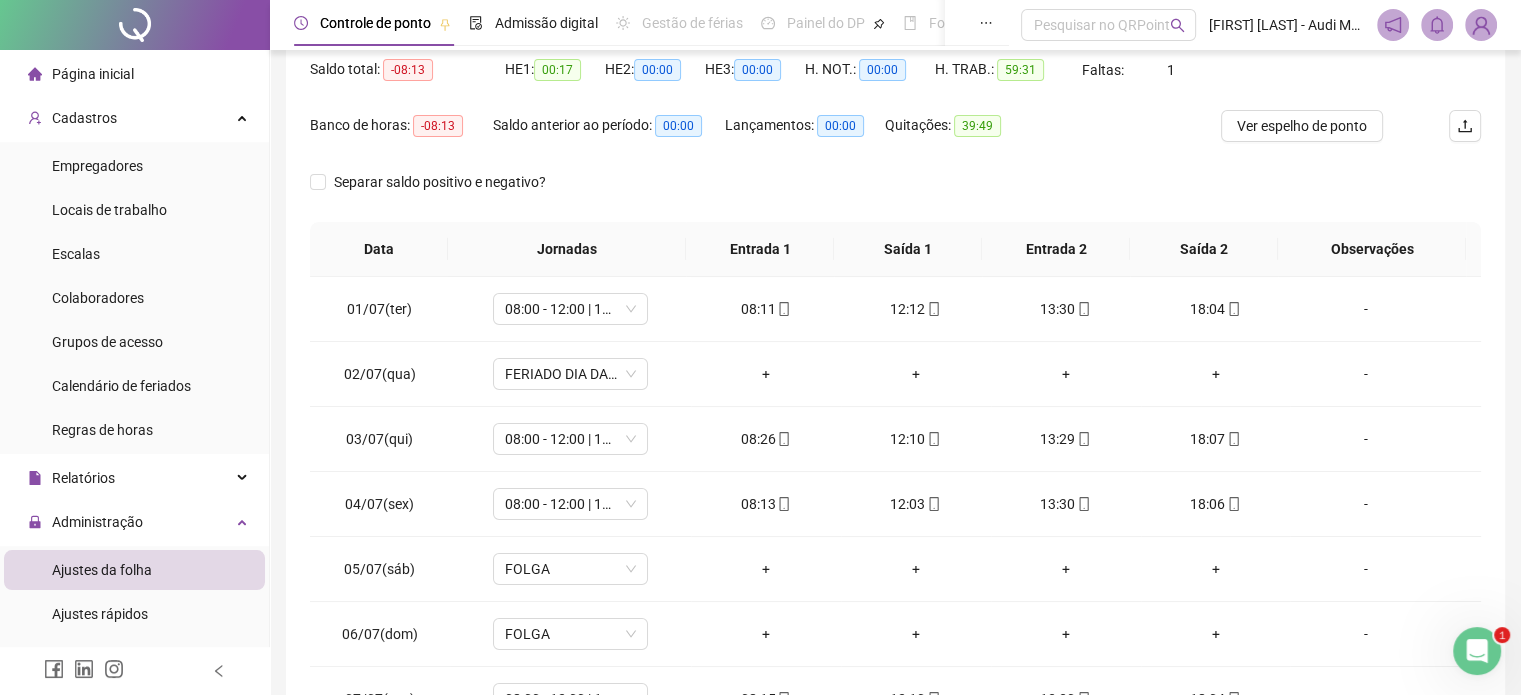 scroll, scrollTop: 326, scrollLeft: 0, axis: vertical 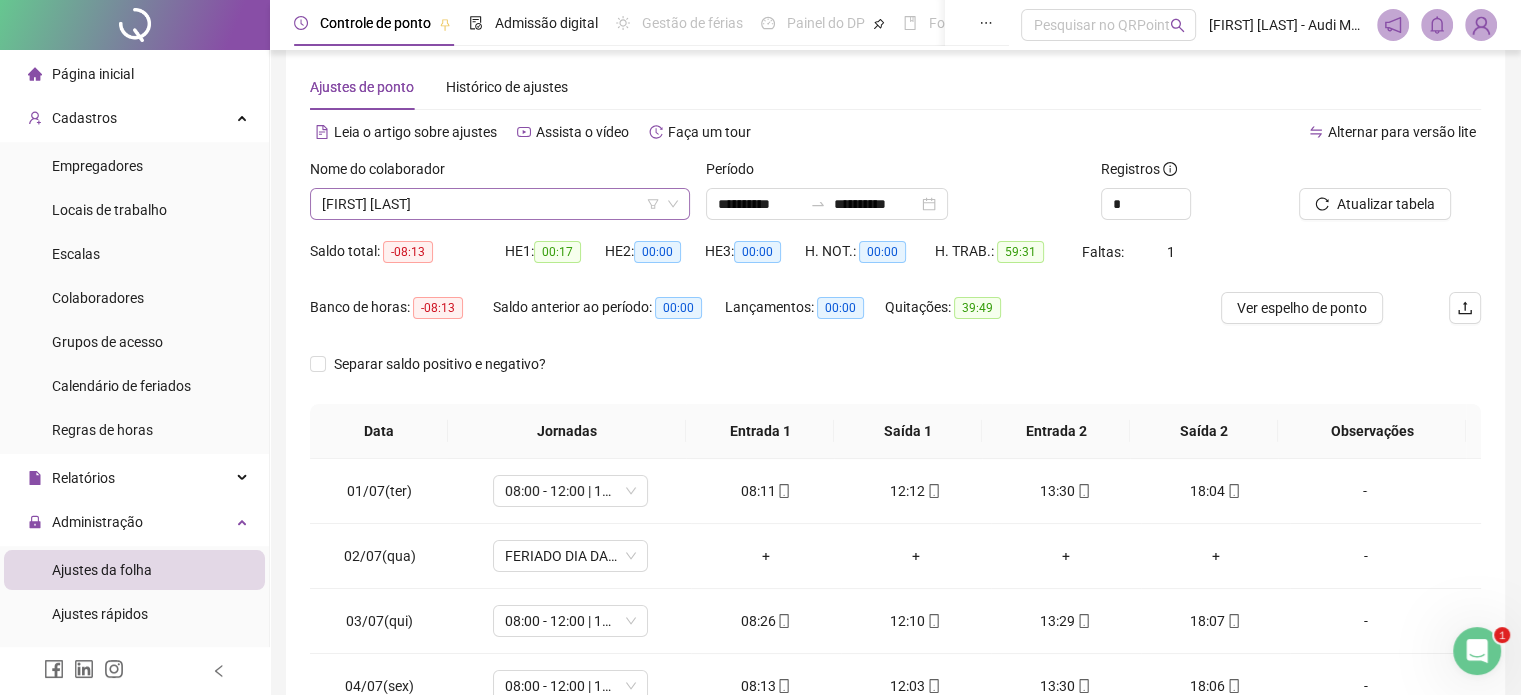 click on "[FIRST] [LAST]" at bounding box center [500, 204] 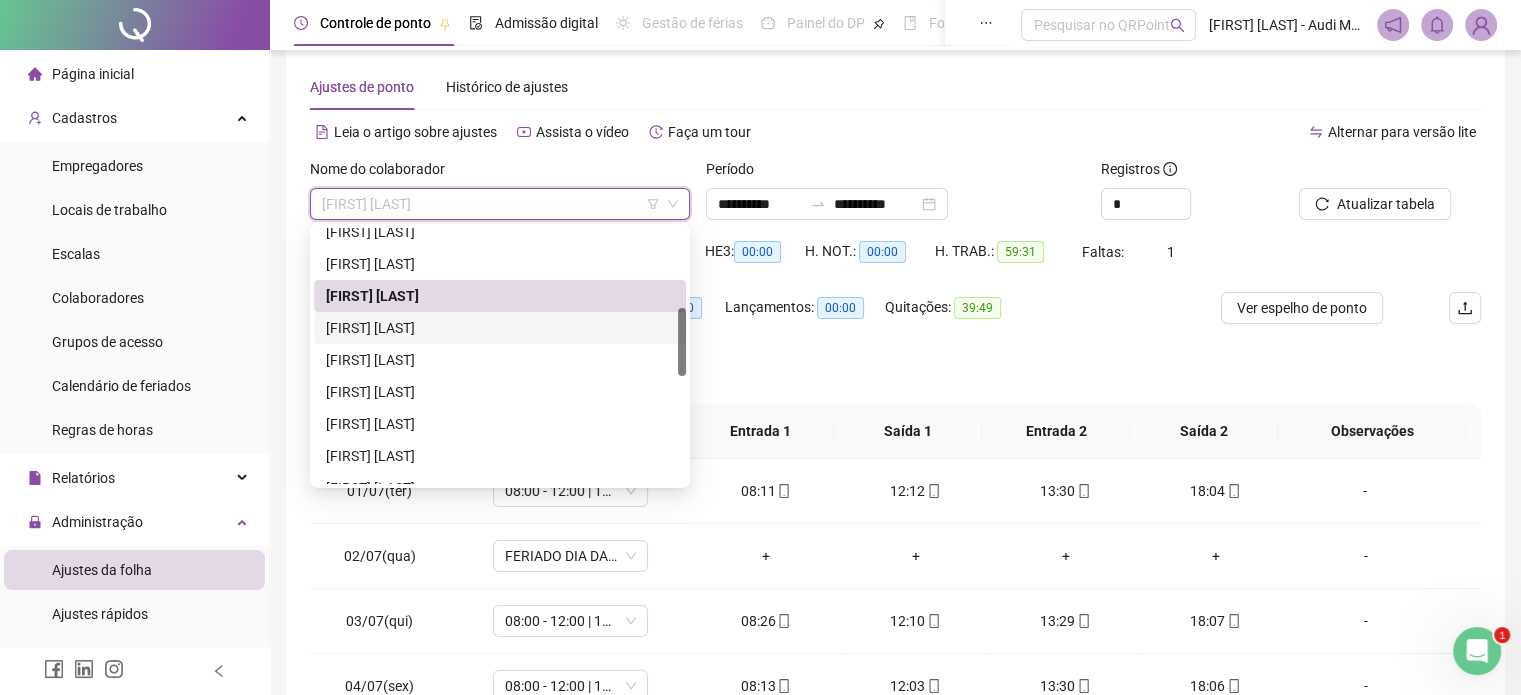 click on "[FIRST] [LAST]" at bounding box center [500, 328] 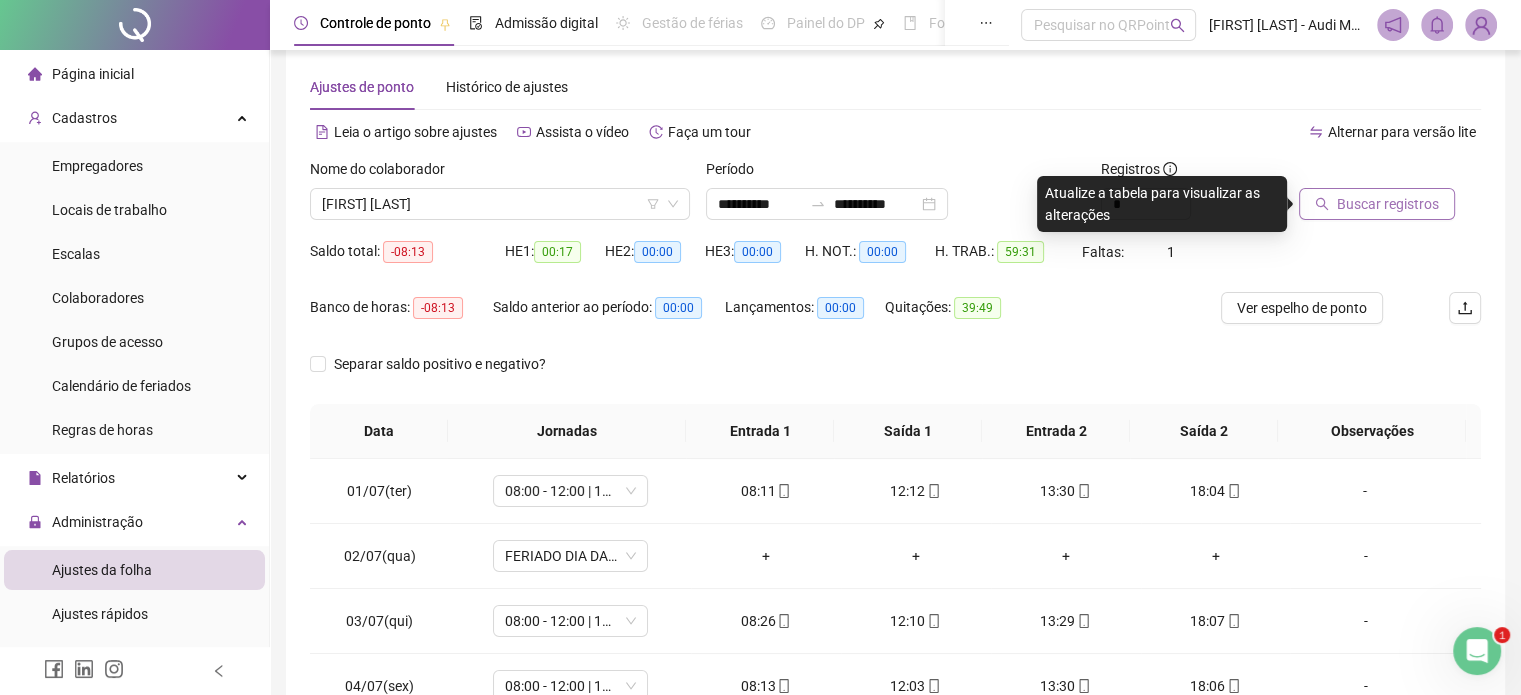 click on "Buscar registros" at bounding box center (1388, 204) 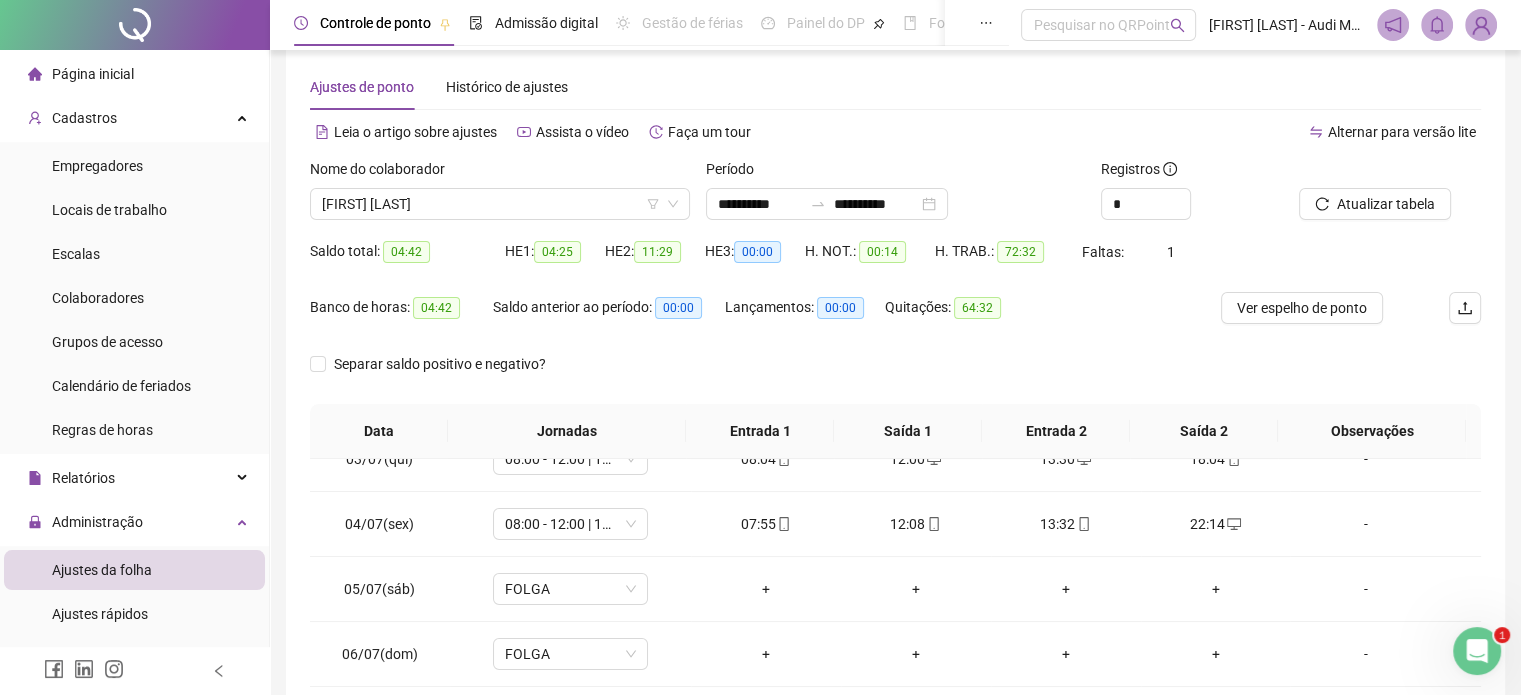 scroll, scrollTop: 285, scrollLeft: 0, axis: vertical 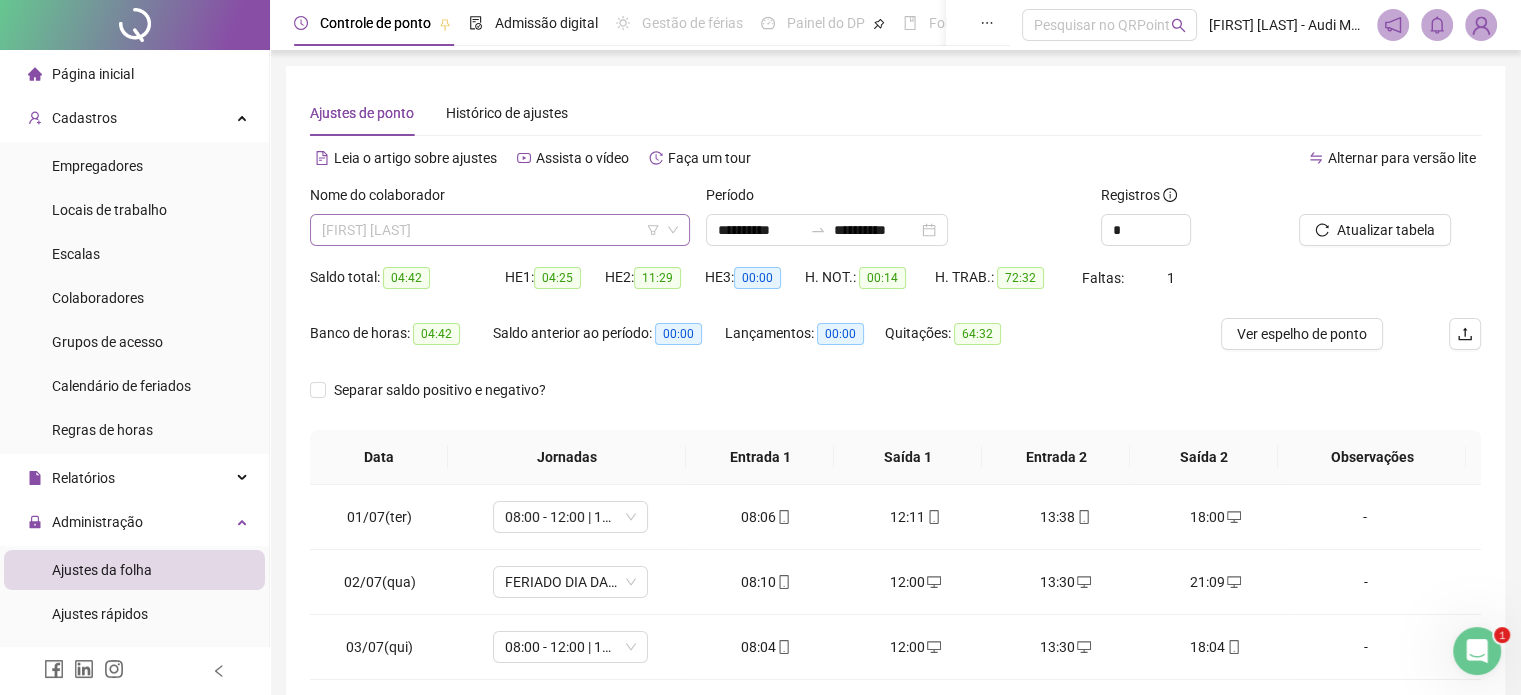 click on "[FIRST] [LAST]" at bounding box center [500, 230] 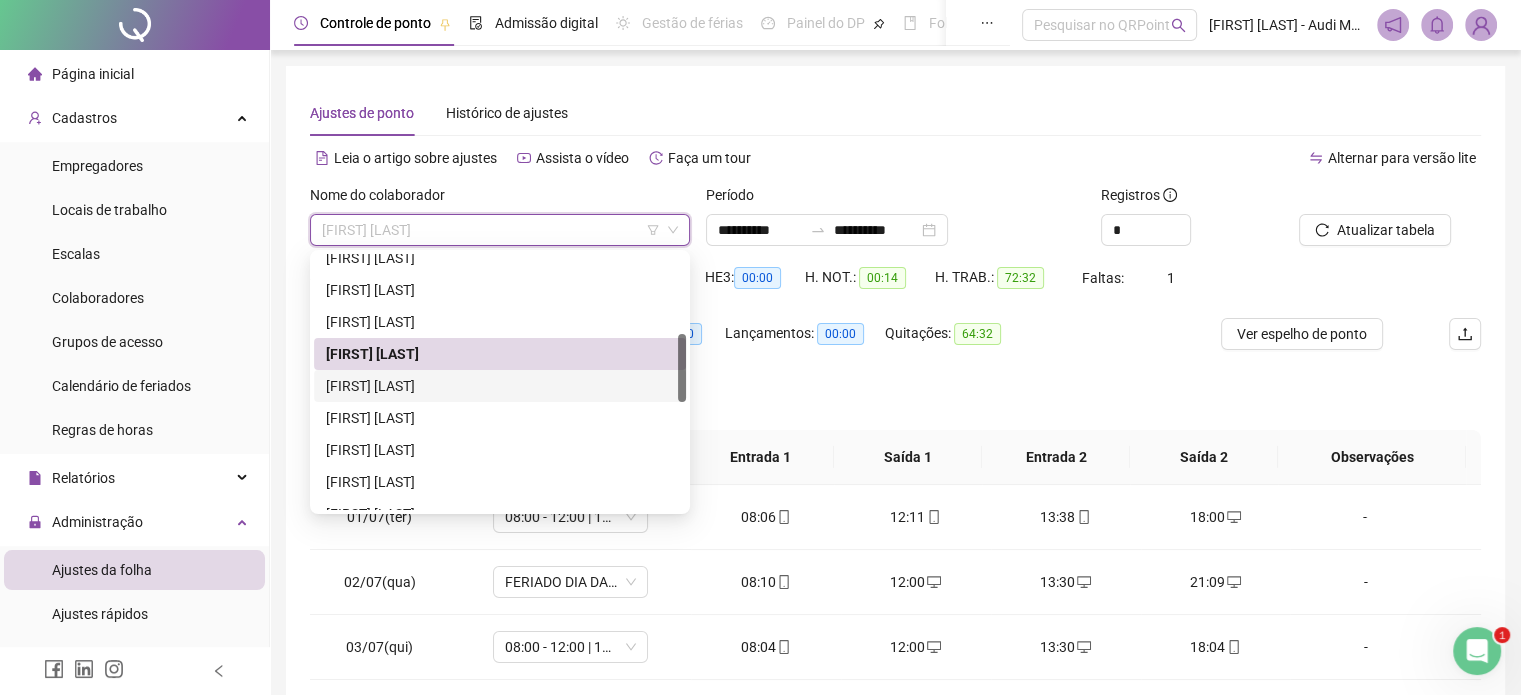 click on "[FIRST] [LAST]" at bounding box center (500, 386) 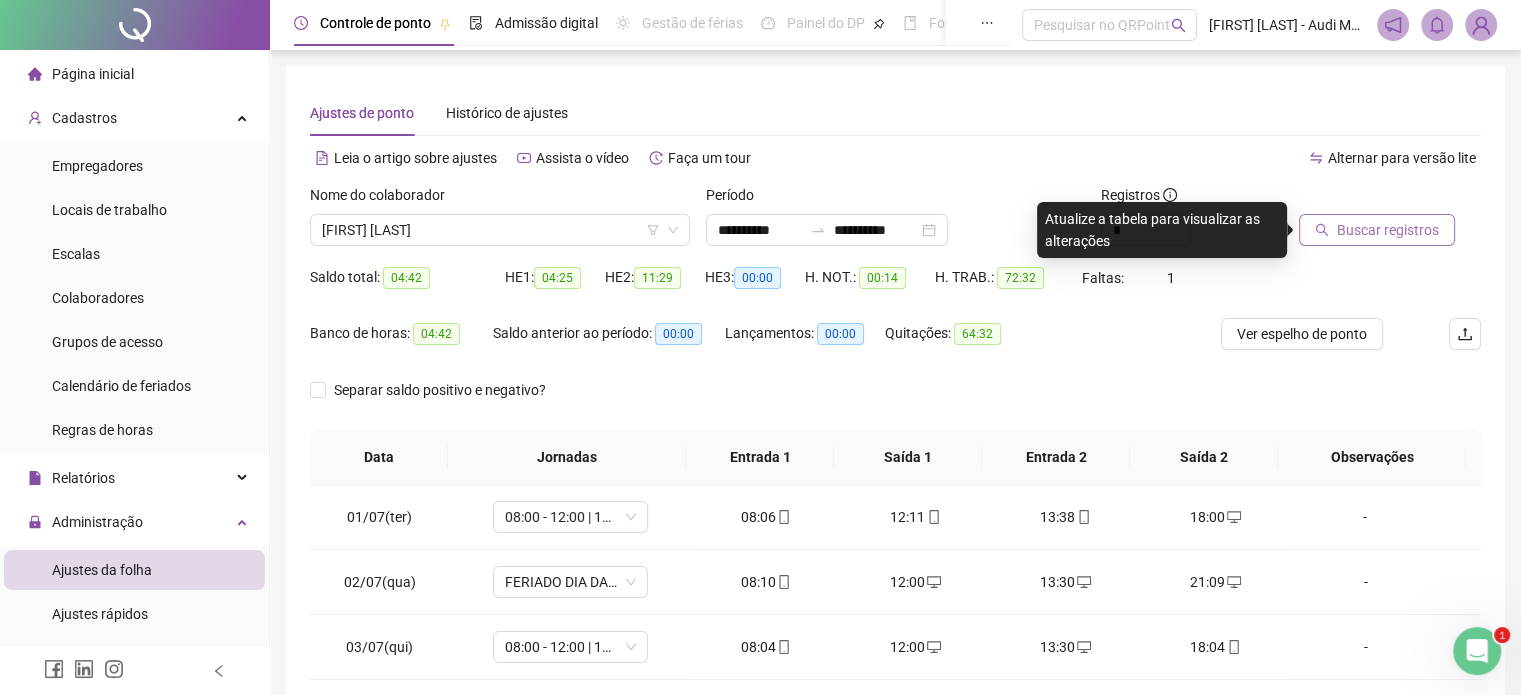 click on "Buscar registros" at bounding box center [1388, 230] 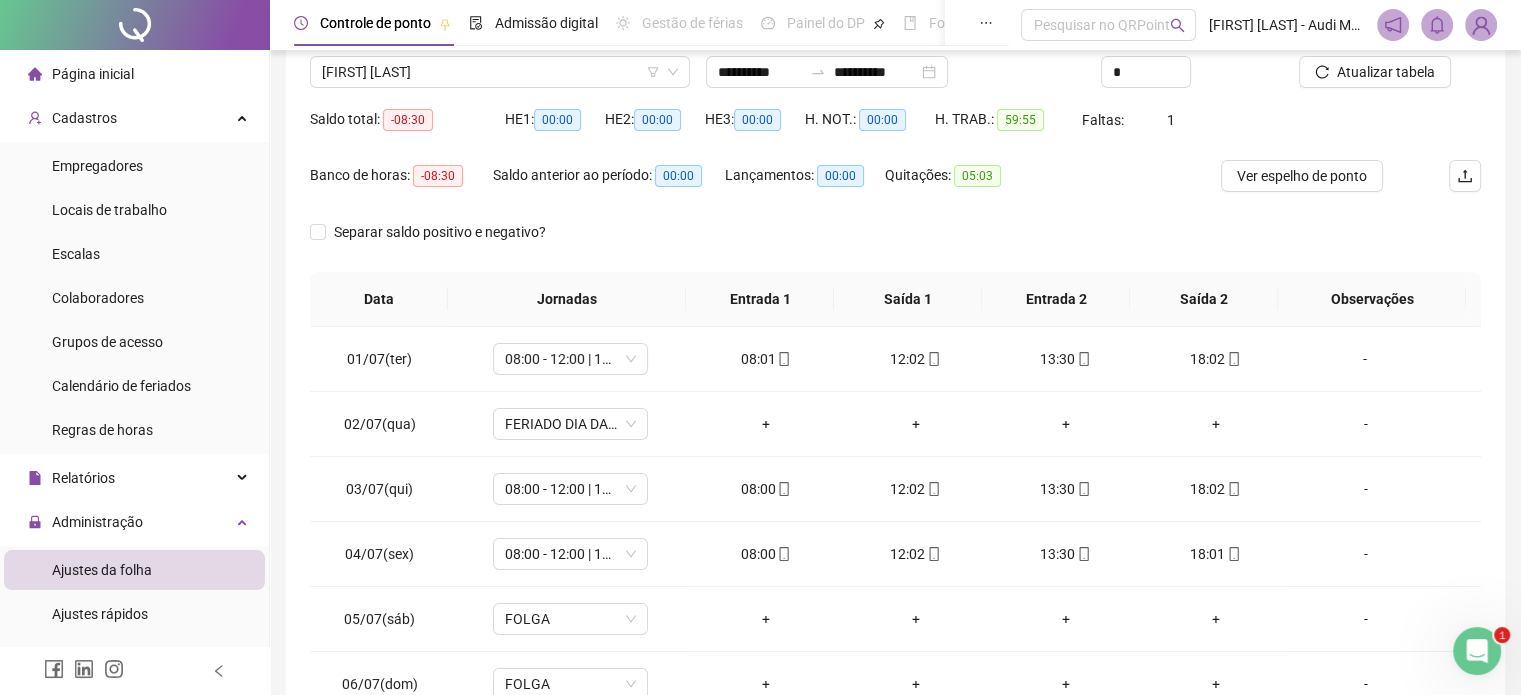 scroll, scrollTop: 326, scrollLeft: 0, axis: vertical 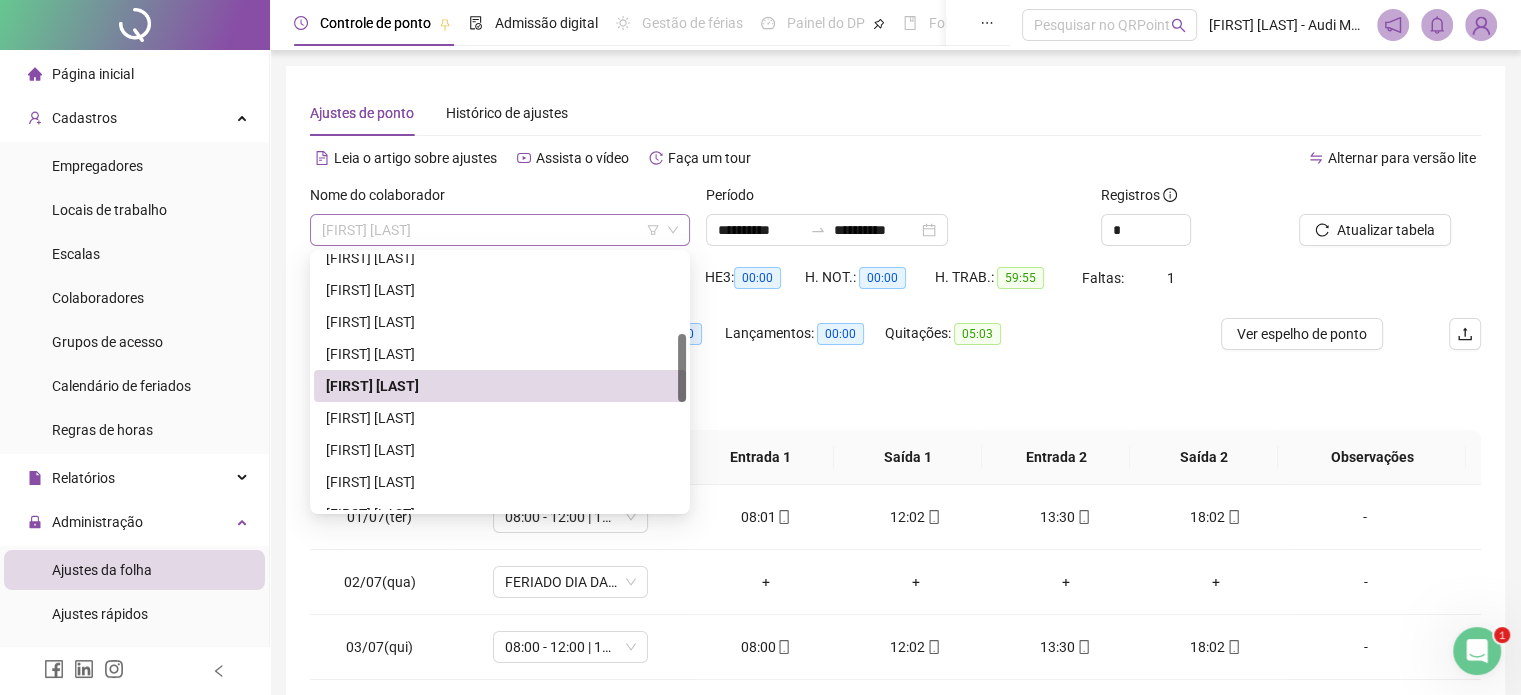 click on "[FIRST] [LAST]" at bounding box center (500, 230) 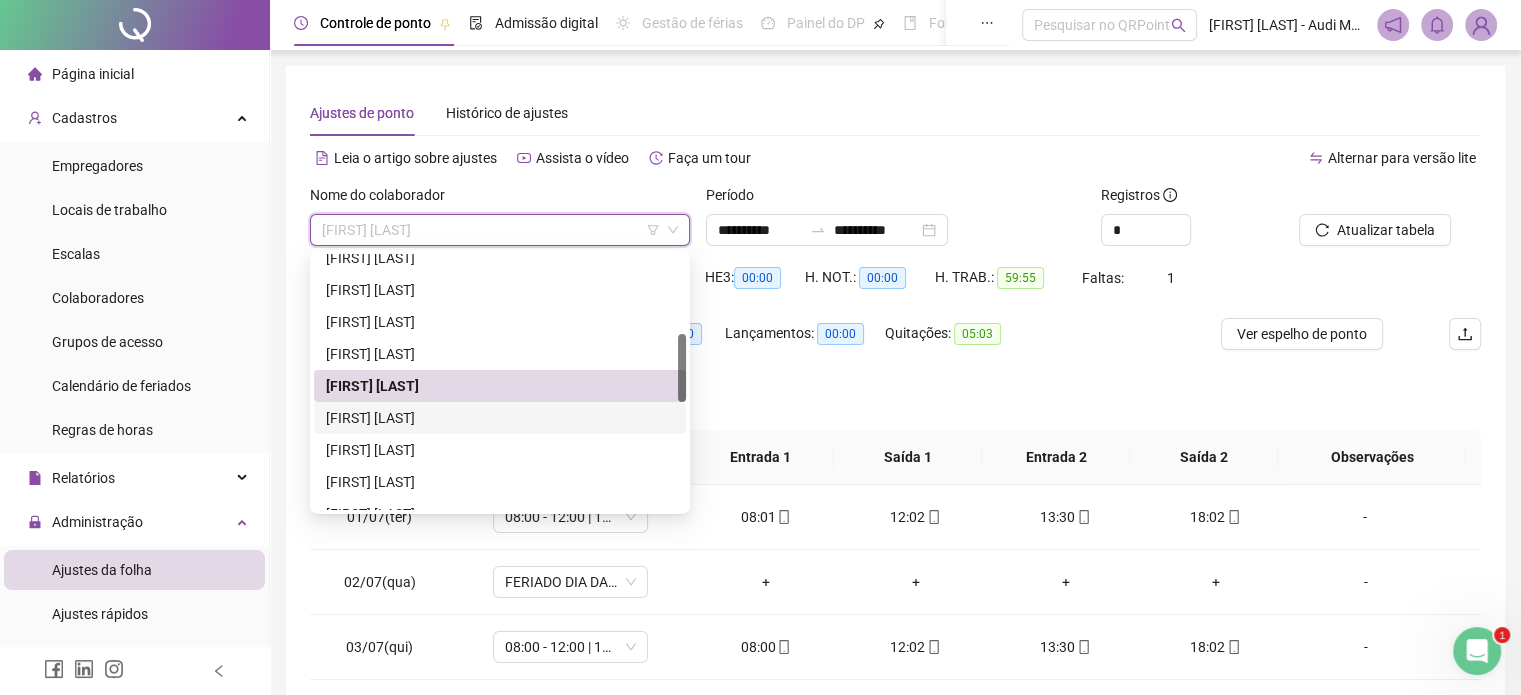 click on "[FIRST] [LAST]" at bounding box center (500, 418) 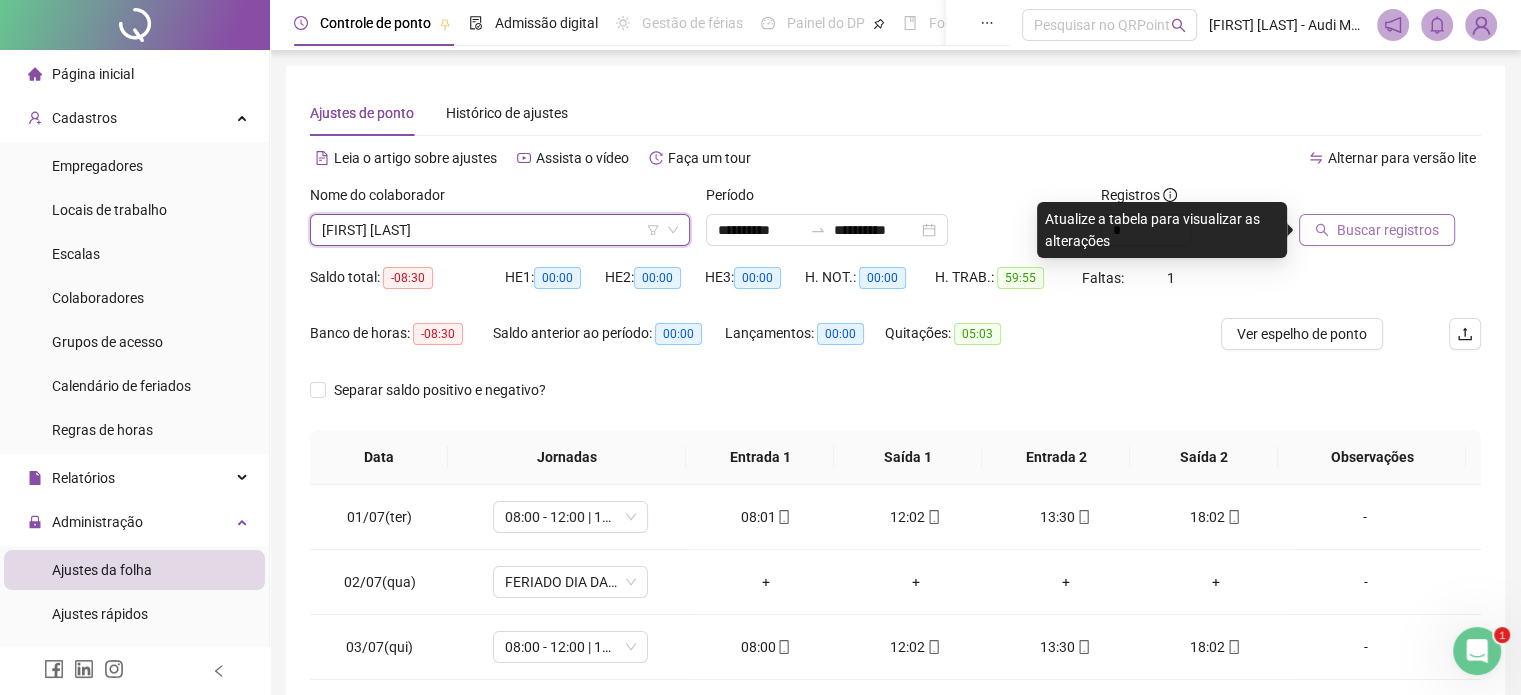 click on "Buscar registros" at bounding box center (1388, 230) 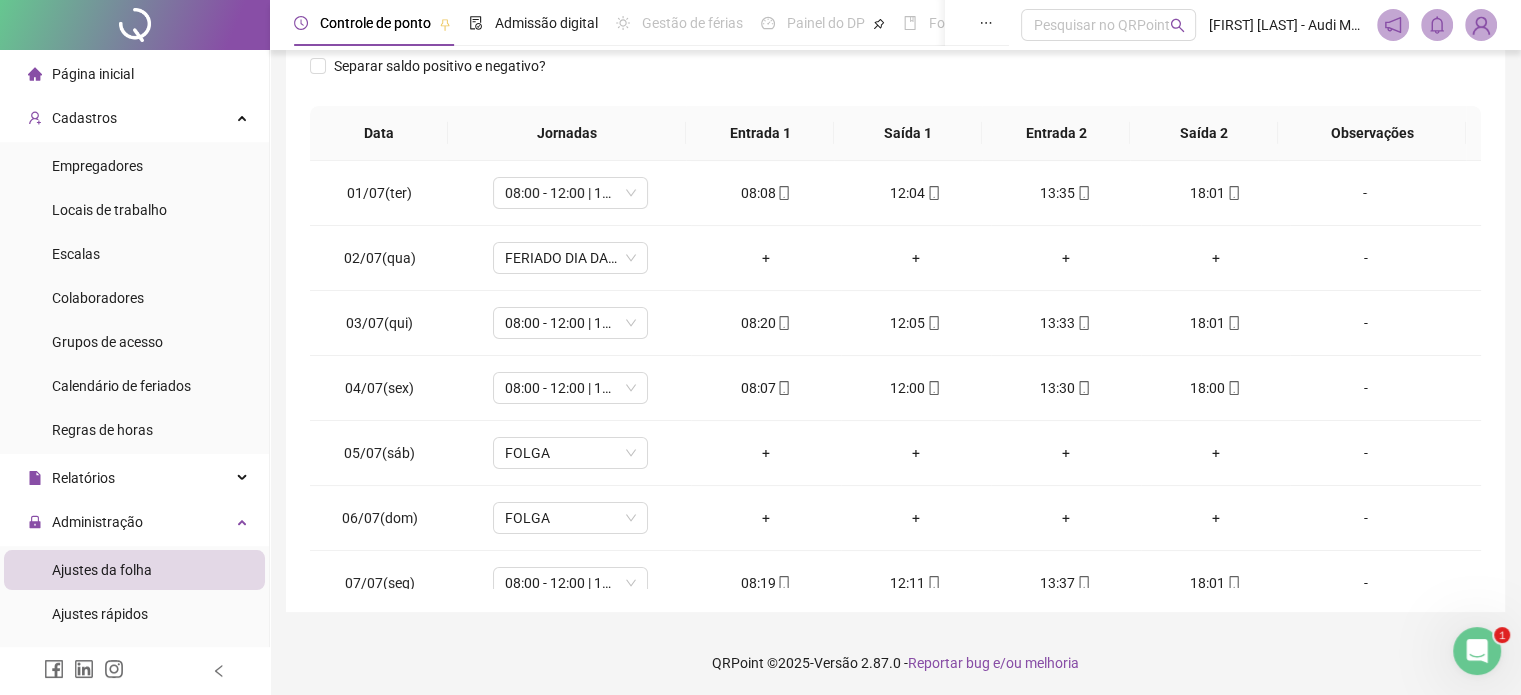 scroll, scrollTop: 326, scrollLeft: 0, axis: vertical 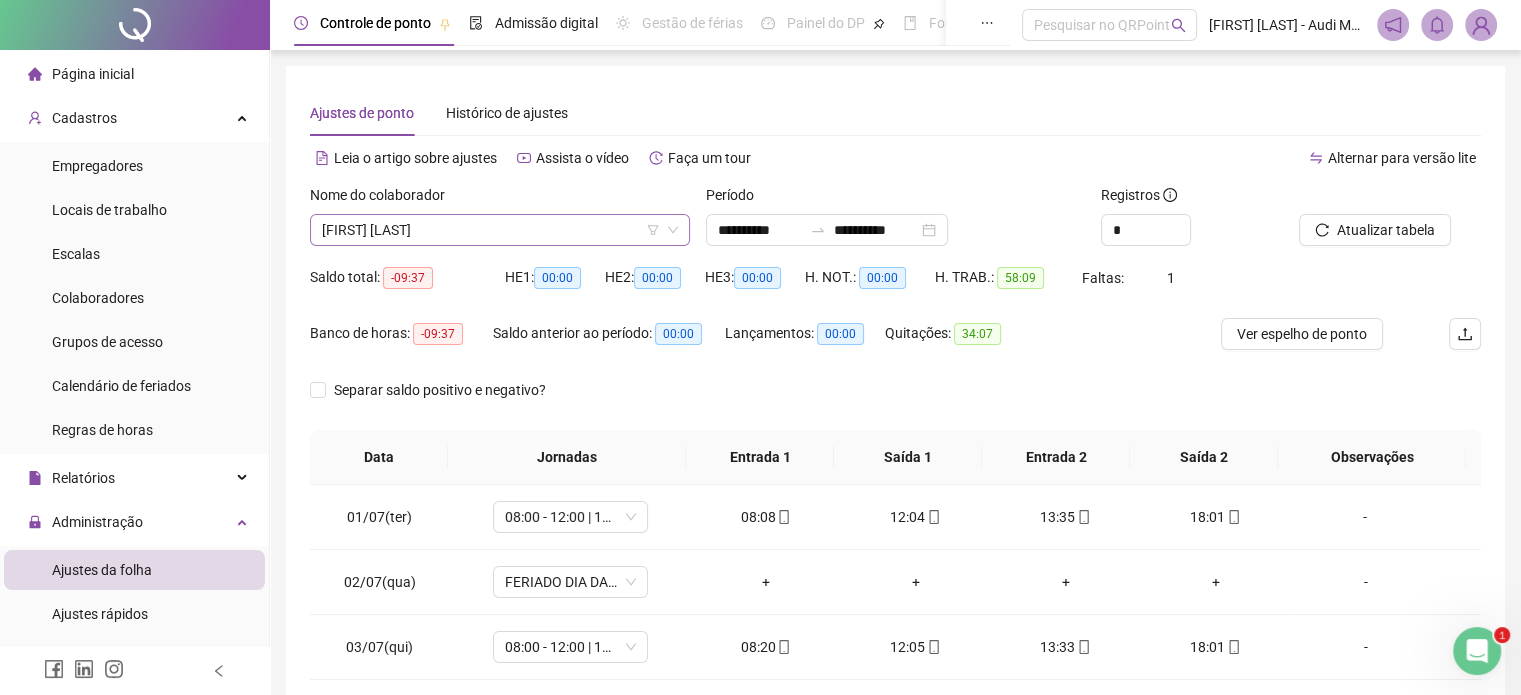 click on "[FIRST] [LAST]" at bounding box center [500, 230] 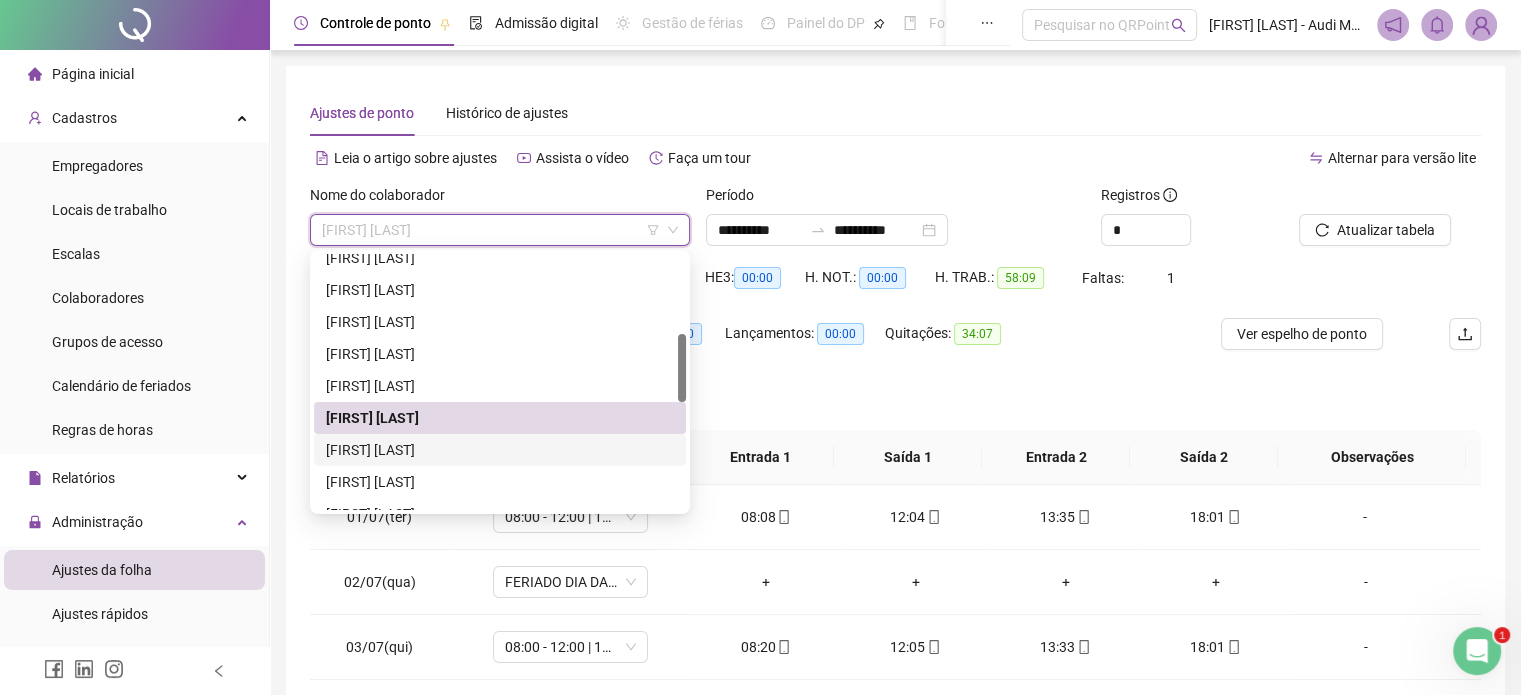 click on "[FIRST] [LAST]" at bounding box center (500, 450) 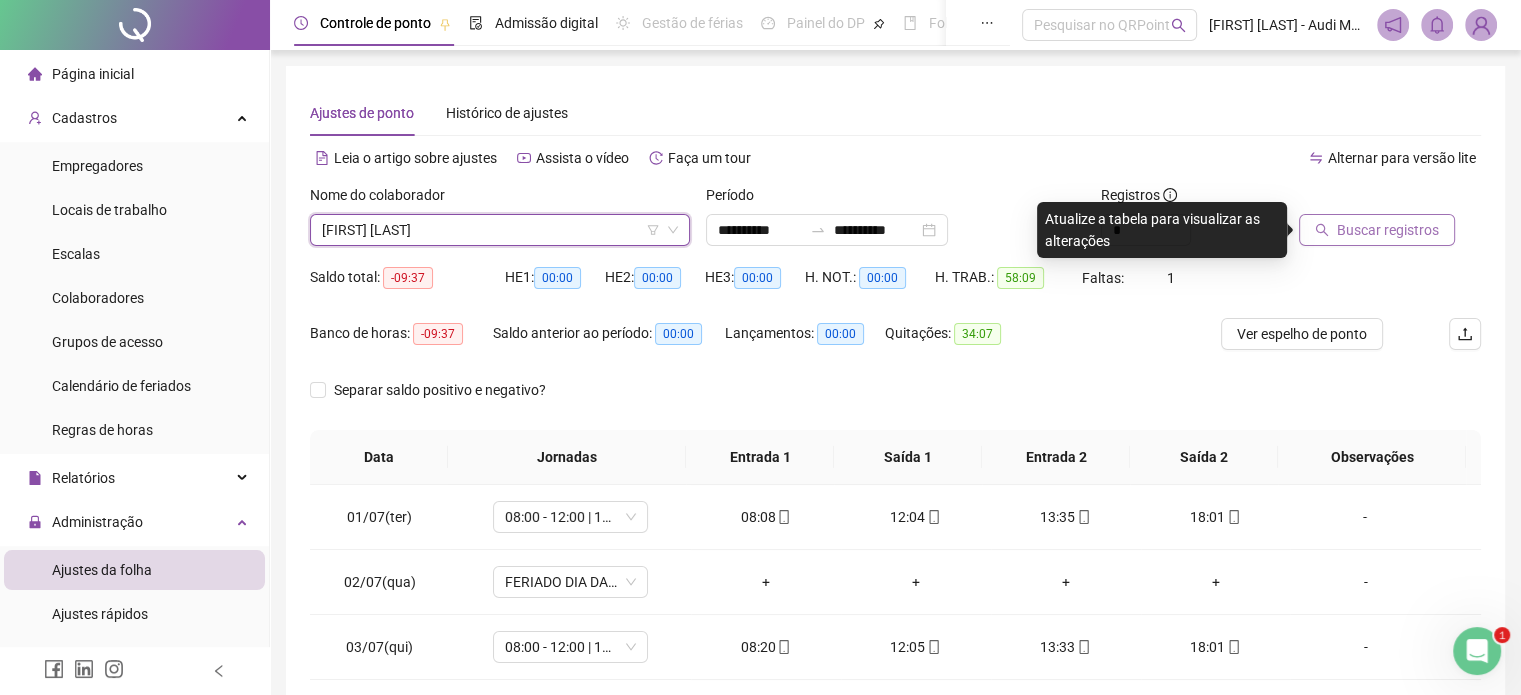 click on "Buscar registros" at bounding box center [1388, 230] 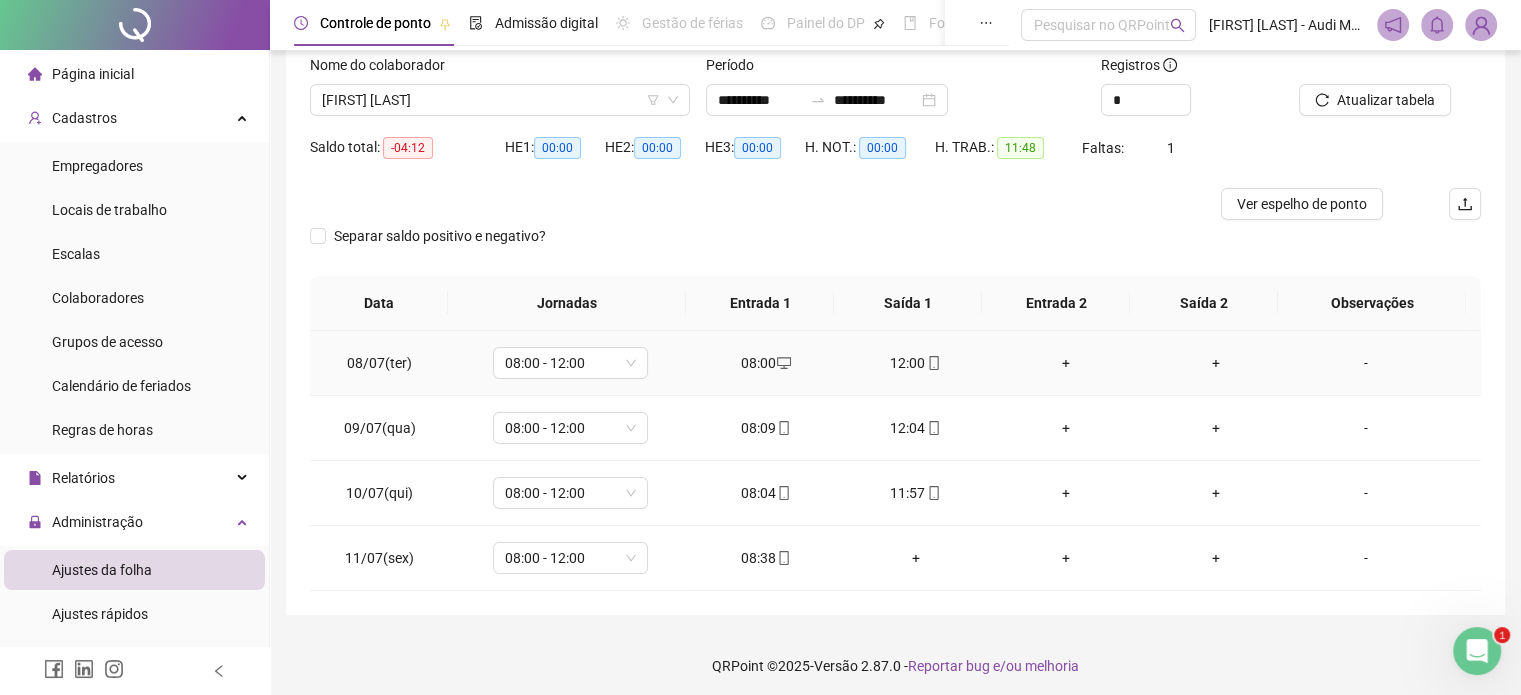 scroll, scrollTop: 135, scrollLeft: 0, axis: vertical 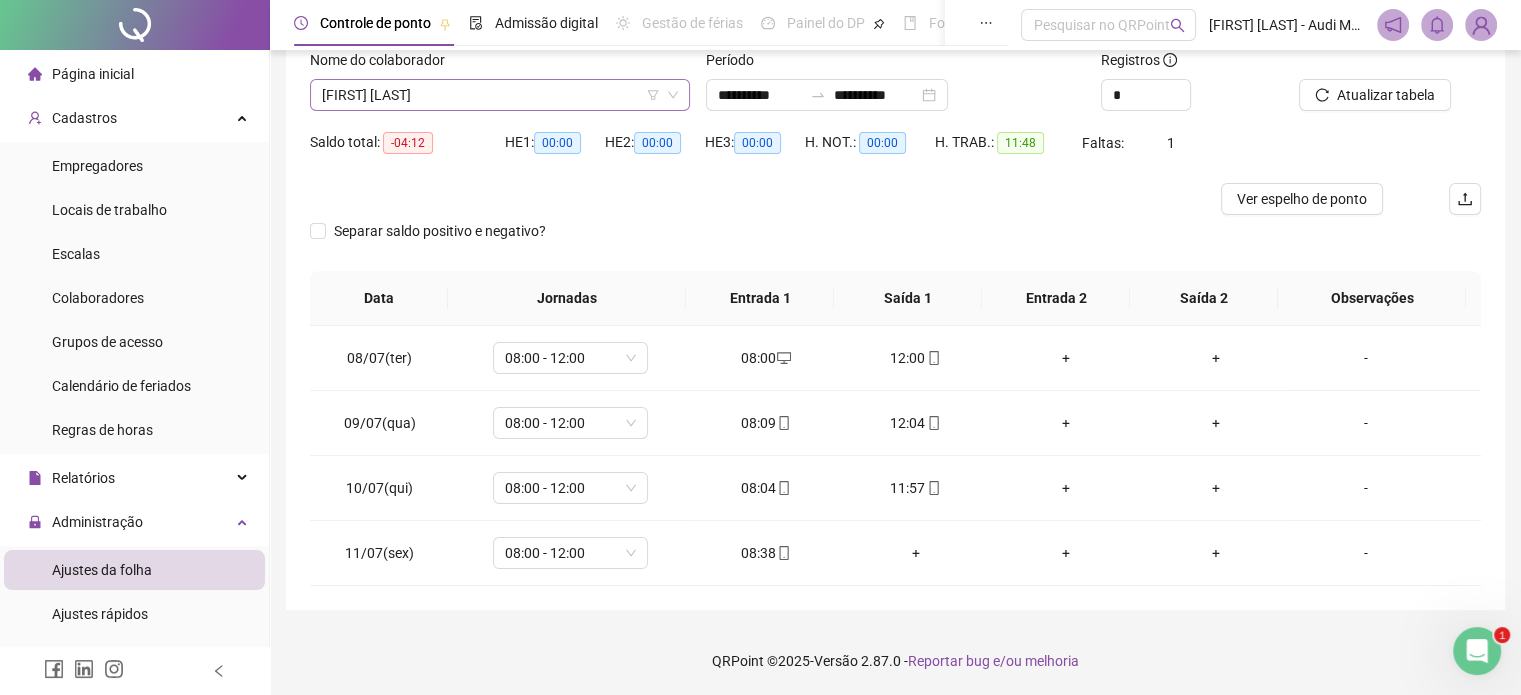 click on "[FIRST] [LAST]" at bounding box center (500, 95) 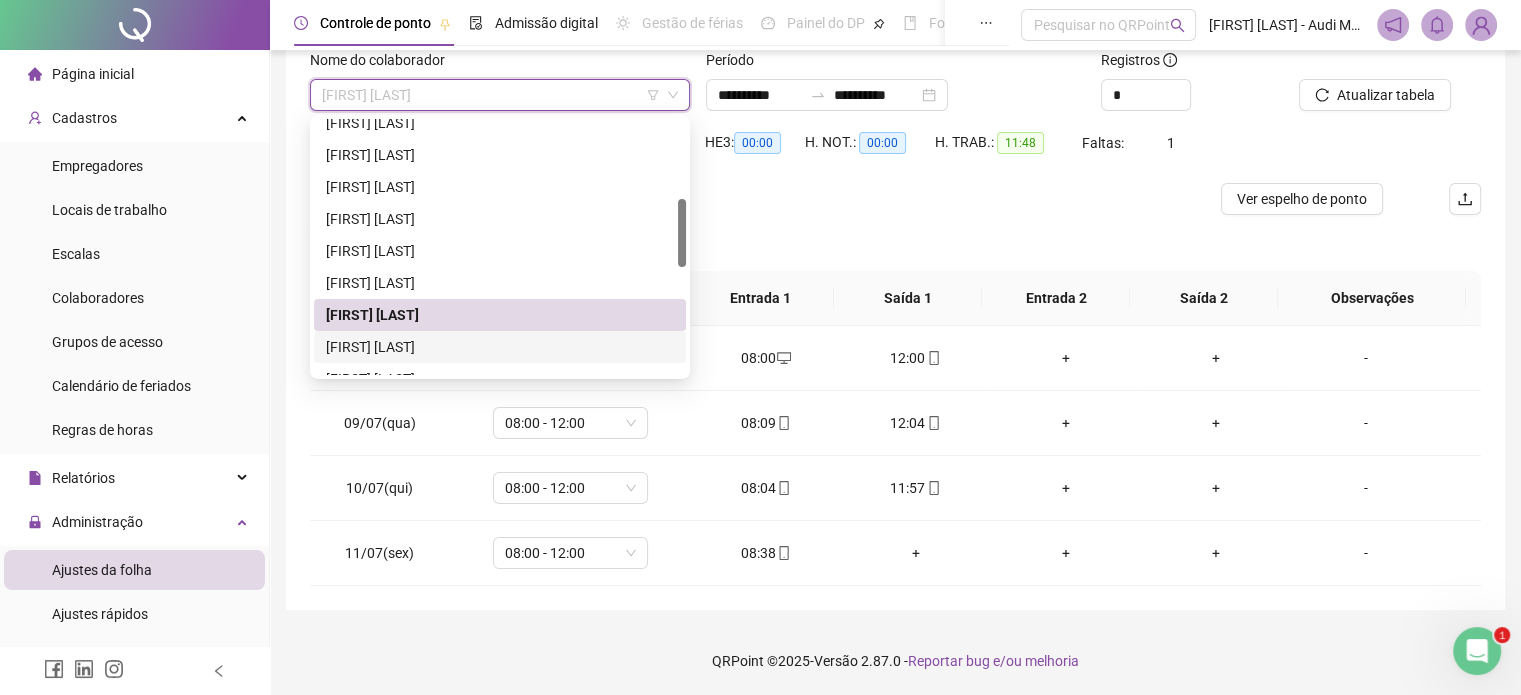 click on "[FIRST] [LAST]" at bounding box center (500, 347) 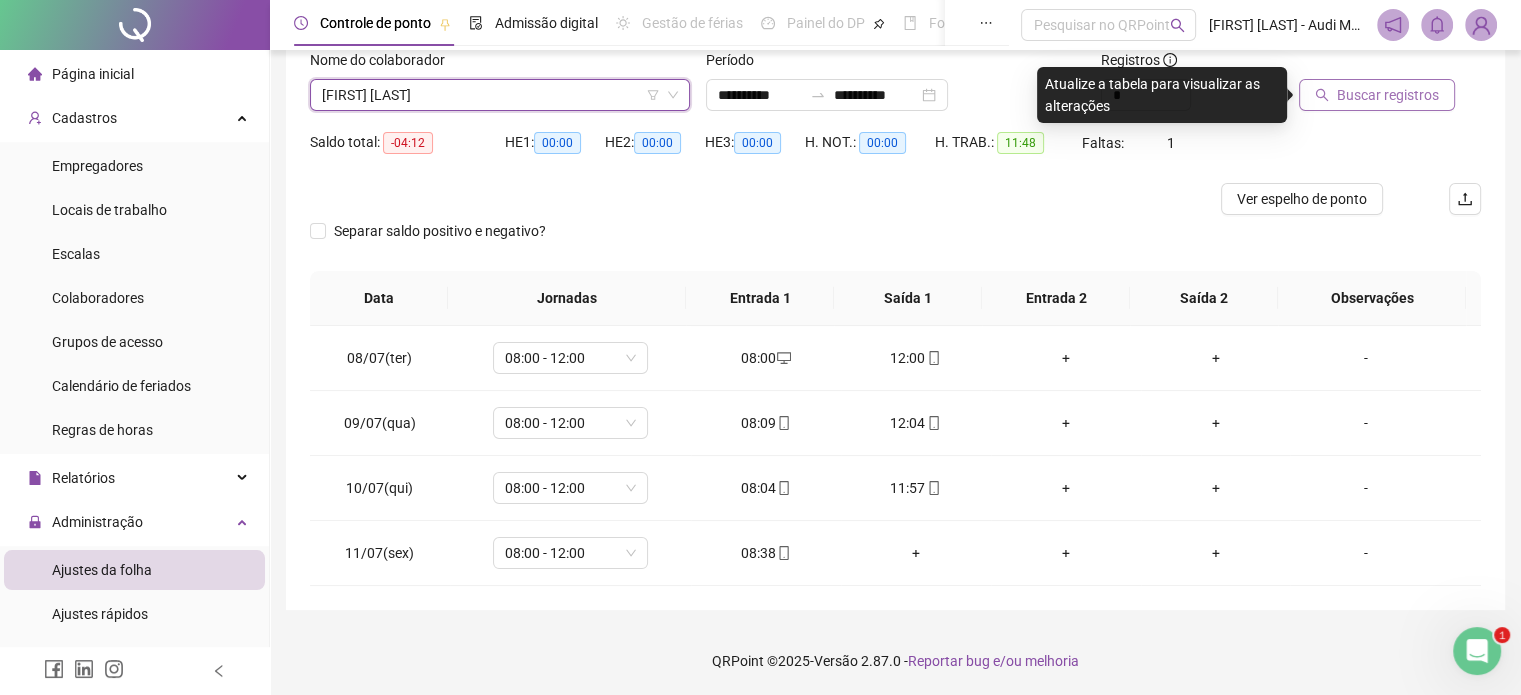 click on "Buscar registros" at bounding box center (1388, 95) 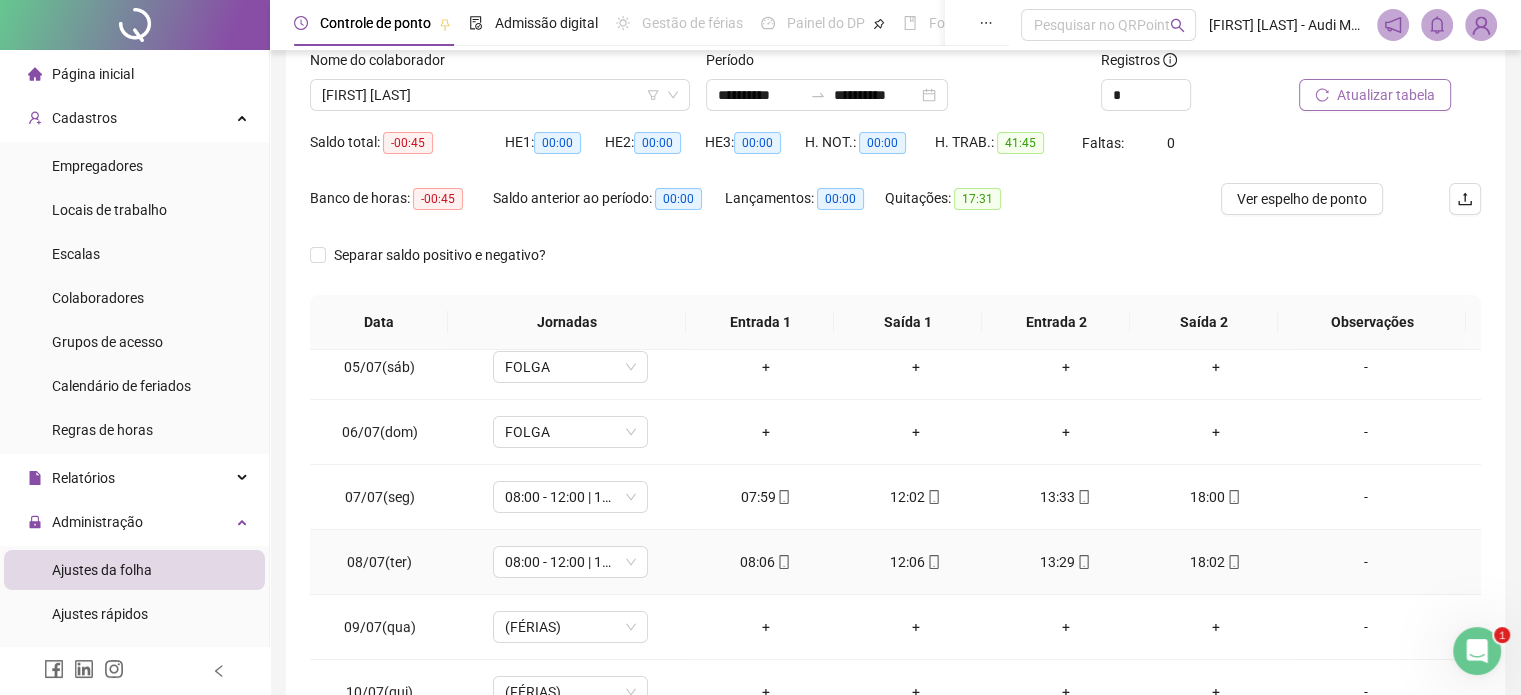 scroll, scrollTop: 285, scrollLeft: 0, axis: vertical 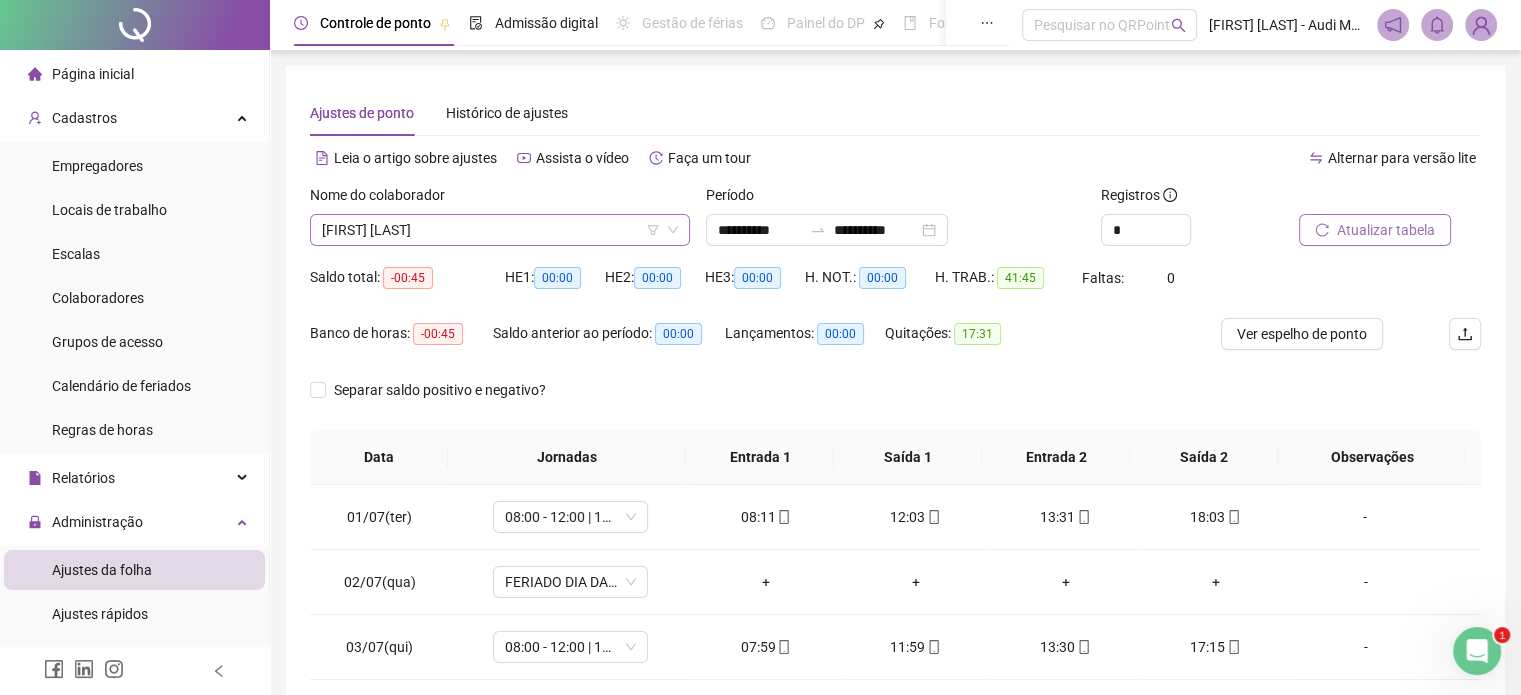 click on "[FIRST] [LAST]" at bounding box center [500, 230] 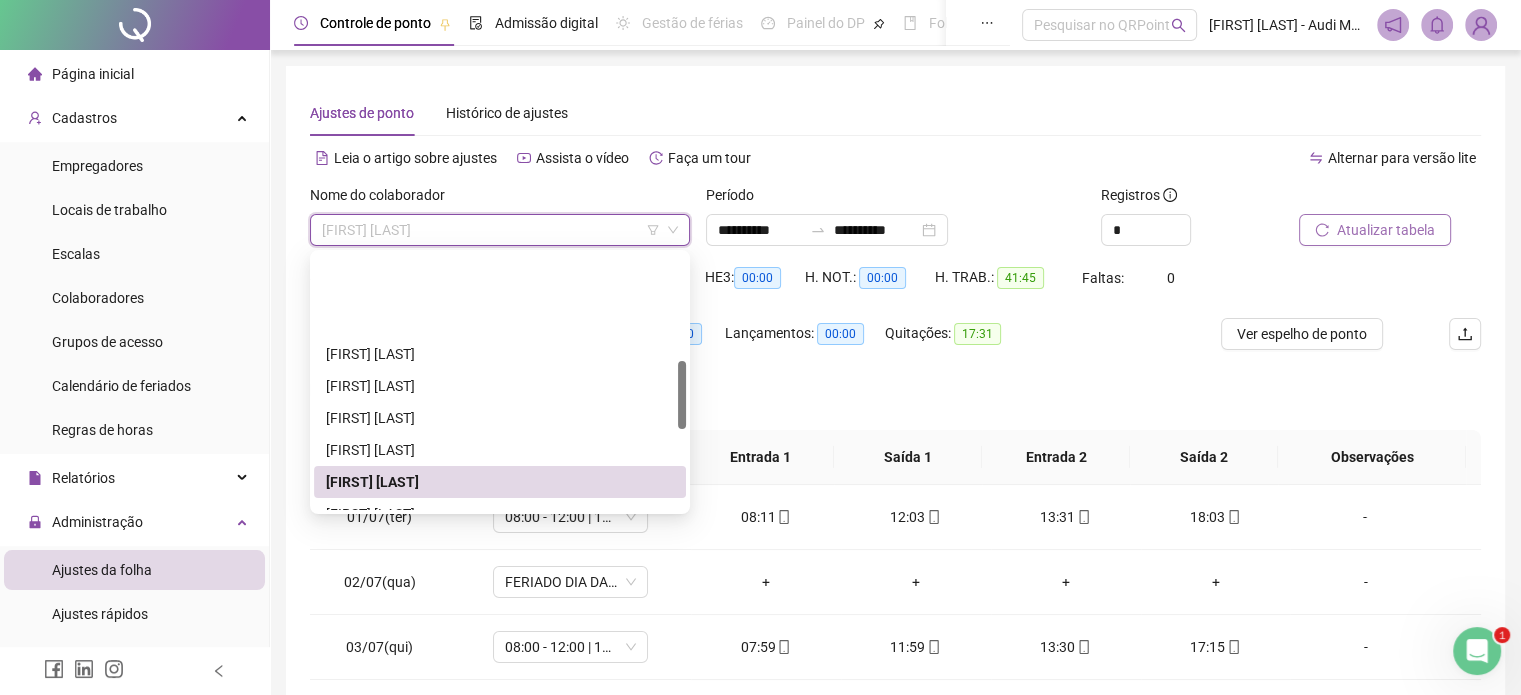 scroll, scrollTop: 500, scrollLeft: 0, axis: vertical 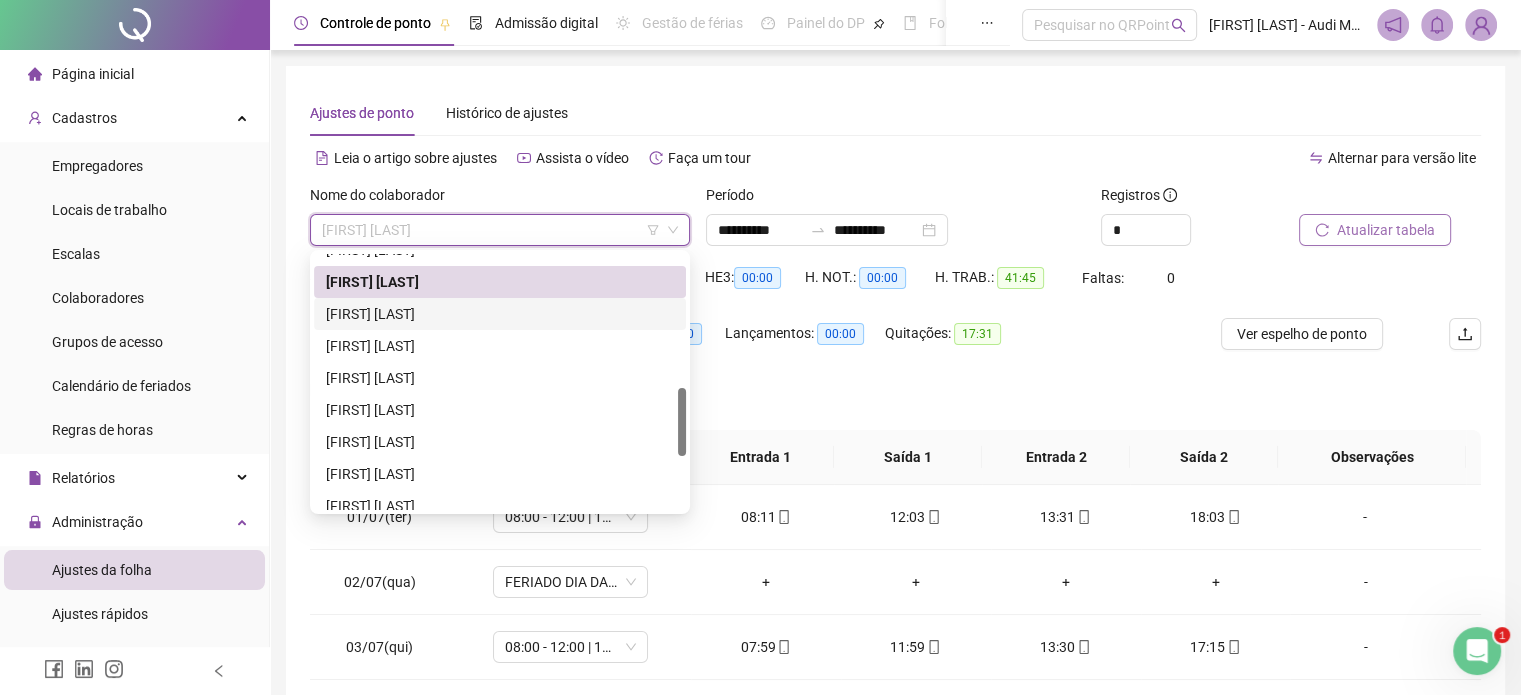 click on "[FIRST] [LAST]" at bounding box center (500, 314) 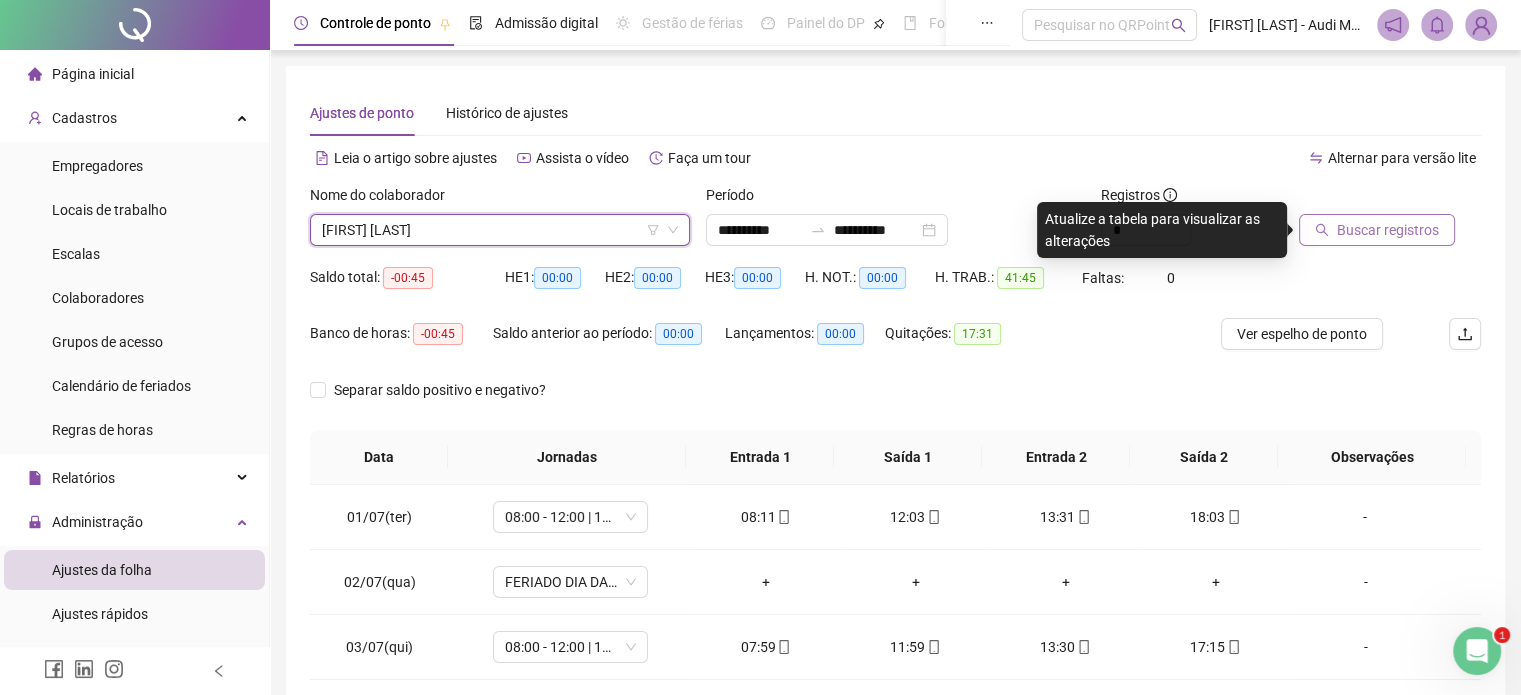 click on "Buscar registros" at bounding box center [1388, 230] 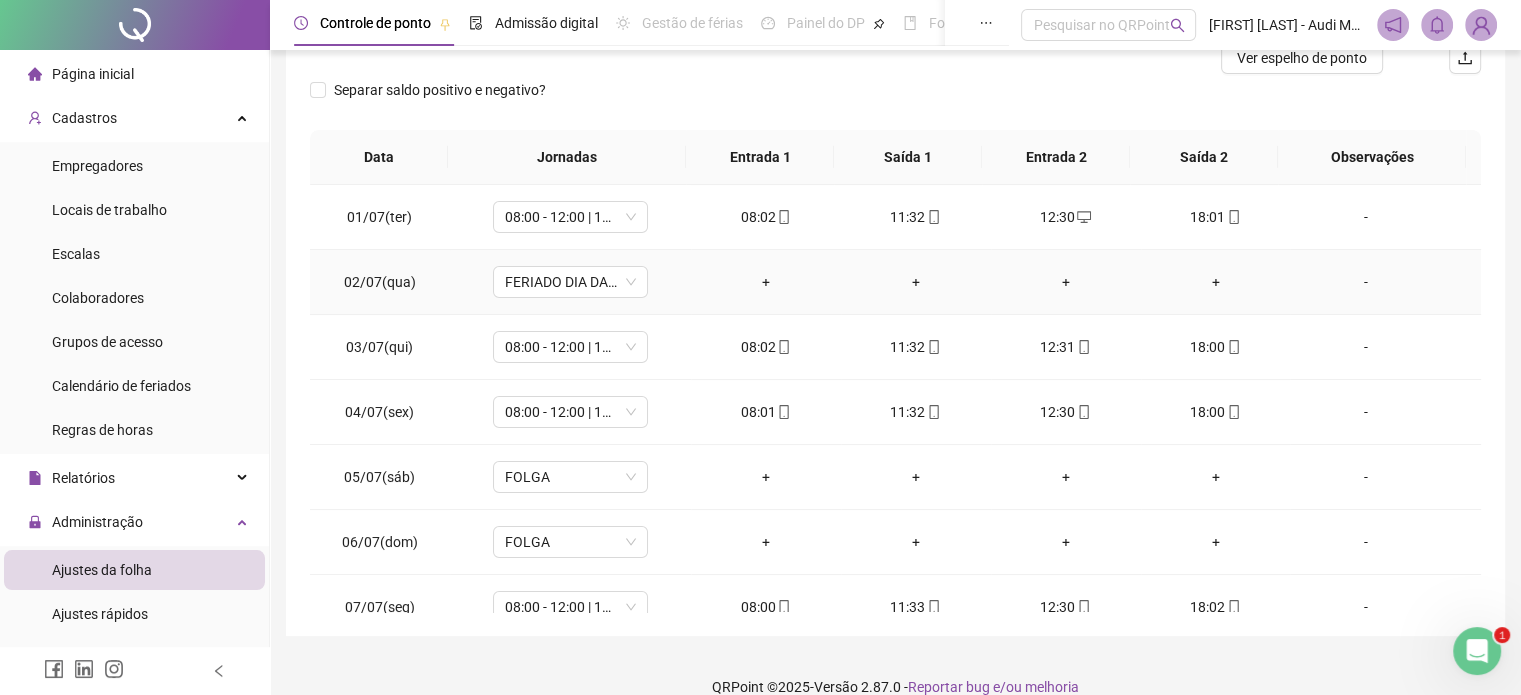 scroll, scrollTop: 300, scrollLeft: 0, axis: vertical 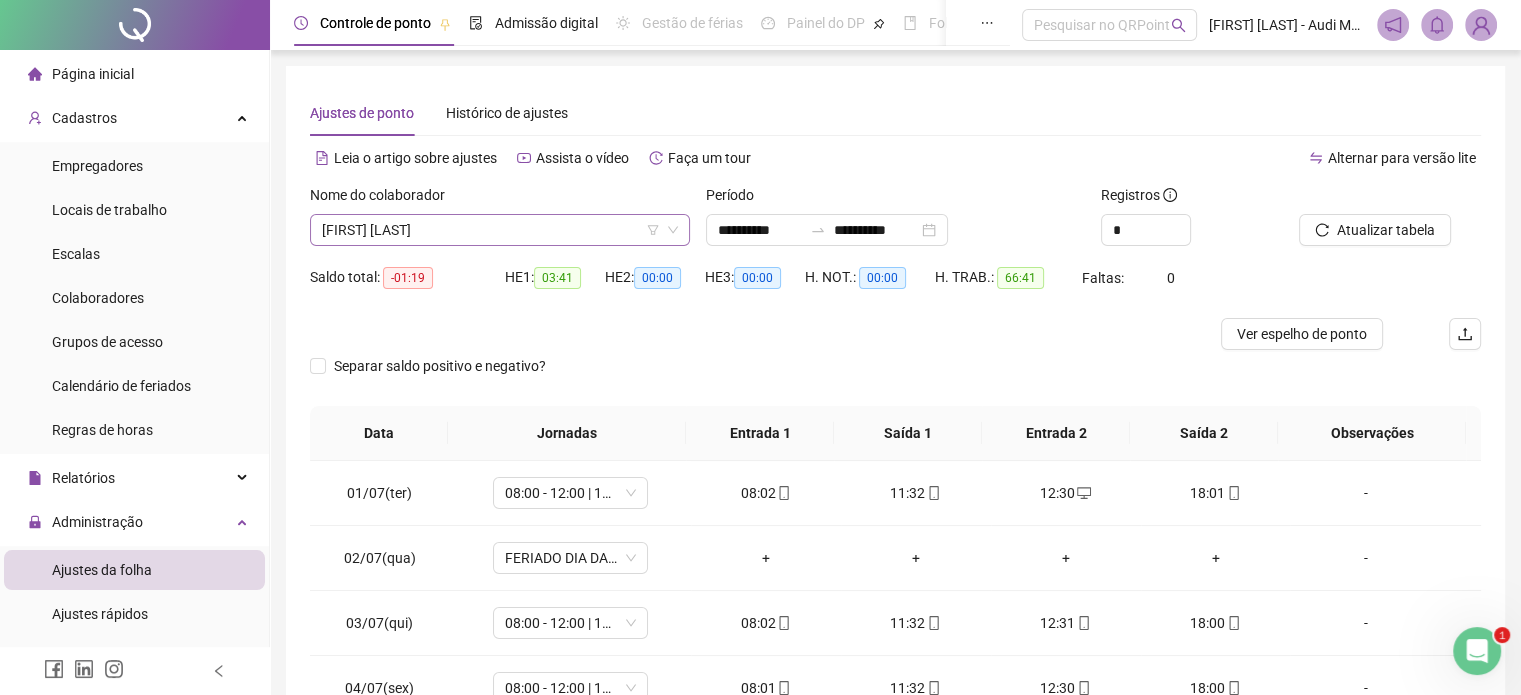 click on "[FIRST] [LAST]" at bounding box center (500, 230) 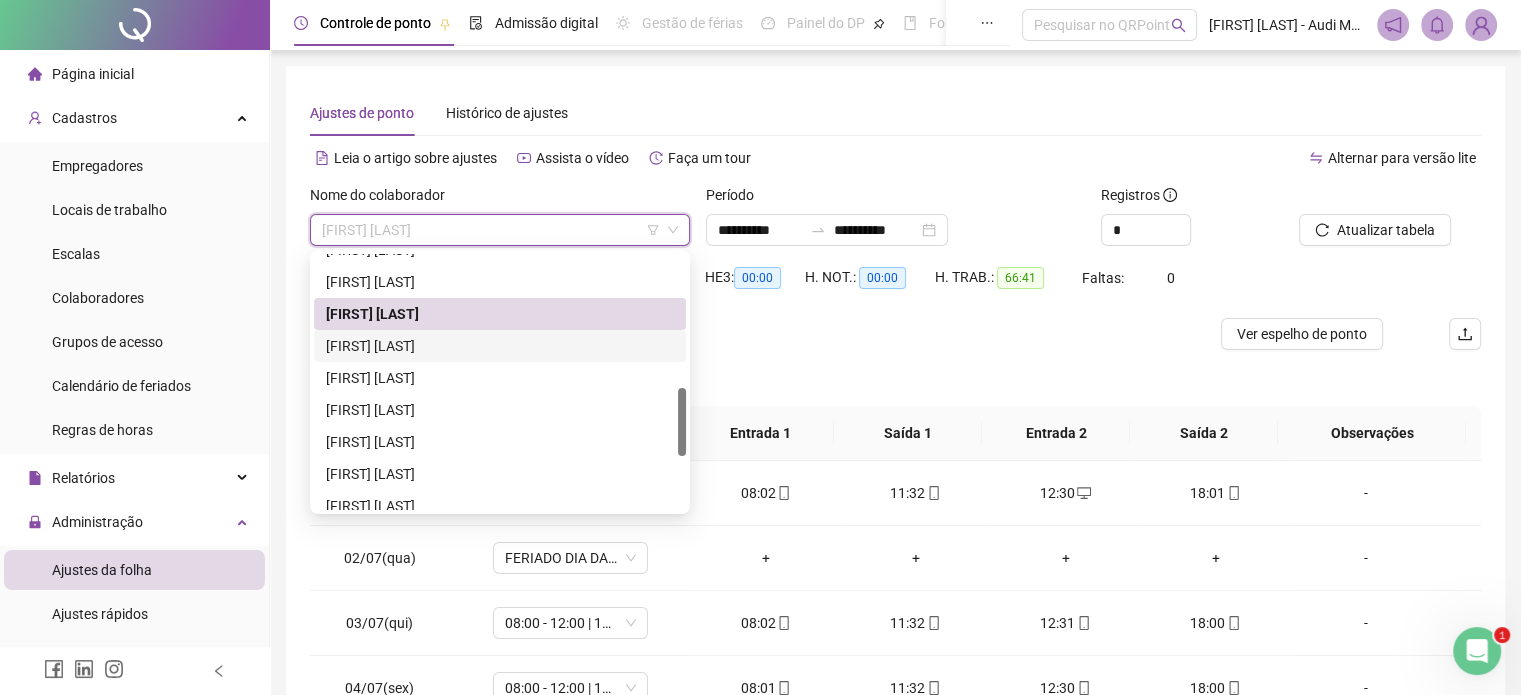 click on "[FIRST] [LAST]" at bounding box center [500, 346] 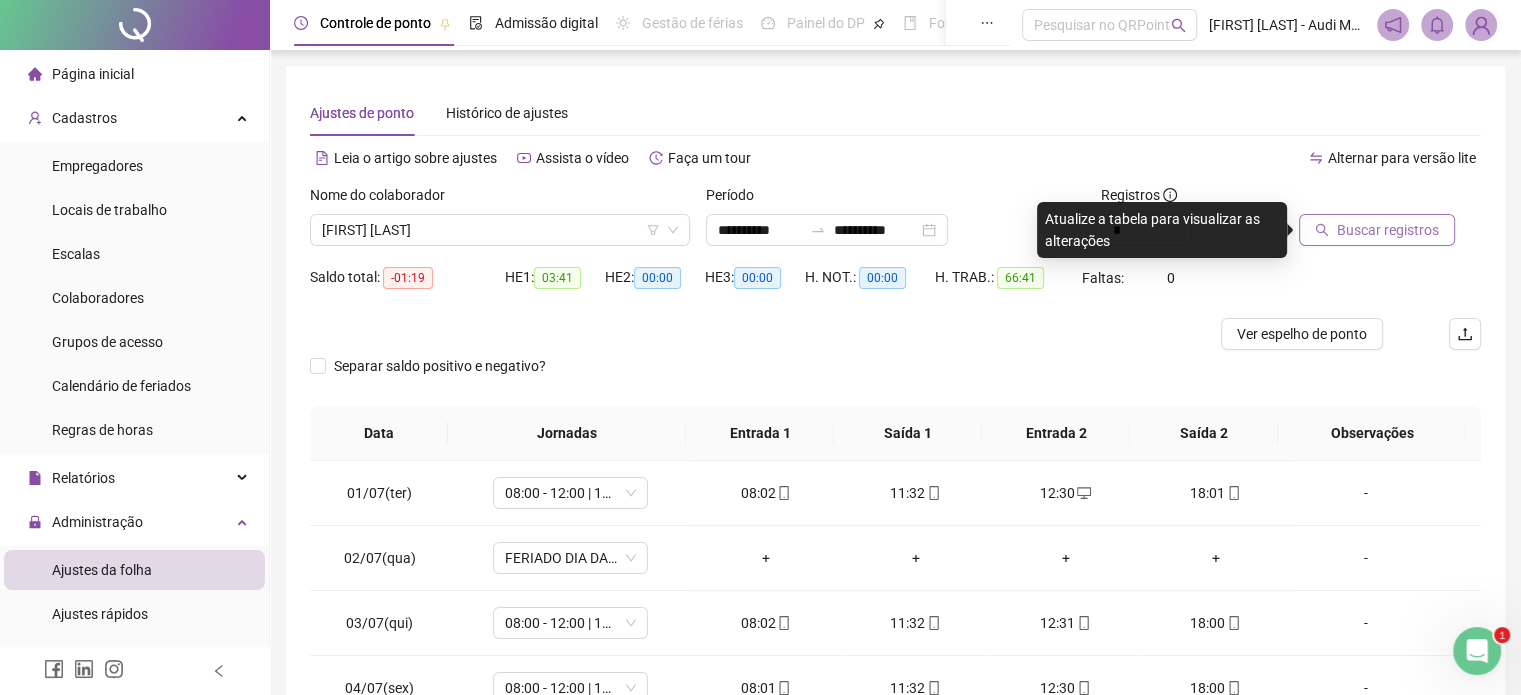 click on "Buscar registros" at bounding box center [1388, 230] 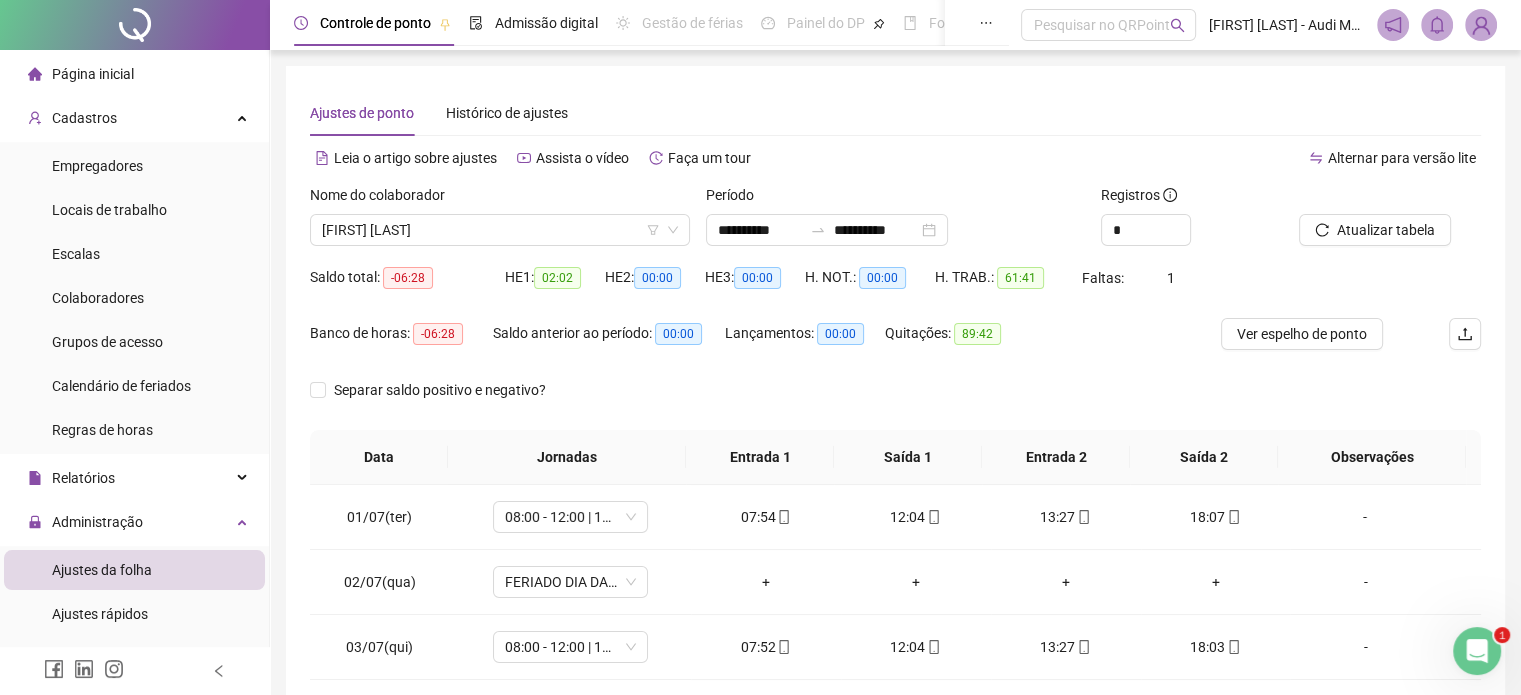scroll, scrollTop: 326, scrollLeft: 0, axis: vertical 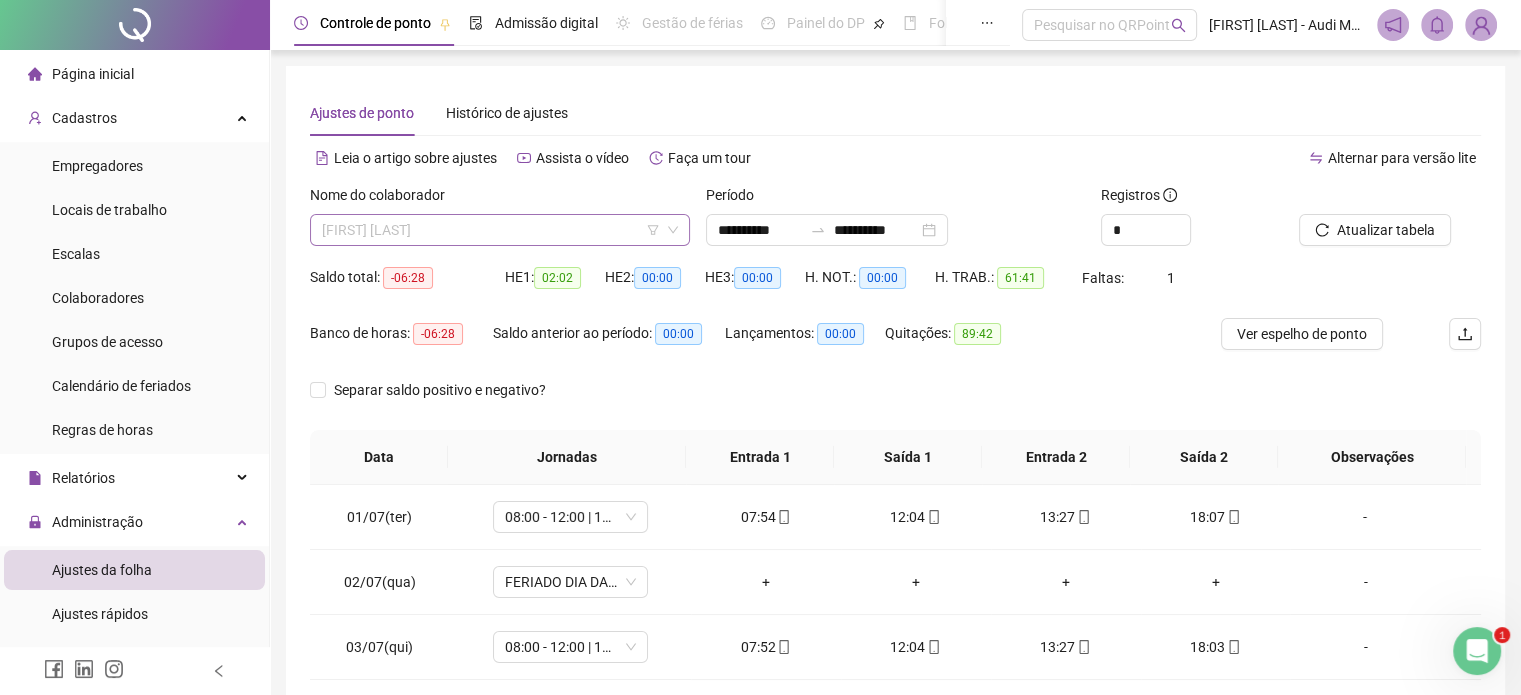 click on "[FIRST] [LAST]" at bounding box center [500, 230] 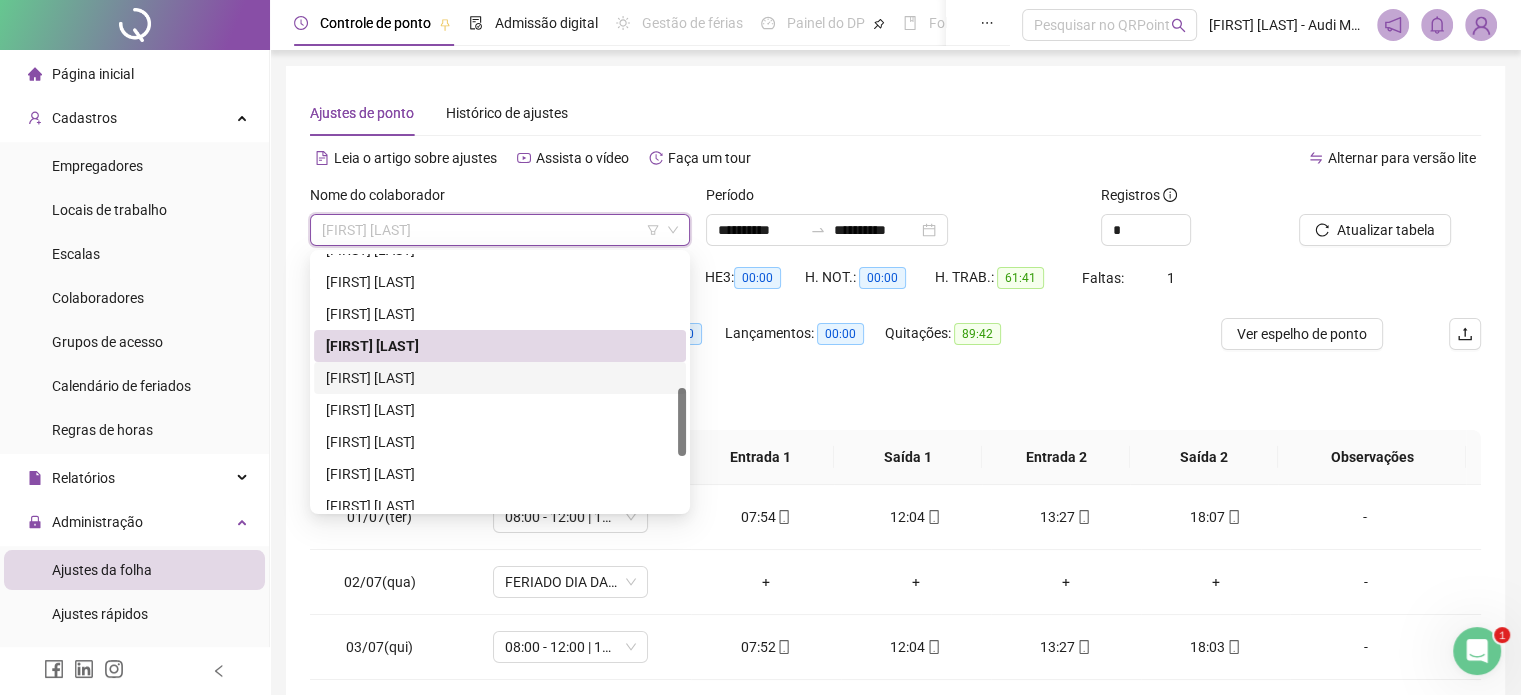 click on "[FIRST] [LAST]" at bounding box center (500, 378) 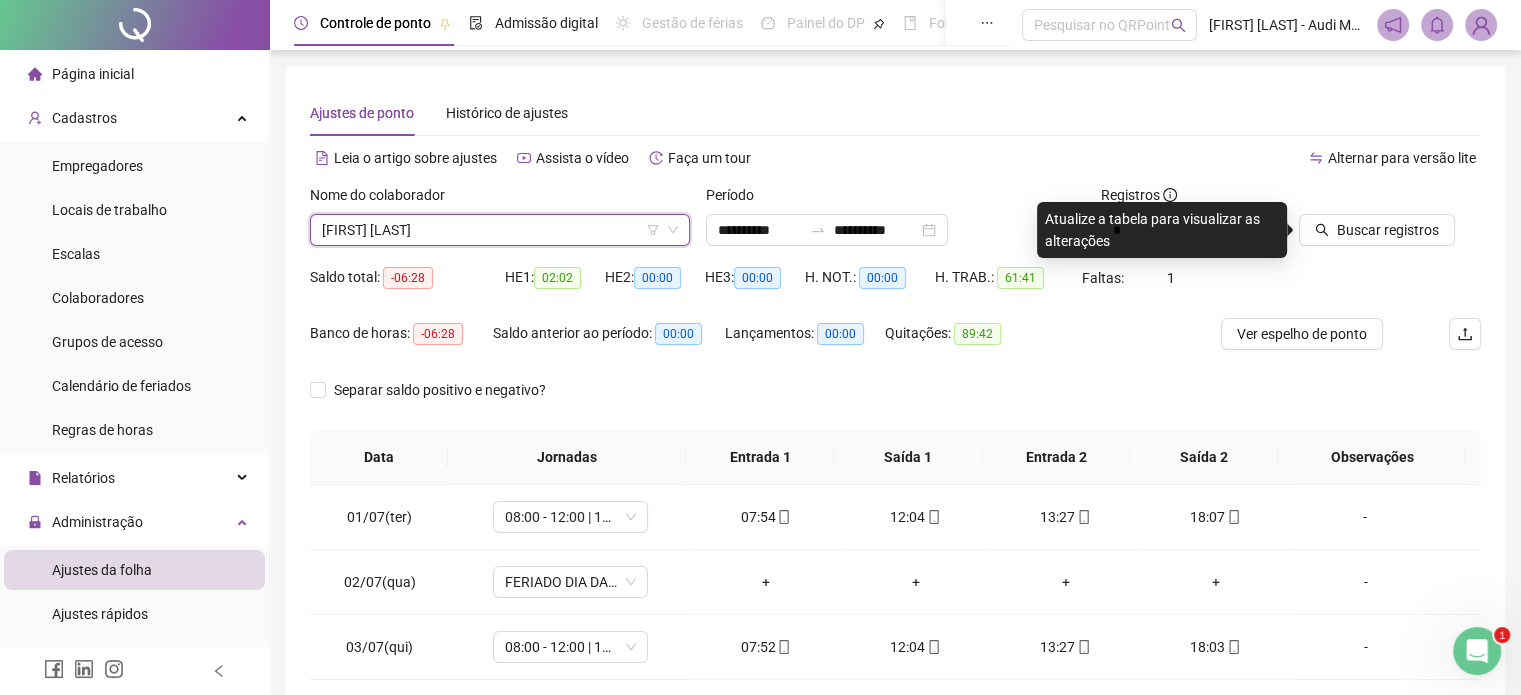 click on "Buscar registros" at bounding box center [1390, 223] 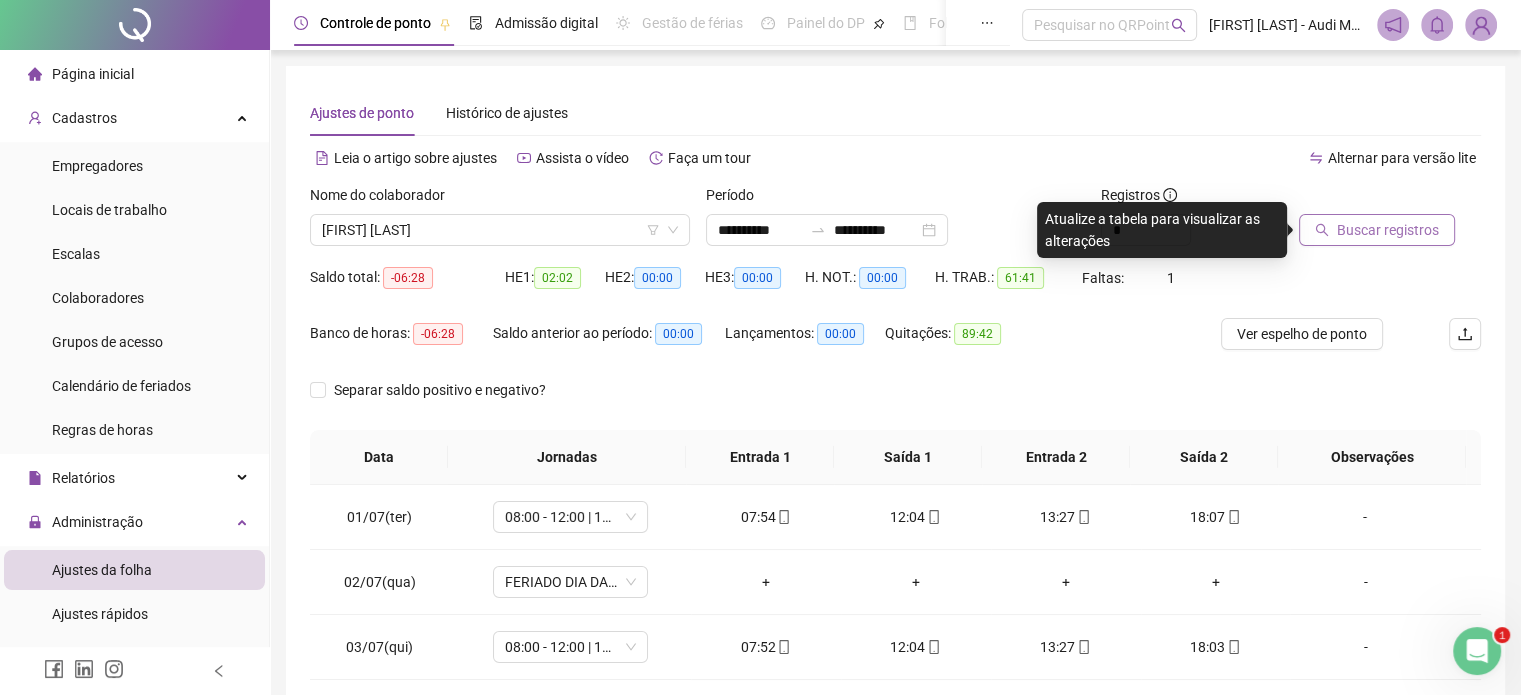 click on "Buscar registros" at bounding box center [1388, 230] 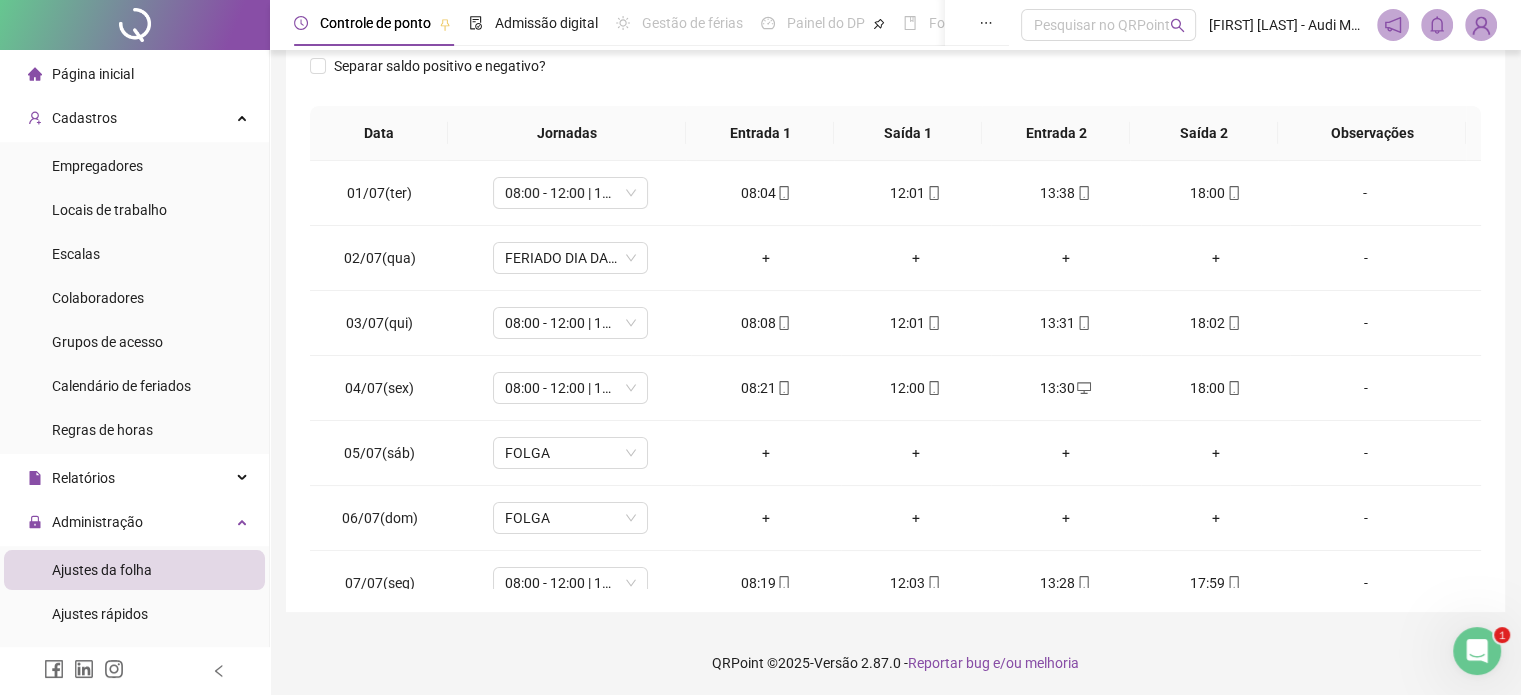 scroll, scrollTop: 326, scrollLeft: 0, axis: vertical 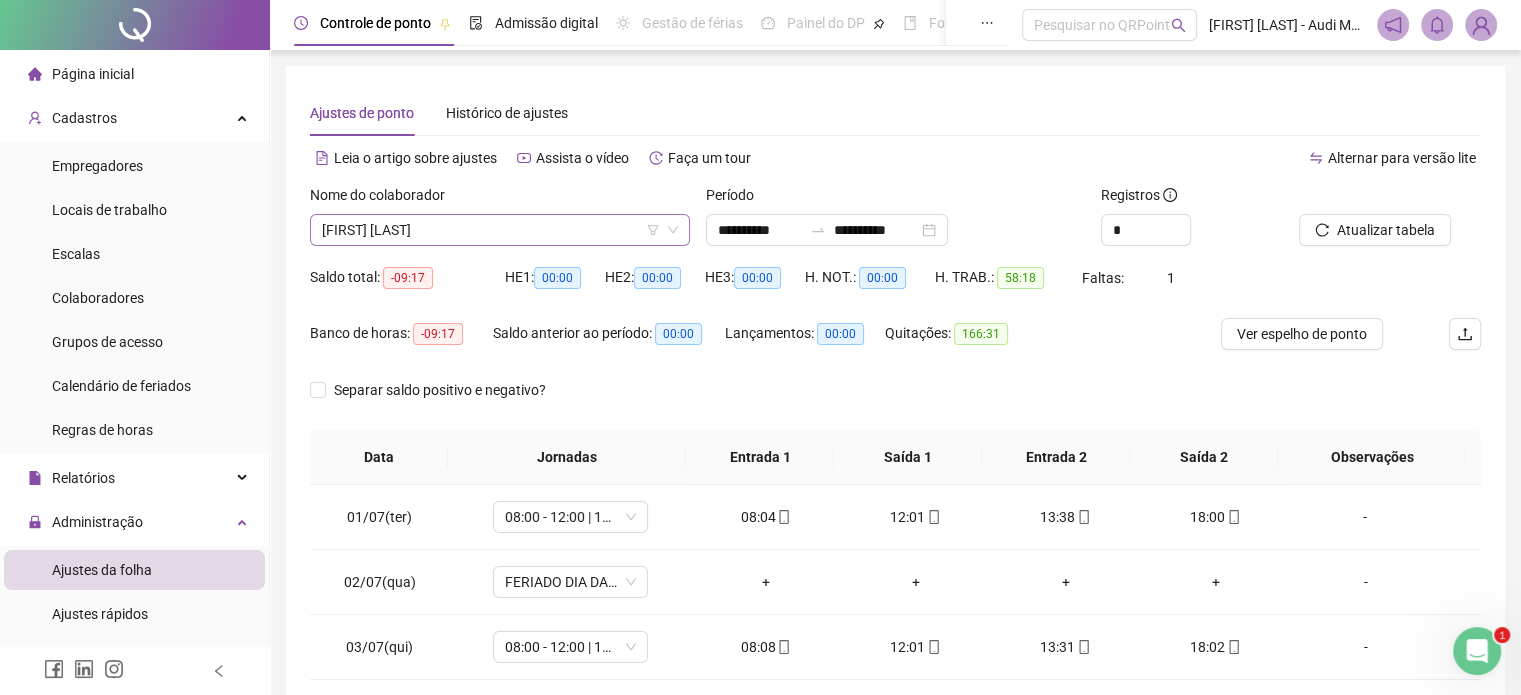 click on "[FIRST] [LAST]" at bounding box center [500, 230] 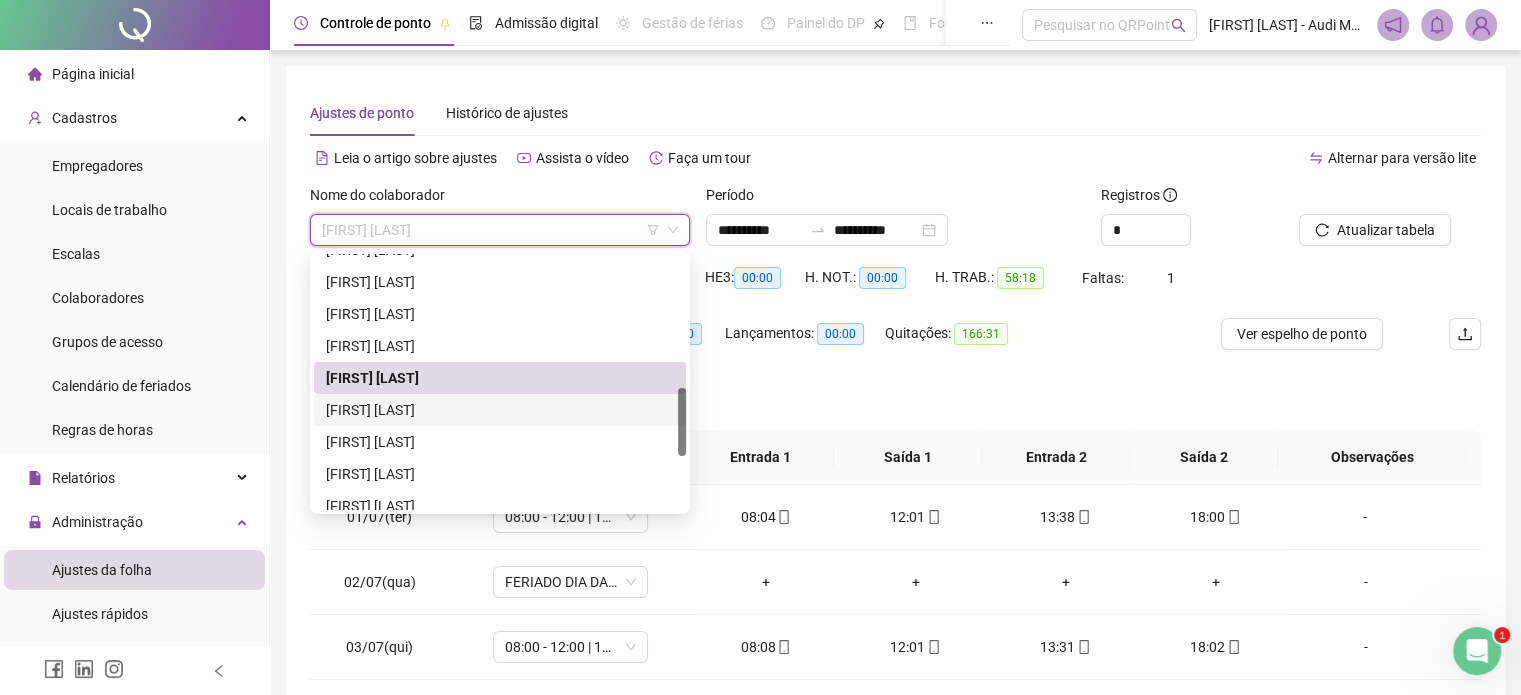 click on "[FIRST] [LAST]" at bounding box center (500, 410) 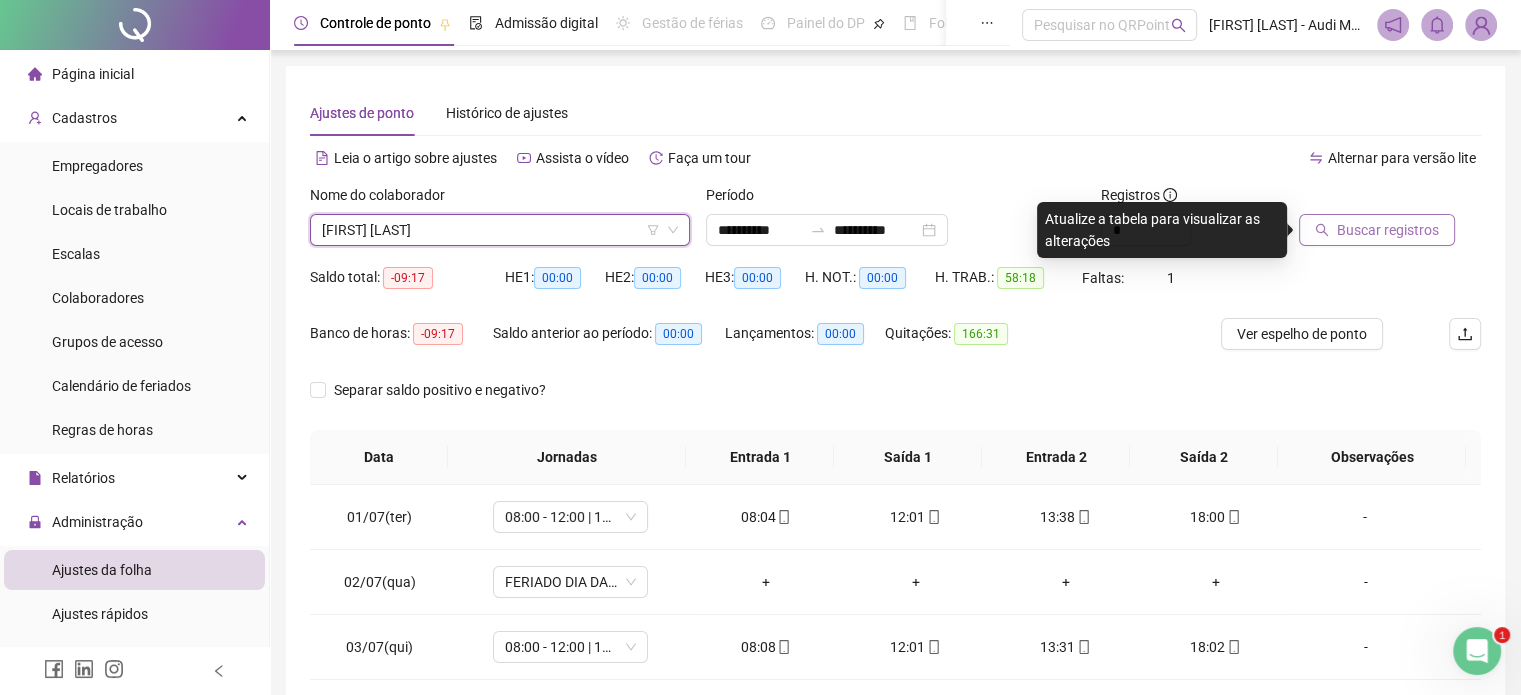 click on "Buscar registros" at bounding box center [1388, 230] 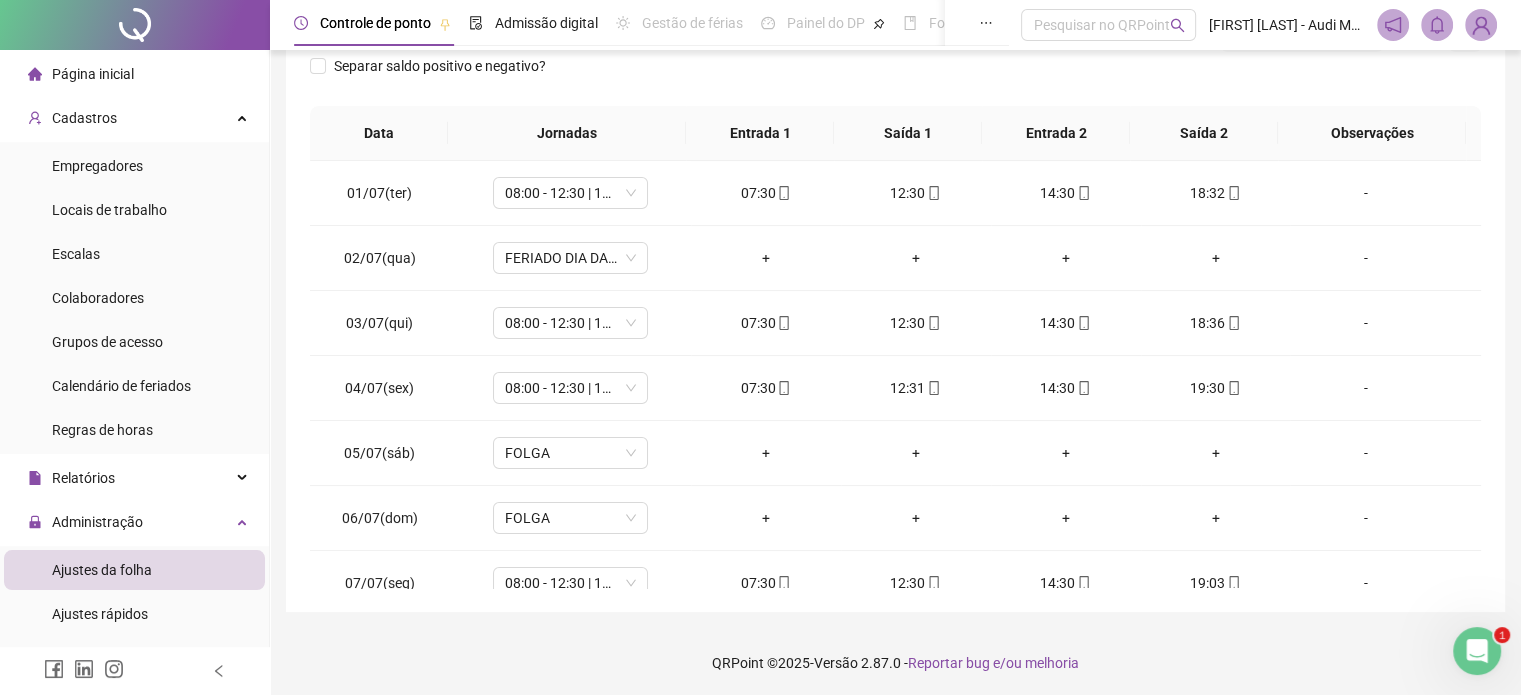 scroll, scrollTop: 302, scrollLeft: 0, axis: vertical 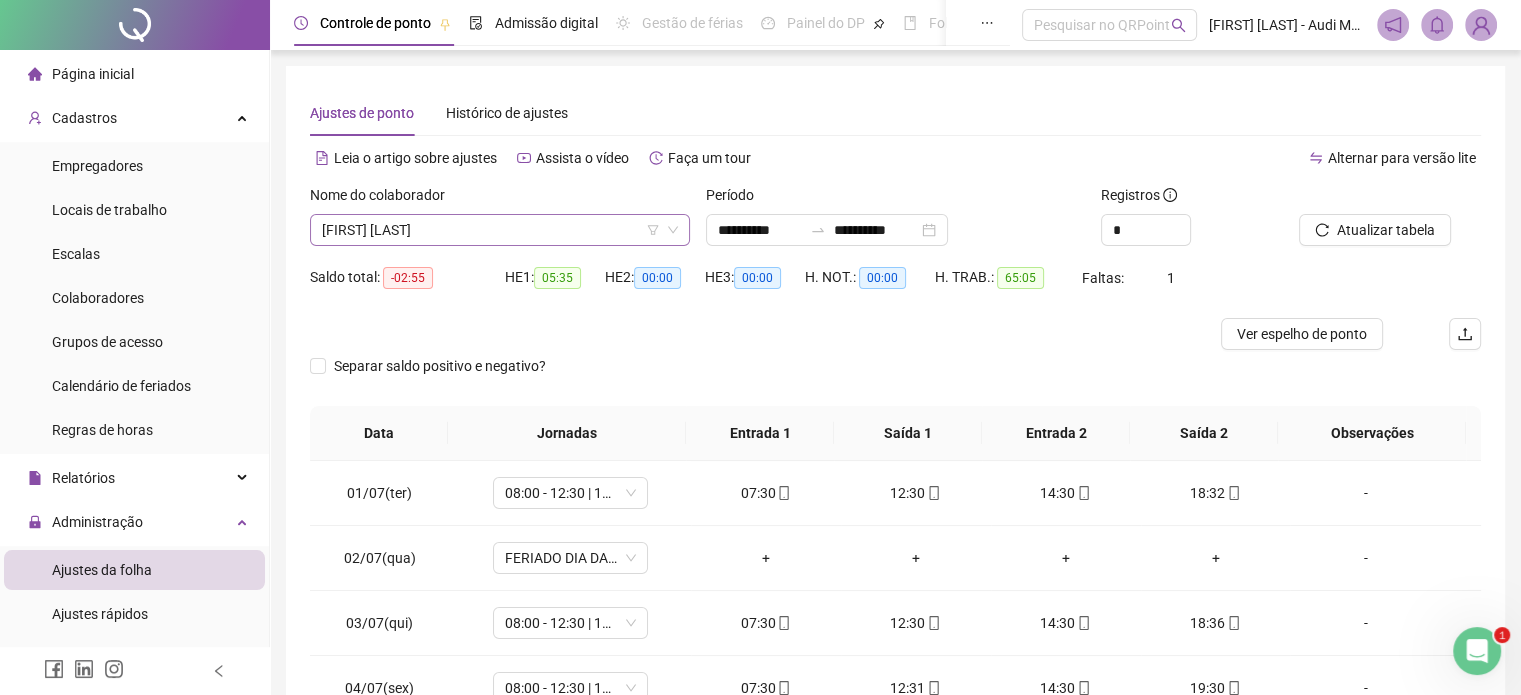 click on "[FIRST] [LAST]" at bounding box center (500, 230) 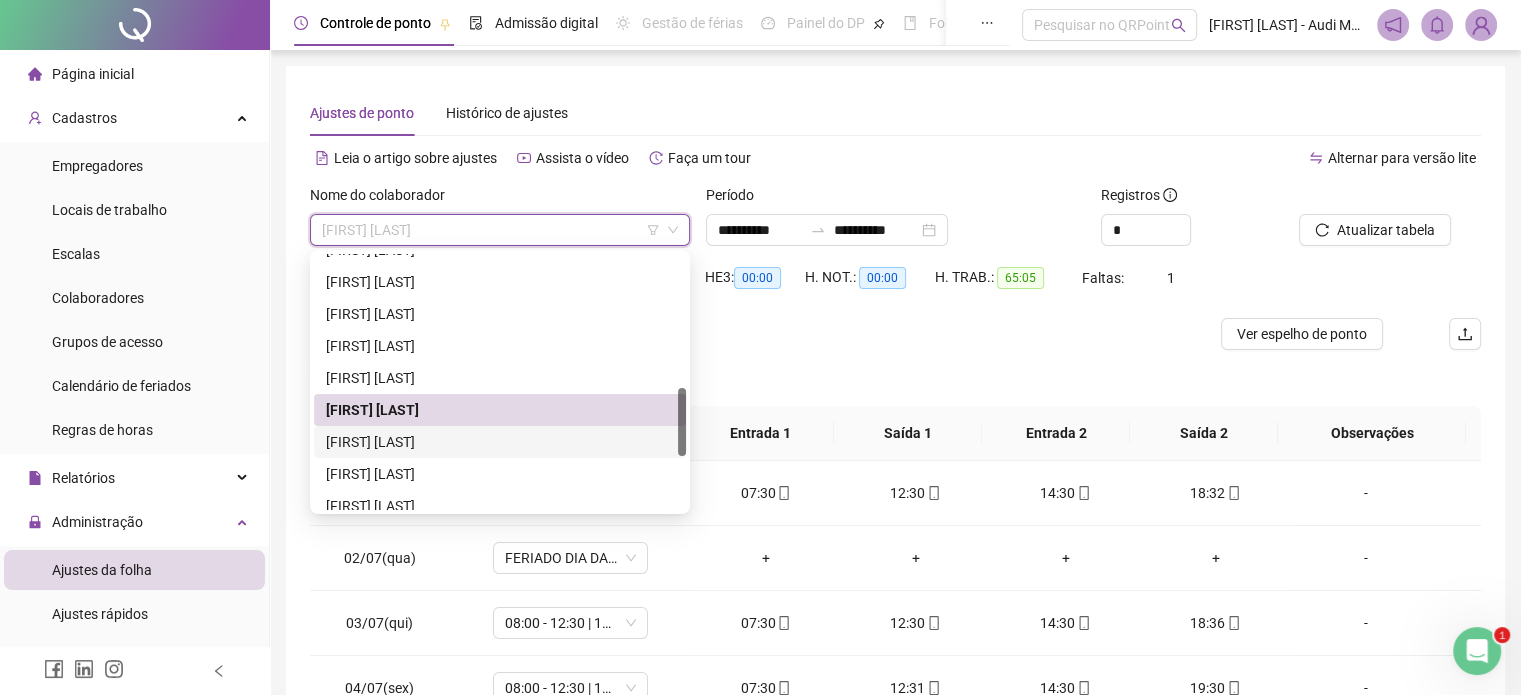 click on "[FIRST] [LAST]" at bounding box center (500, 442) 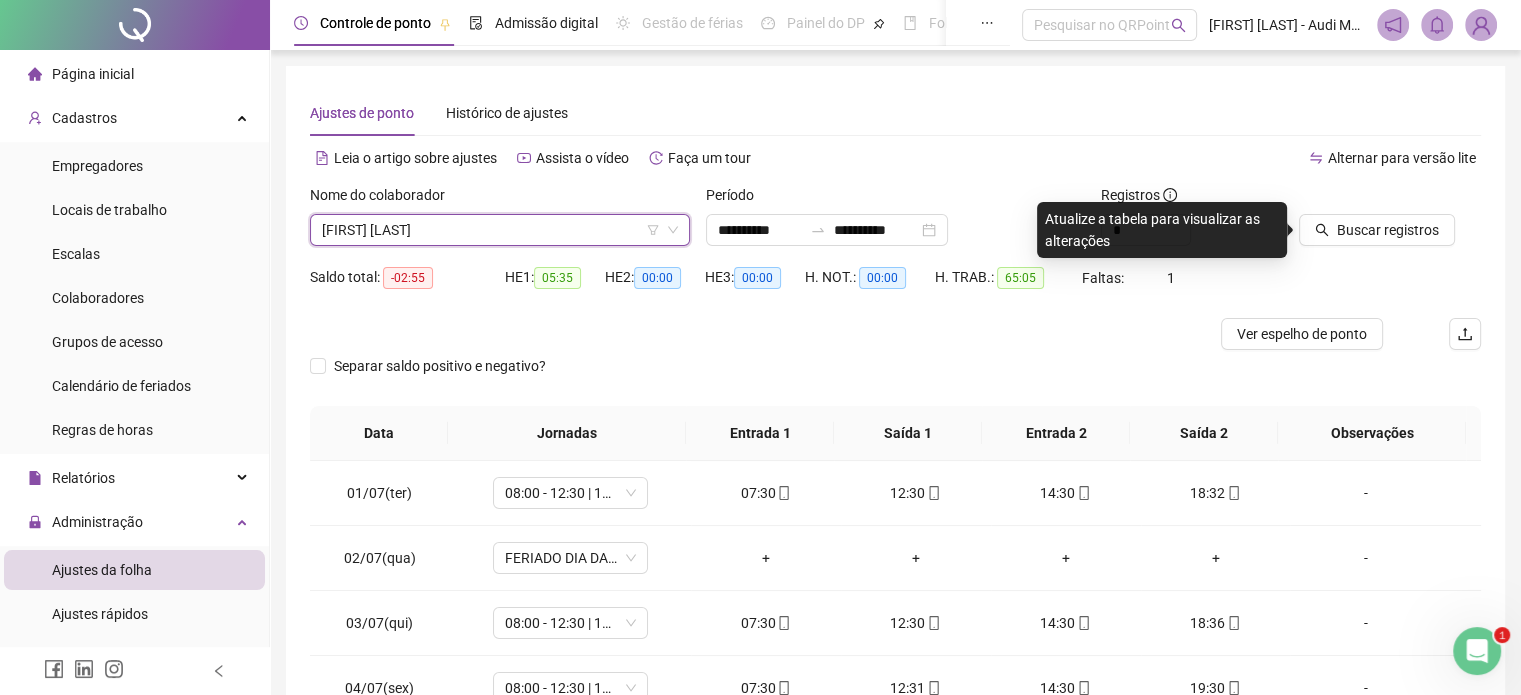 click on "Buscar registros" at bounding box center [1390, 223] 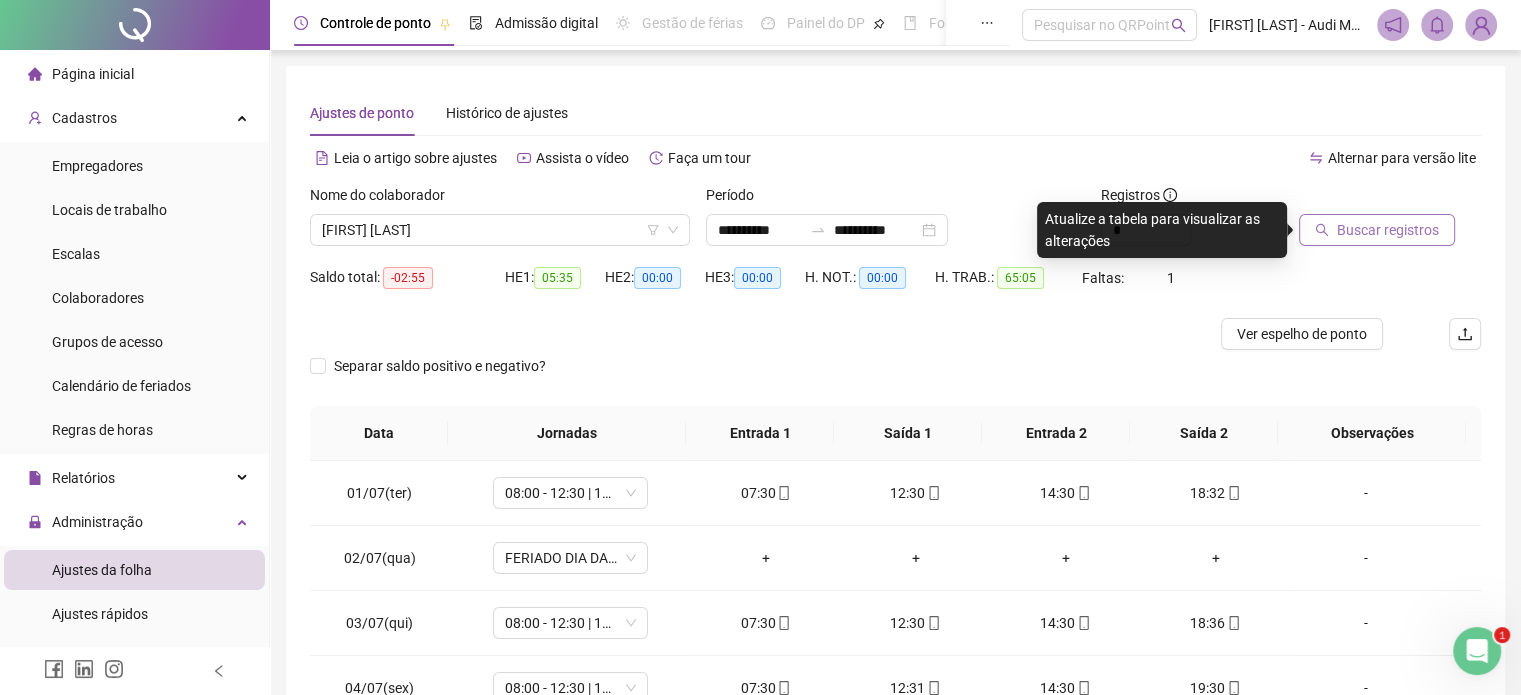 click on "Buscar registros" at bounding box center (1388, 230) 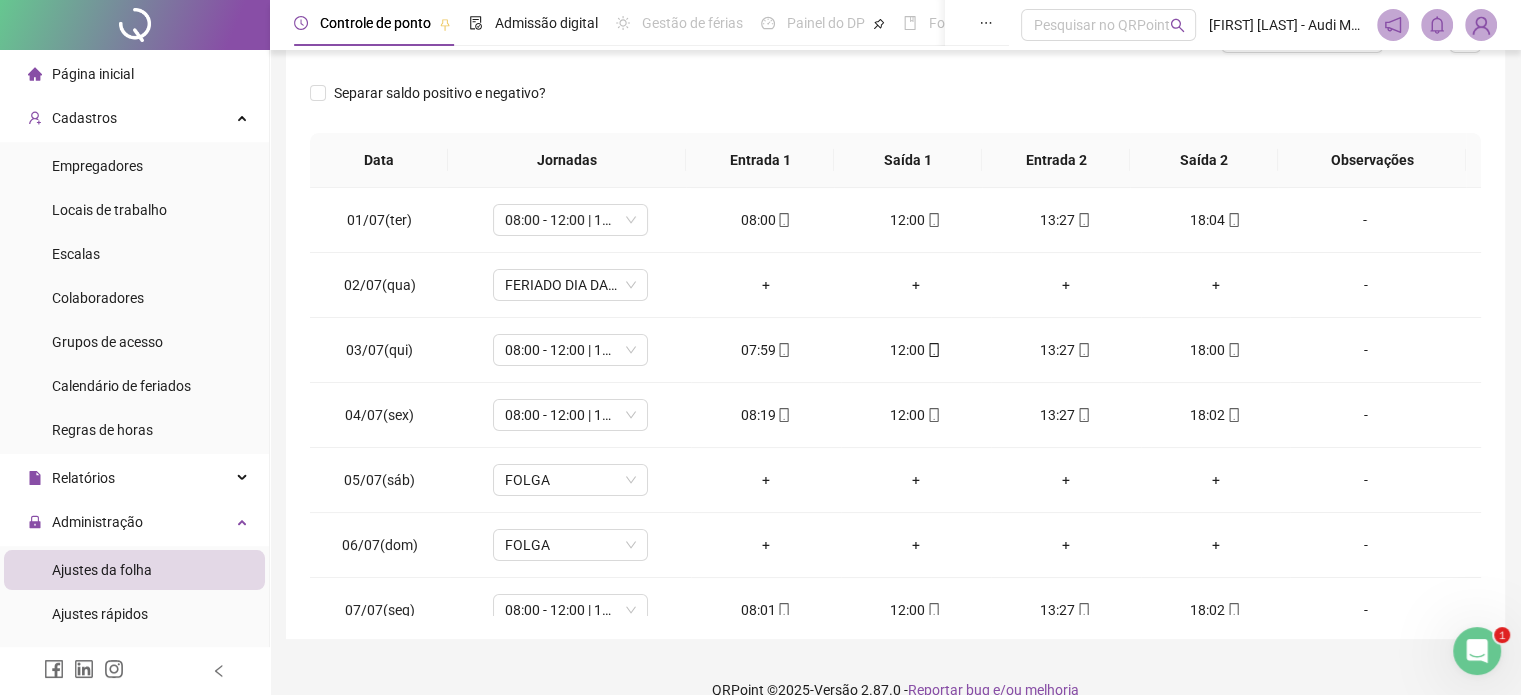 scroll, scrollTop: 326, scrollLeft: 0, axis: vertical 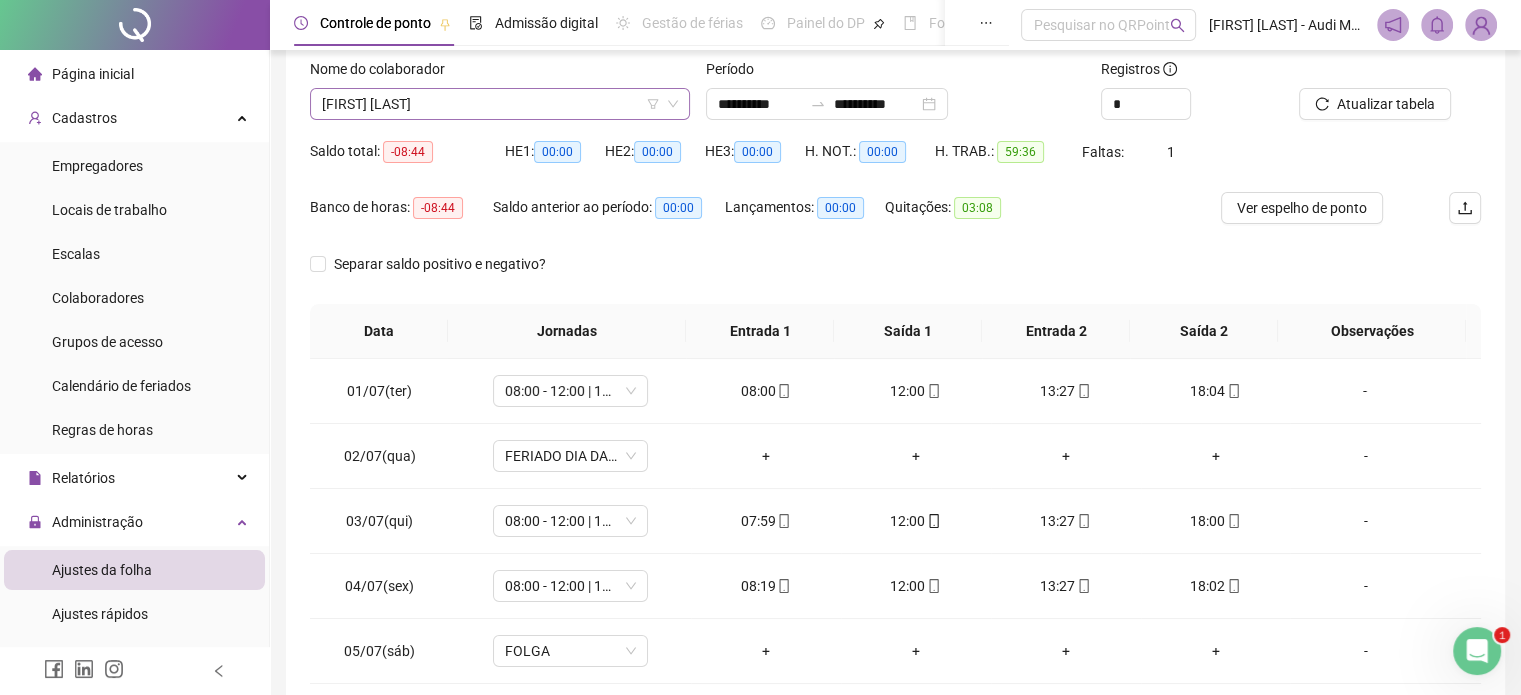 click on "[FIRST] [LAST]" at bounding box center [500, 104] 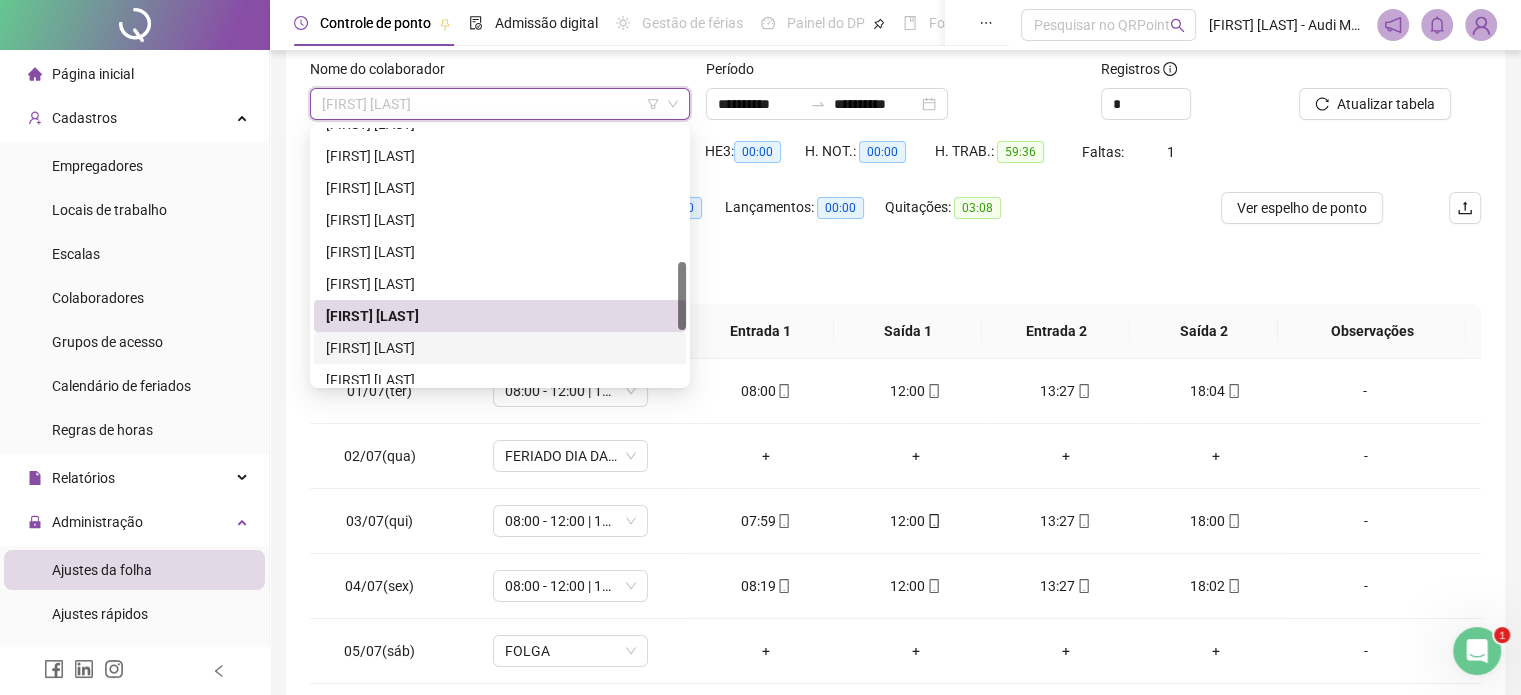 click on "[FIRST] [LAST]" at bounding box center [500, 348] 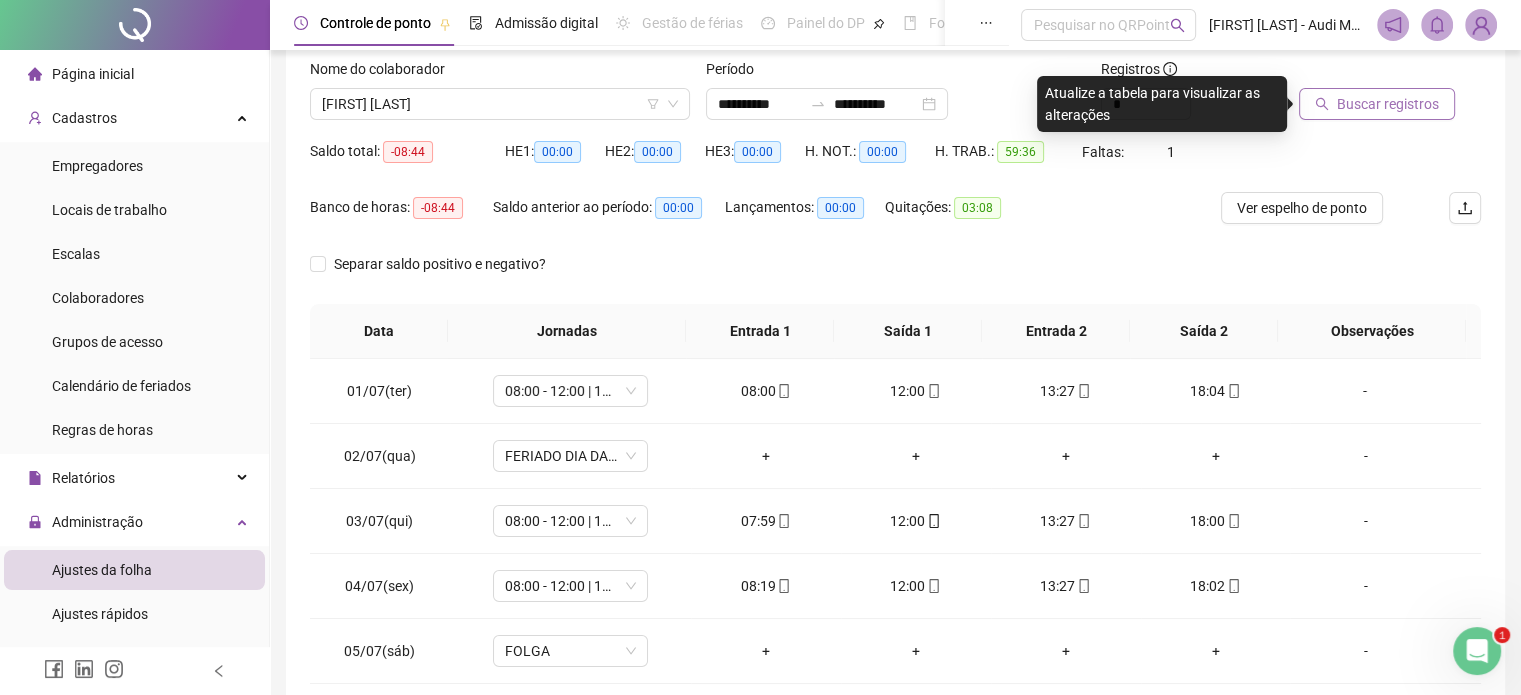 click on "Buscar registros" at bounding box center [1388, 104] 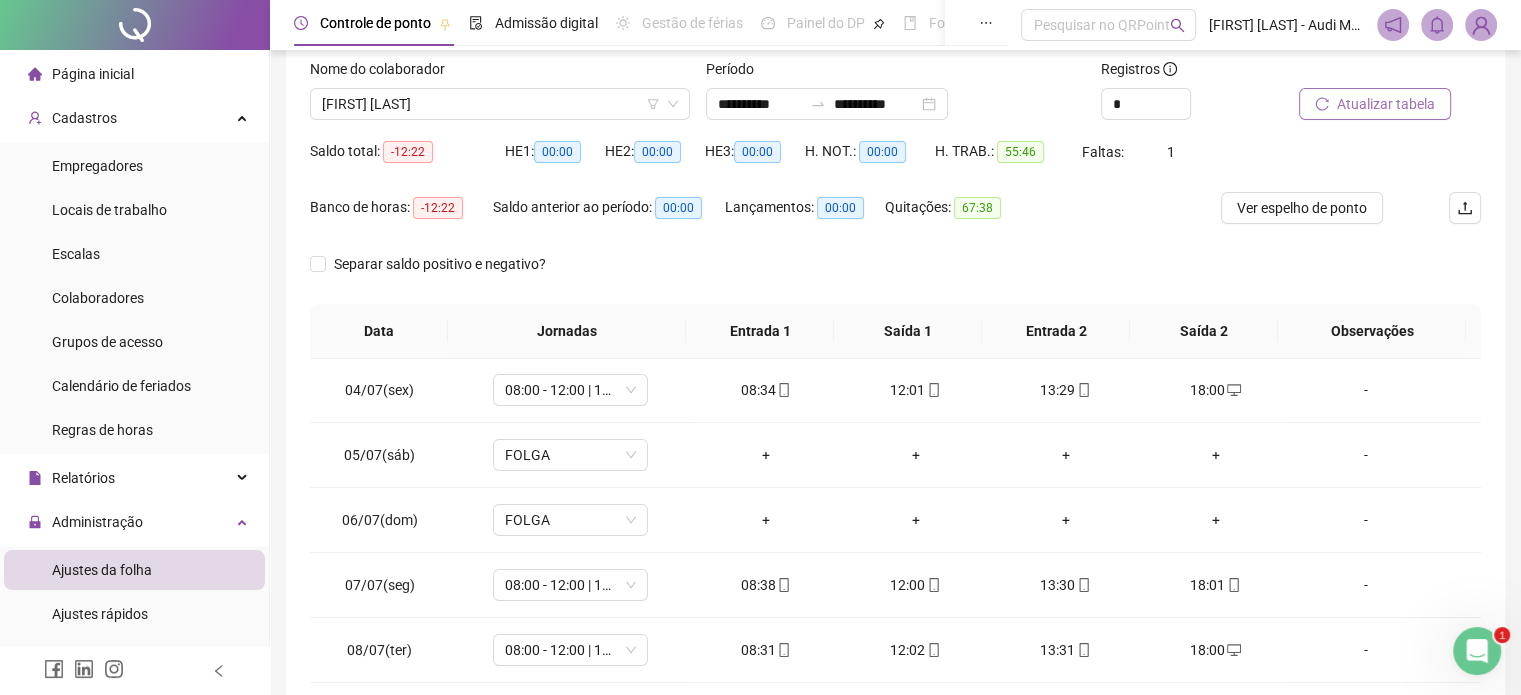 scroll, scrollTop: 285, scrollLeft: 0, axis: vertical 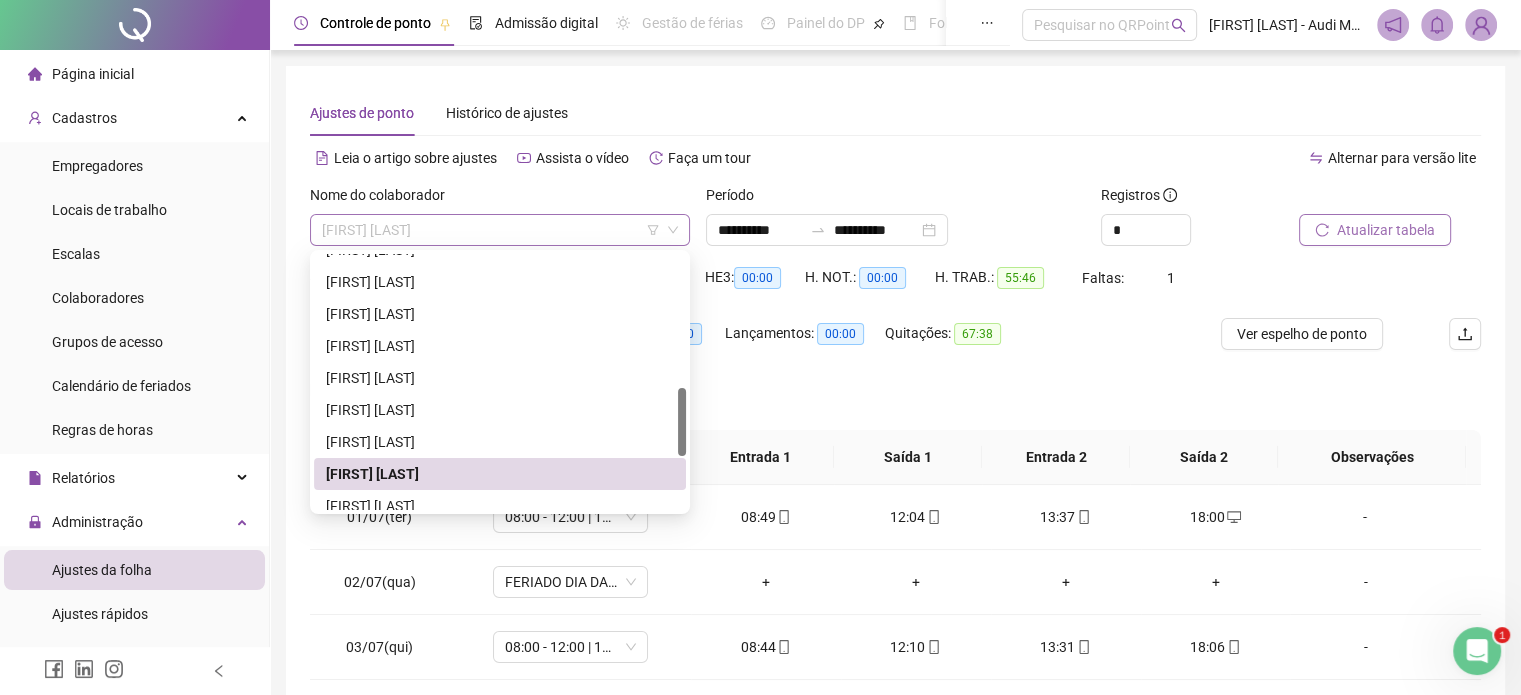 click on "[FIRST] [LAST]" at bounding box center [500, 230] 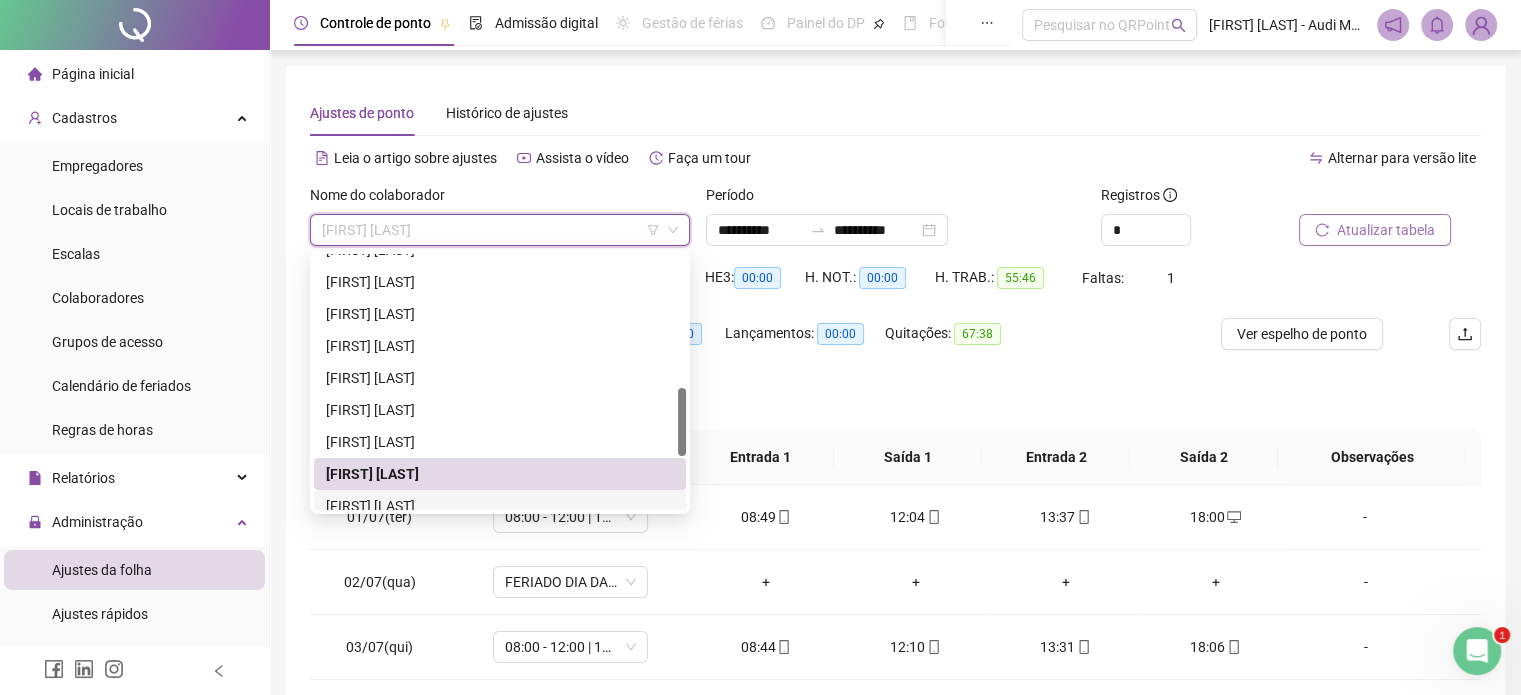 click on "[FIRST] [LAST]" at bounding box center [500, 506] 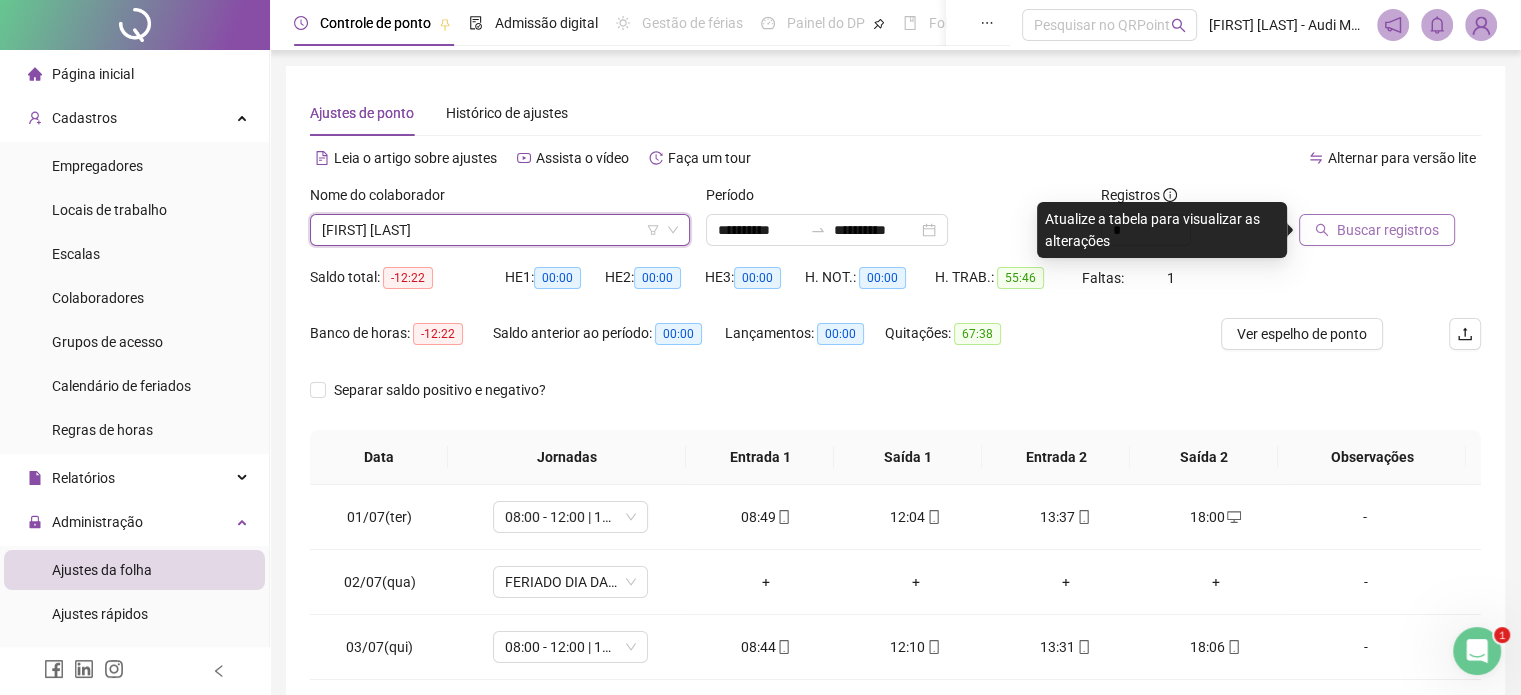 click on "Buscar registros" at bounding box center [1377, 230] 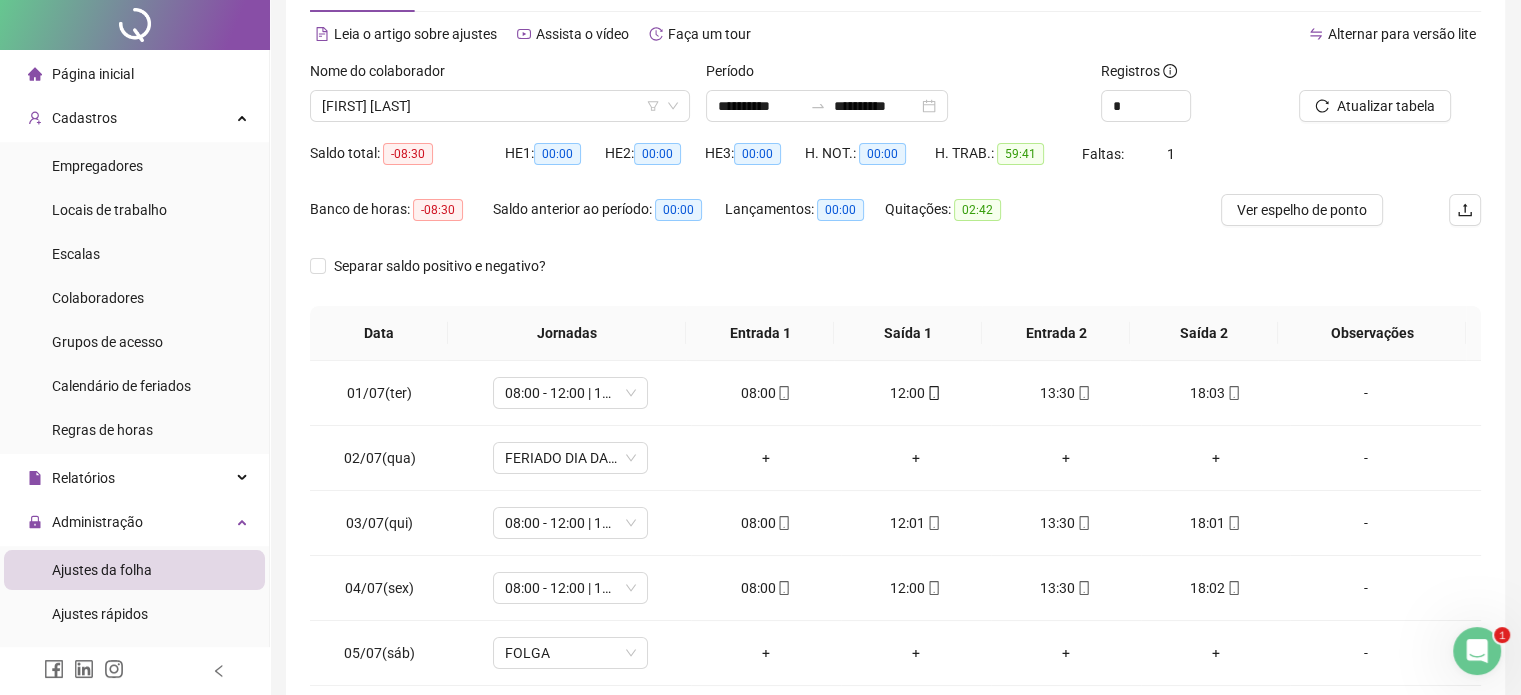 scroll, scrollTop: 326, scrollLeft: 0, axis: vertical 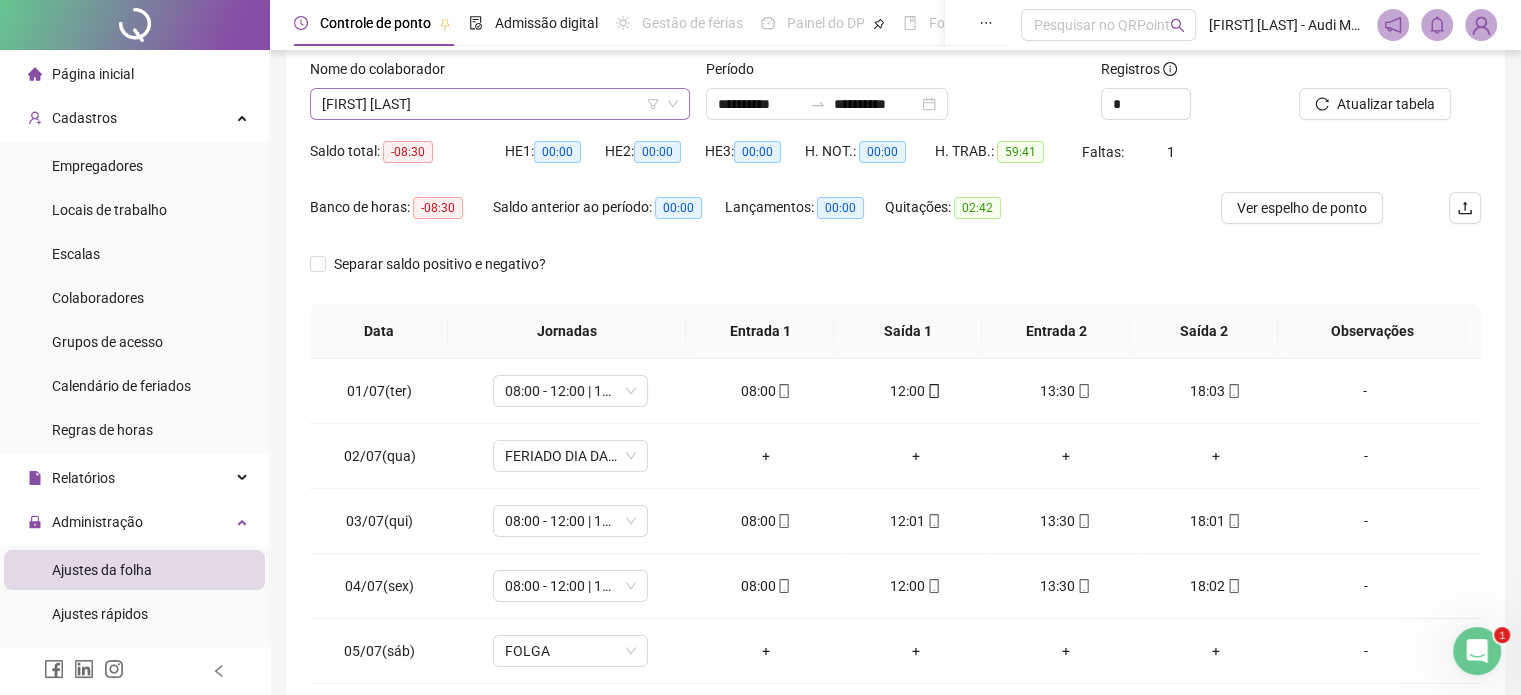 click on "[FIRST] [LAST]" at bounding box center [500, 104] 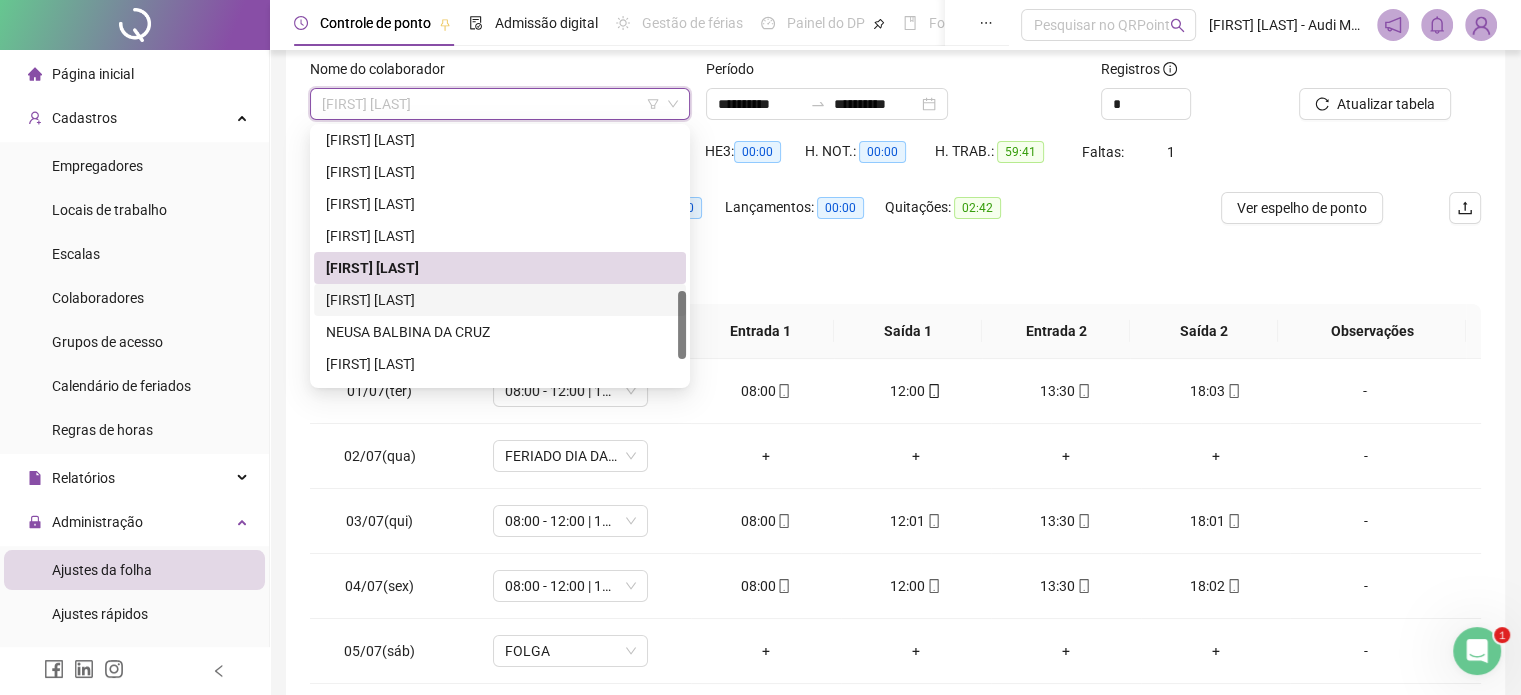 click on "[FIRST] [LAST]" at bounding box center (500, 300) 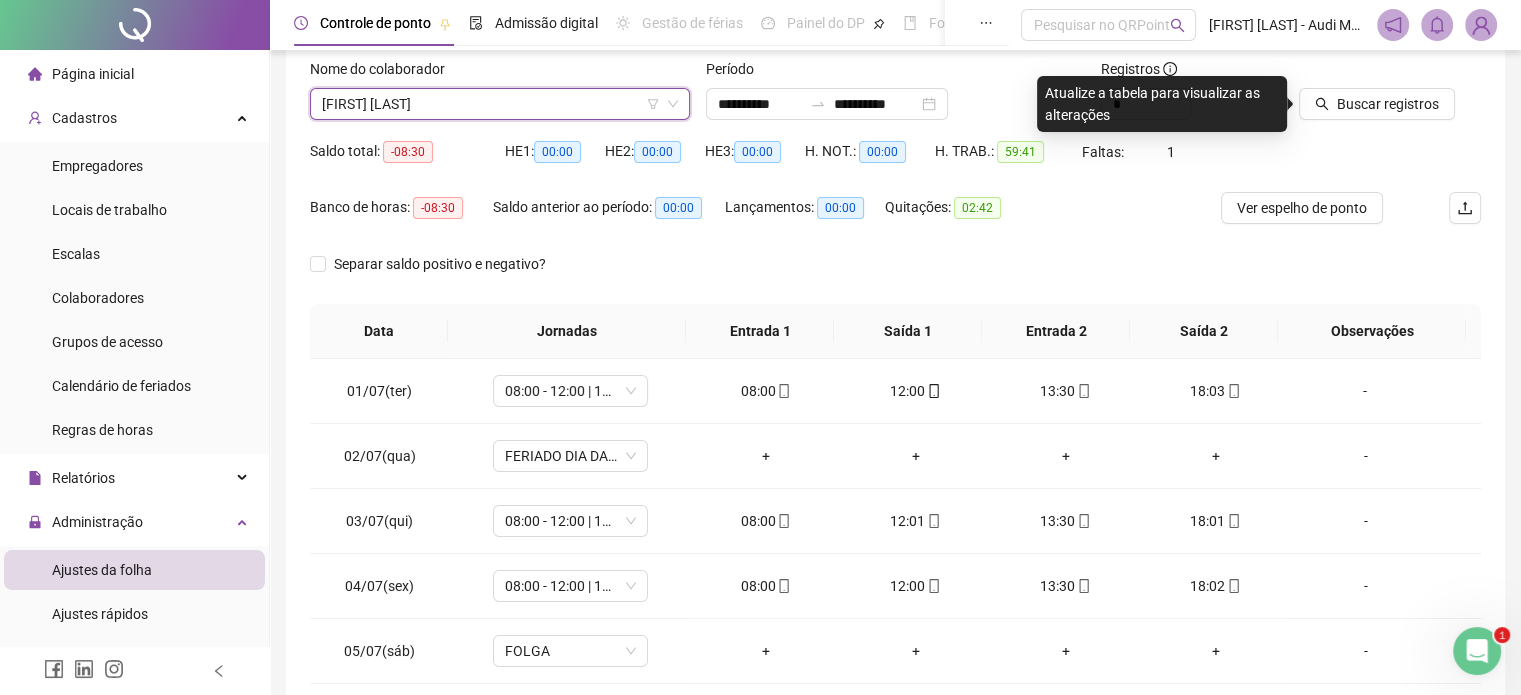 click on "[FIRST] [LAST]" at bounding box center (500, 104) 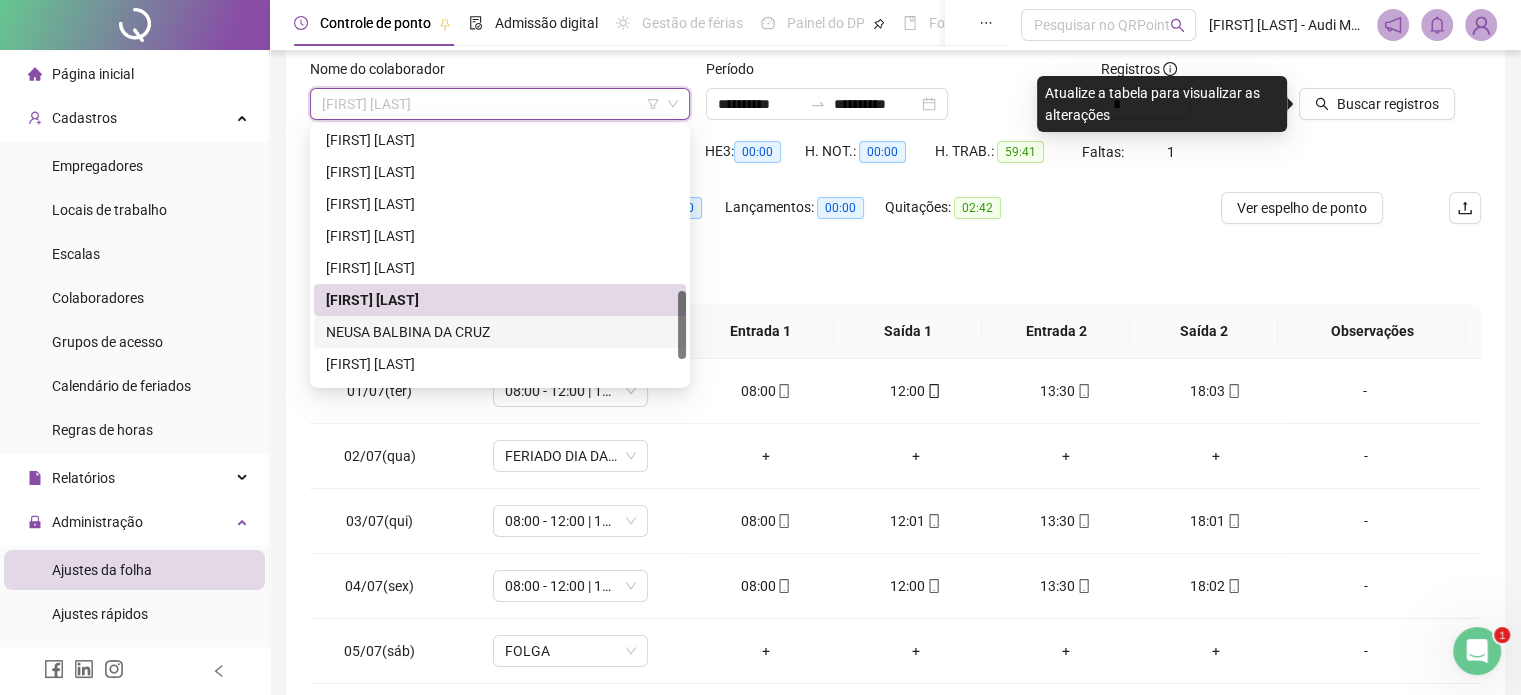 click on "NEUSA BALBINA DA CRUZ" at bounding box center [500, 332] 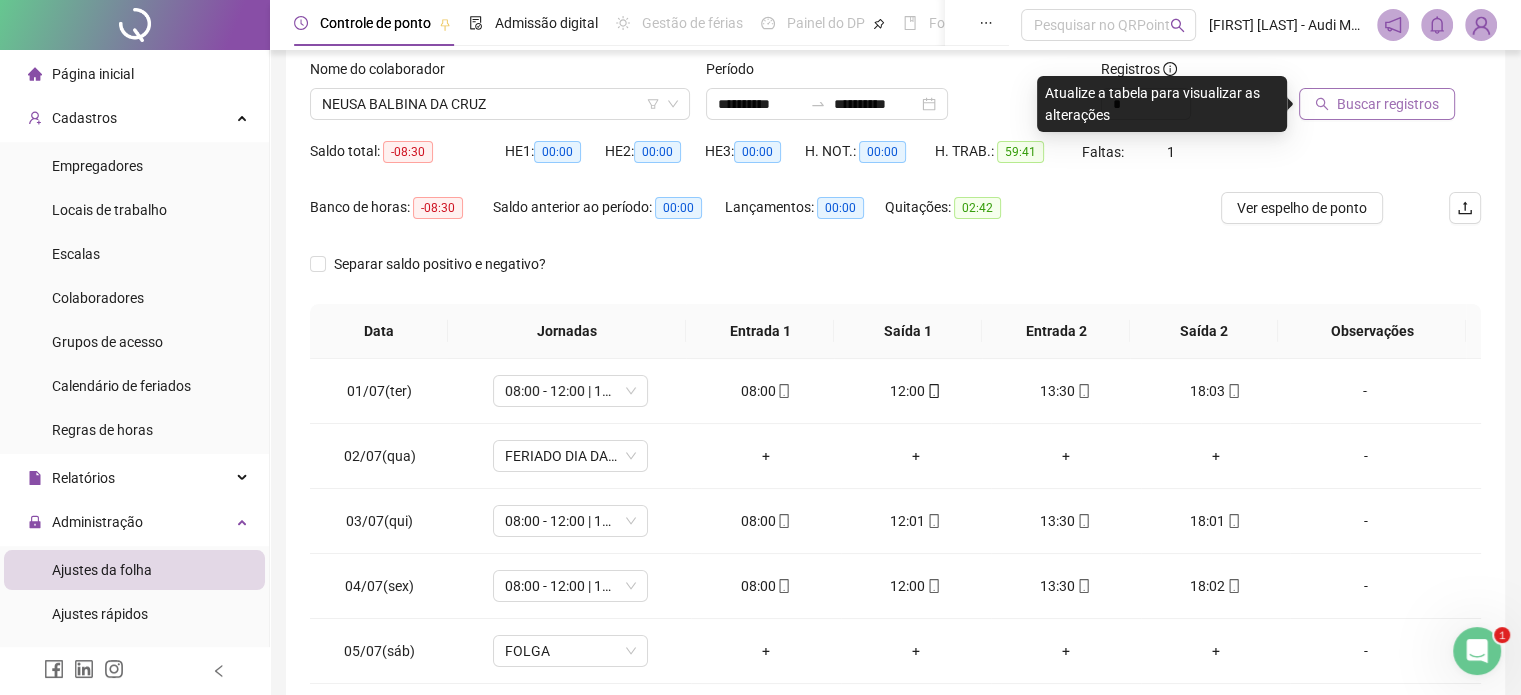 click on "Buscar registros" at bounding box center [1388, 104] 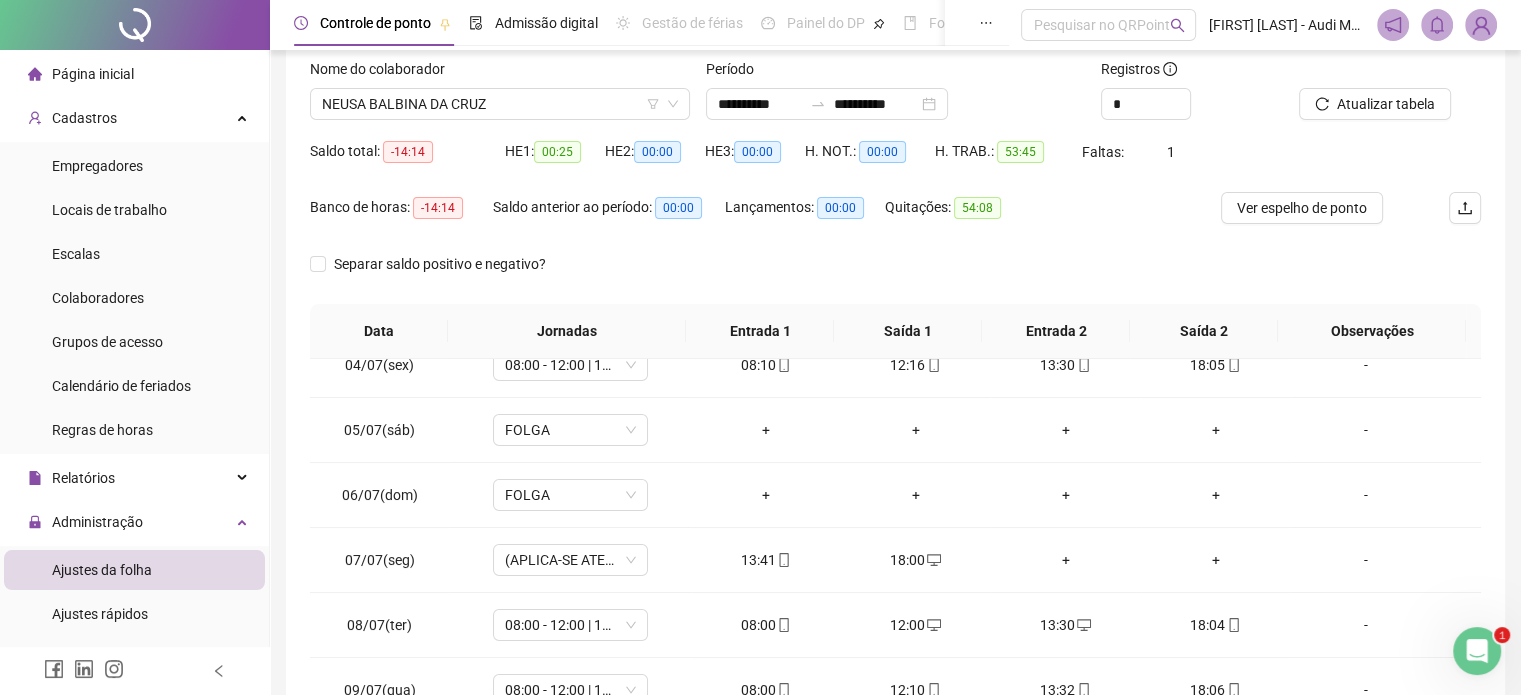 scroll, scrollTop: 285, scrollLeft: 0, axis: vertical 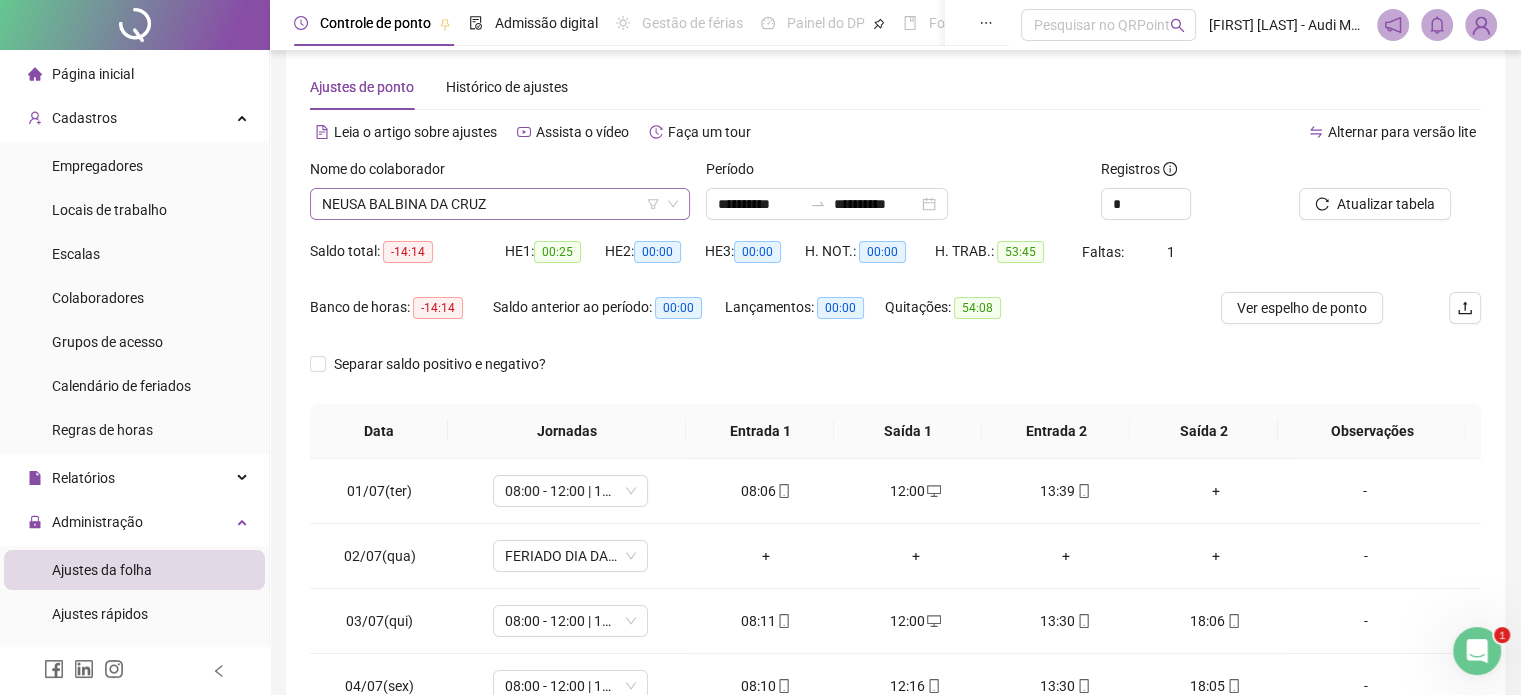 click on "NEUSA BALBINA DA CRUZ" at bounding box center [500, 204] 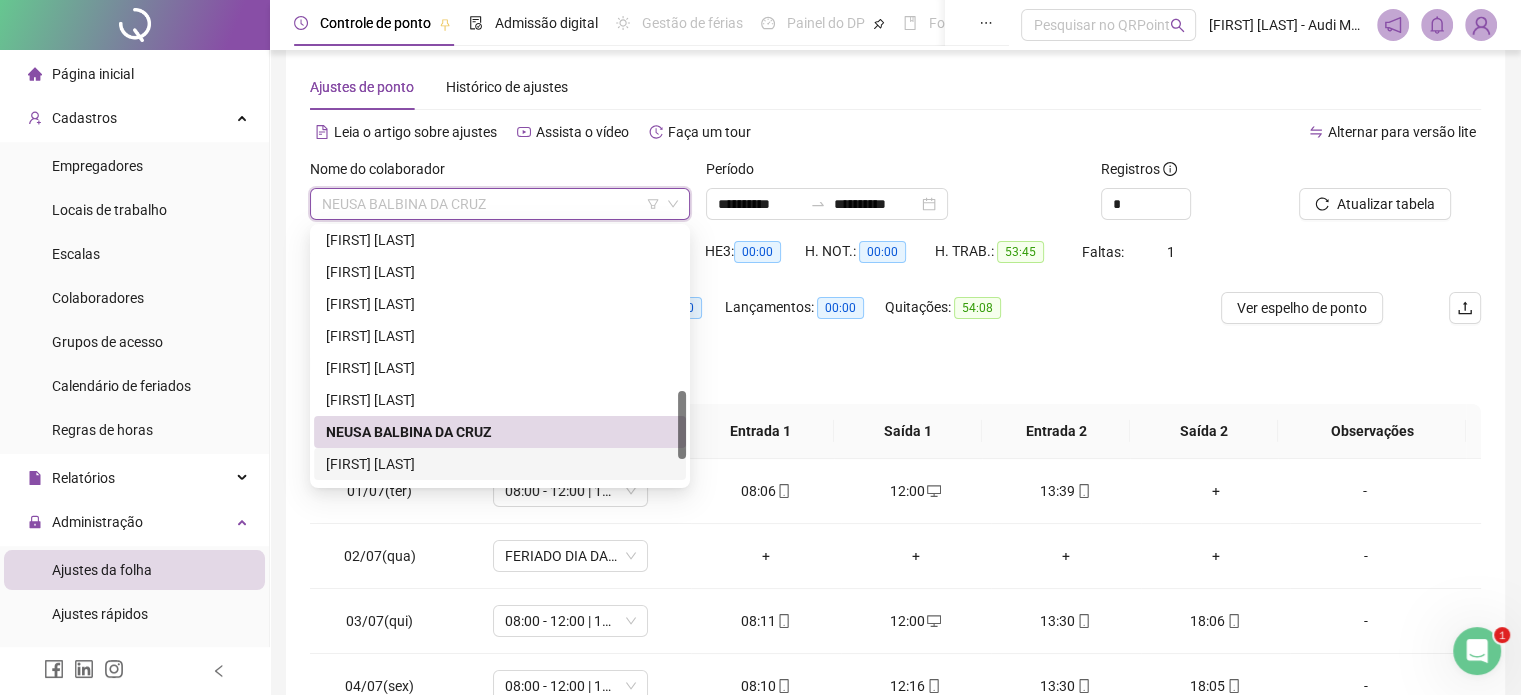 click on "[FIRST] [LAST]" at bounding box center (500, 464) 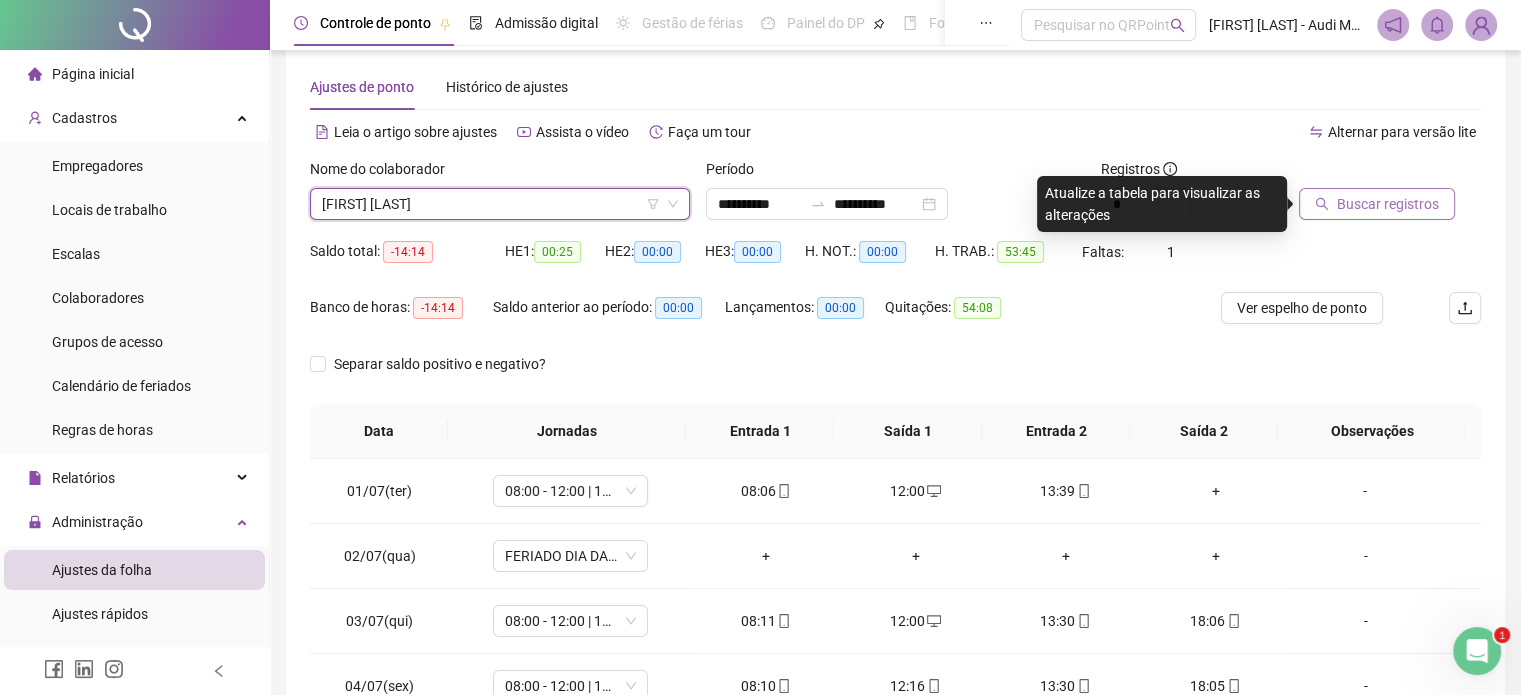 click on "Buscar registros" at bounding box center [1388, 204] 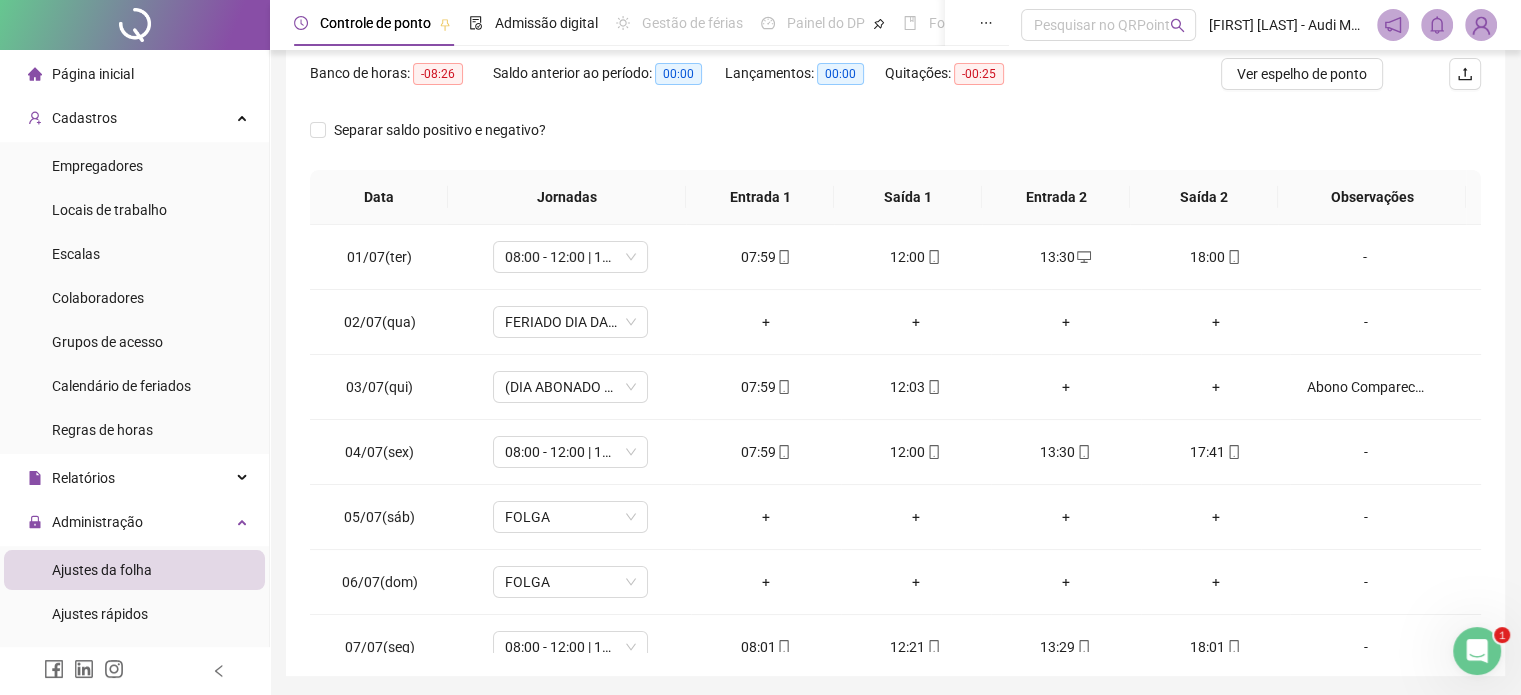 scroll, scrollTop: 326, scrollLeft: 0, axis: vertical 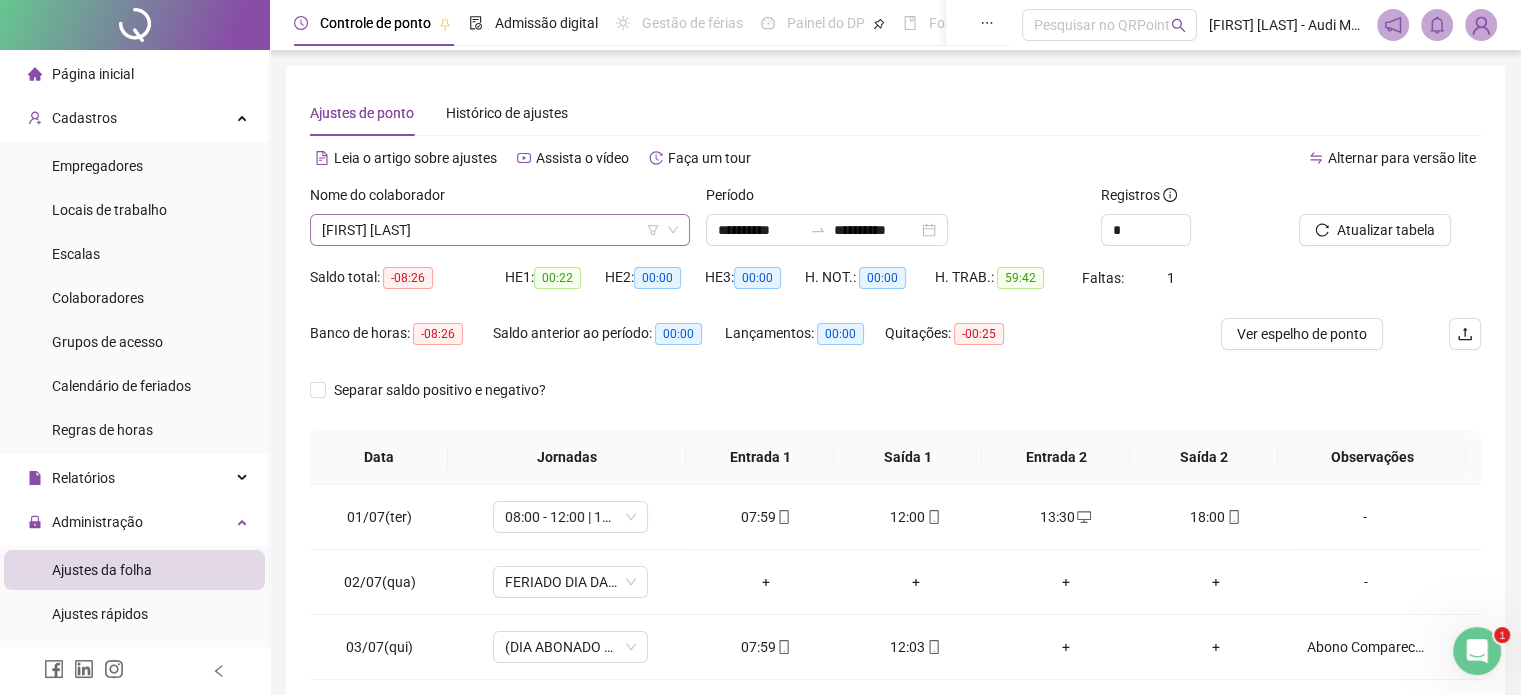 click on "[FIRST] [LAST]" at bounding box center (500, 230) 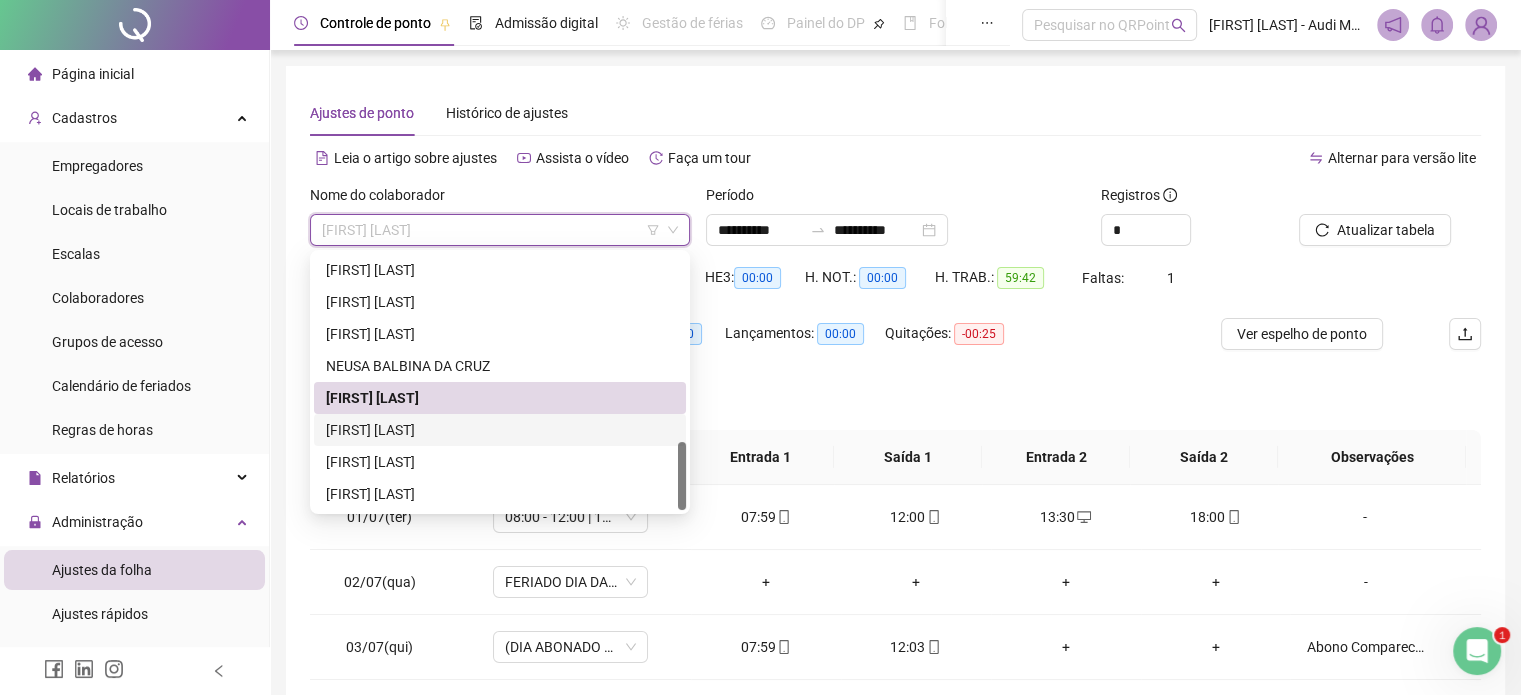 click on "[FIRST] [LAST]" at bounding box center (500, 430) 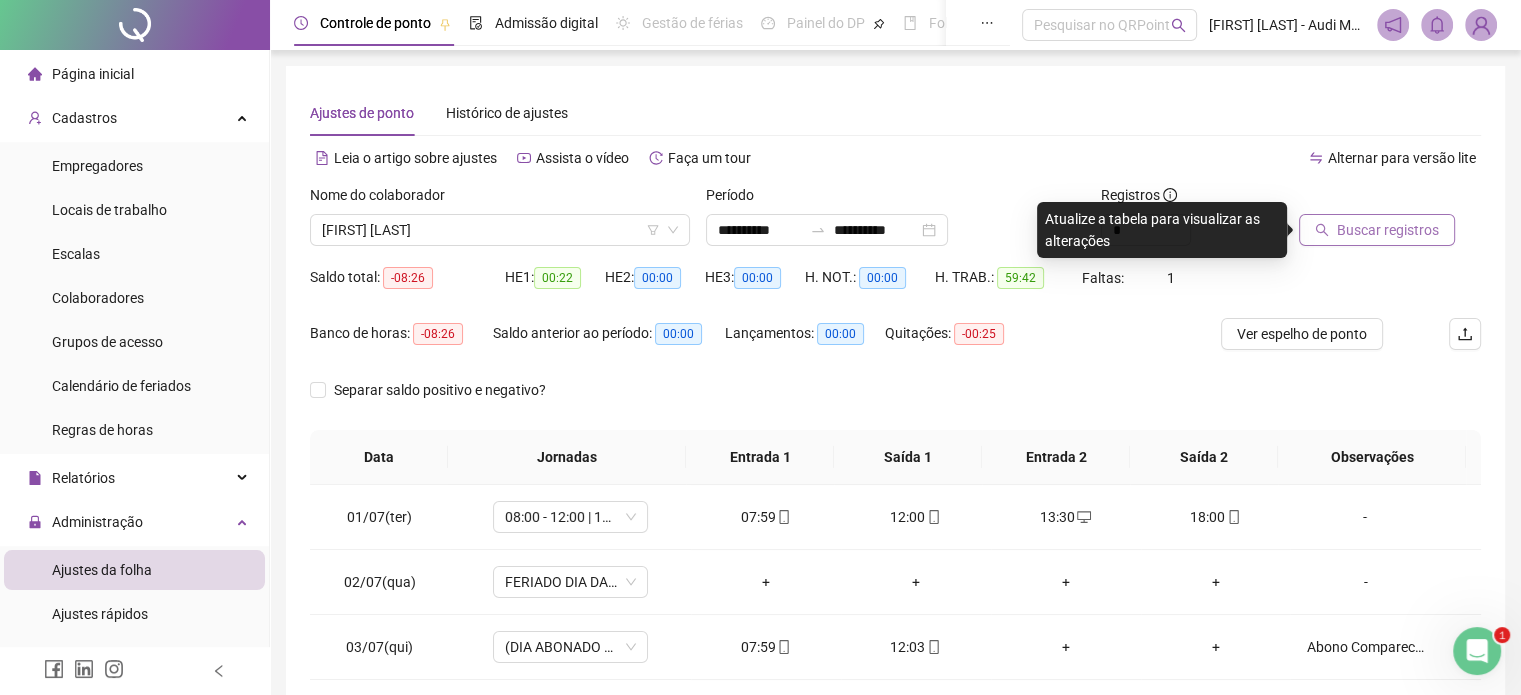 click on "Buscar registros" at bounding box center (1388, 230) 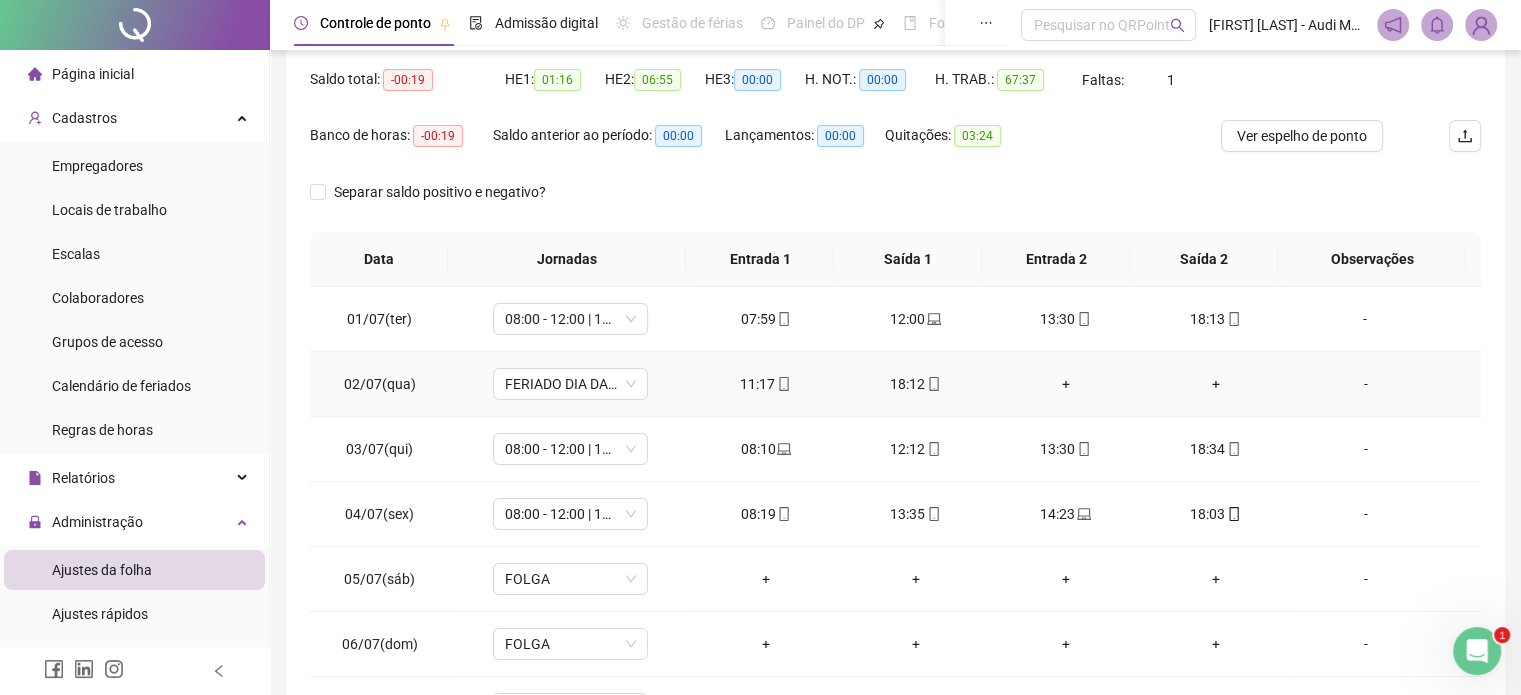 scroll, scrollTop: 200, scrollLeft: 0, axis: vertical 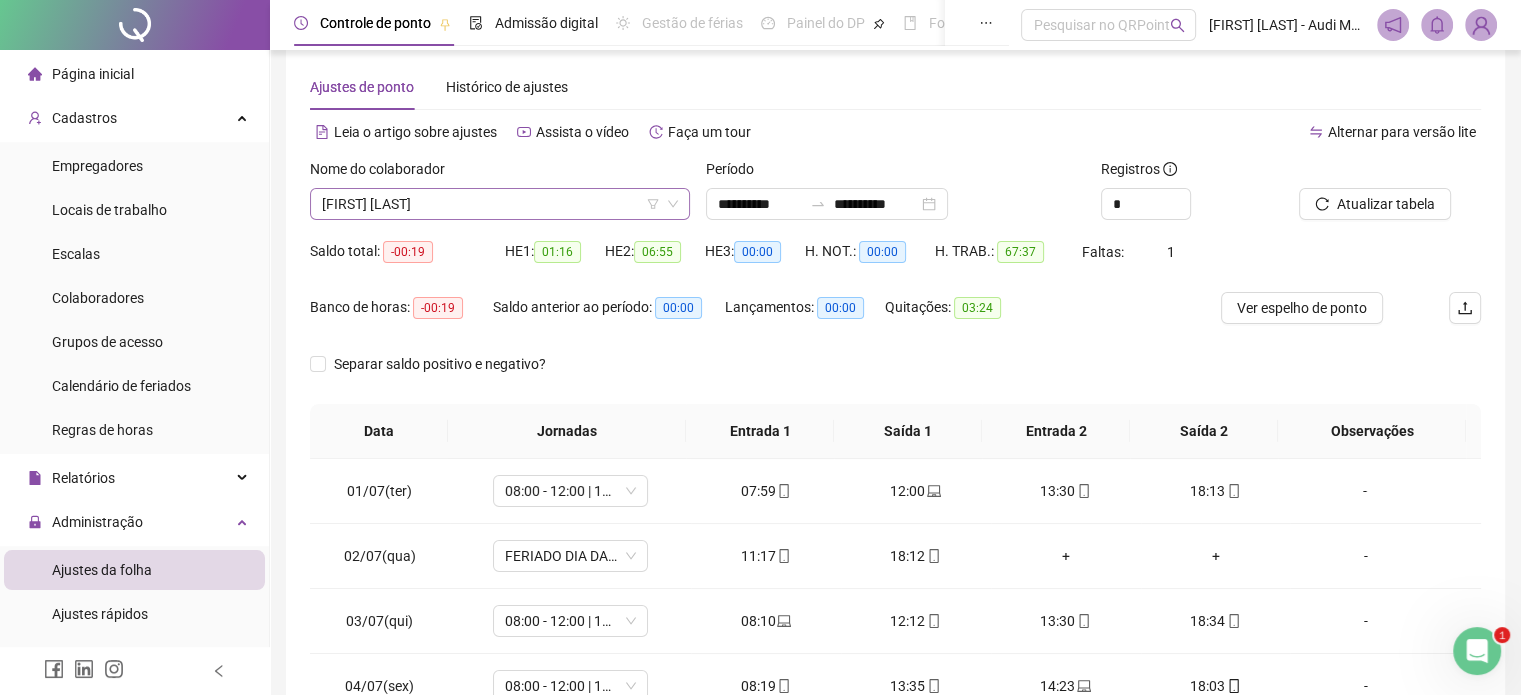 click on "[FIRST] [LAST]" at bounding box center [500, 204] 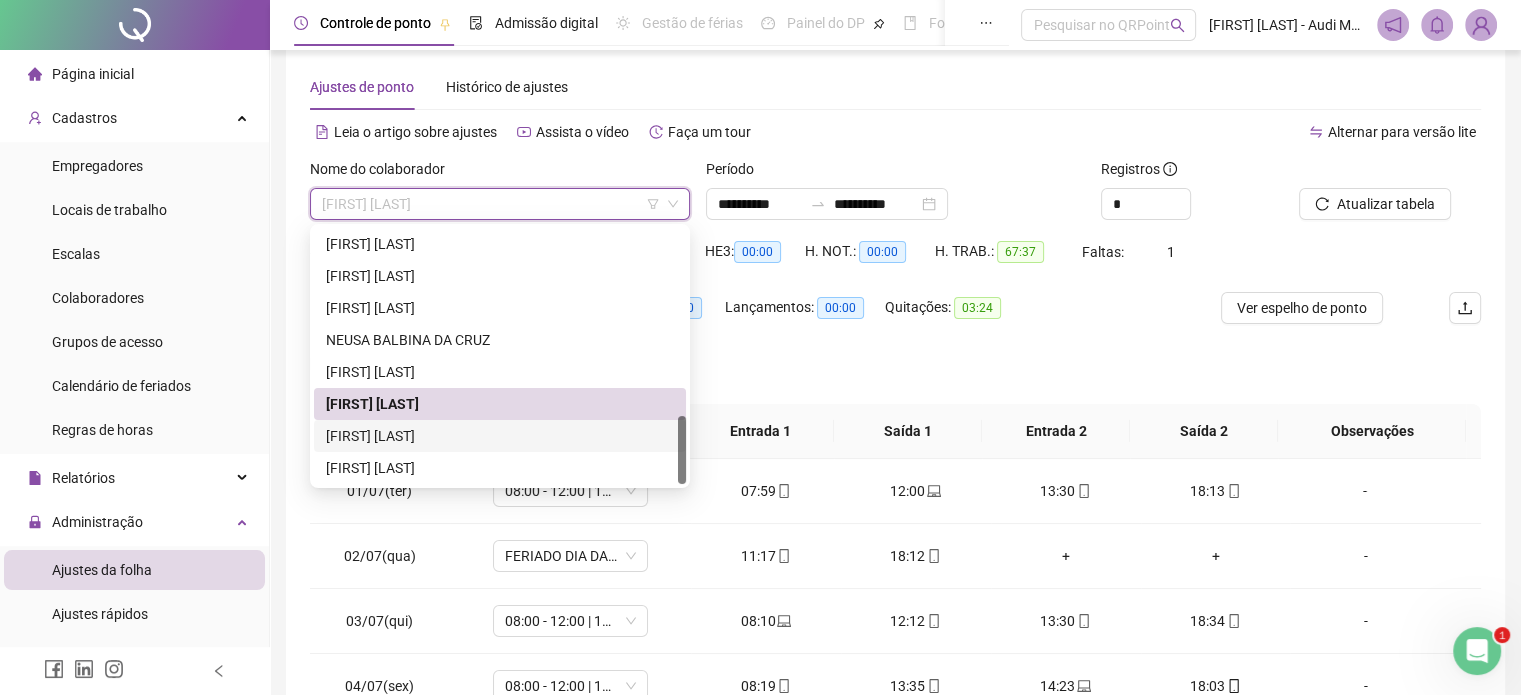 click on "[FIRST] [LAST]" at bounding box center (500, 436) 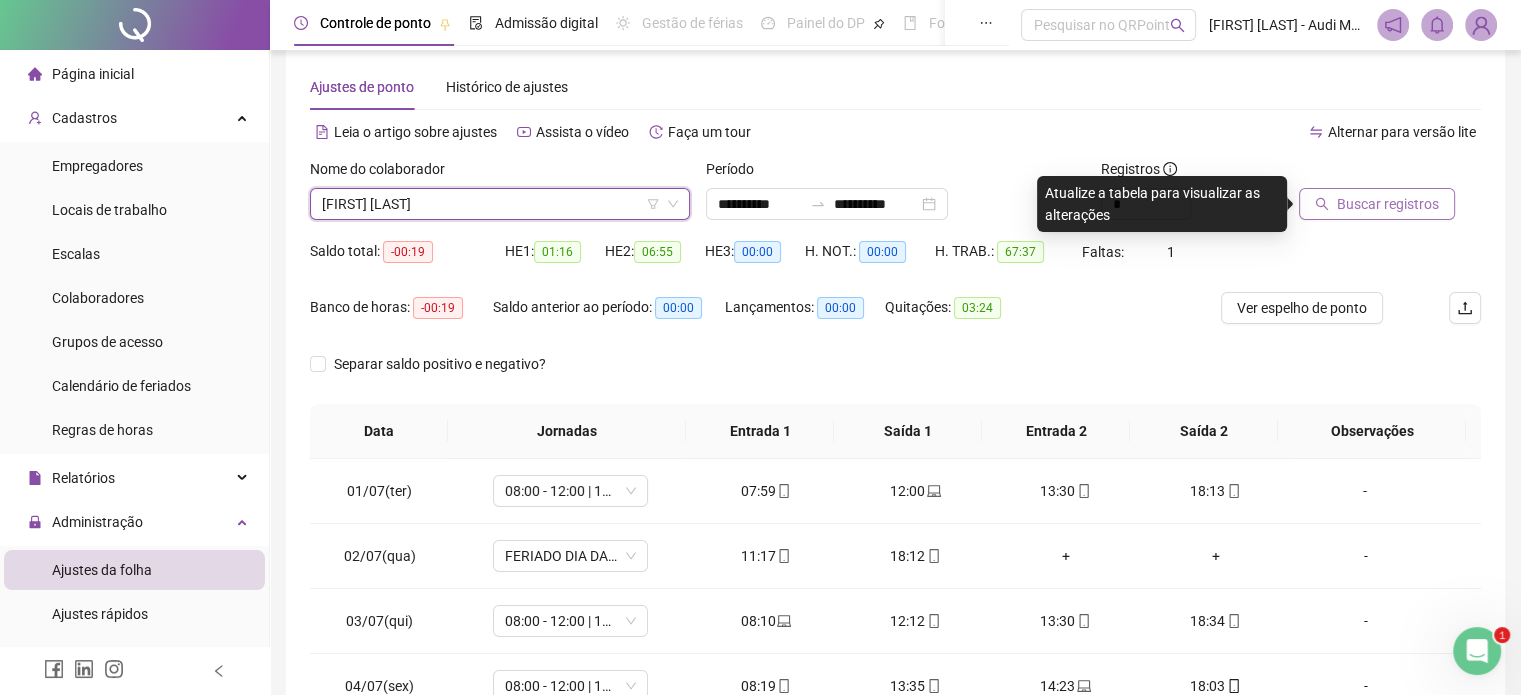 click on "Buscar registros" at bounding box center [1388, 204] 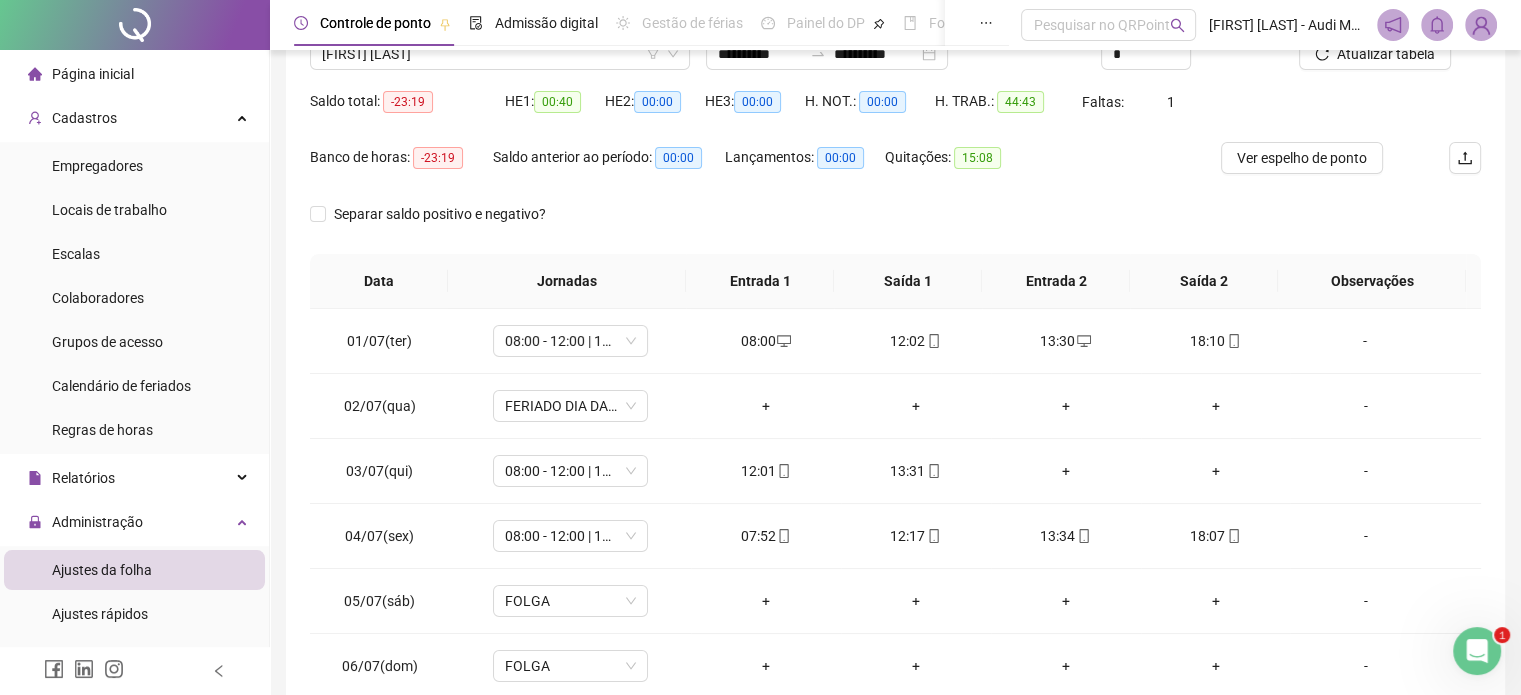 scroll, scrollTop: 326, scrollLeft: 0, axis: vertical 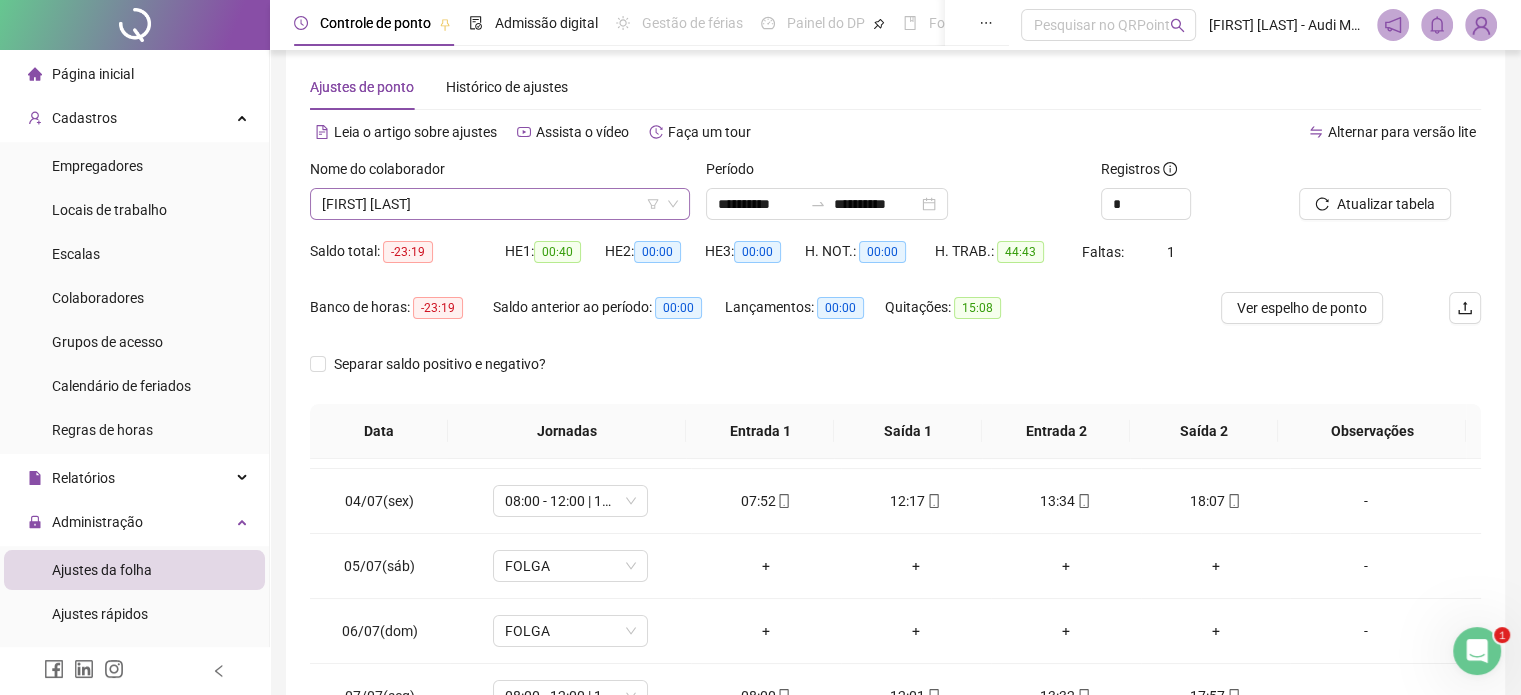 click on "[FIRST] [LAST]" at bounding box center [500, 204] 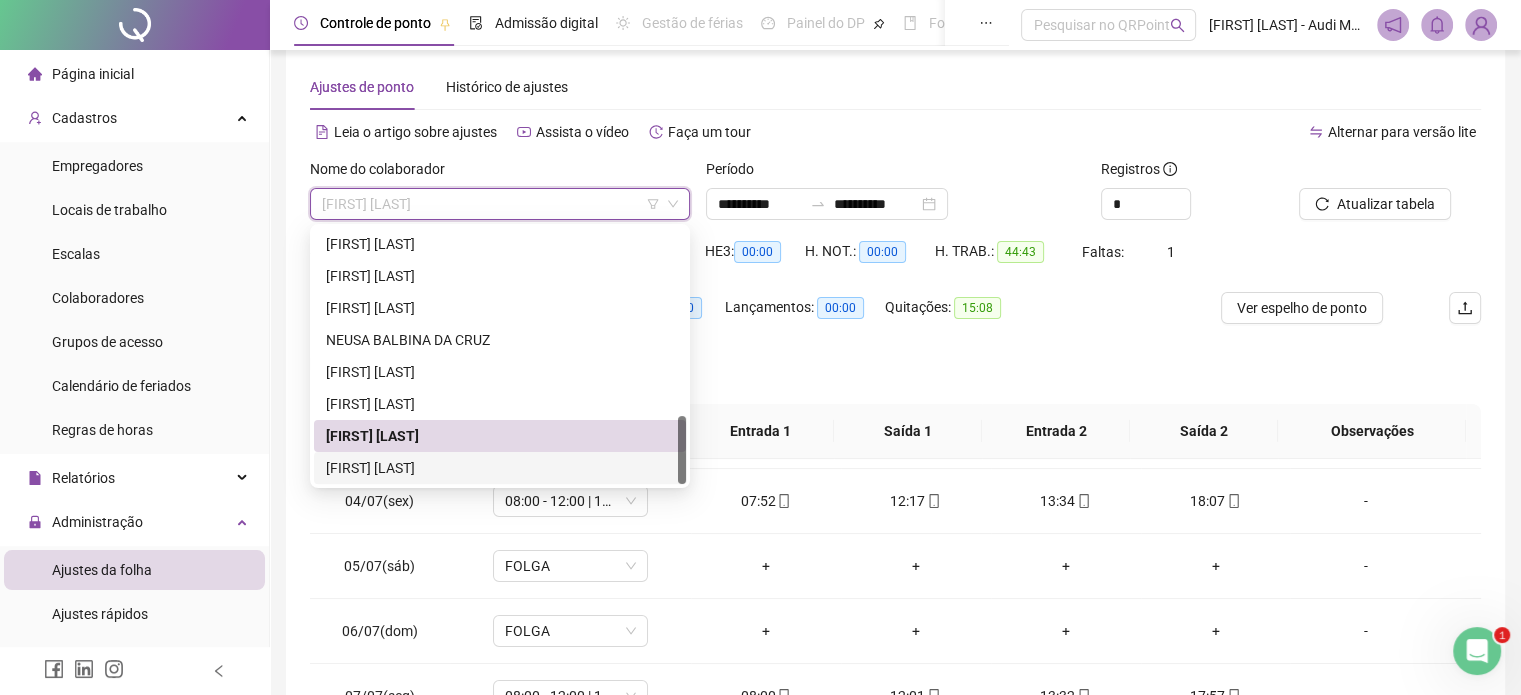 click on "[FIRST] [LAST]" at bounding box center (500, 468) 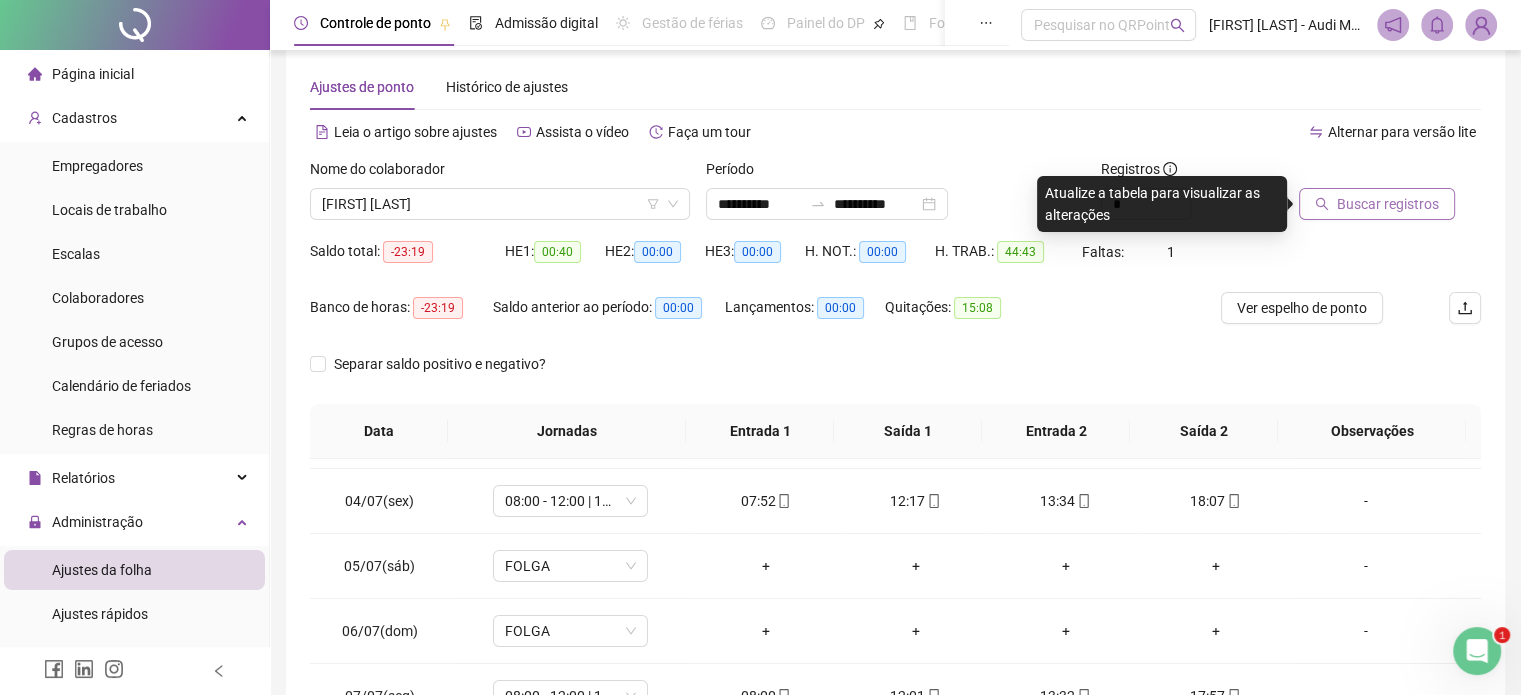 click on "Buscar registros" at bounding box center [1388, 204] 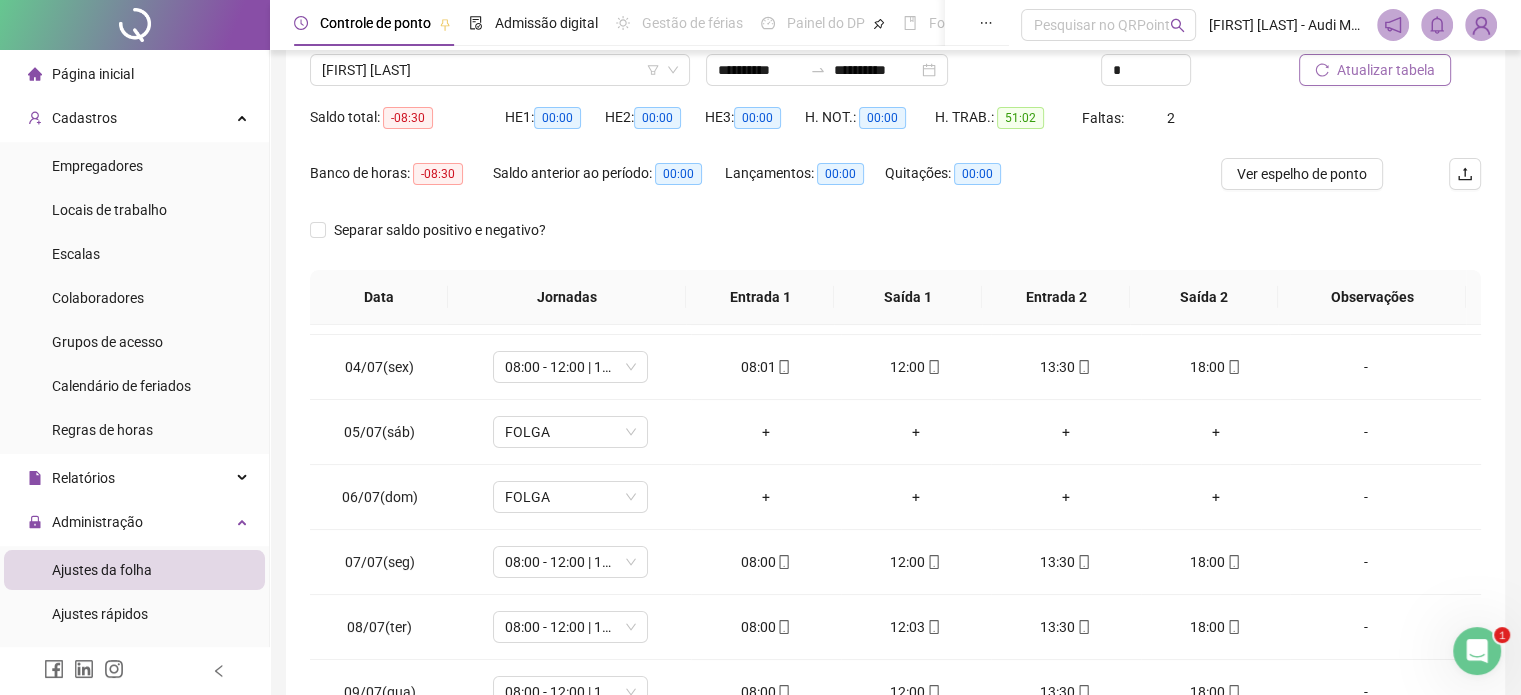 scroll, scrollTop: 326, scrollLeft: 0, axis: vertical 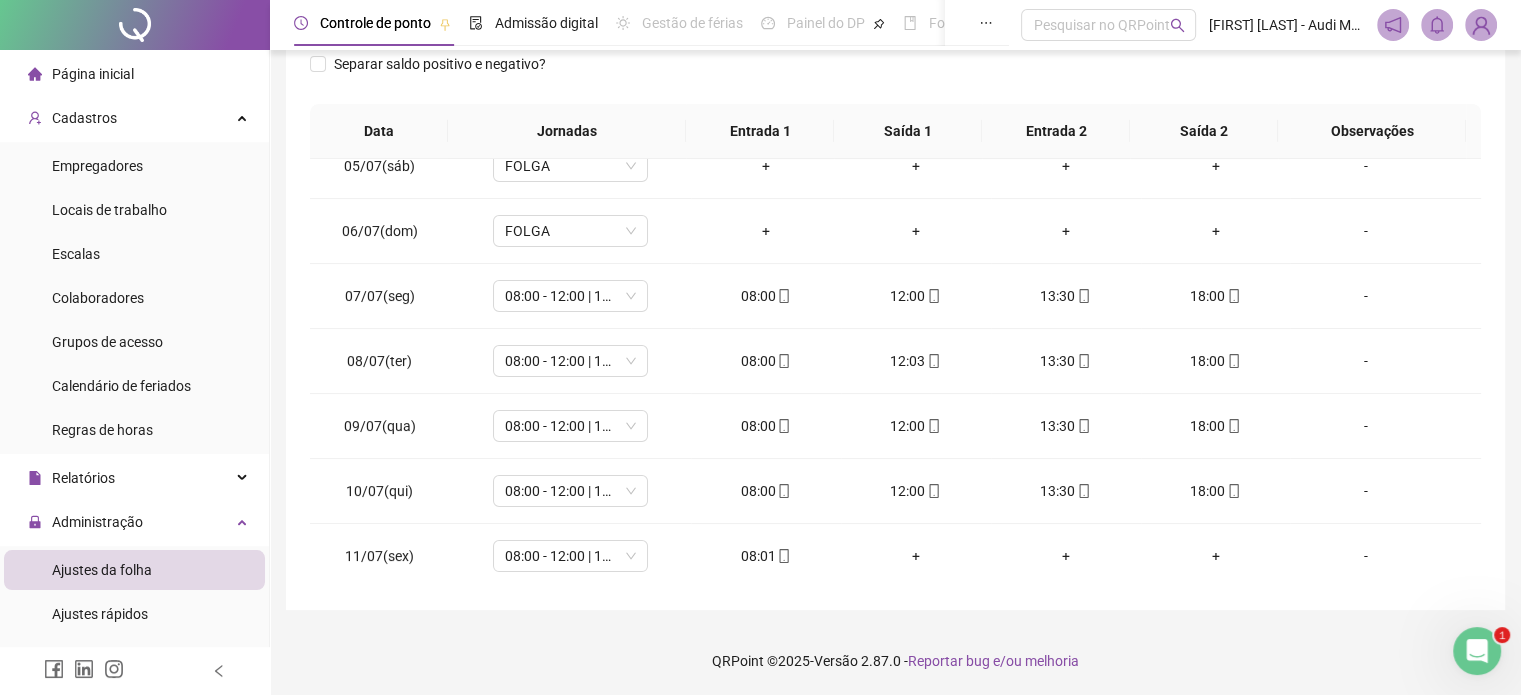 click at bounding box center (1481, 25) 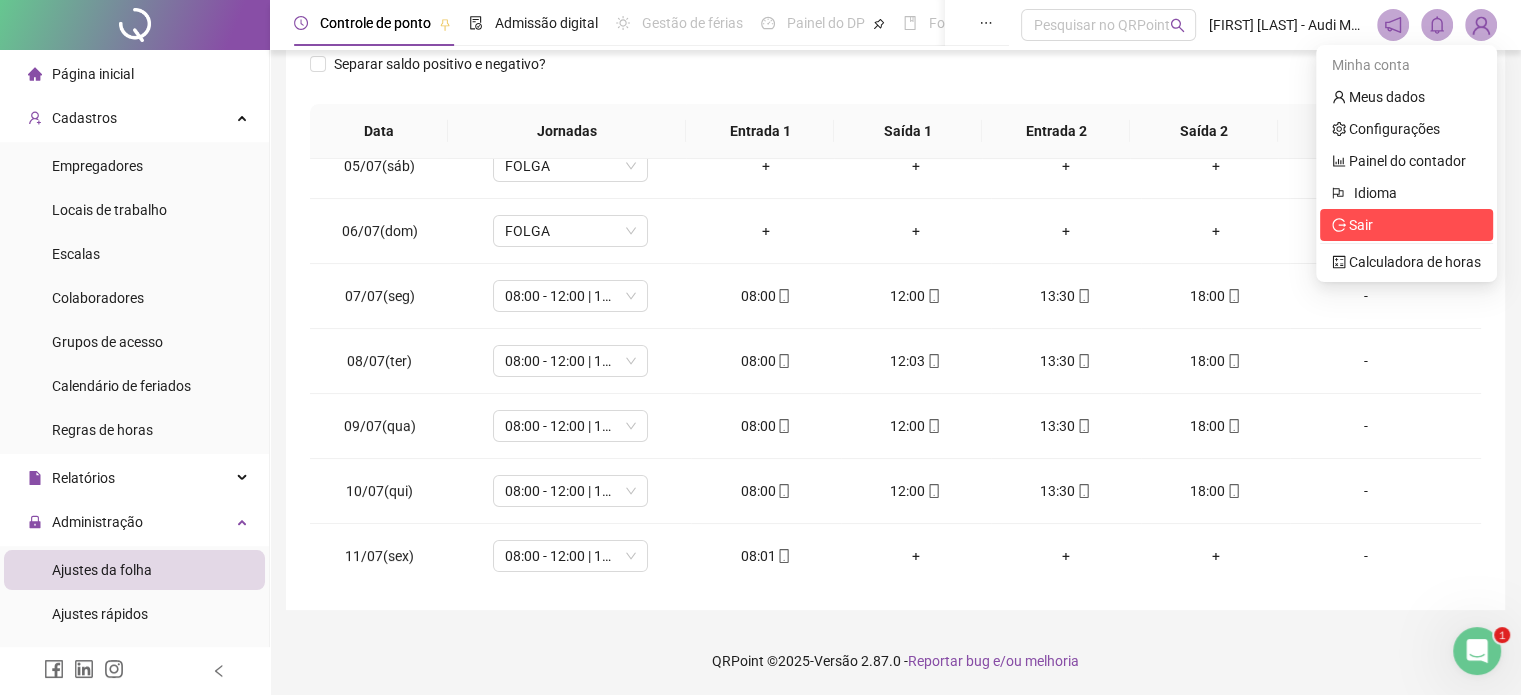 click on "Sair" at bounding box center [1361, 225] 